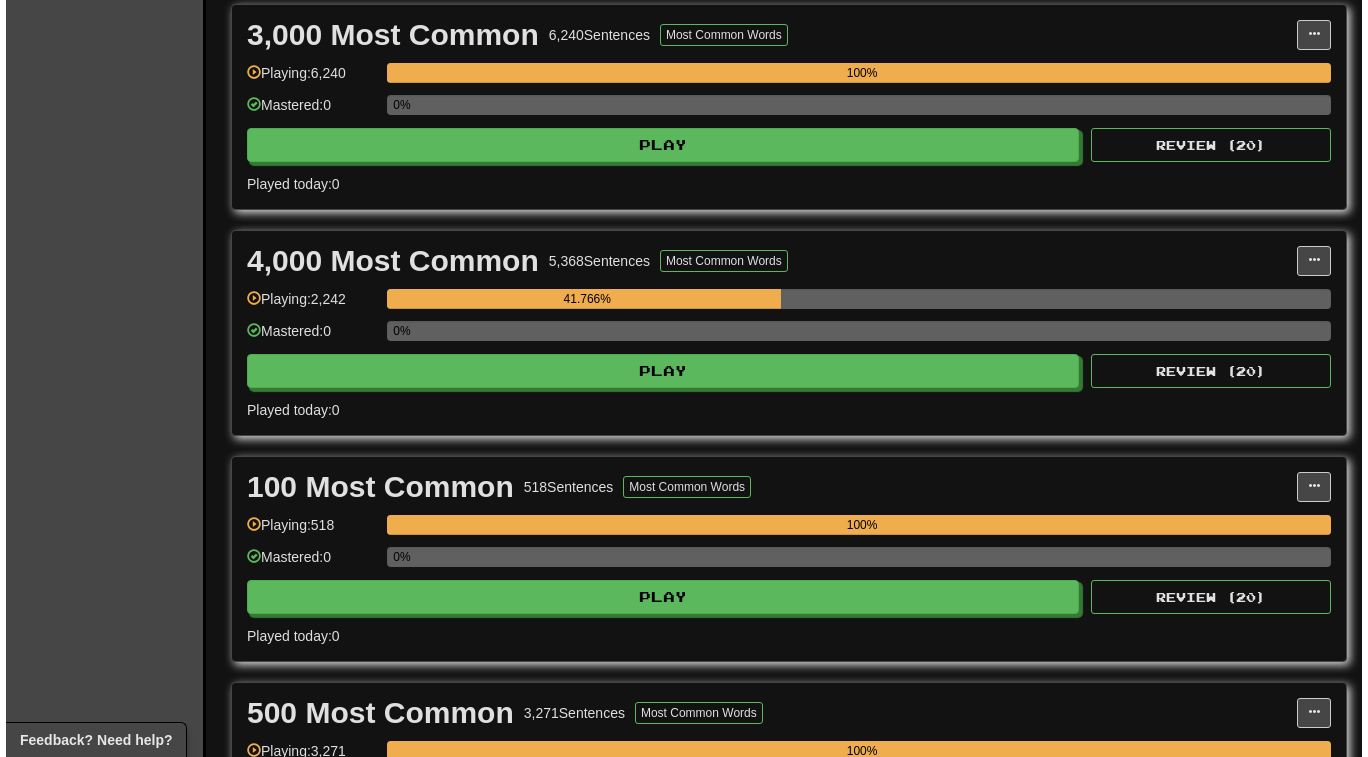 scroll, scrollTop: 729, scrollLeft: 0, axis: vertical 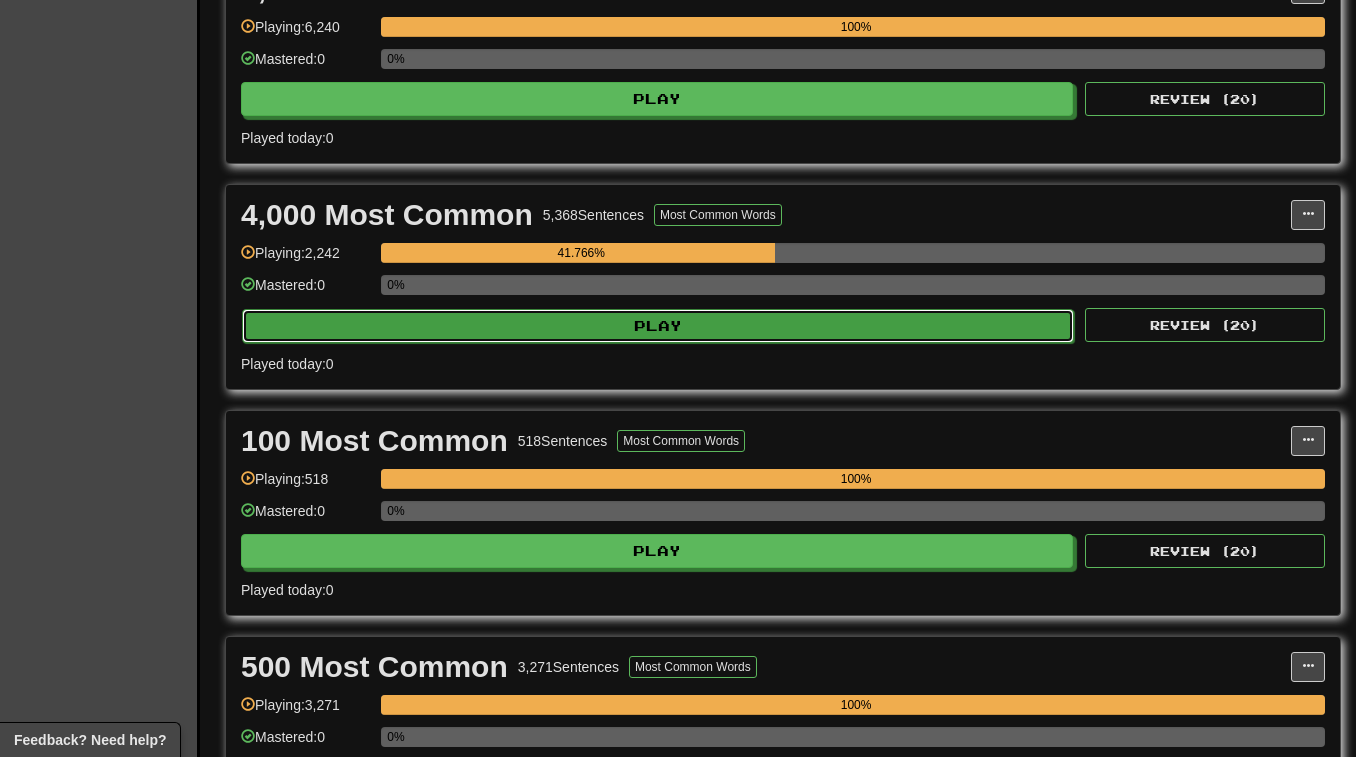 click on "Play" at bounding box center [658, 326] 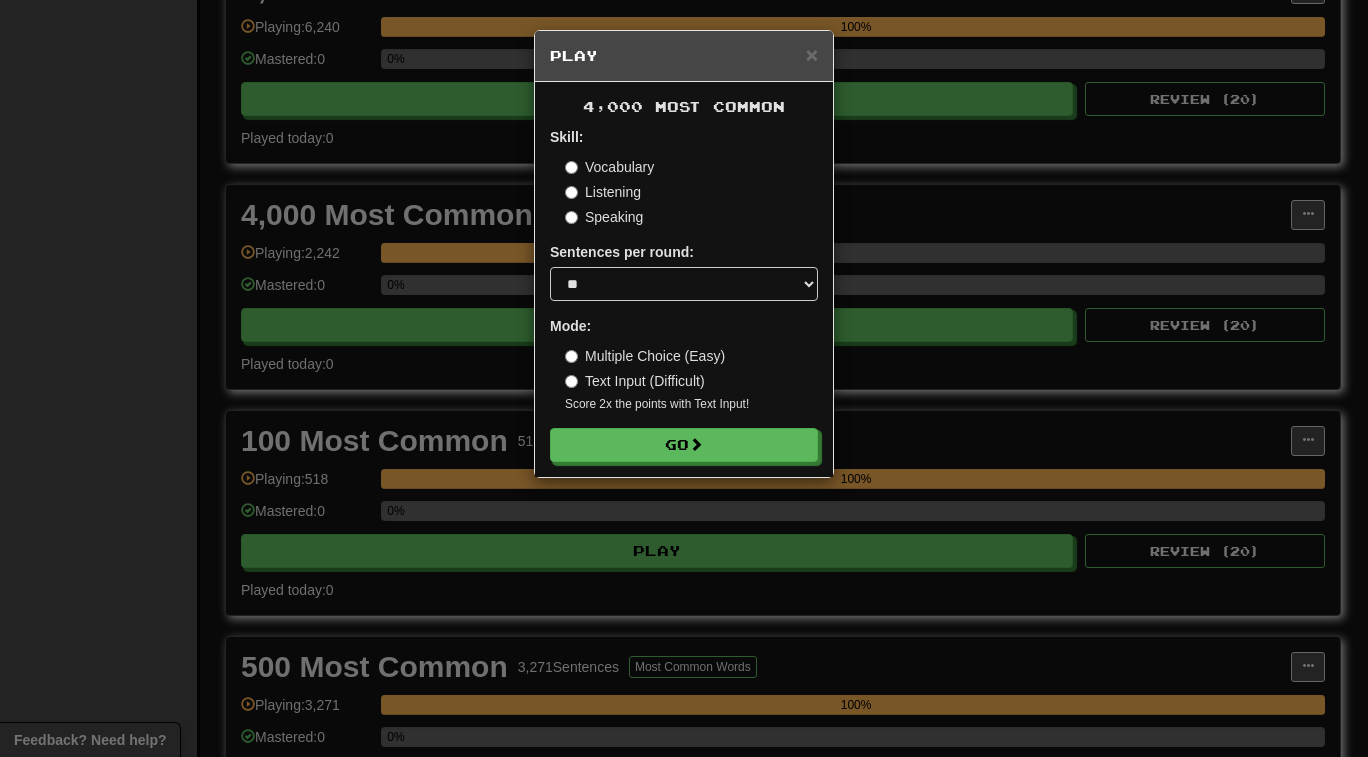 click on "Skill: Vocabulary Listening Speaking Sentences per round: * ** ** ** ** ** *** ******** Mode: Multiple Choice (Easy) Text Input (Difficult) Score 2x the points with Text Input ! Go" at bounding box center (684, 294) 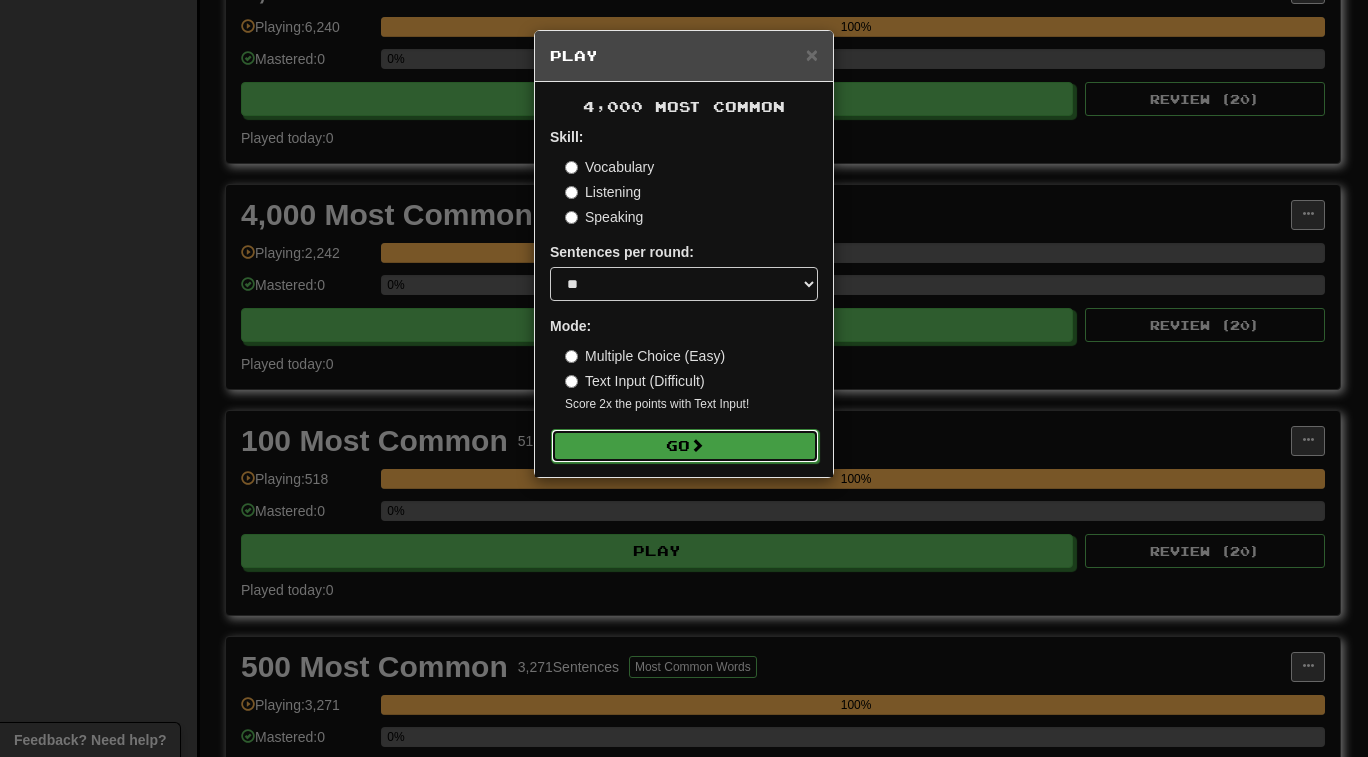 click on "Go" at bounding box center (685, 446) 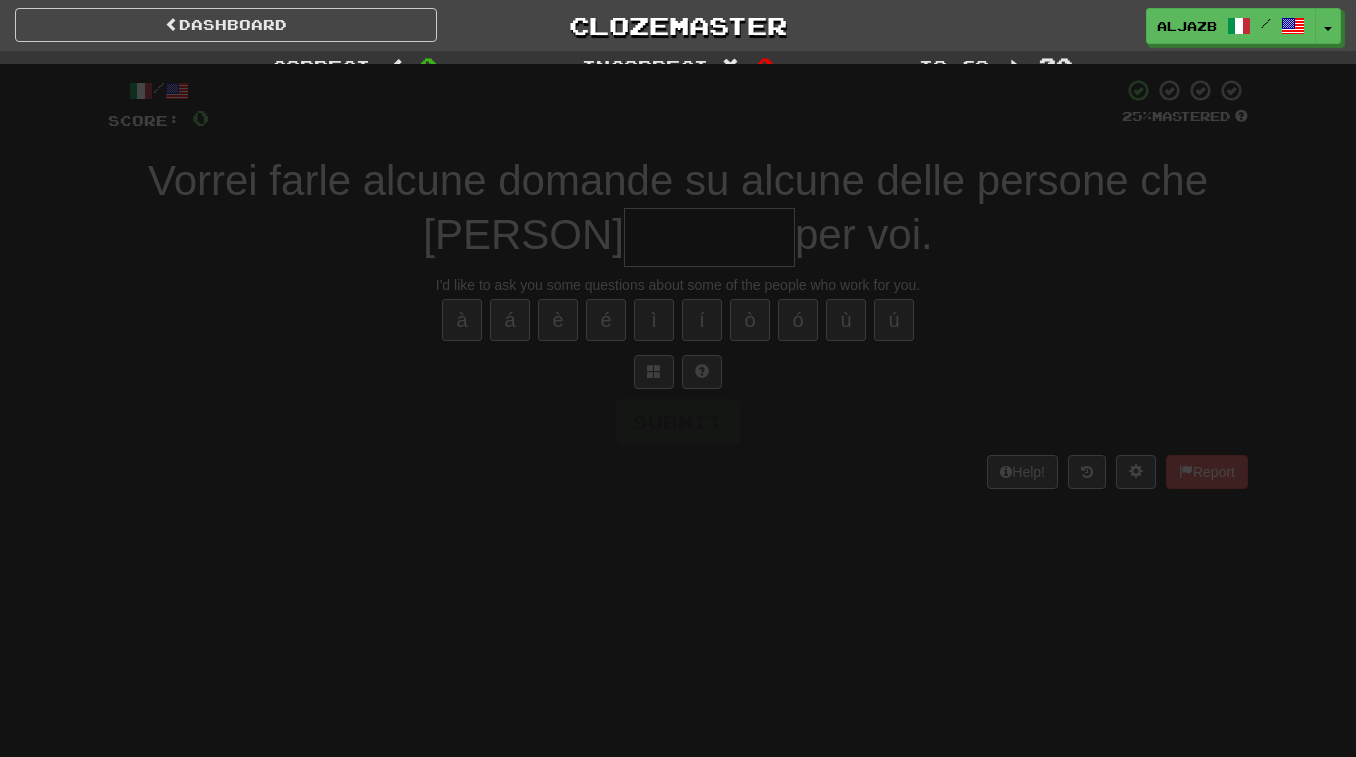 scroll, scrollTop: 0, scrollLeft: 0, axis: both 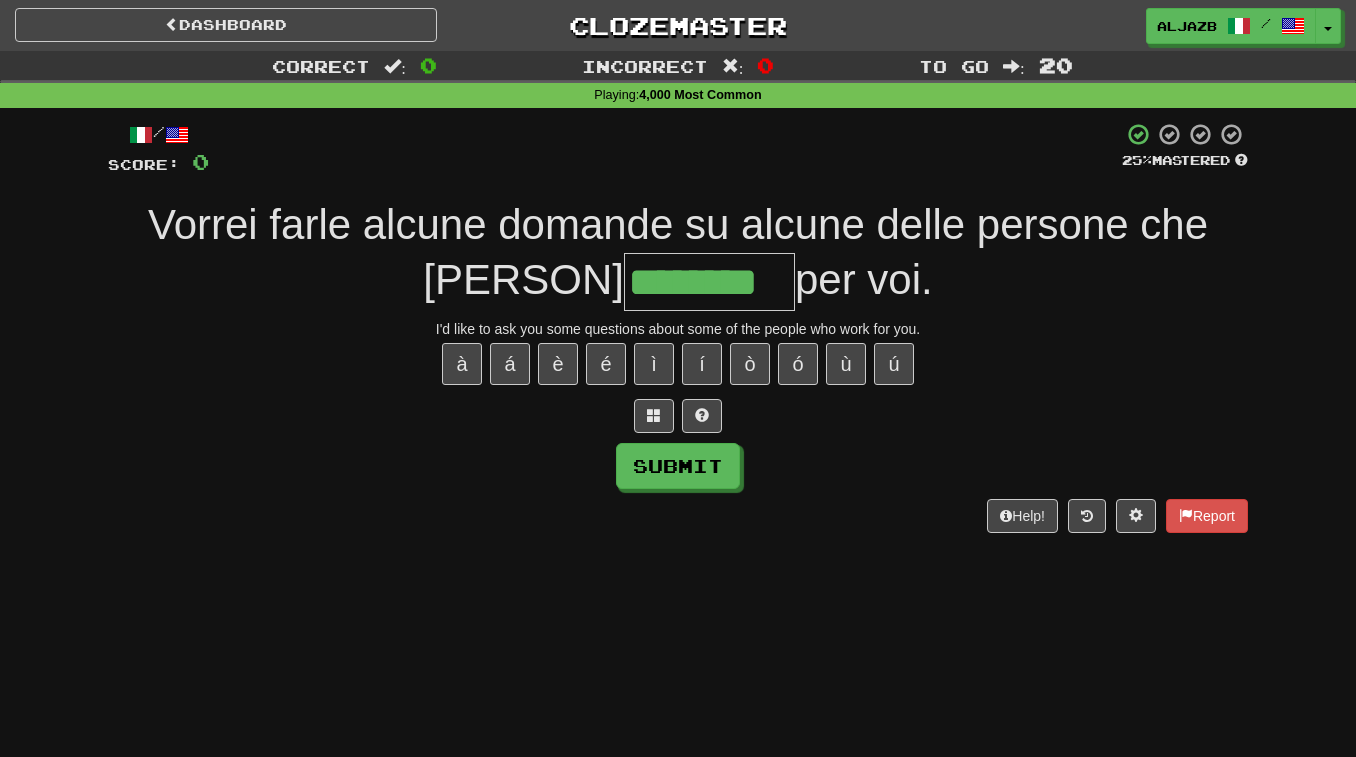 type on "********" 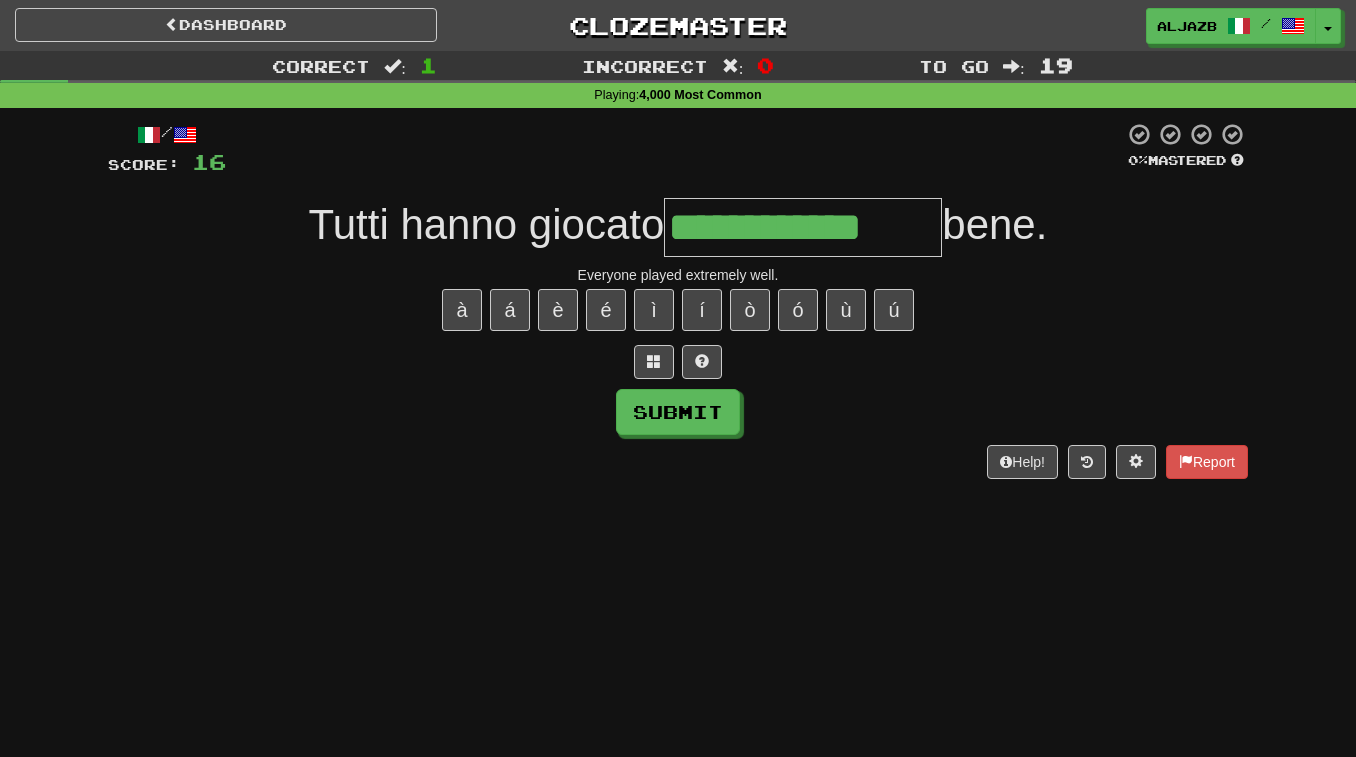 type on "**********" 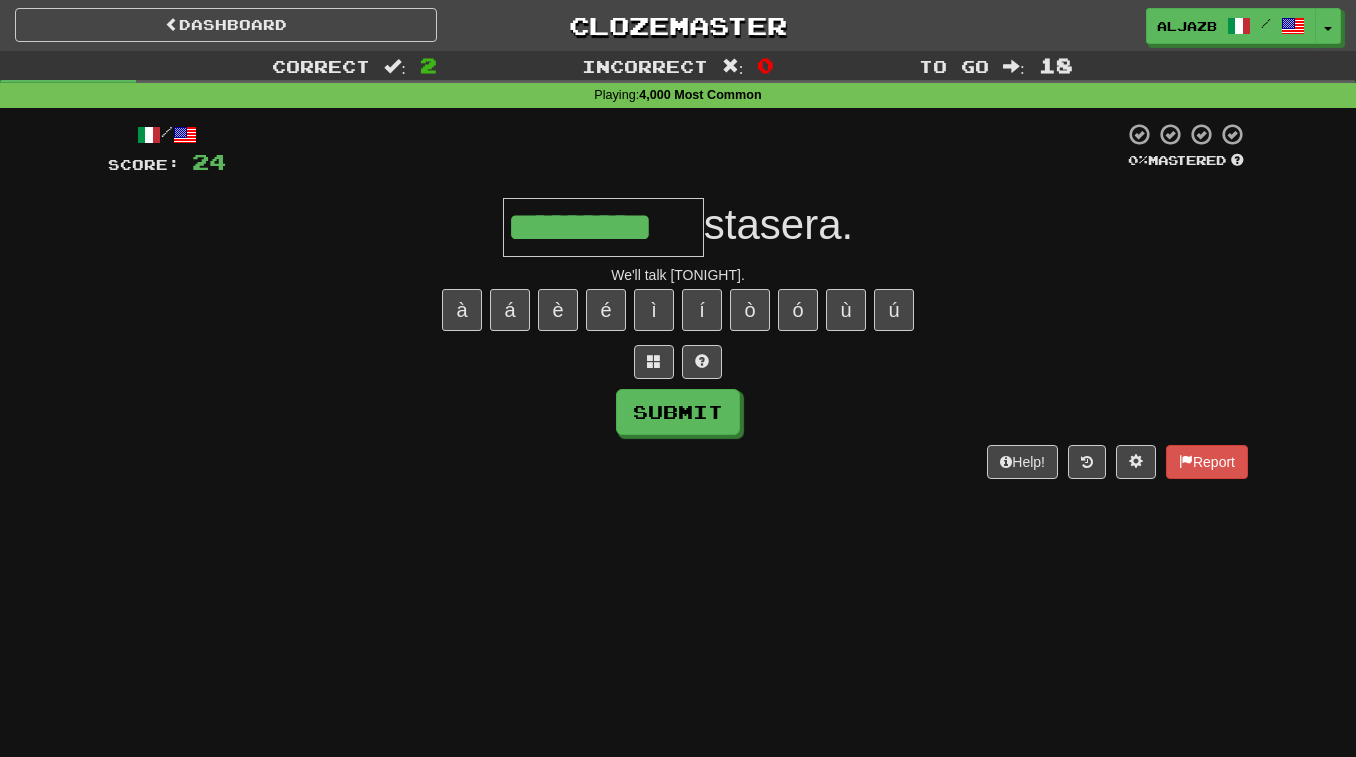 type on "*********" 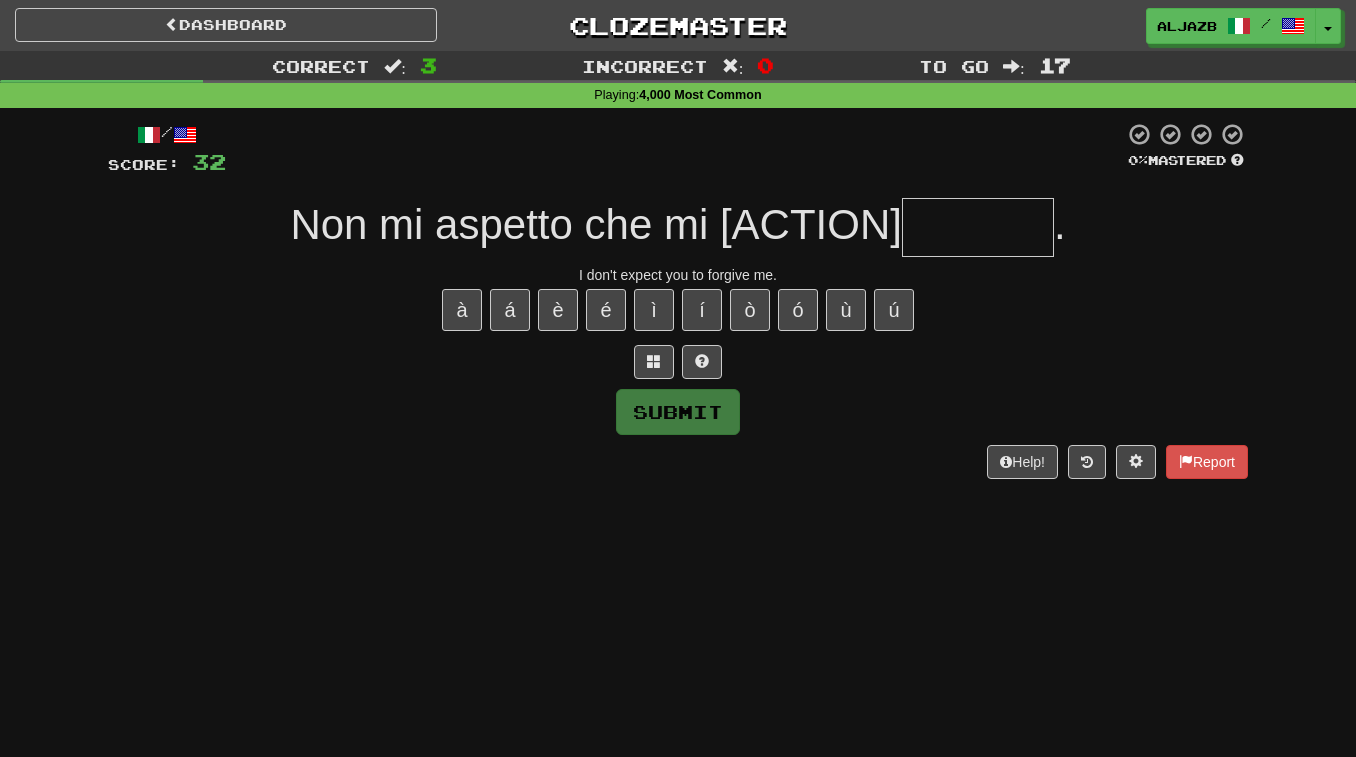 type on "*" 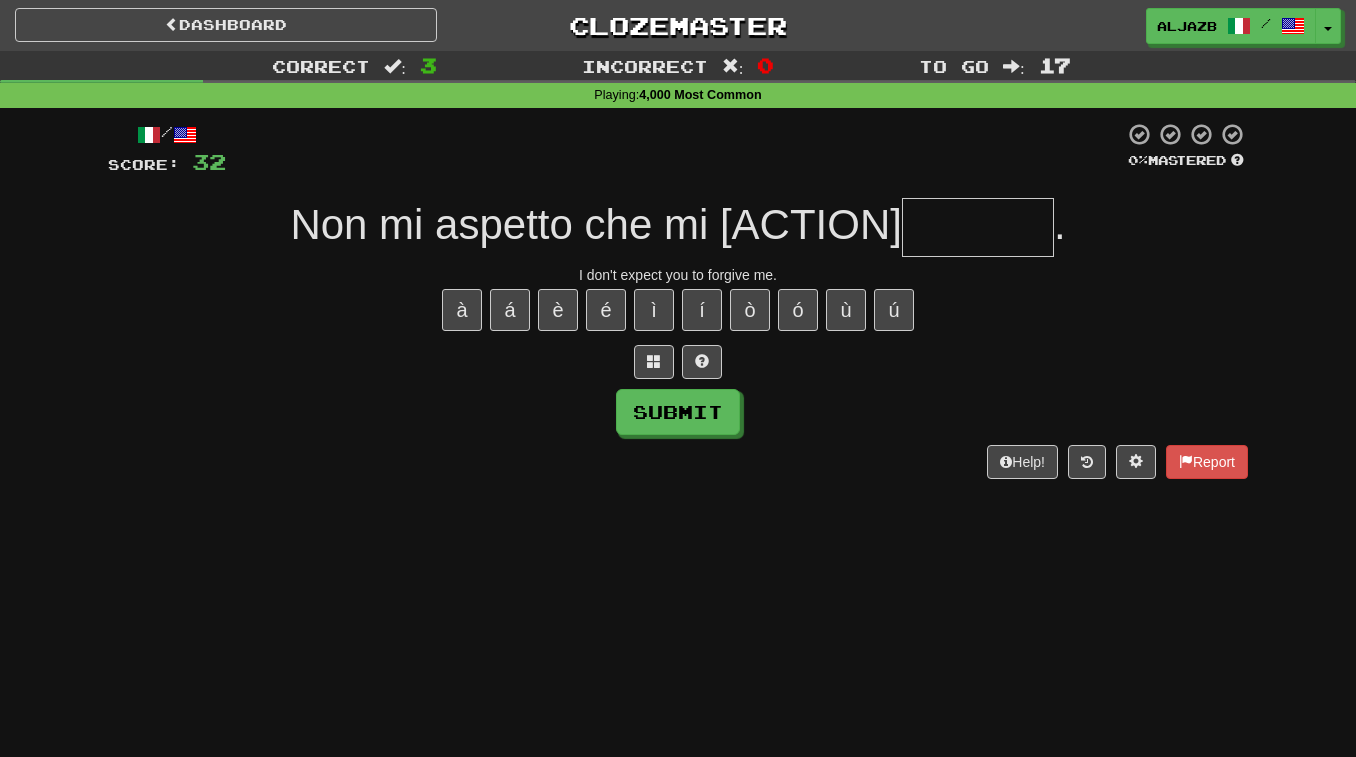 type on "*" 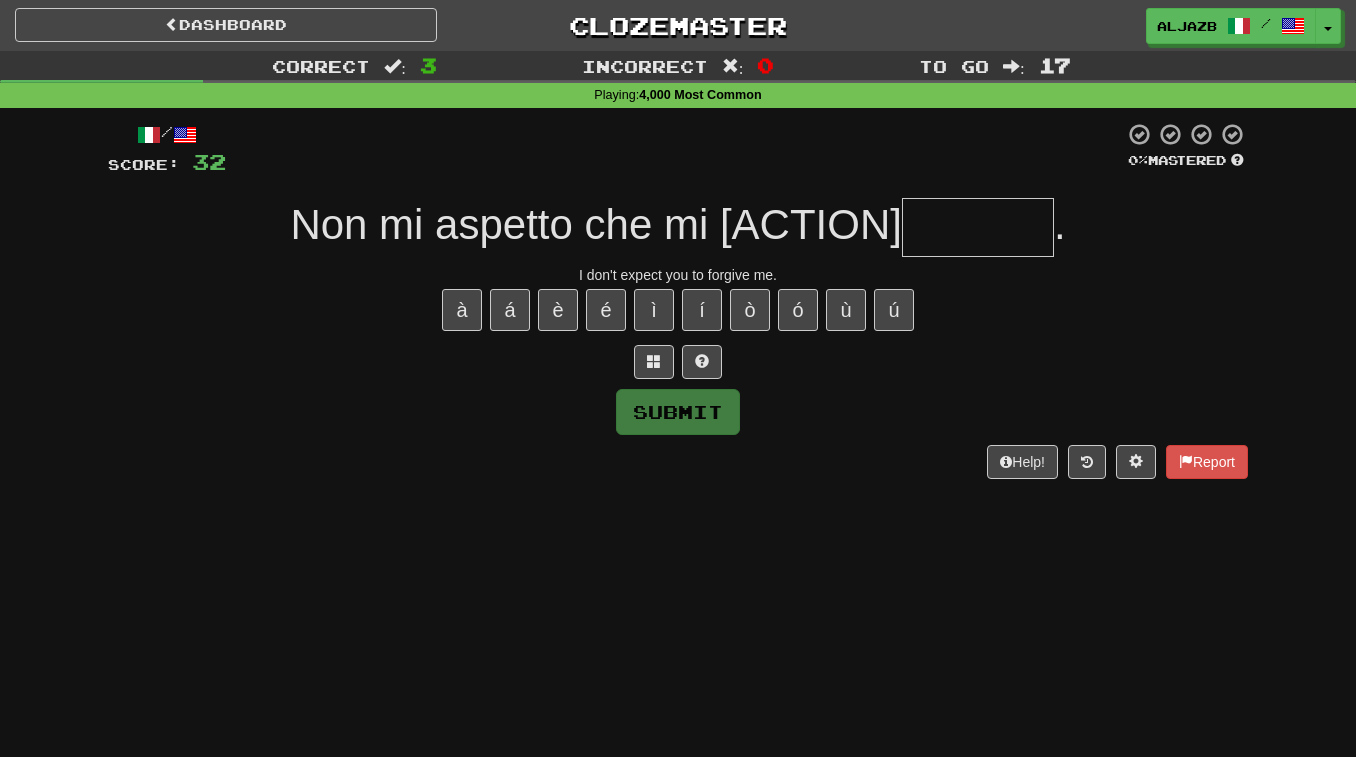 type on "*" 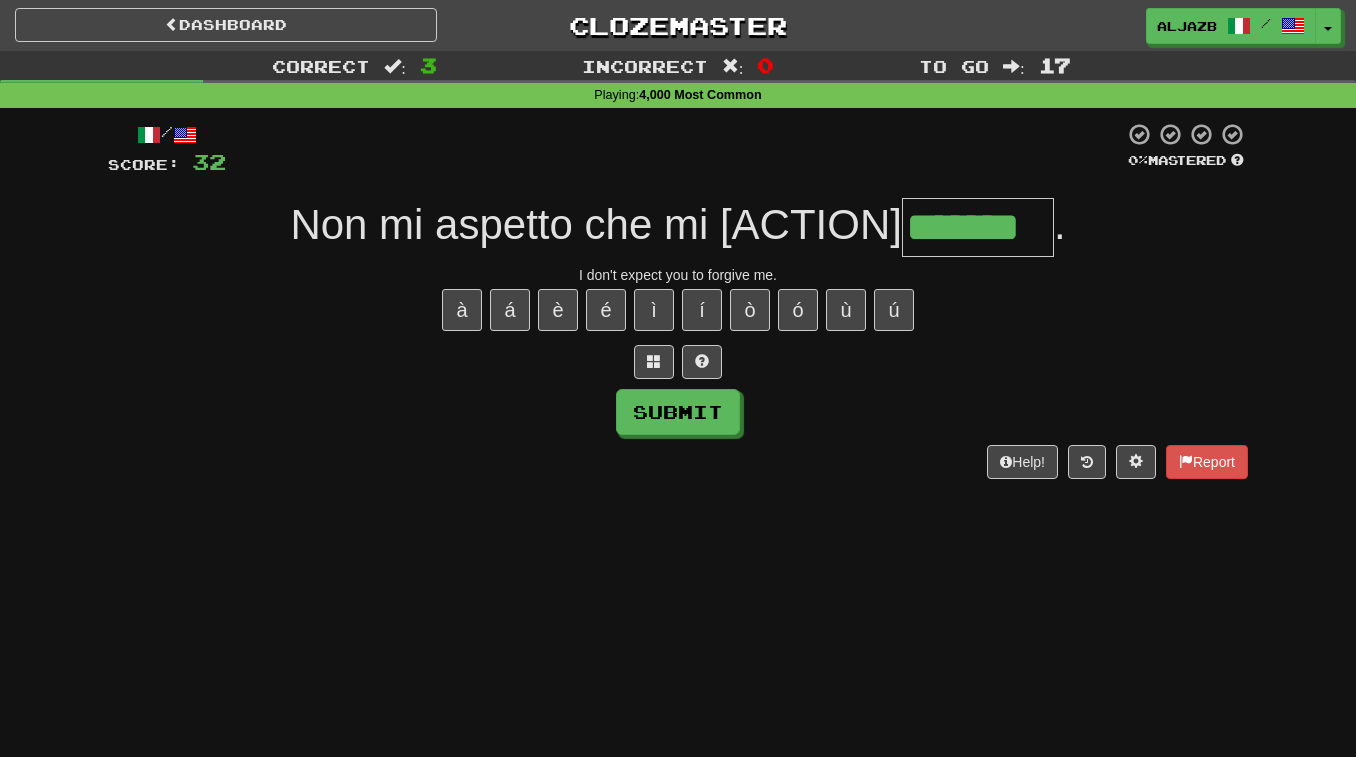 type on "*******" 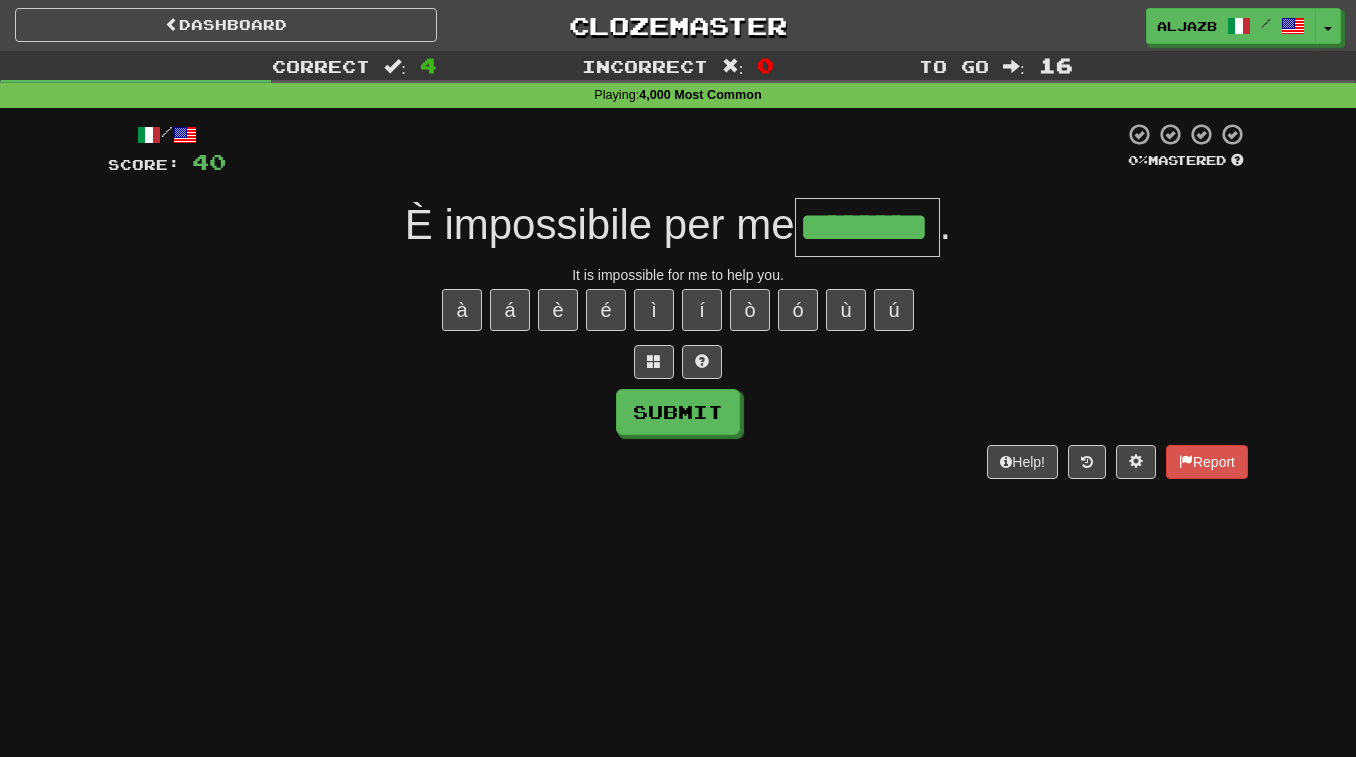 type on "********" 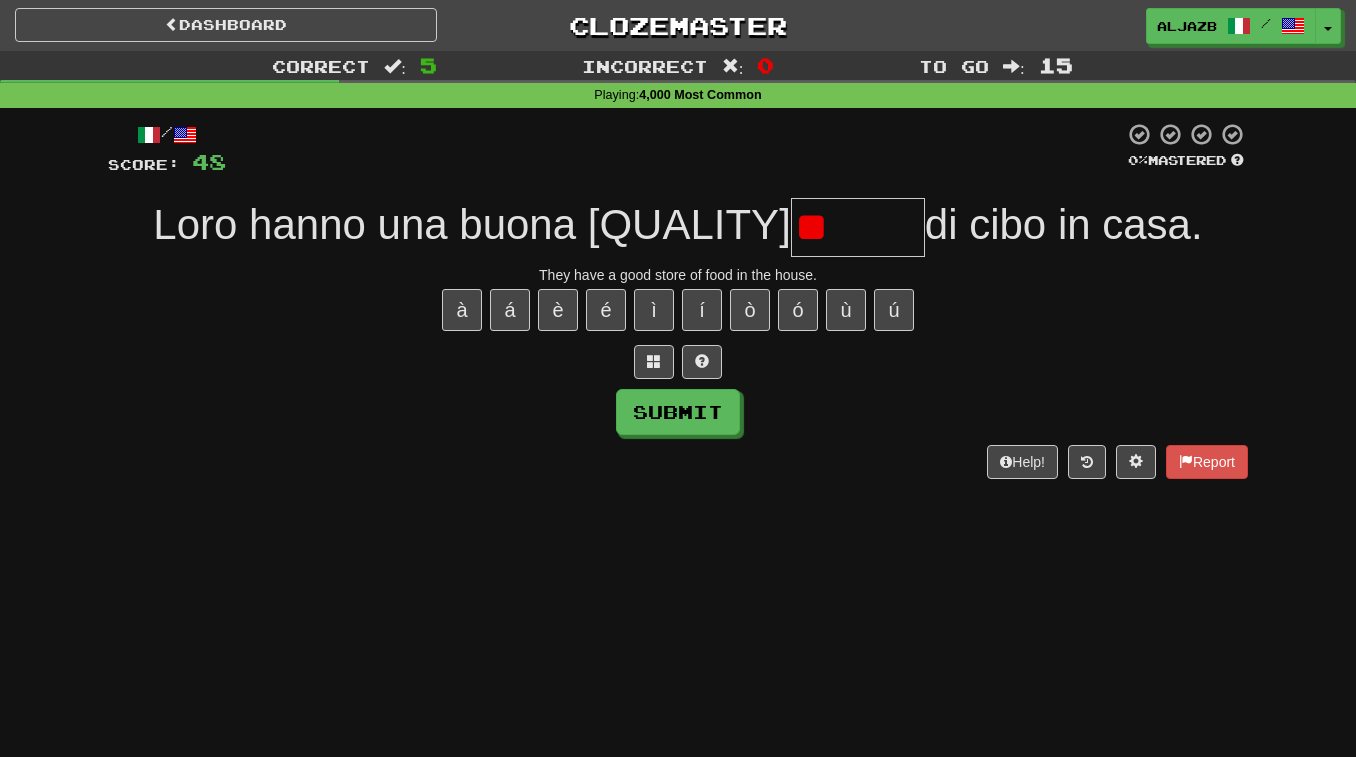 type on "*" 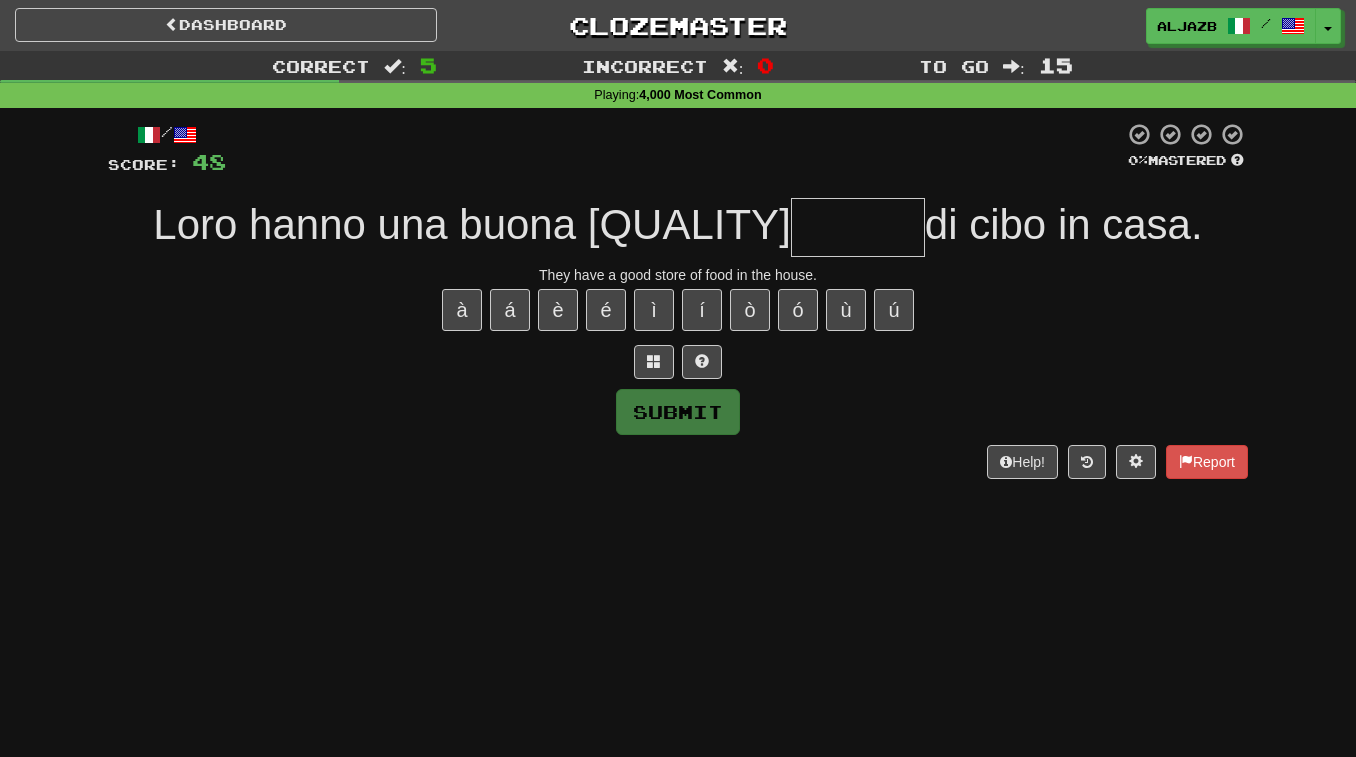 type on "*" 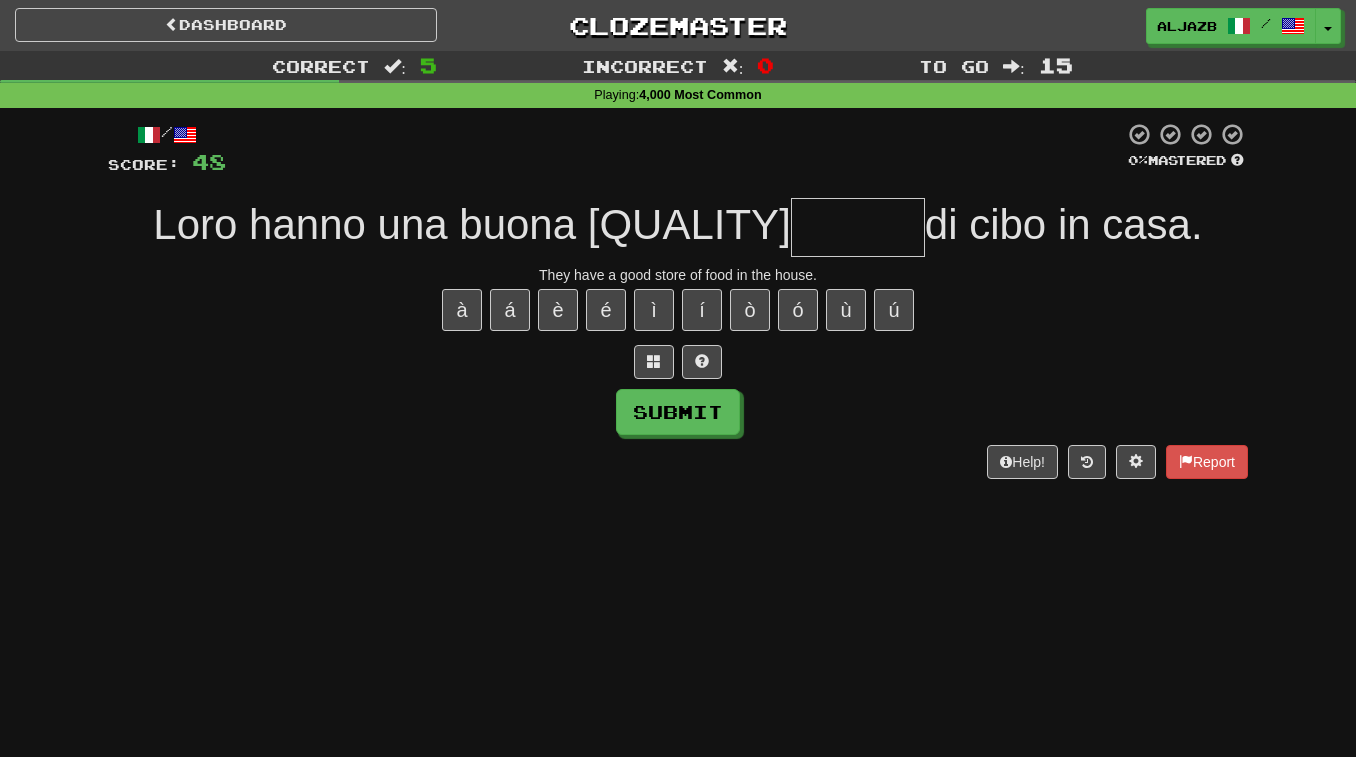 type on "*" 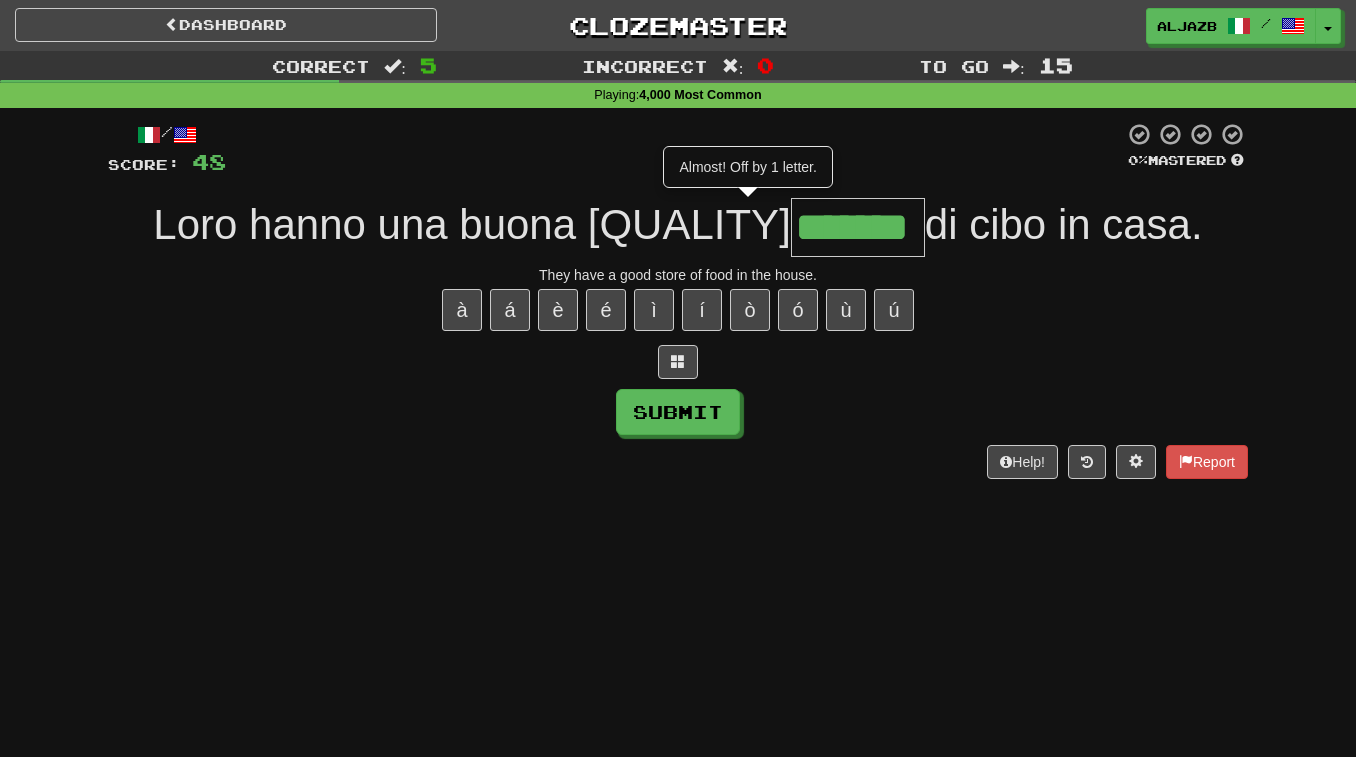 type on "*******" 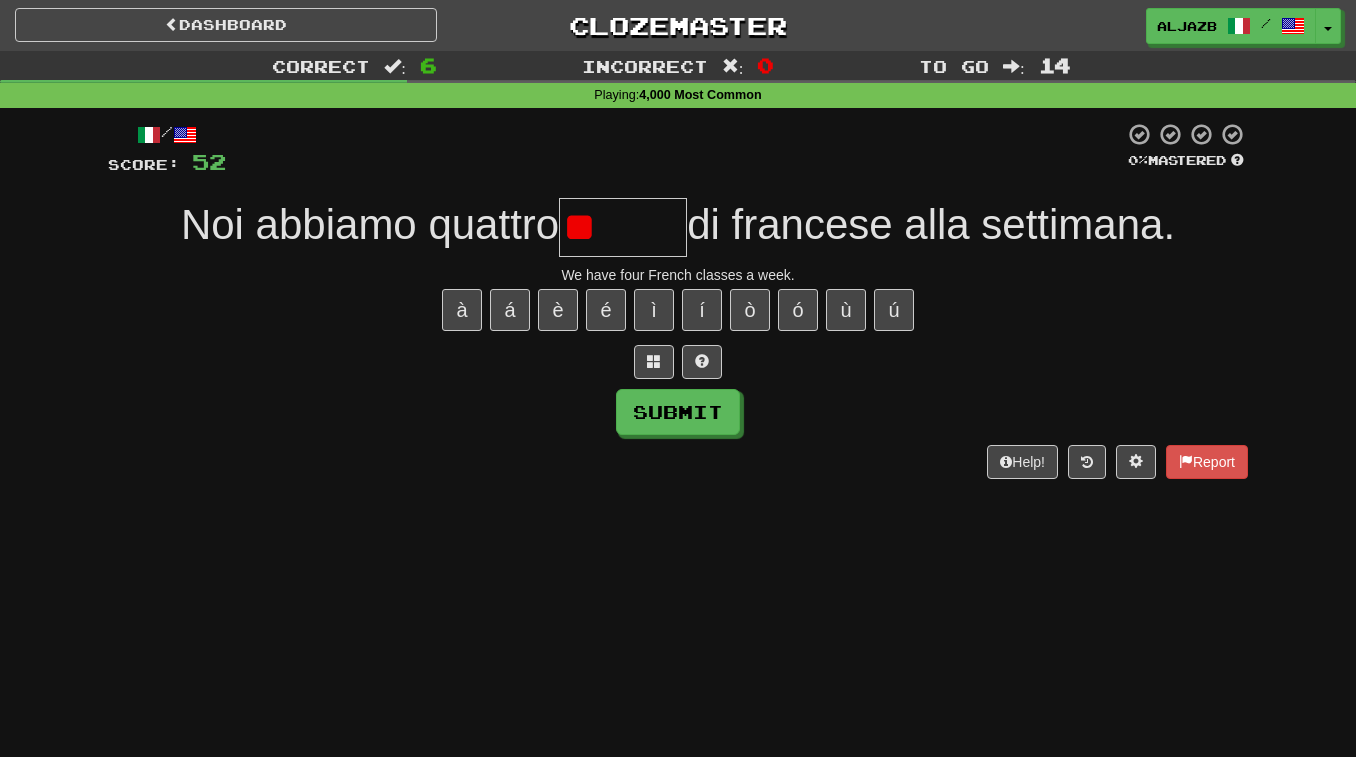 type on "*" 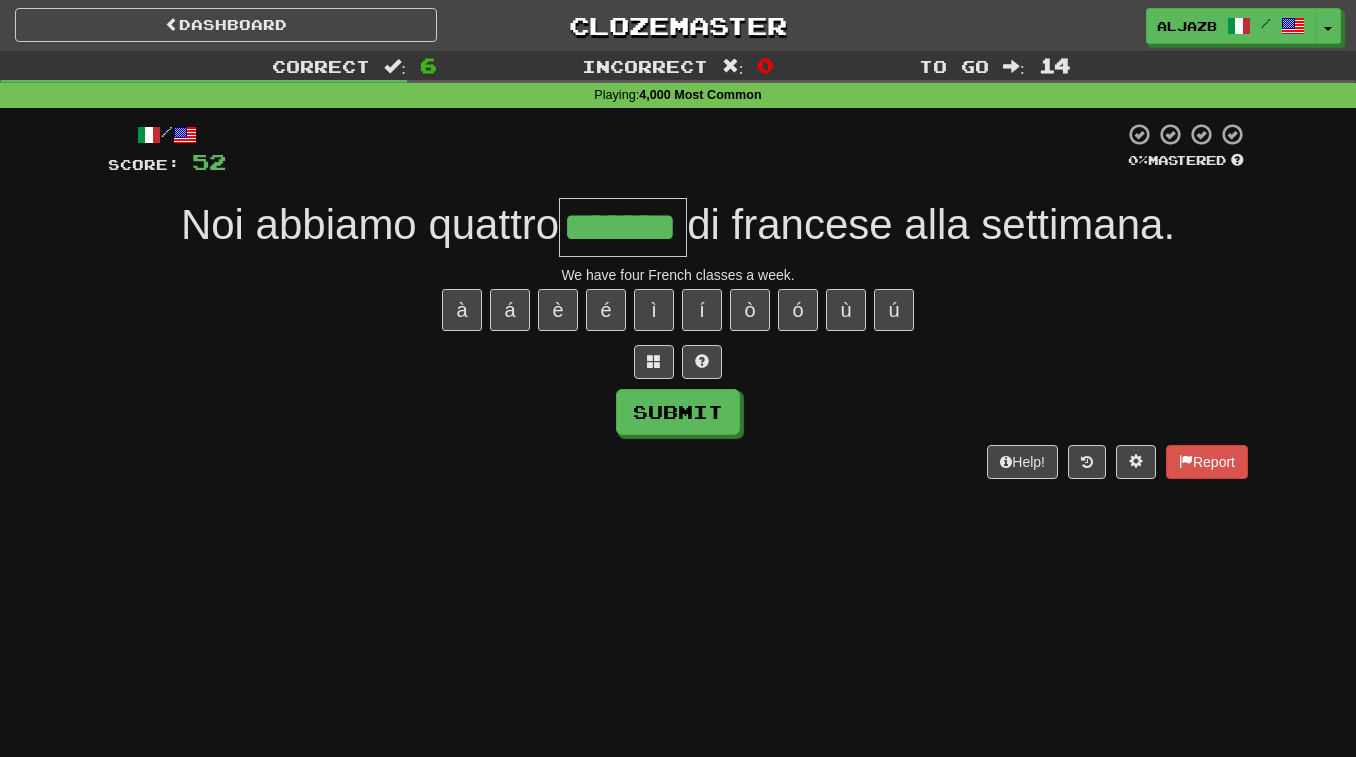 type on "*******" 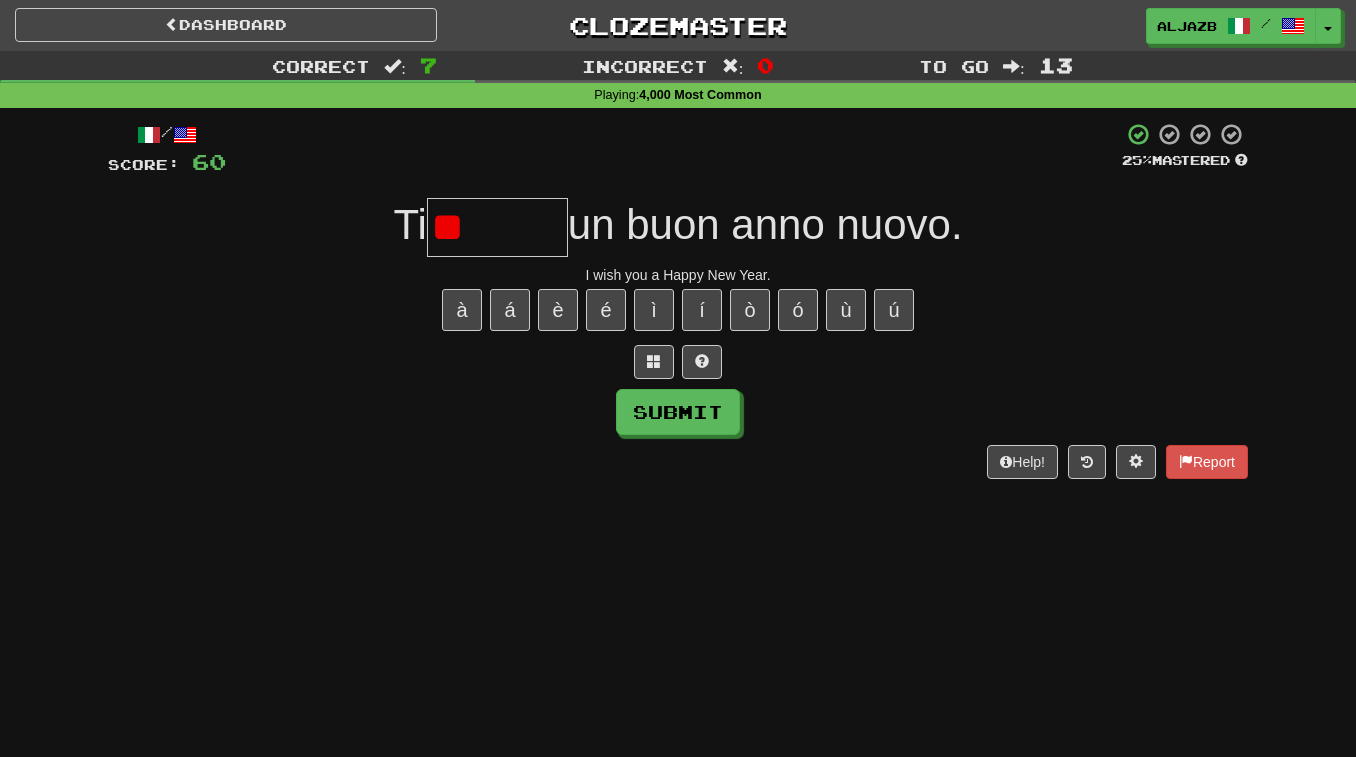 type on "*" 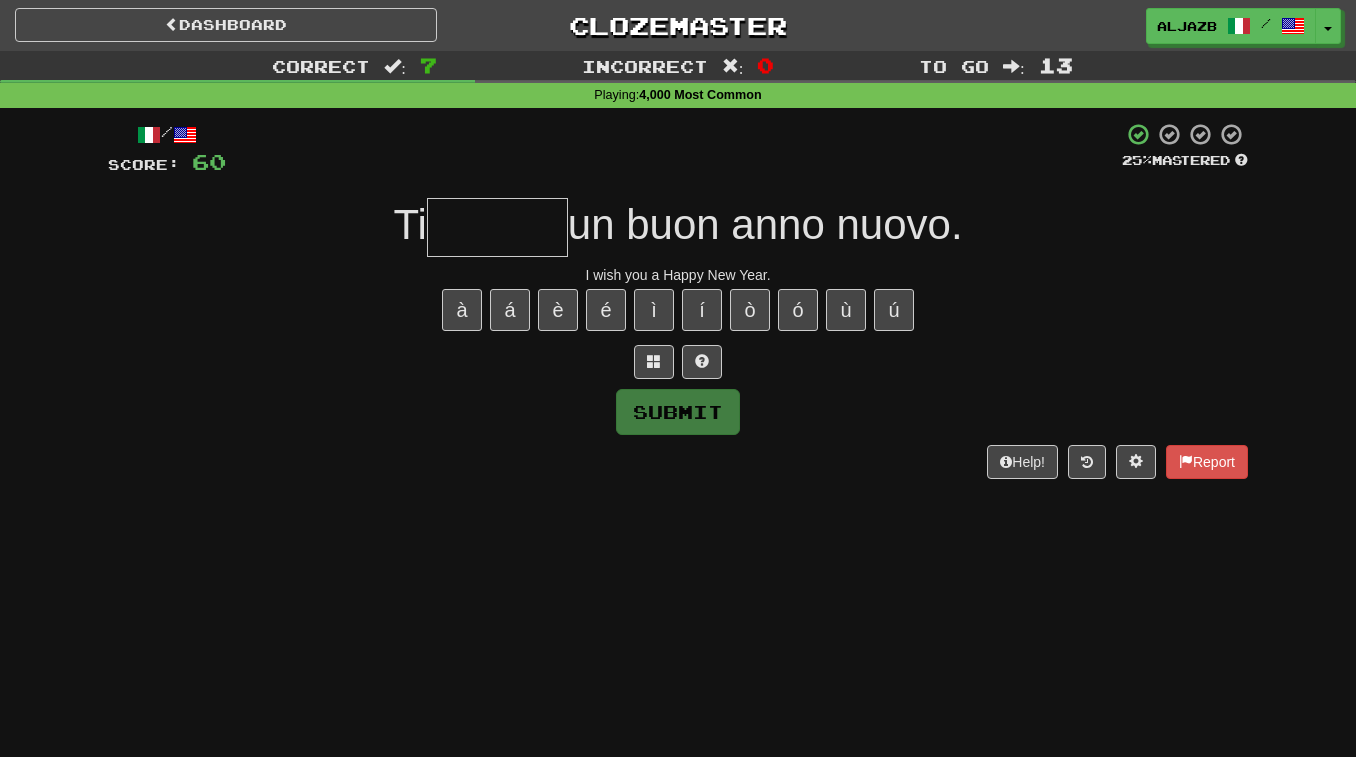 type on "*" 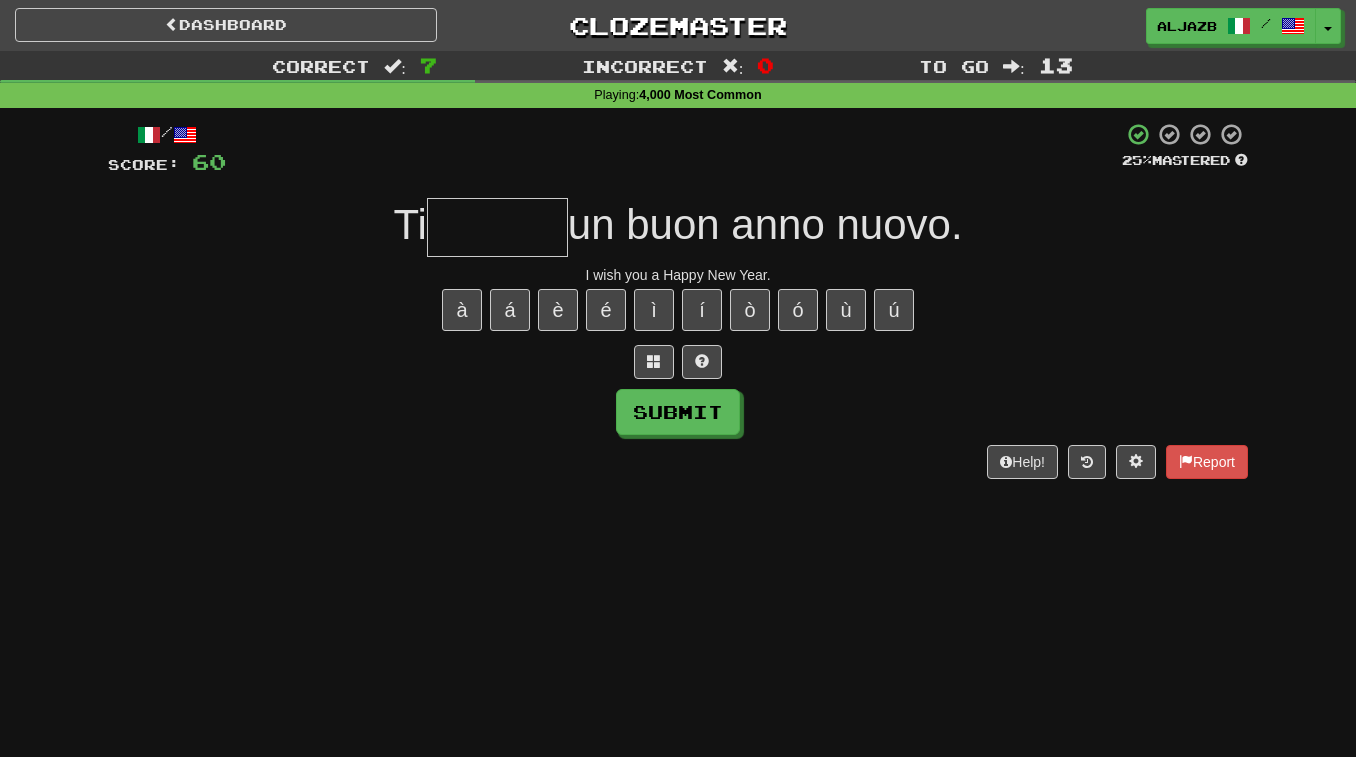 type on "*" 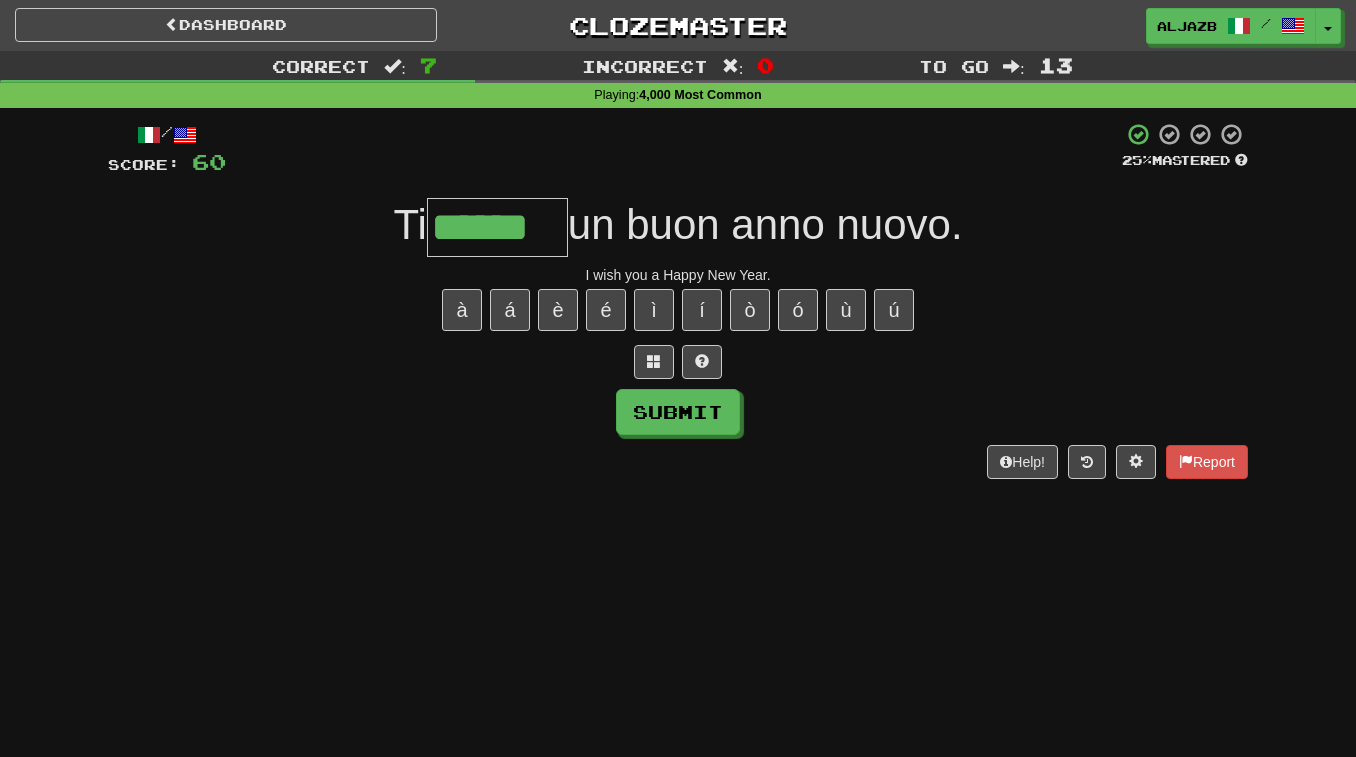 type on "******" 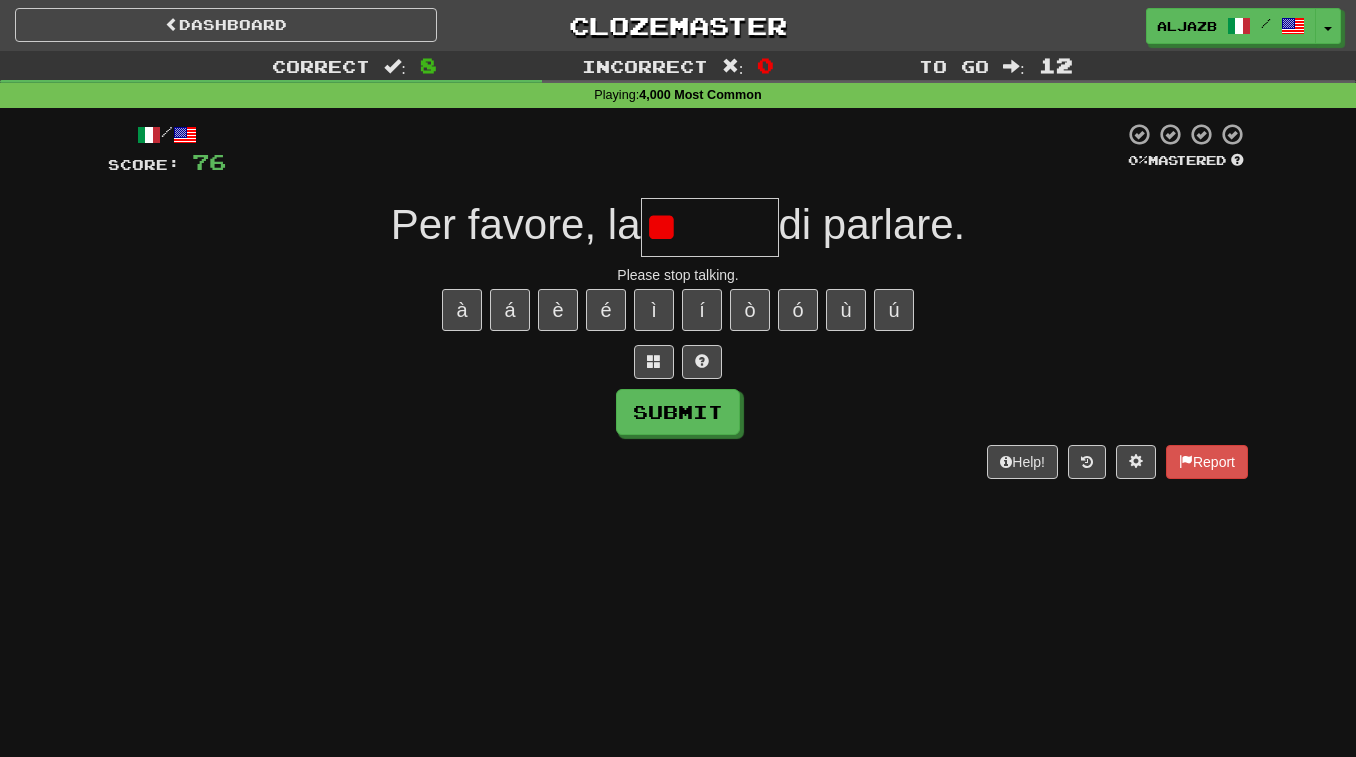 type on "*" 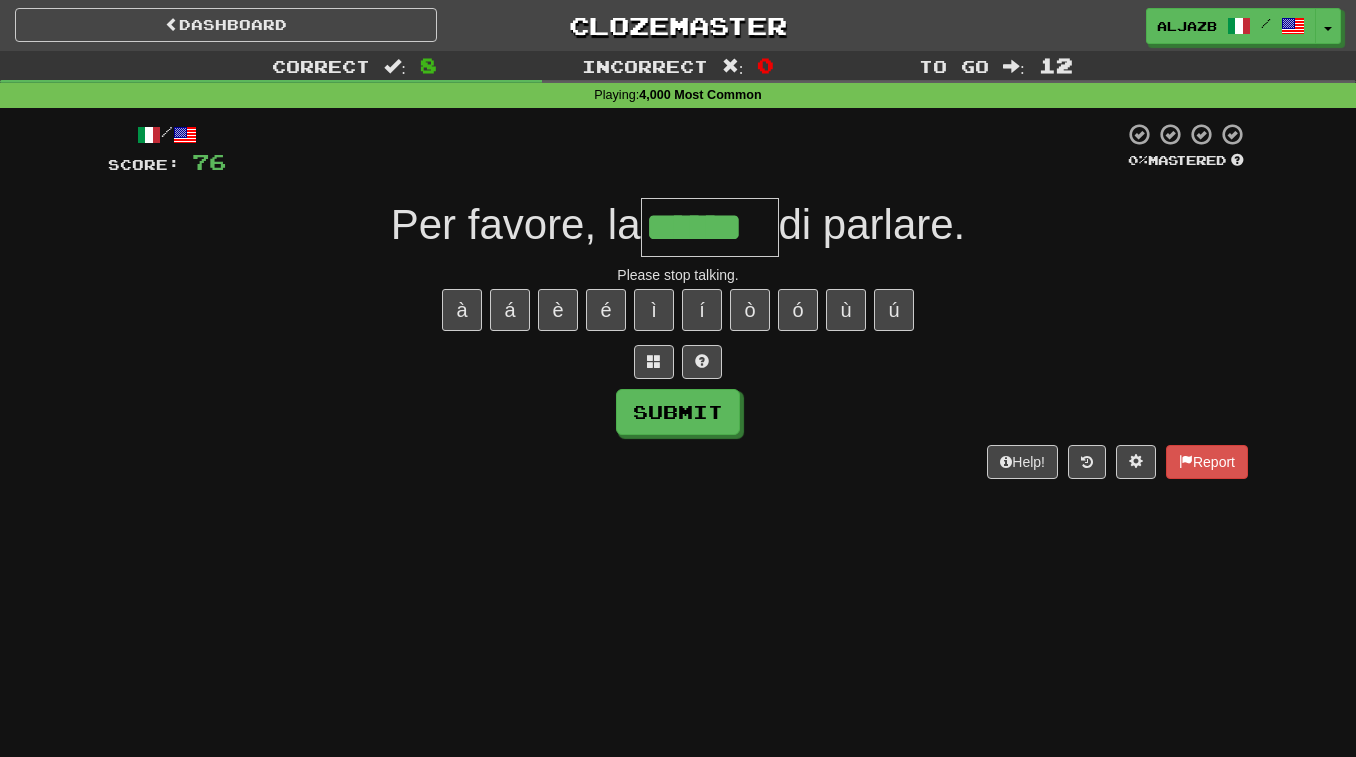 type on "******" 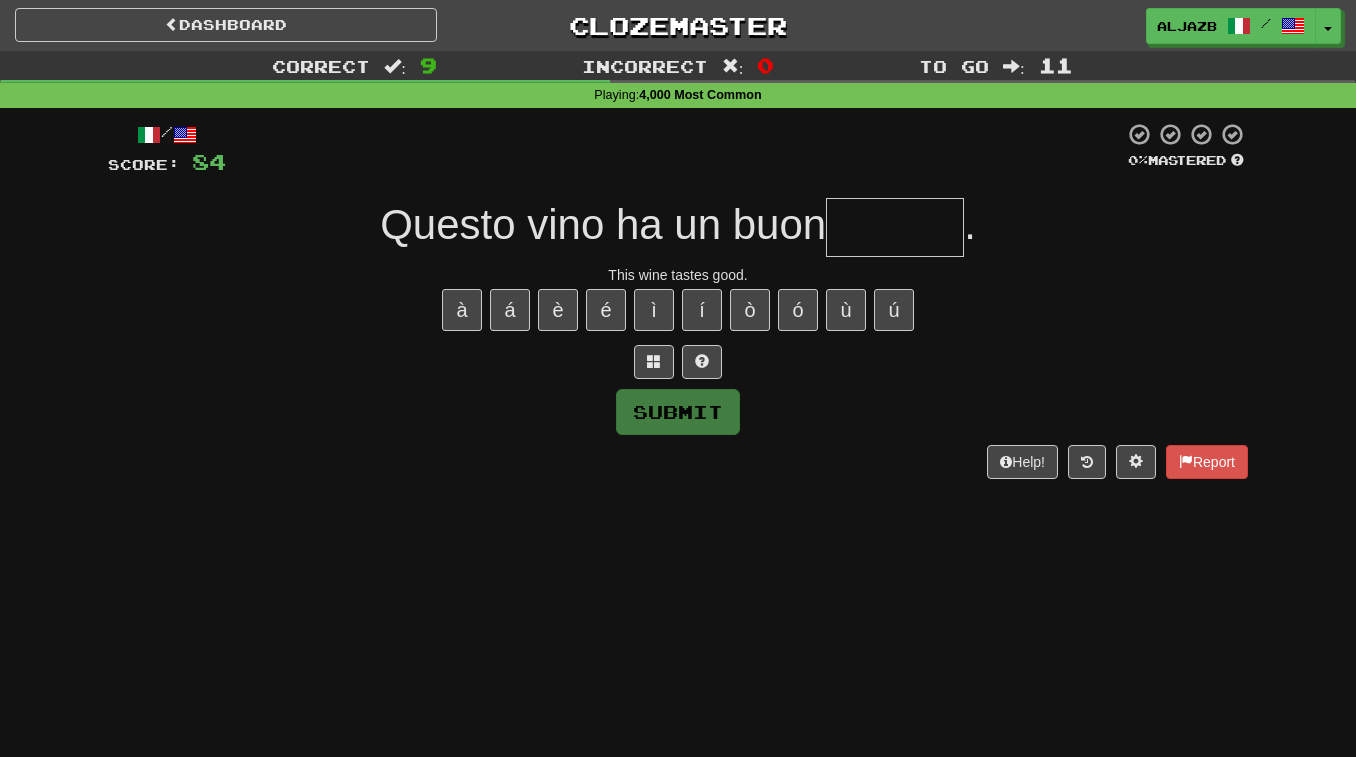 type on "*" 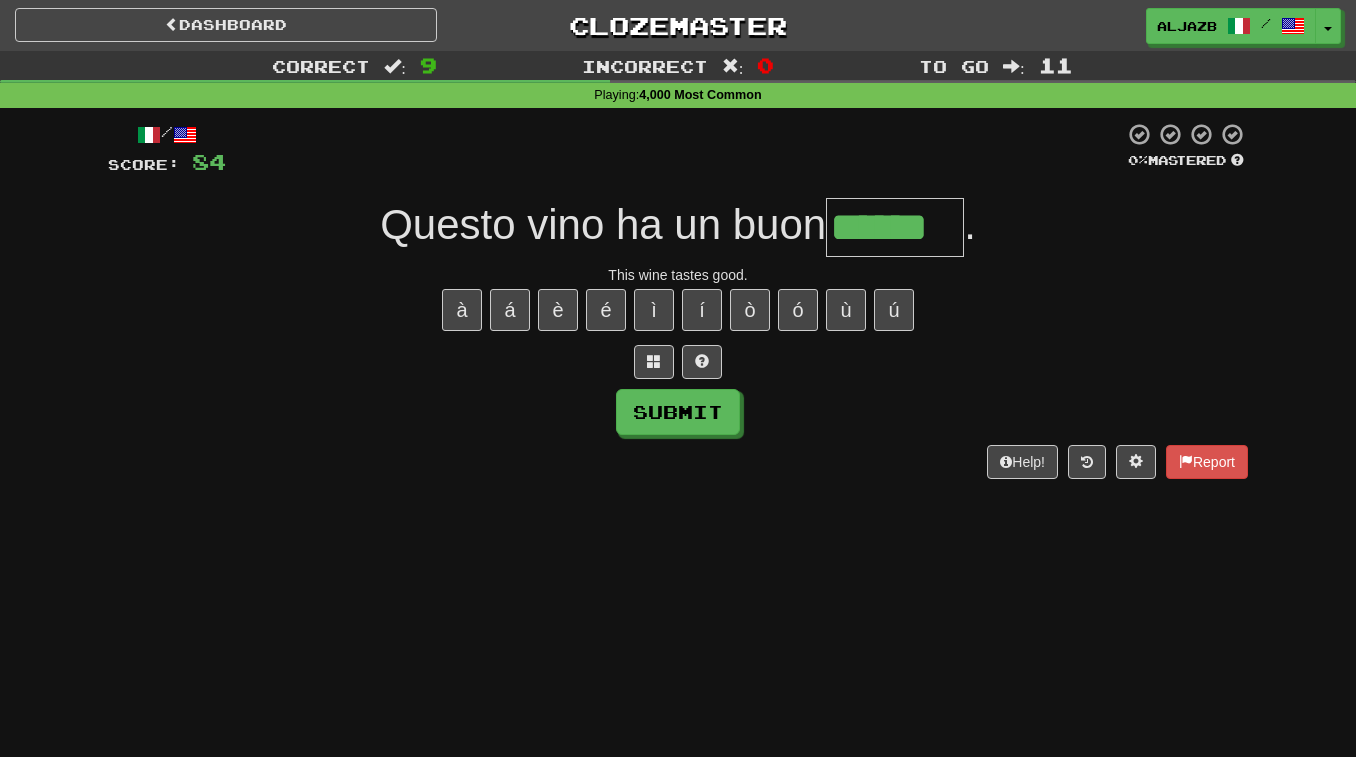 type on "******" 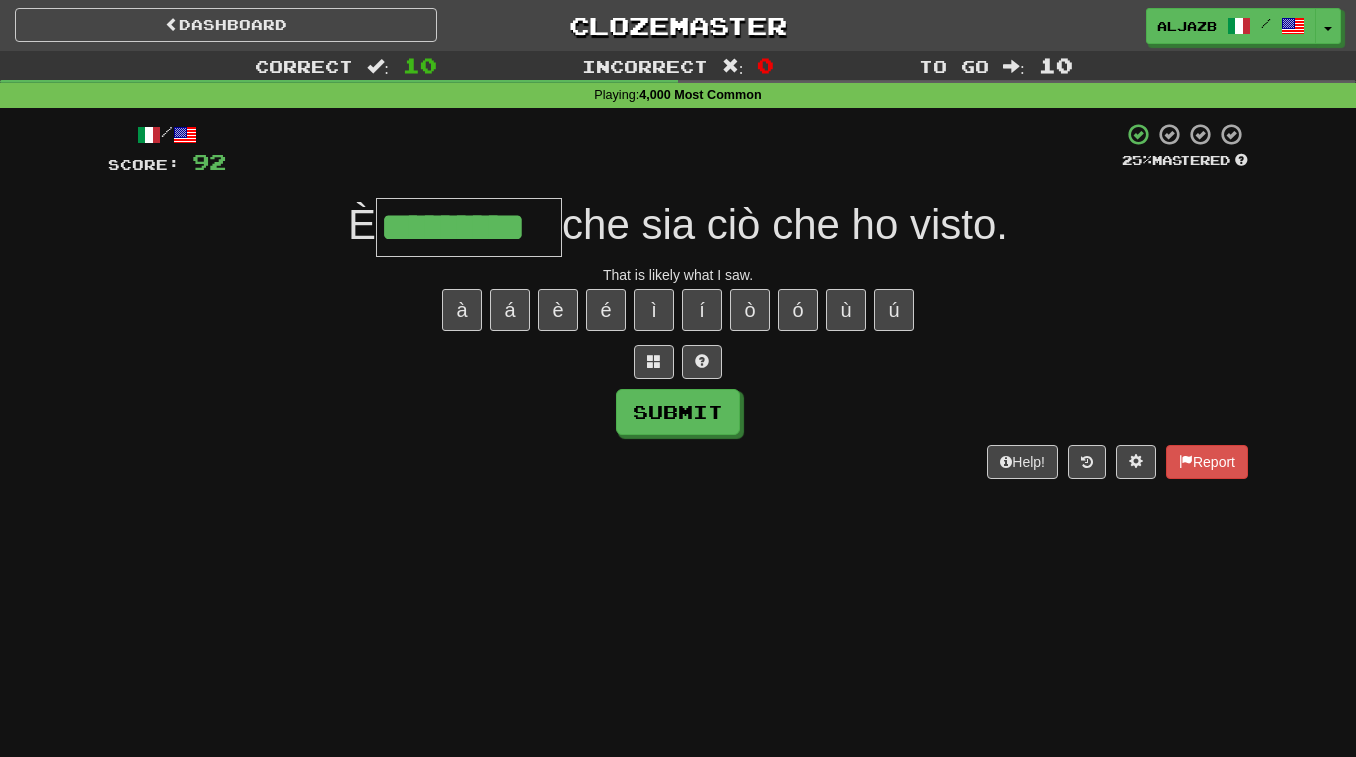 type on "*********" 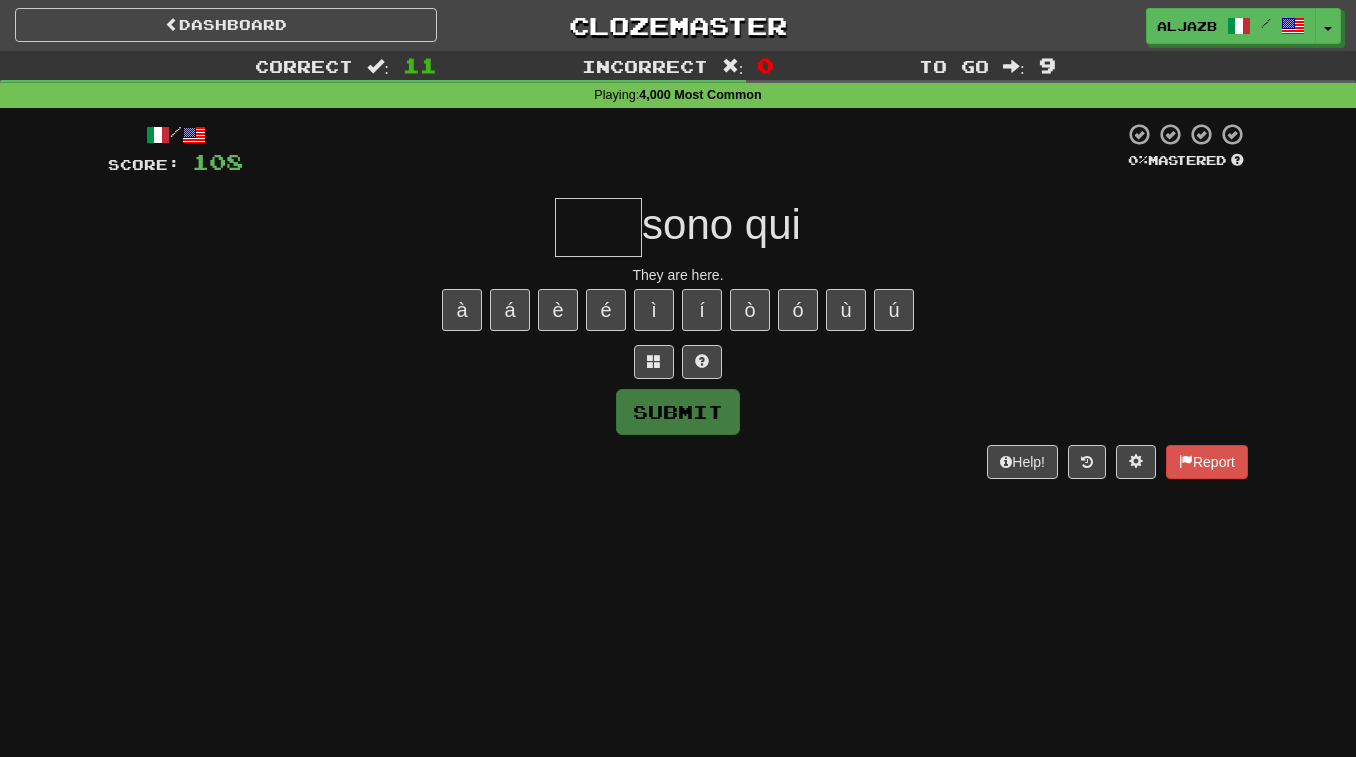 type on "*" 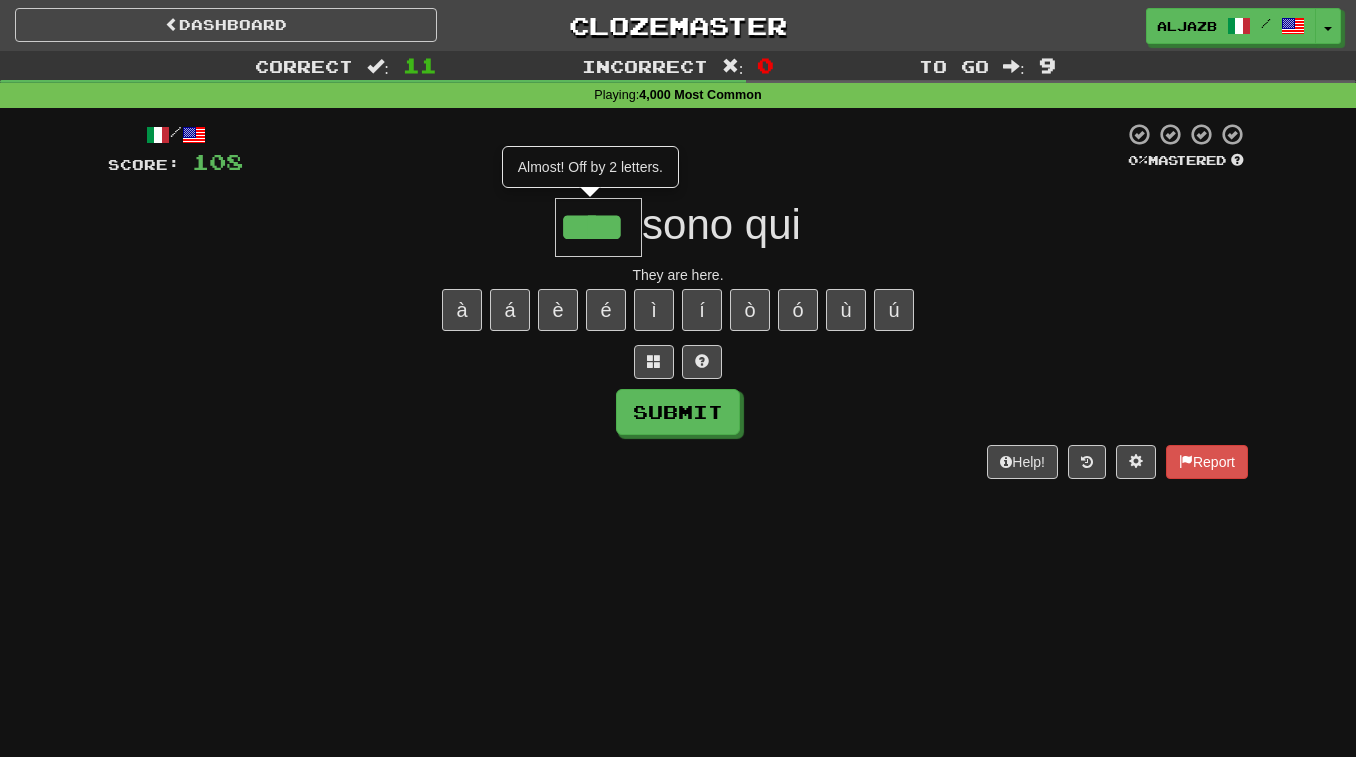 type on "****" 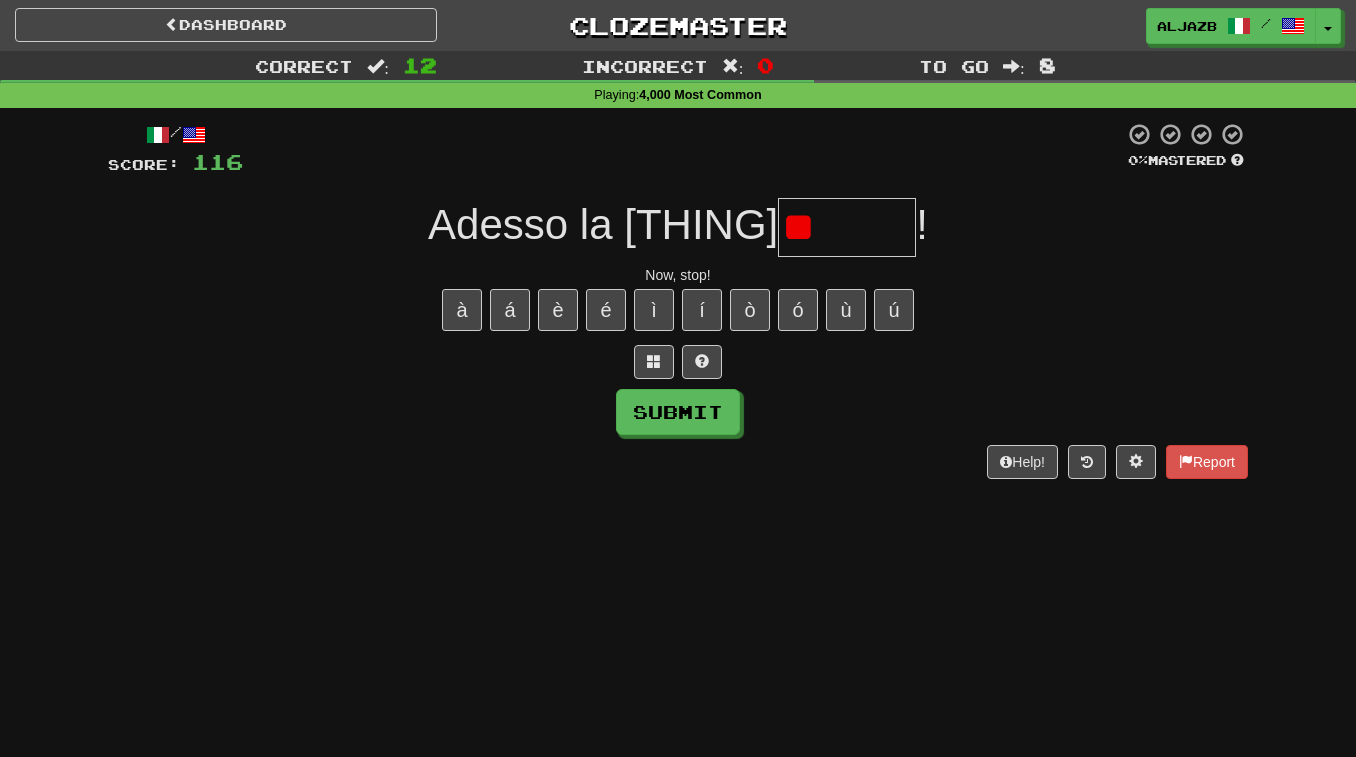 type on "*" 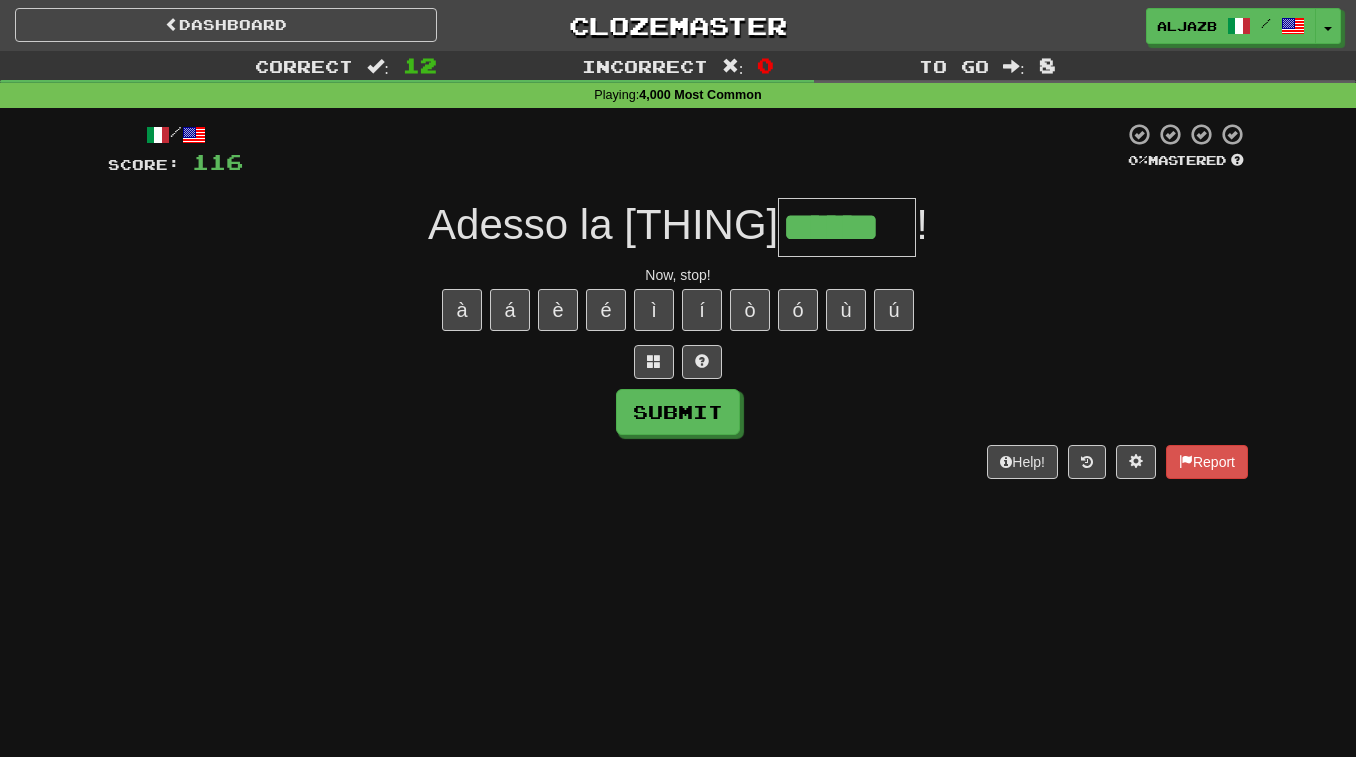 type on "******" 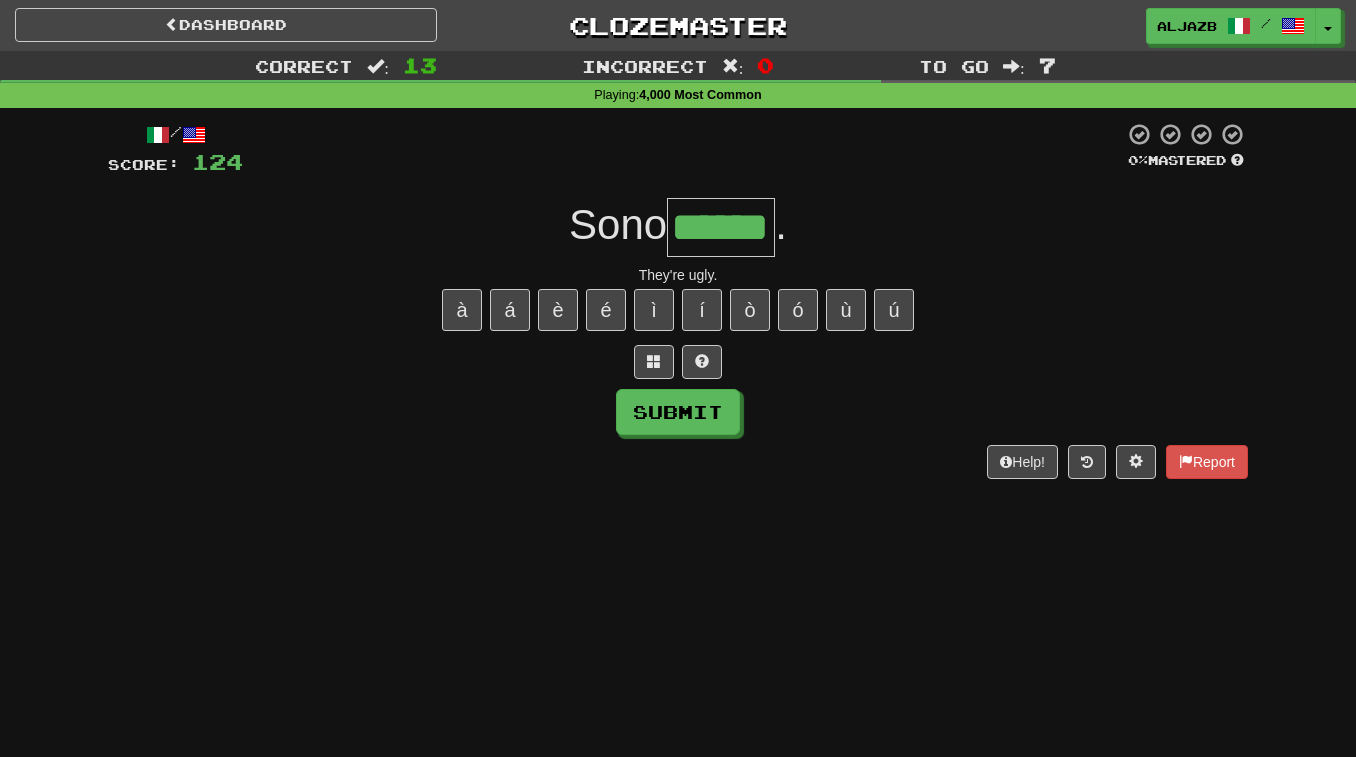 type on "******" 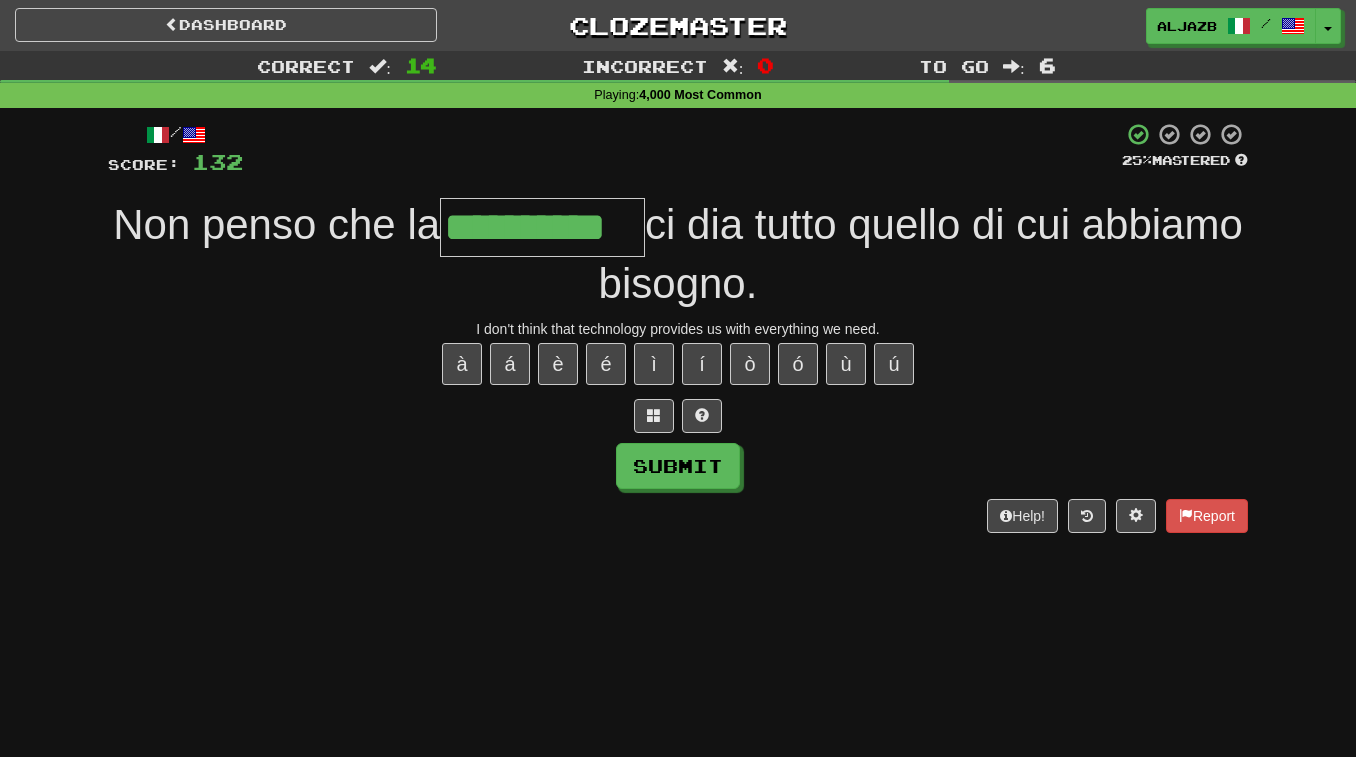 type on "**********" 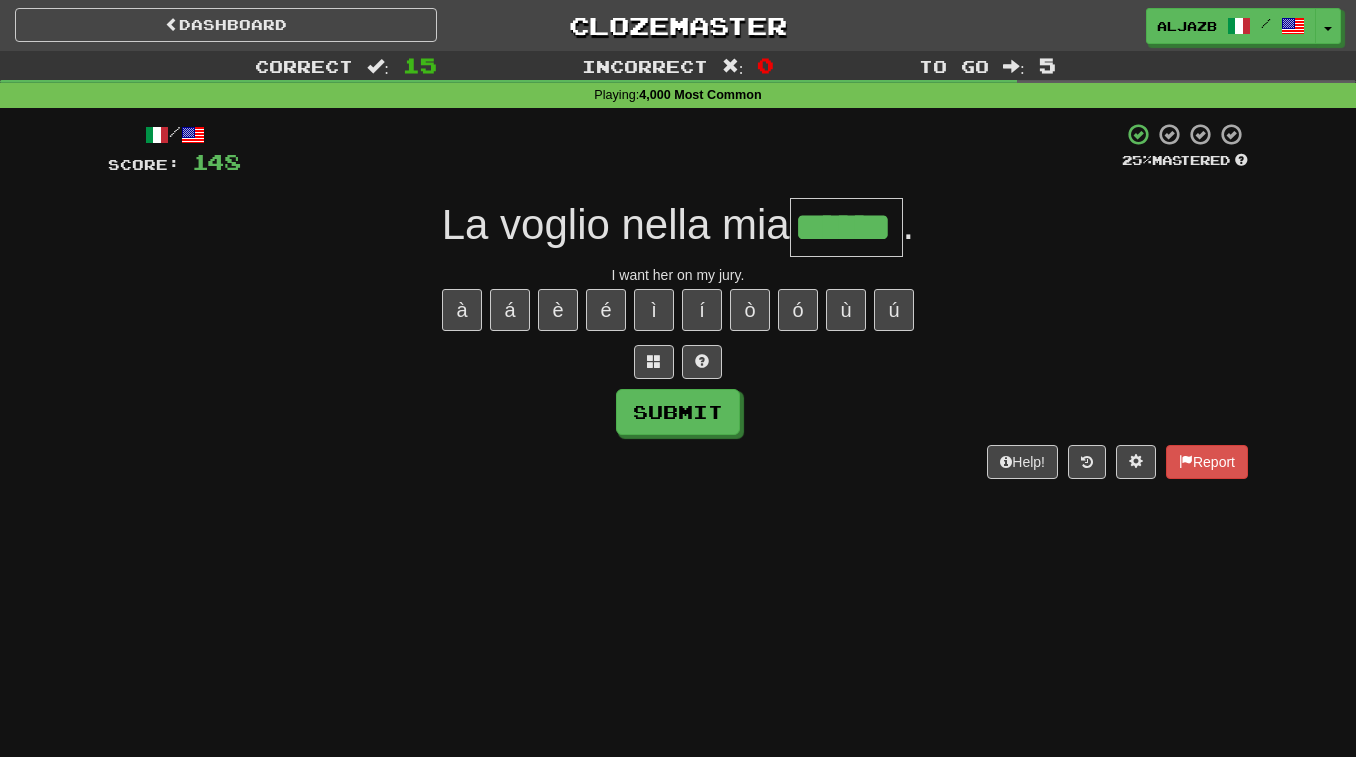 type on "******" 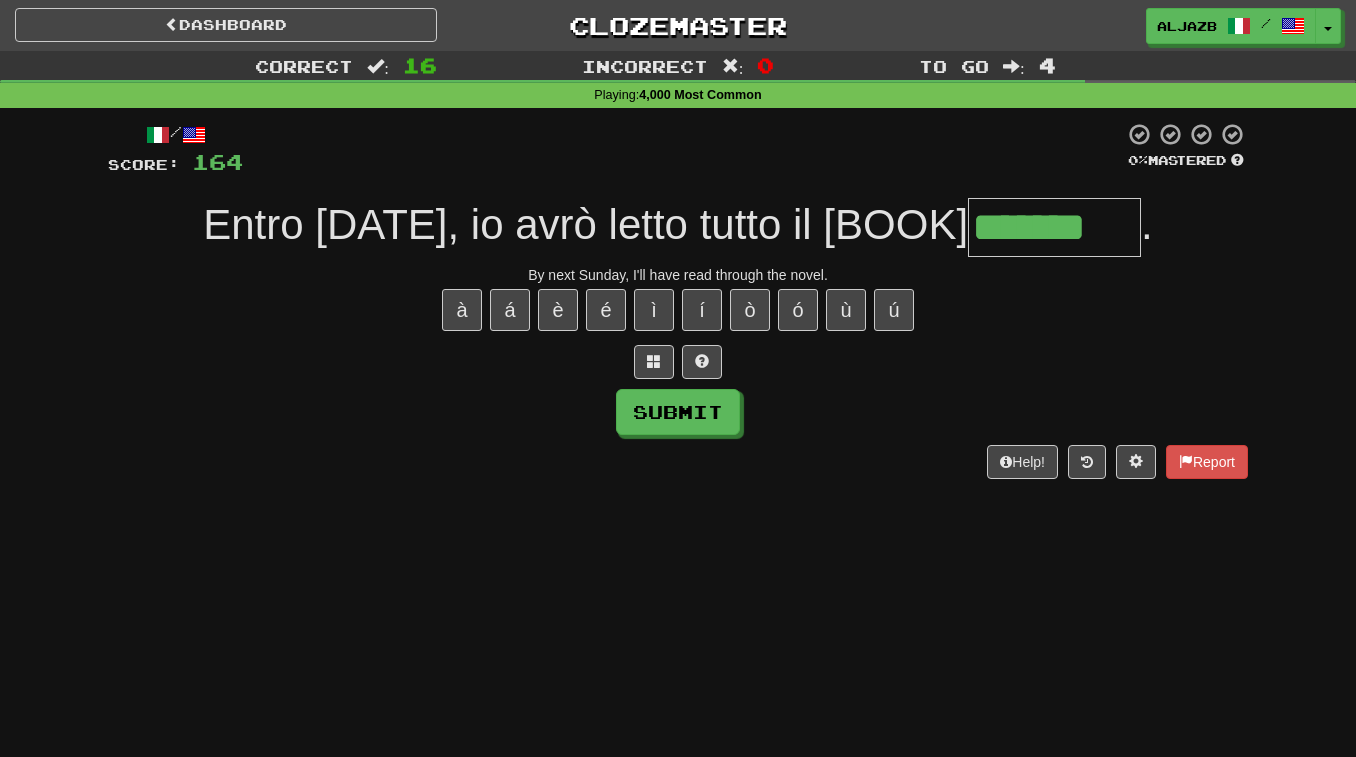 type on "*******" 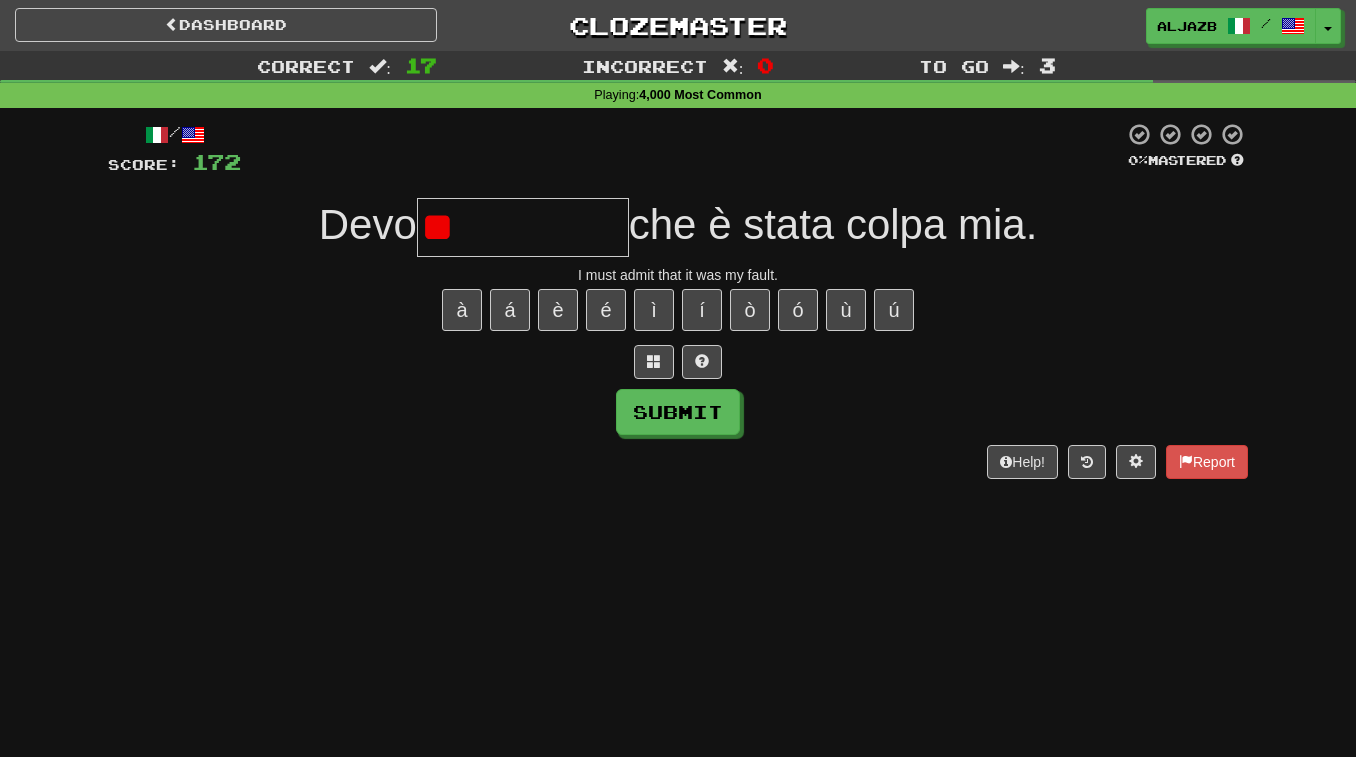 type on "*" 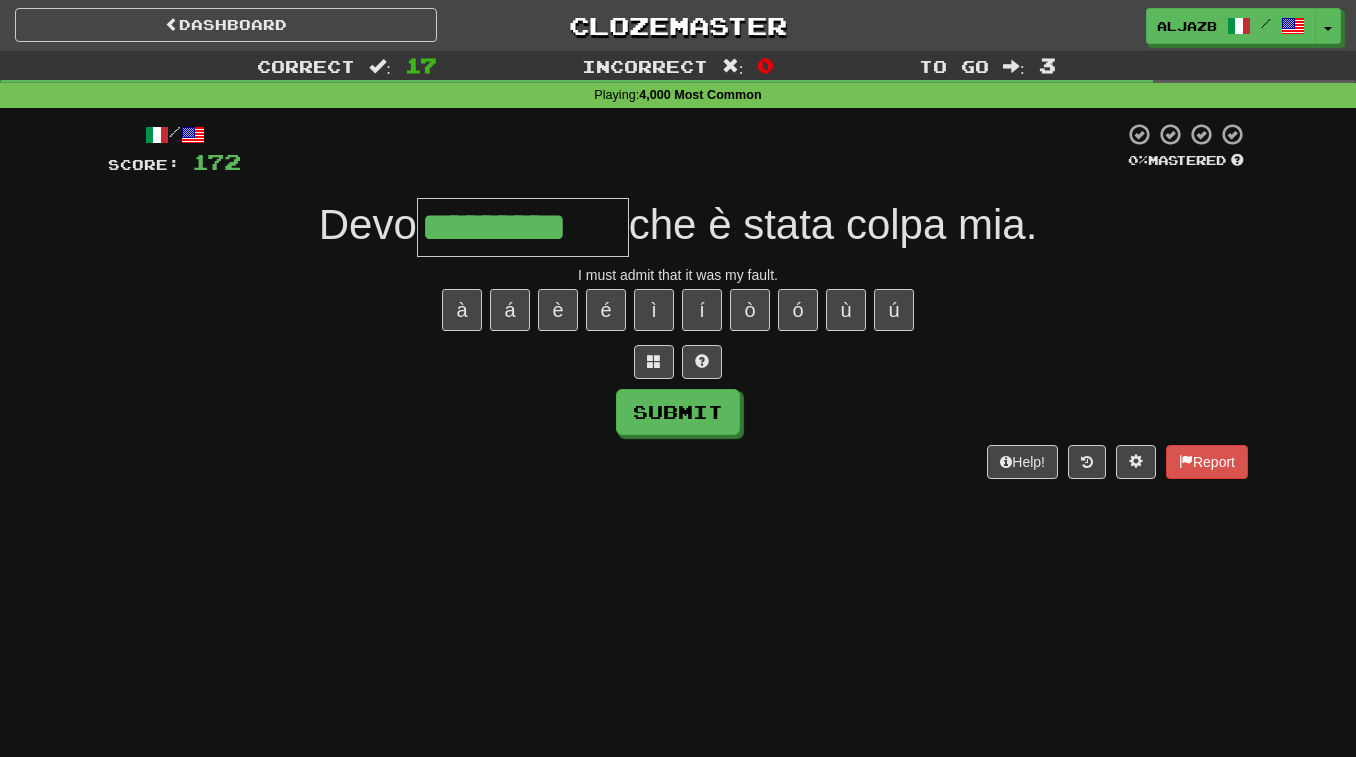 type on "*********" 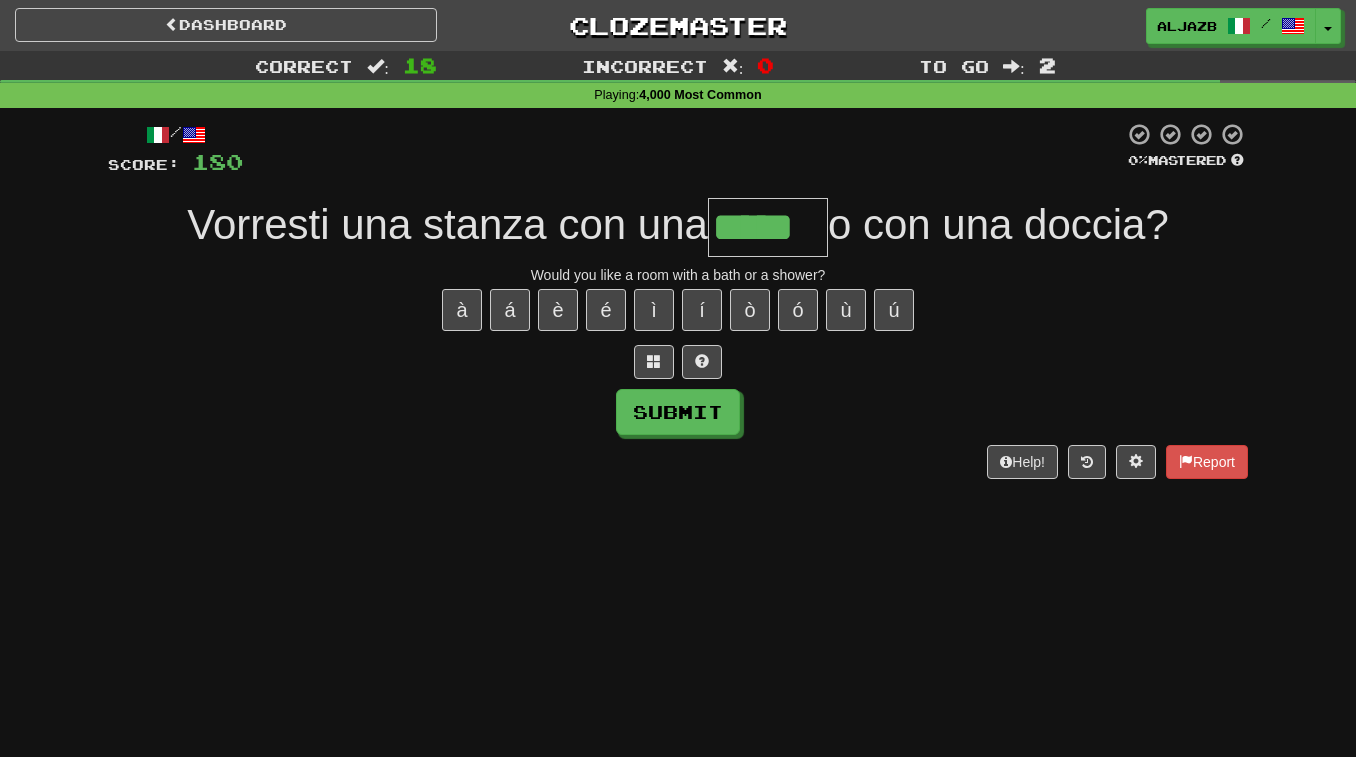 type on "*****" 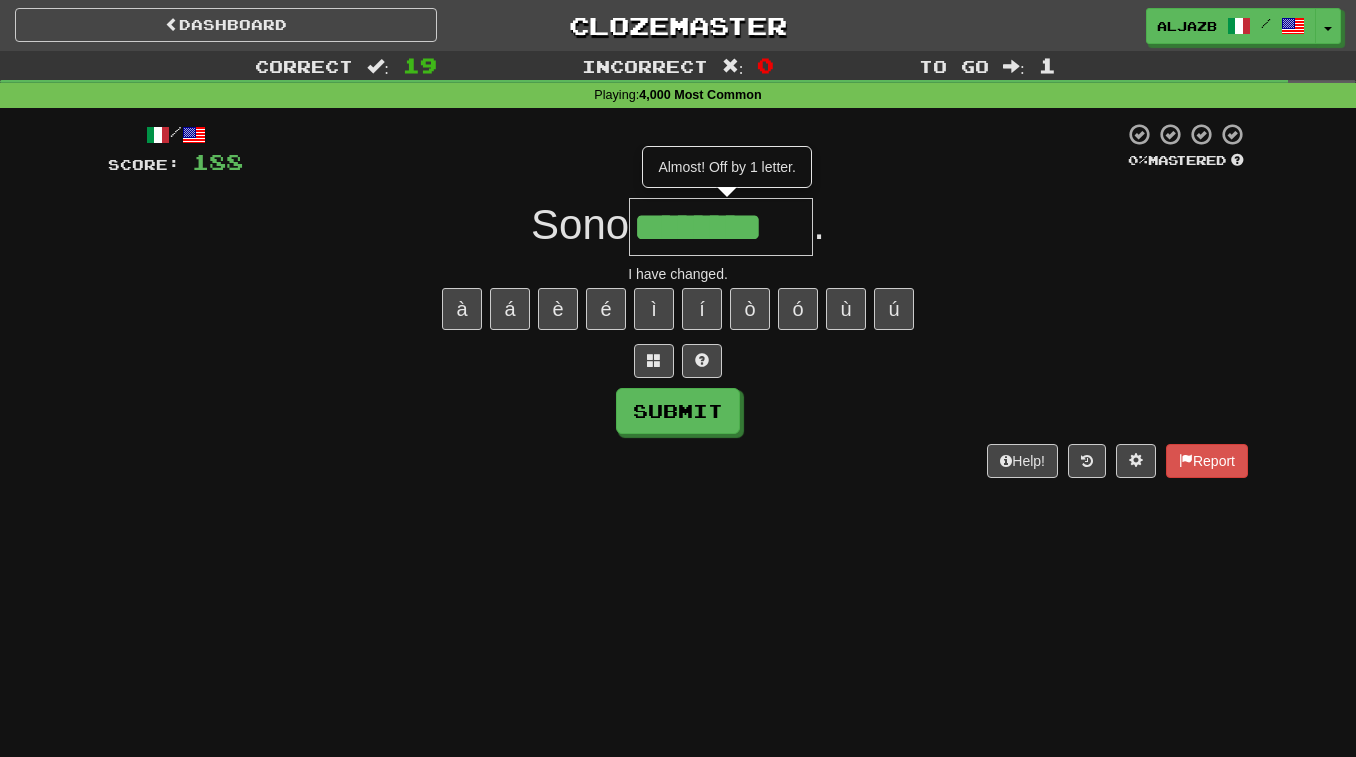 scroll, scrollTop: 0, scrollLeft: 0, axis: both 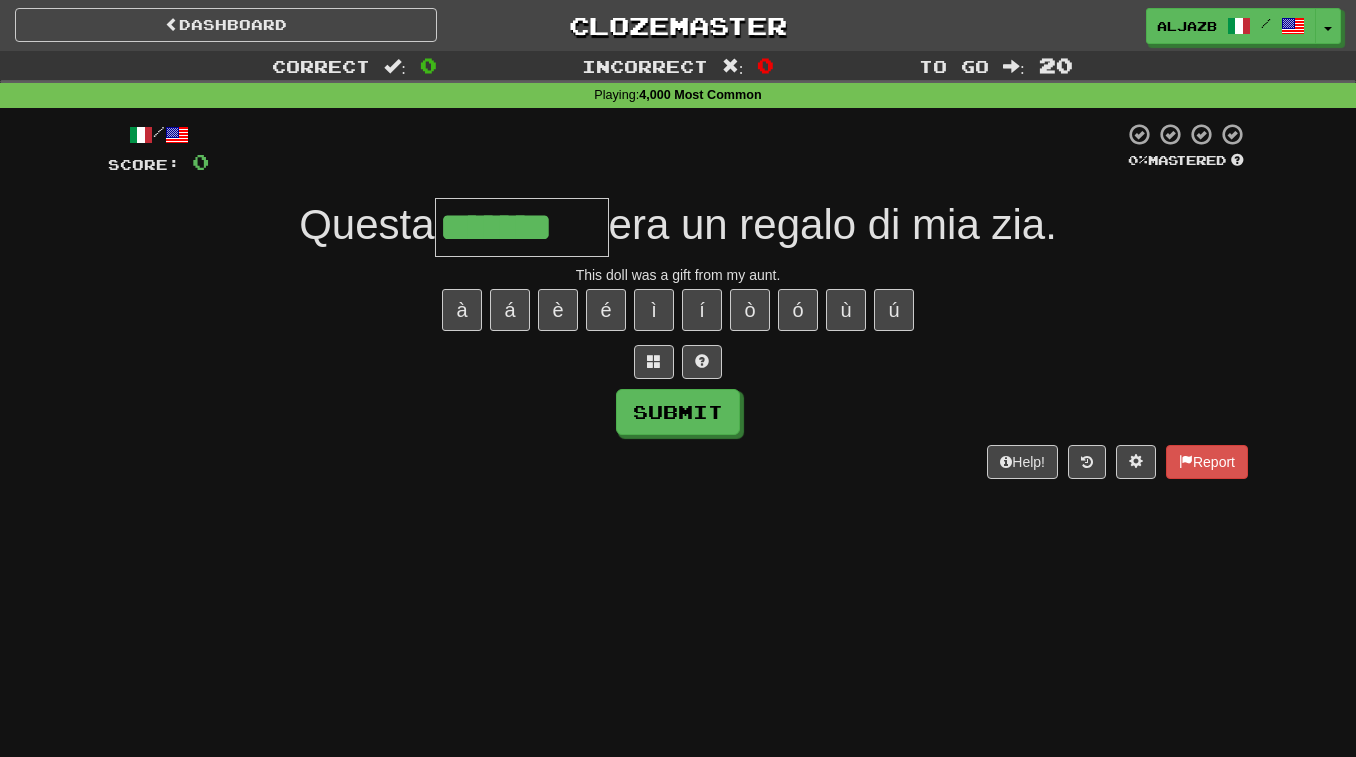 type on "*******" 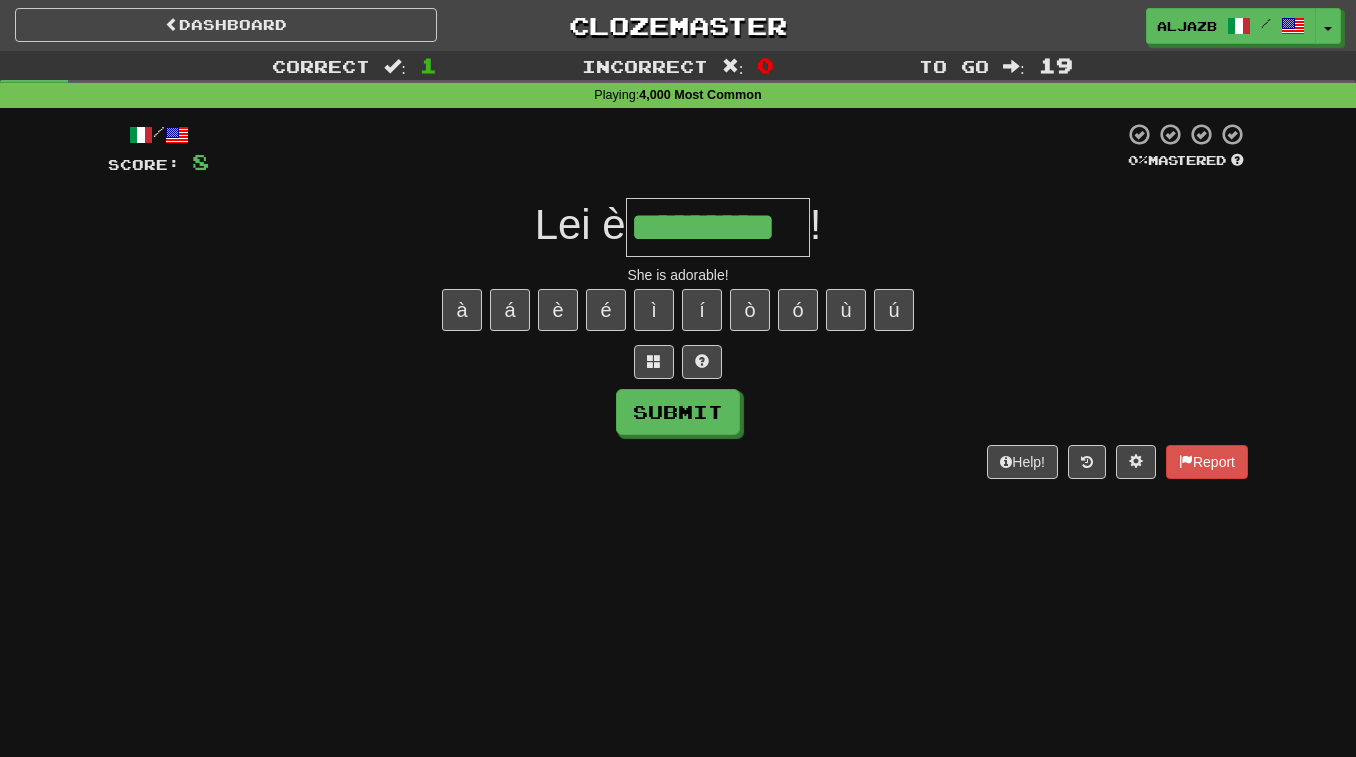 type on "*********" 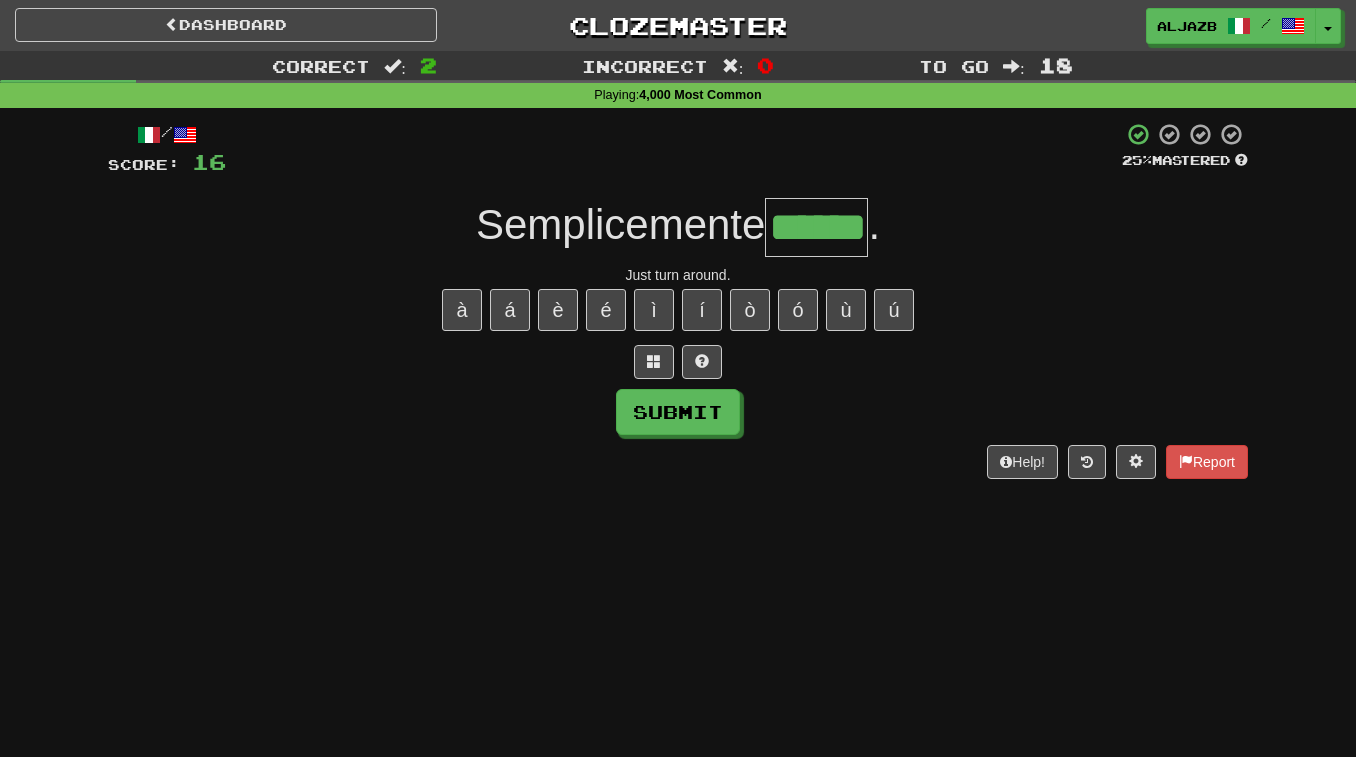 type on "******" 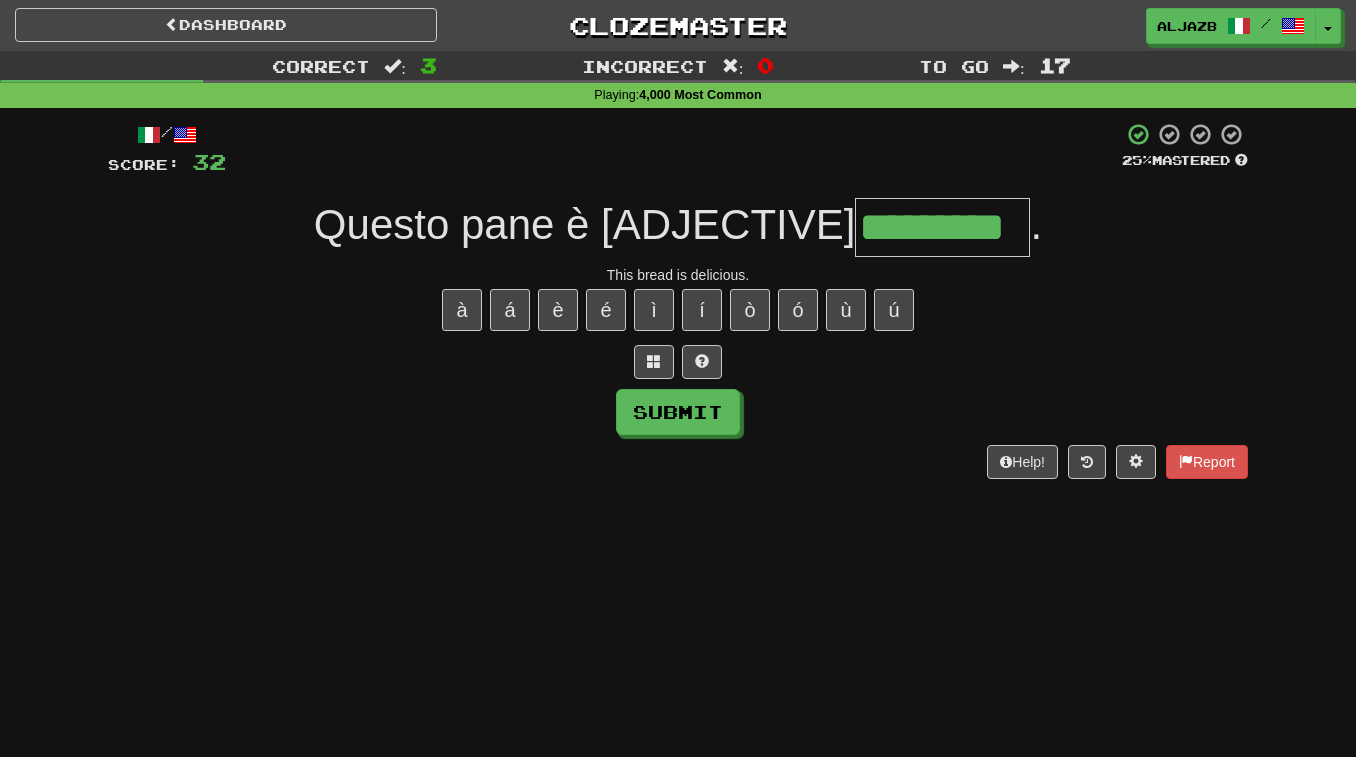 type on "*********" 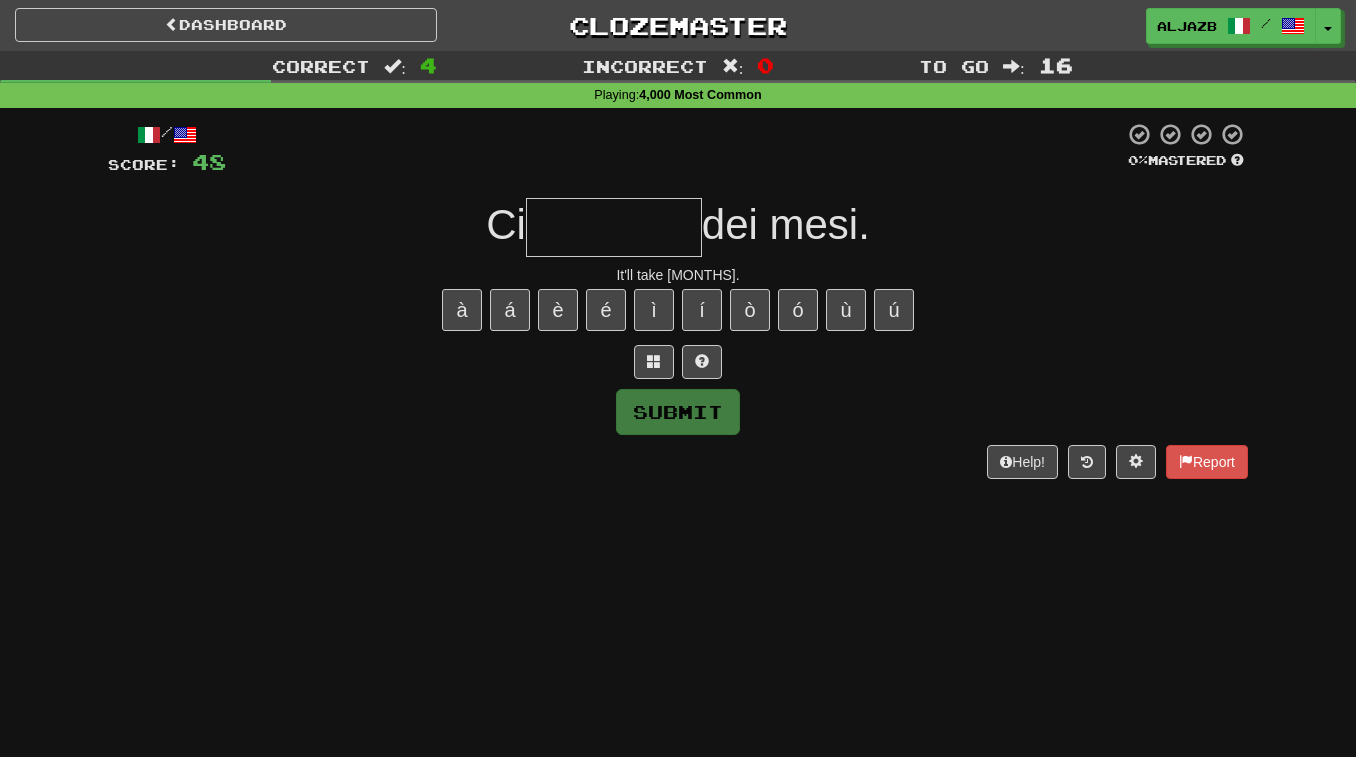 type on "*" 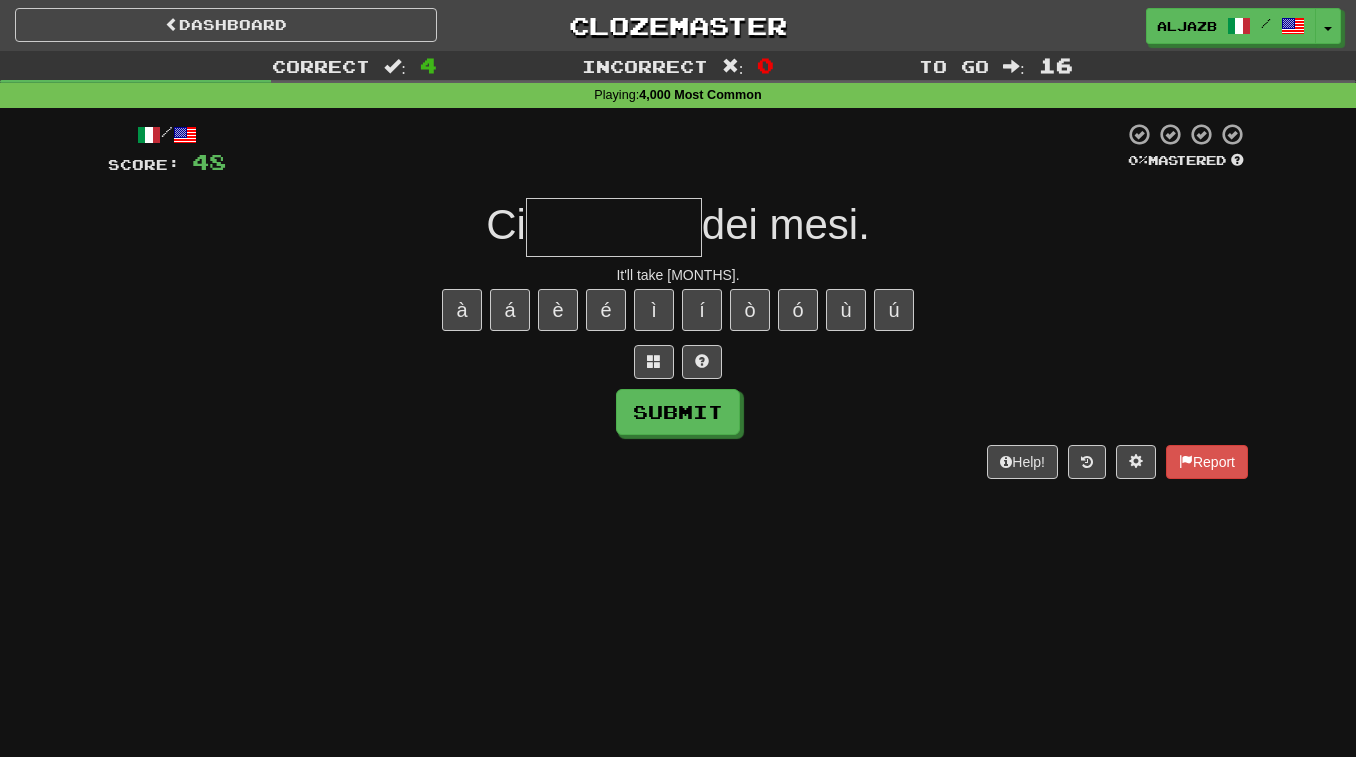 type on "*" 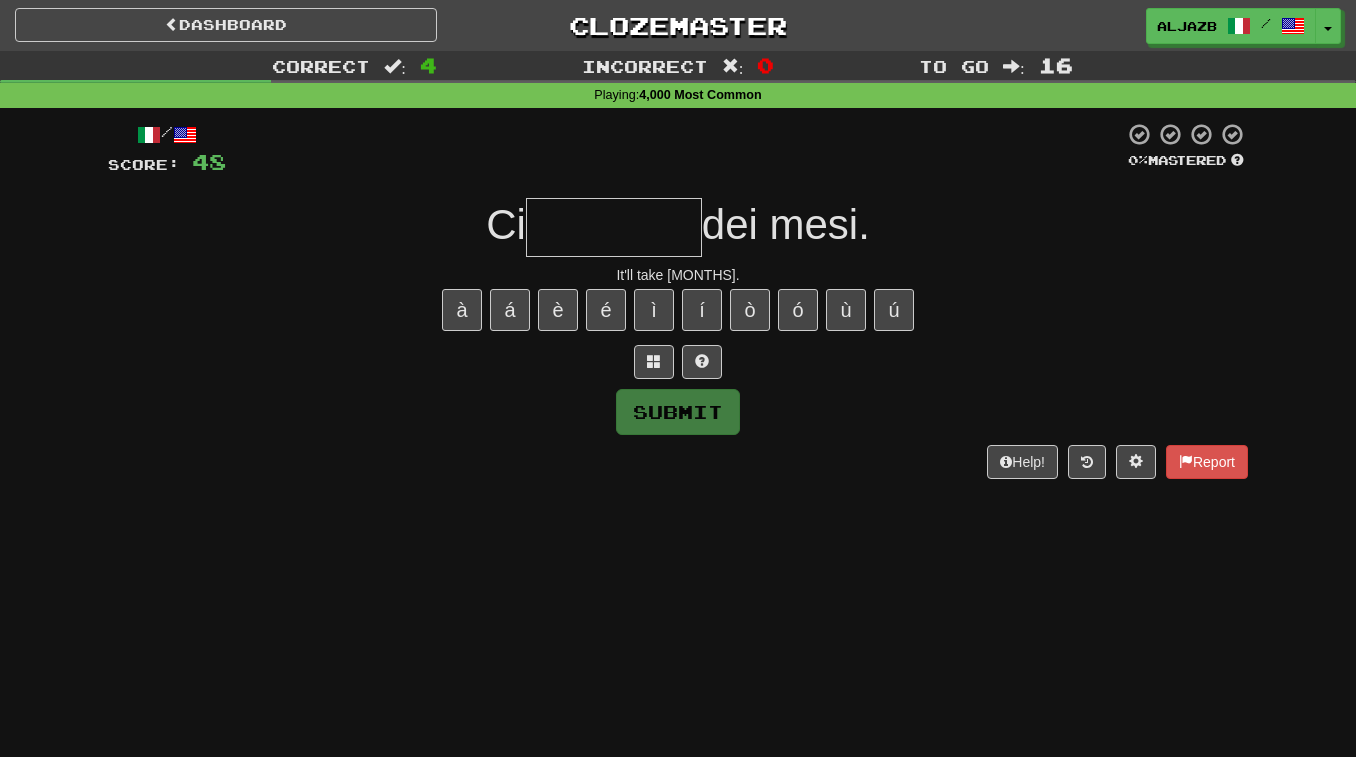 type on "*" 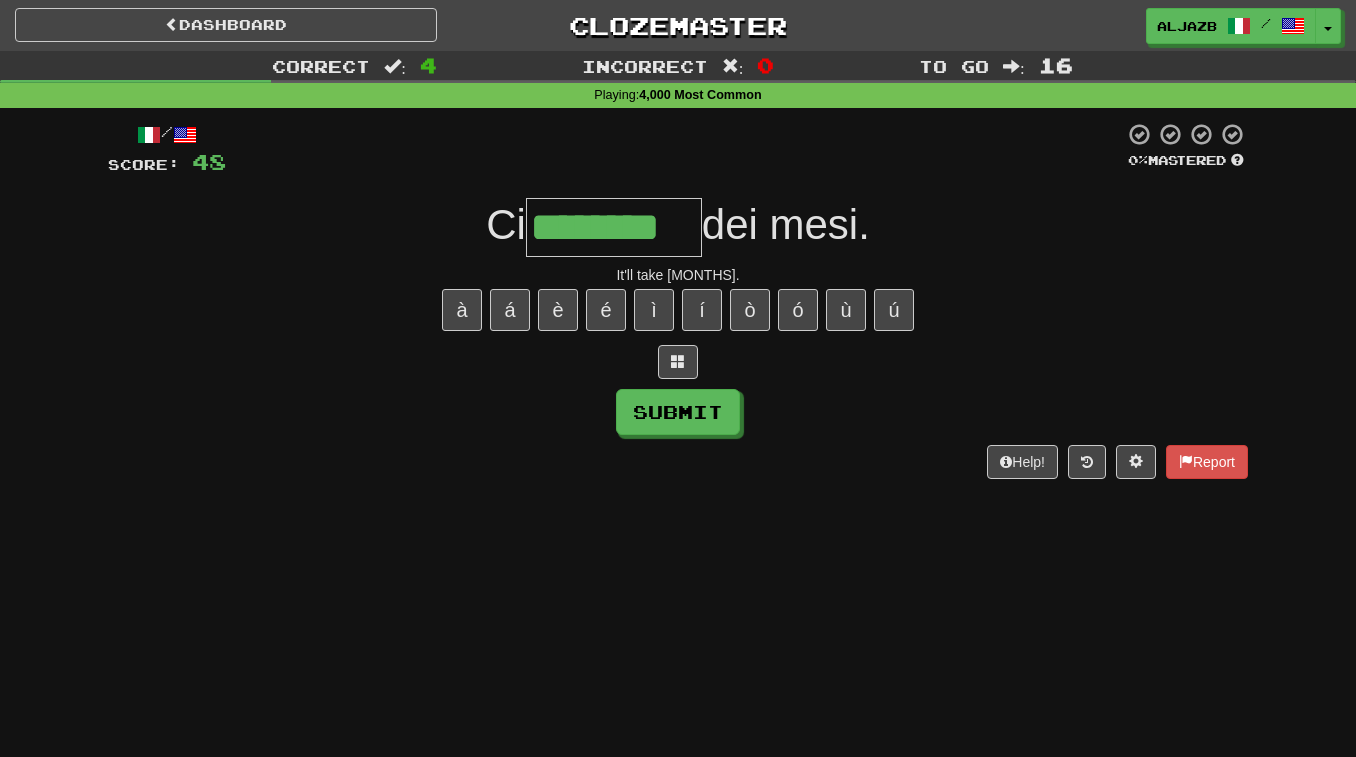 type on "********" 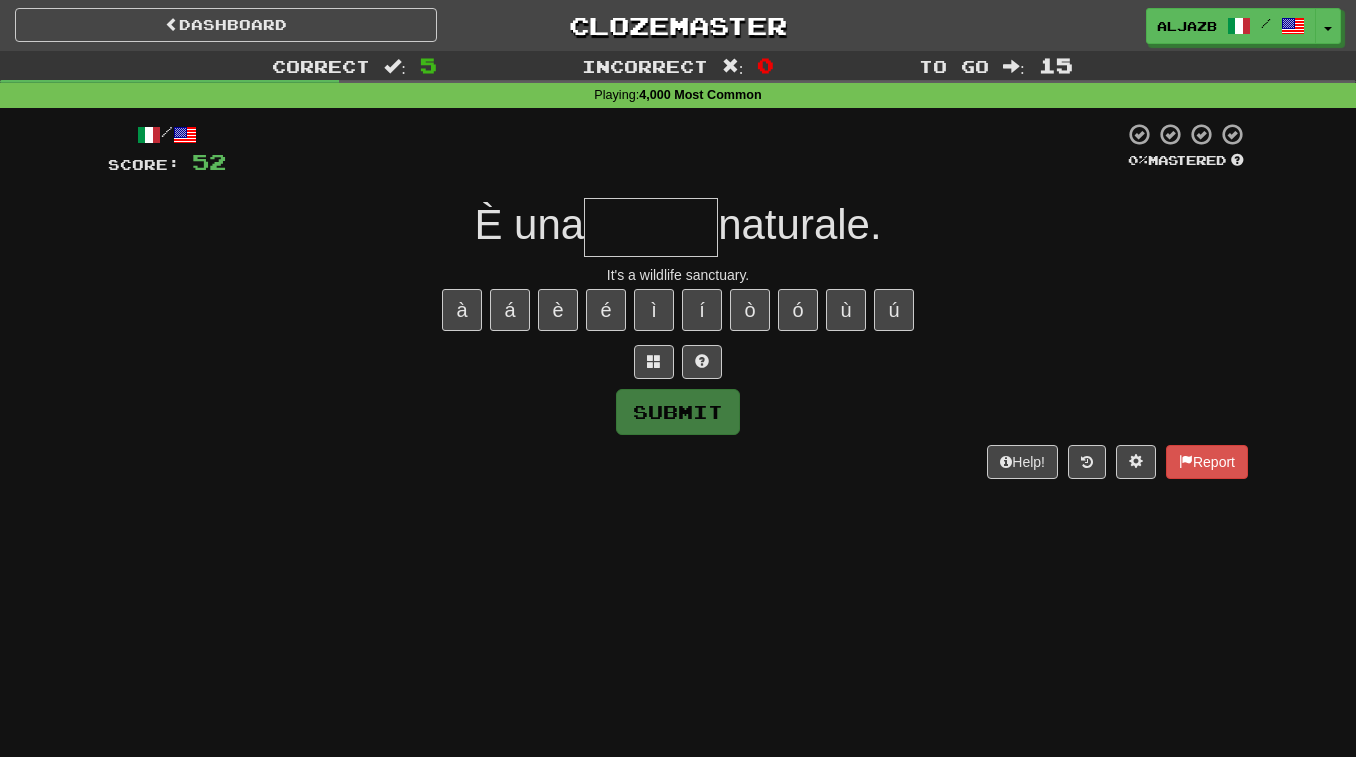 type on "*" 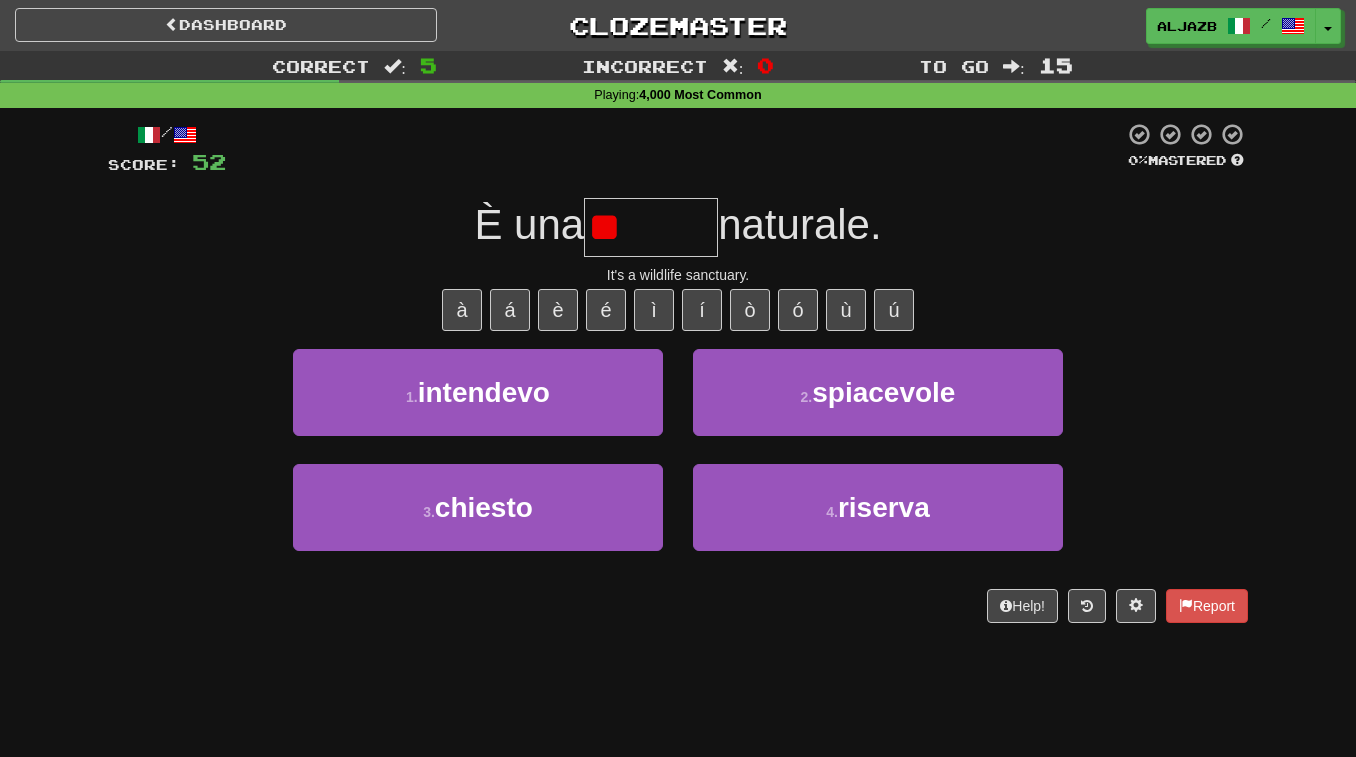 type on "*******" 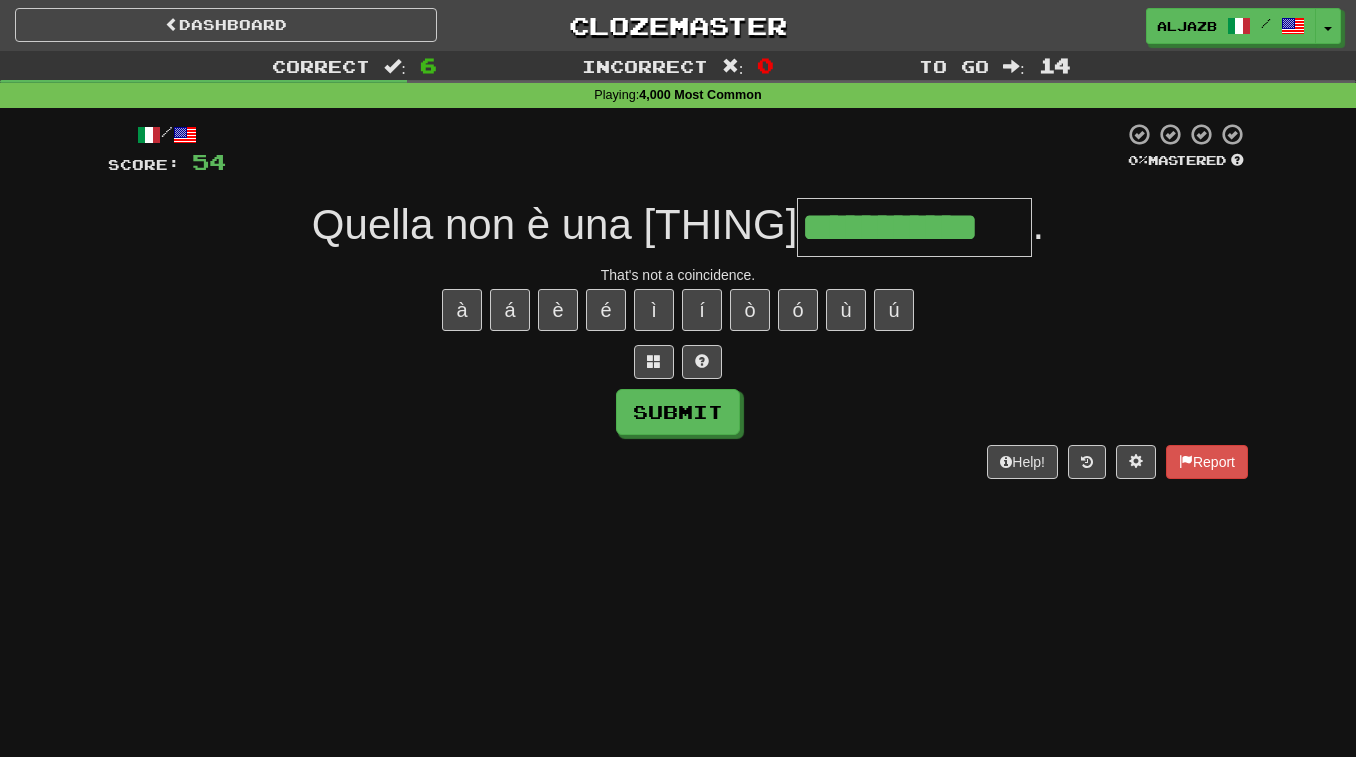 type on "**********" 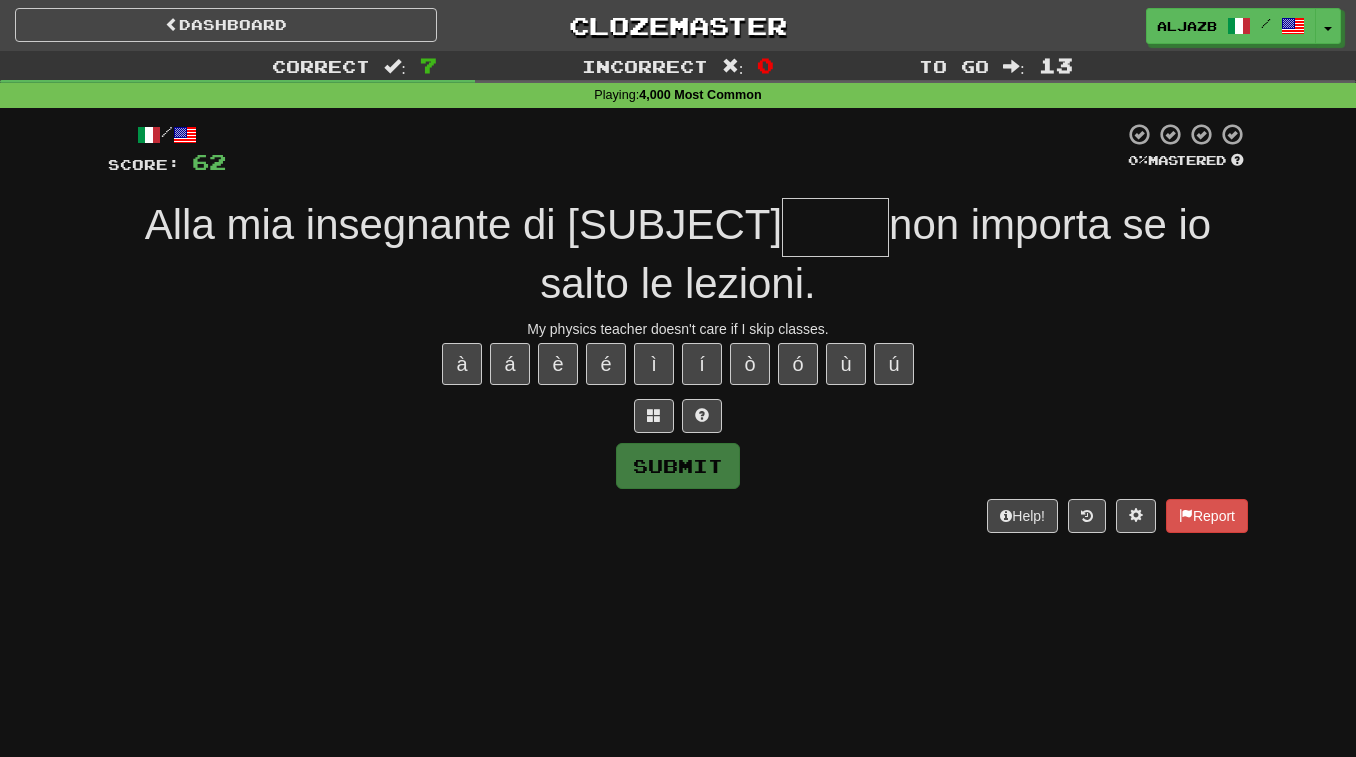 type on "*" 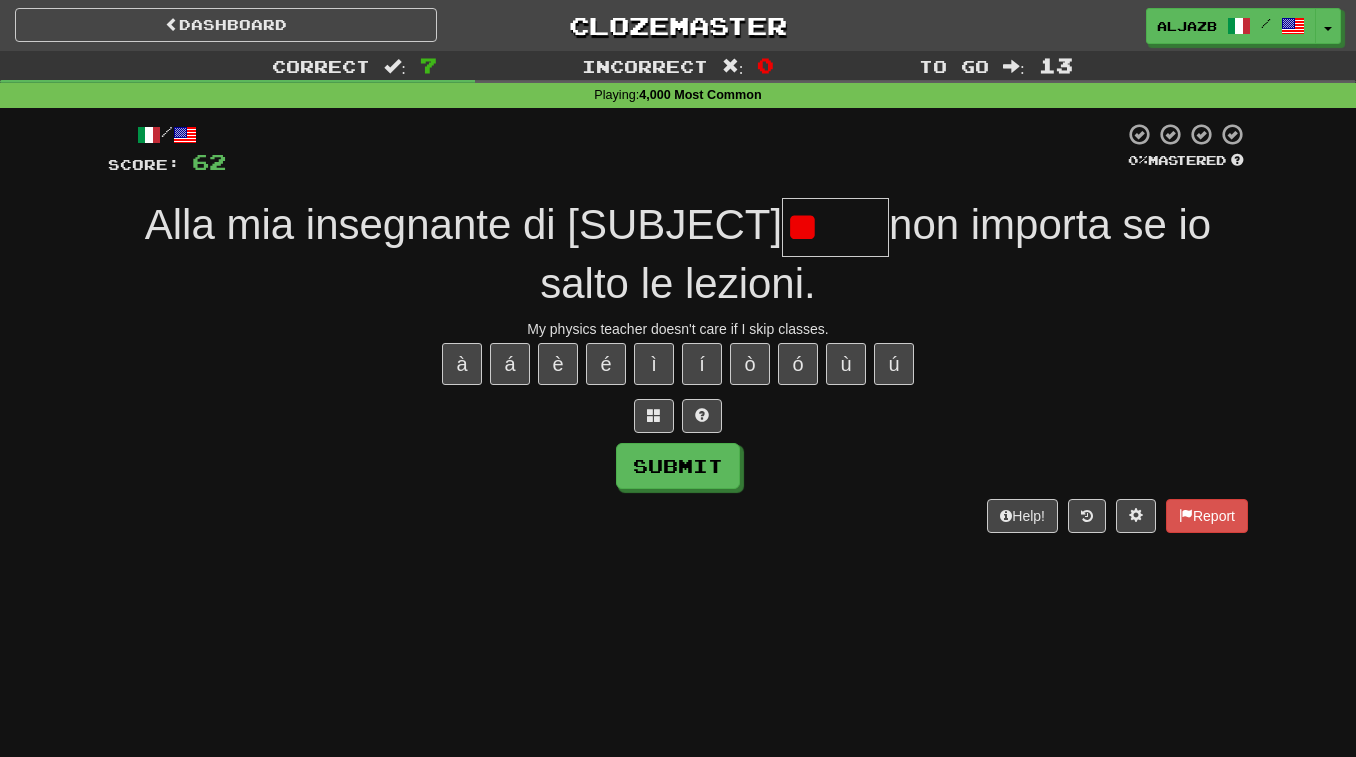 type on "*" 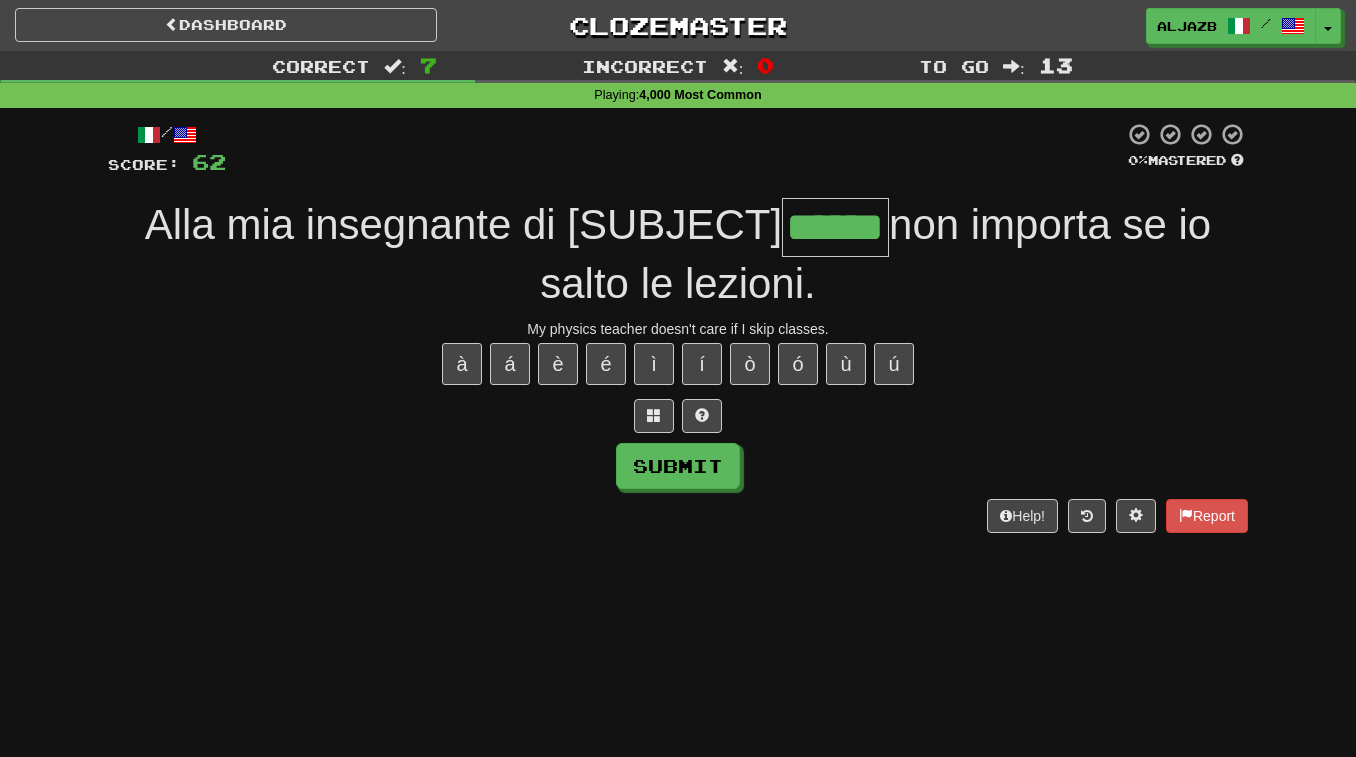 type on "******" 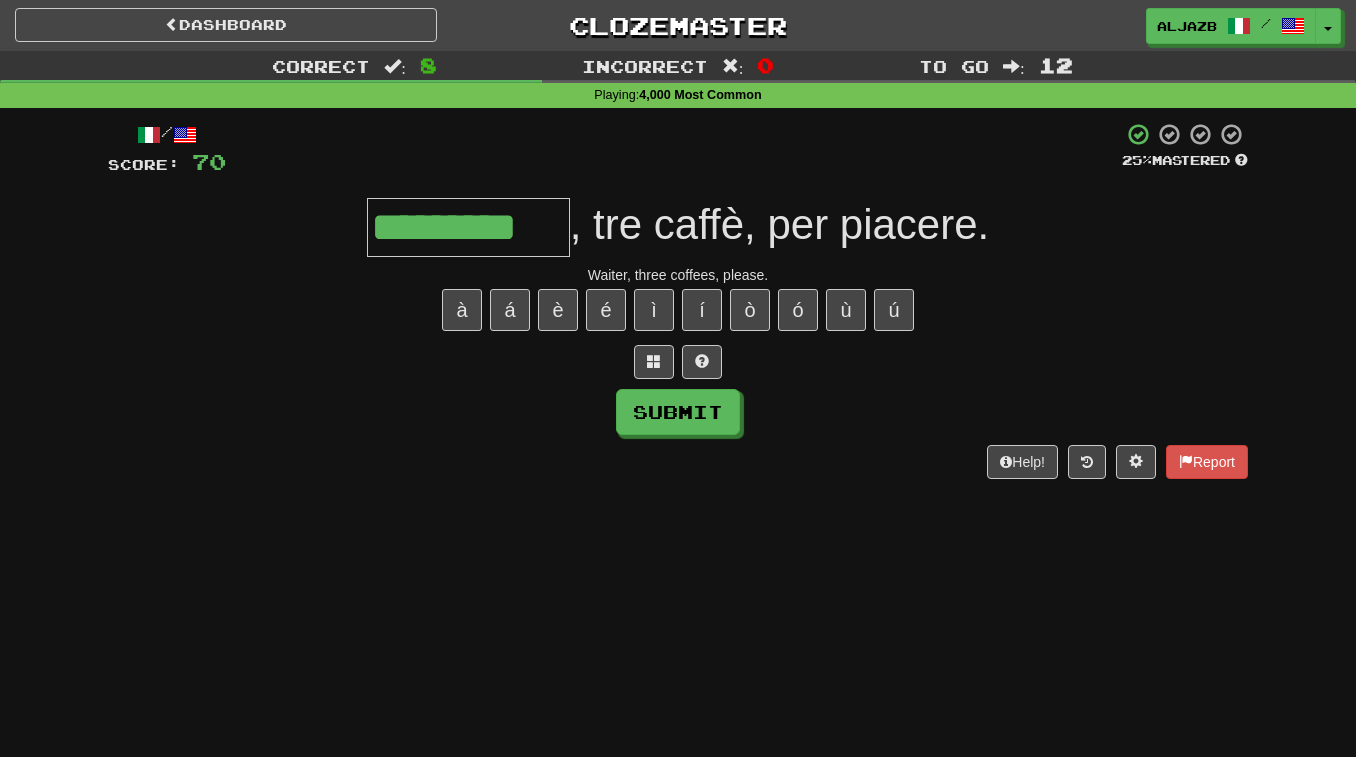type on "*********" 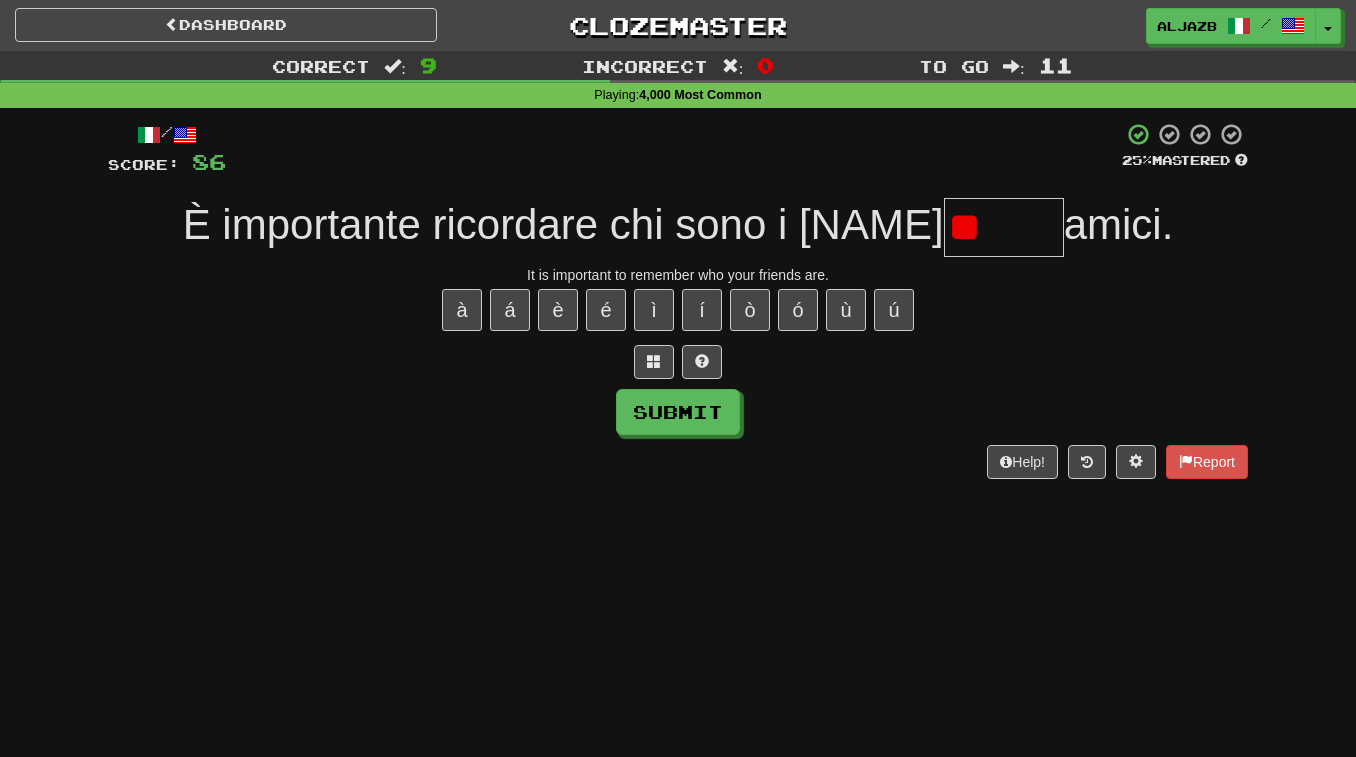 type on "*" 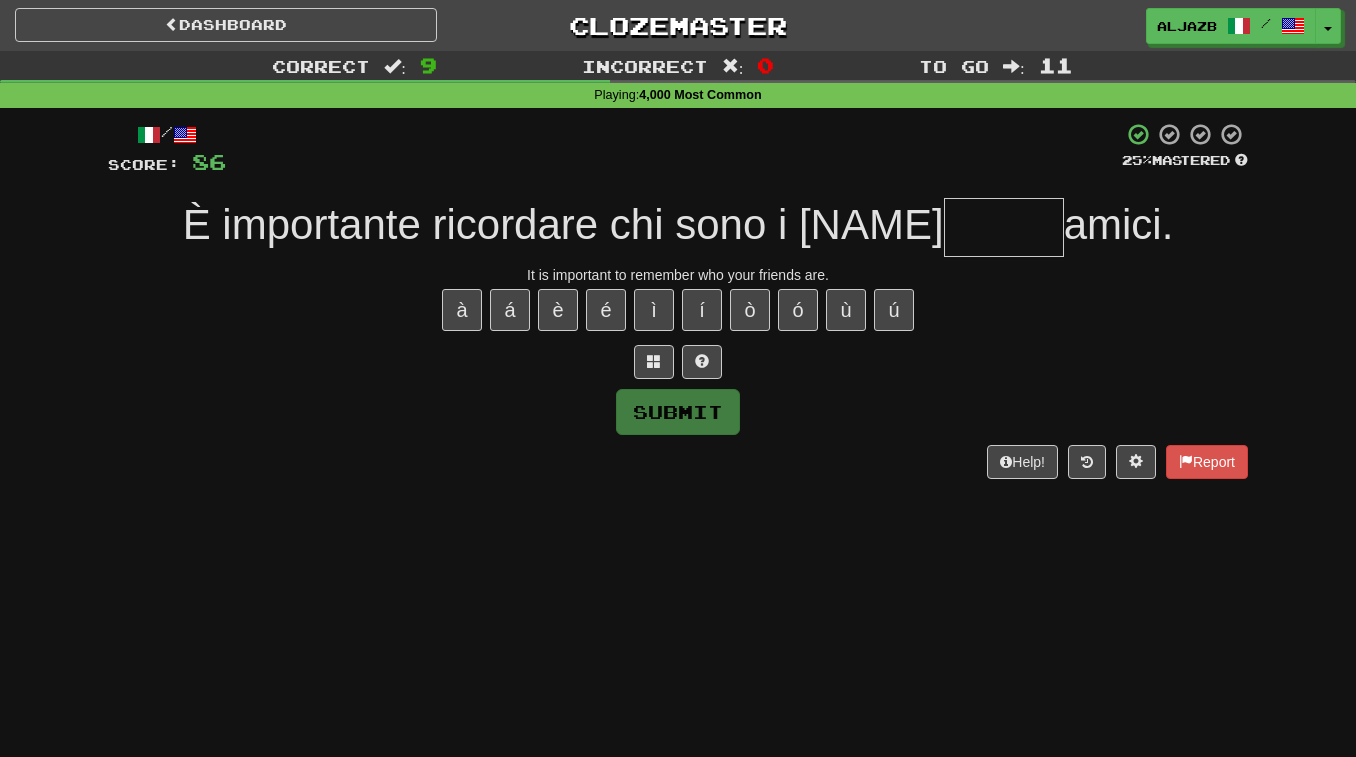 type on "*" 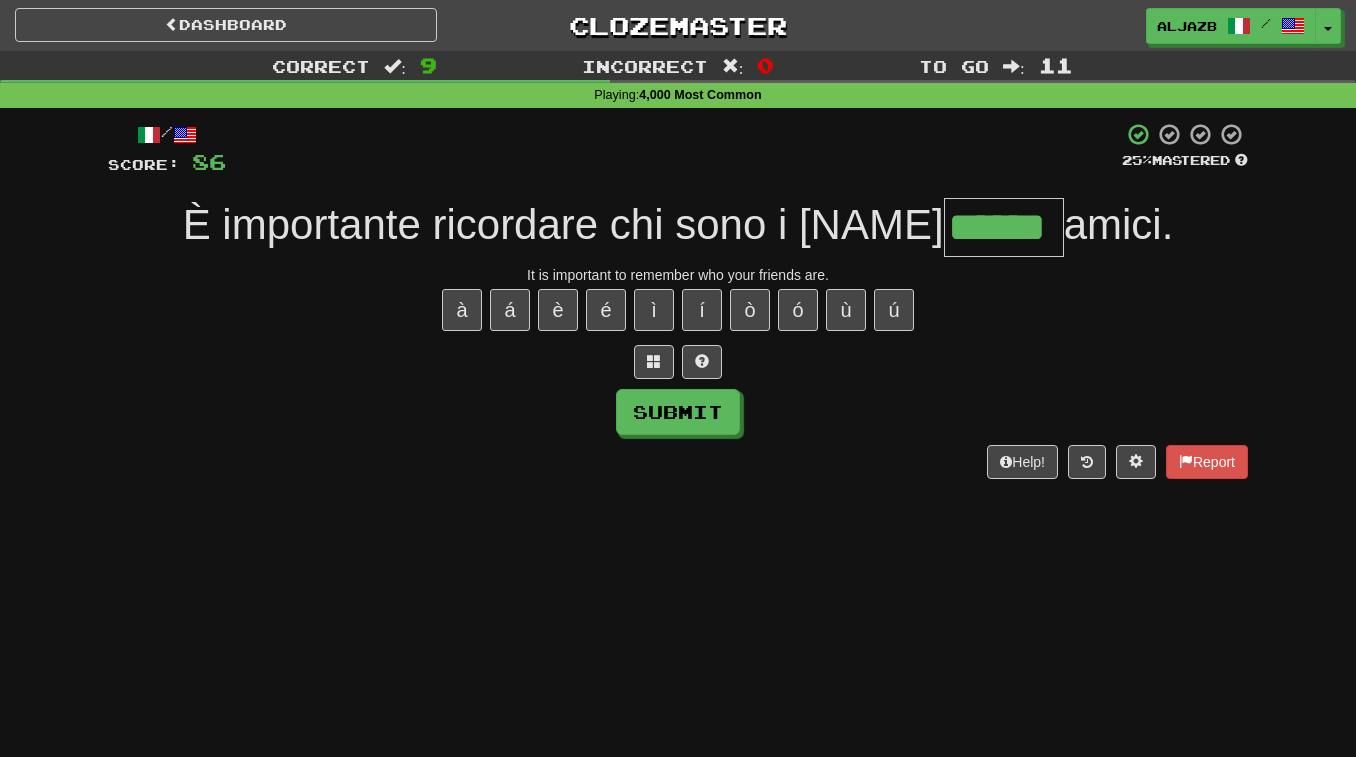 type on "******" 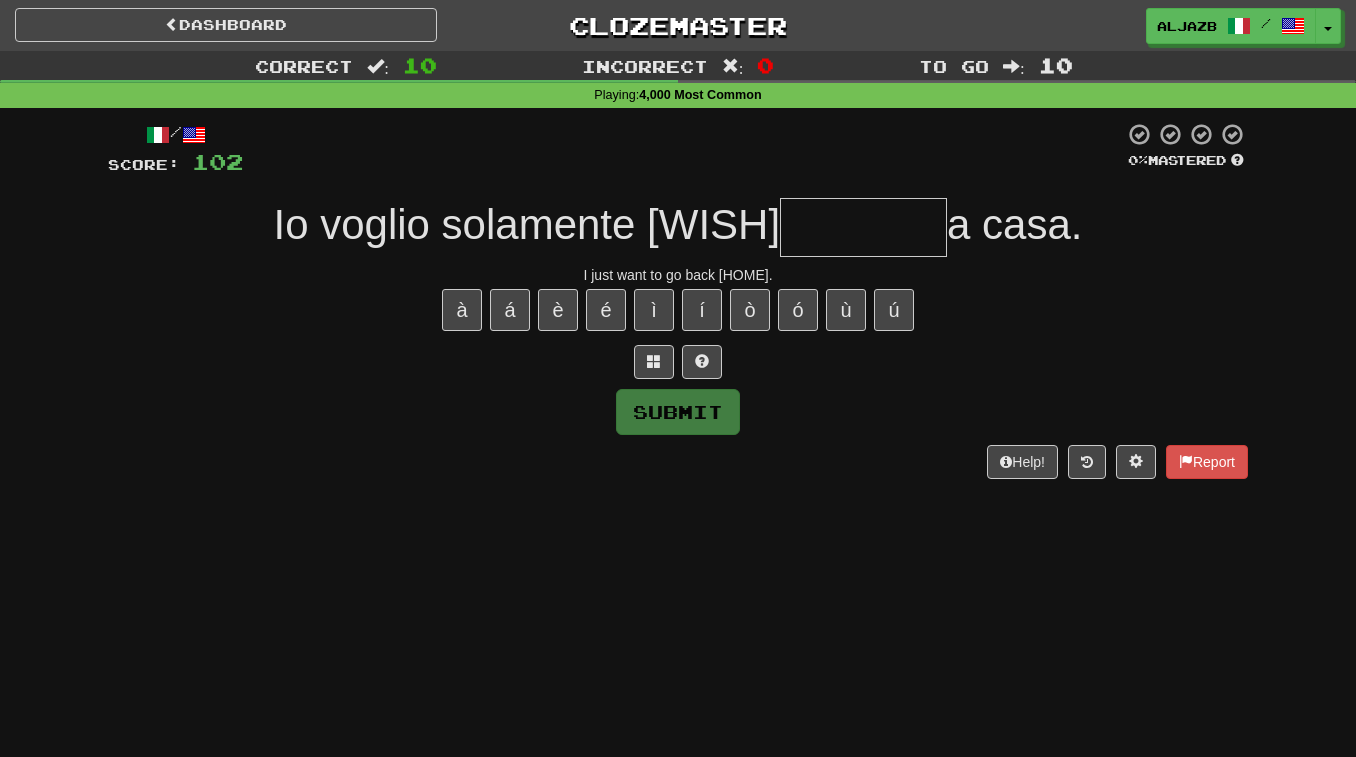 click at bounding box center [863, 227] 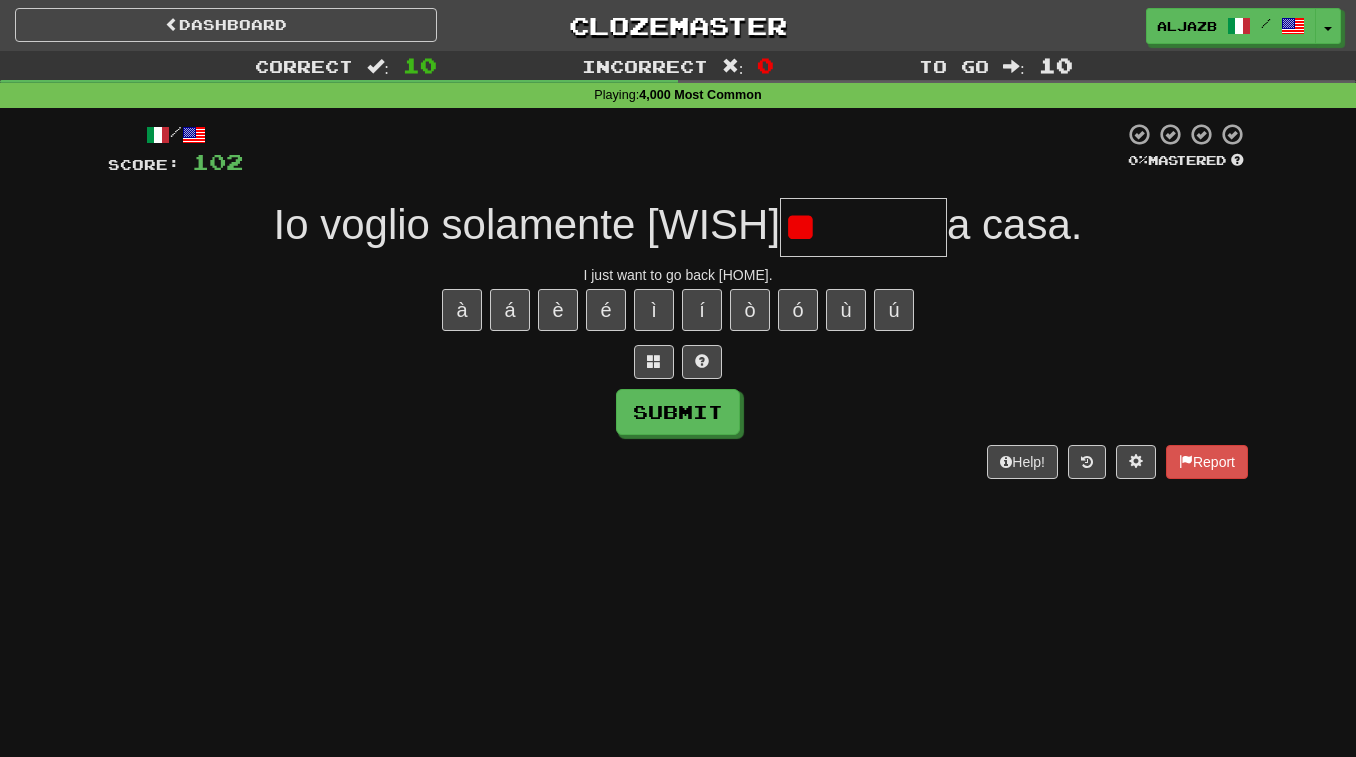 type on "*" 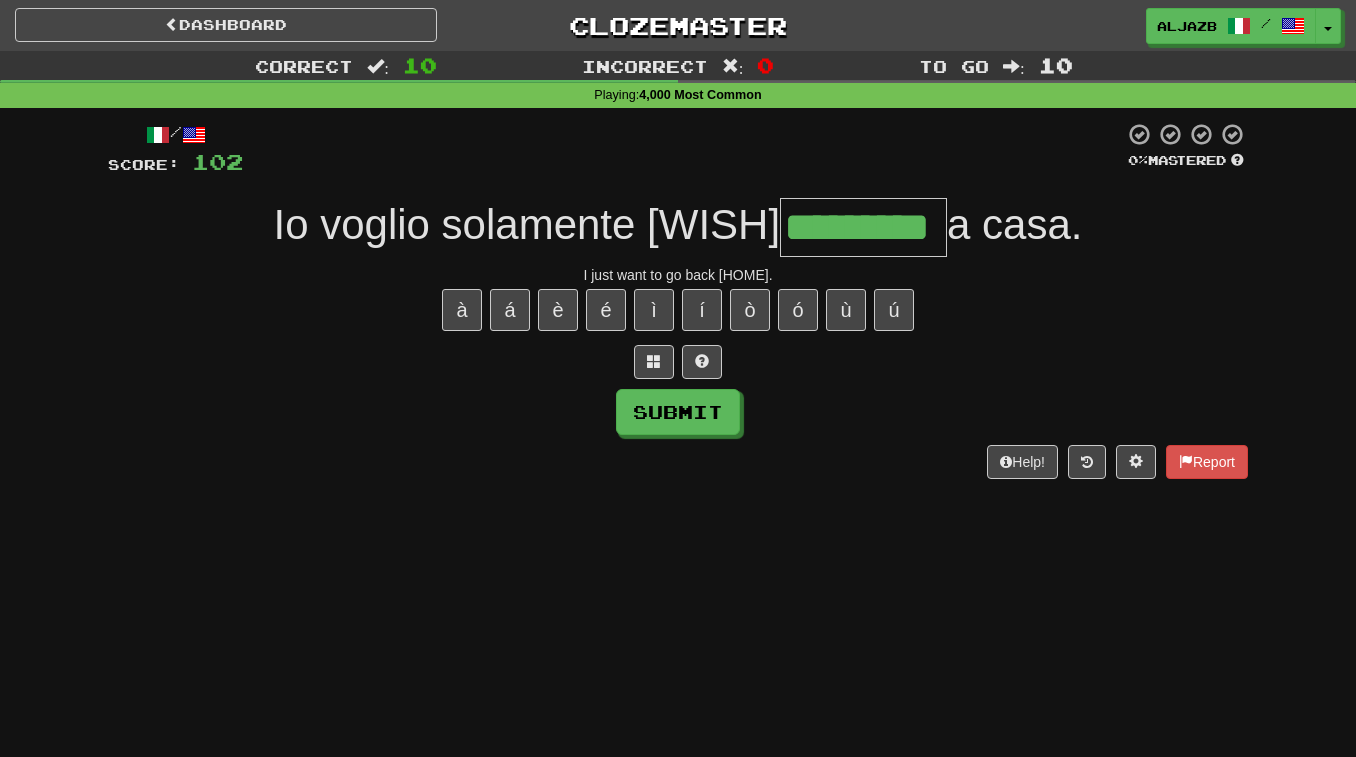 type on "*********" 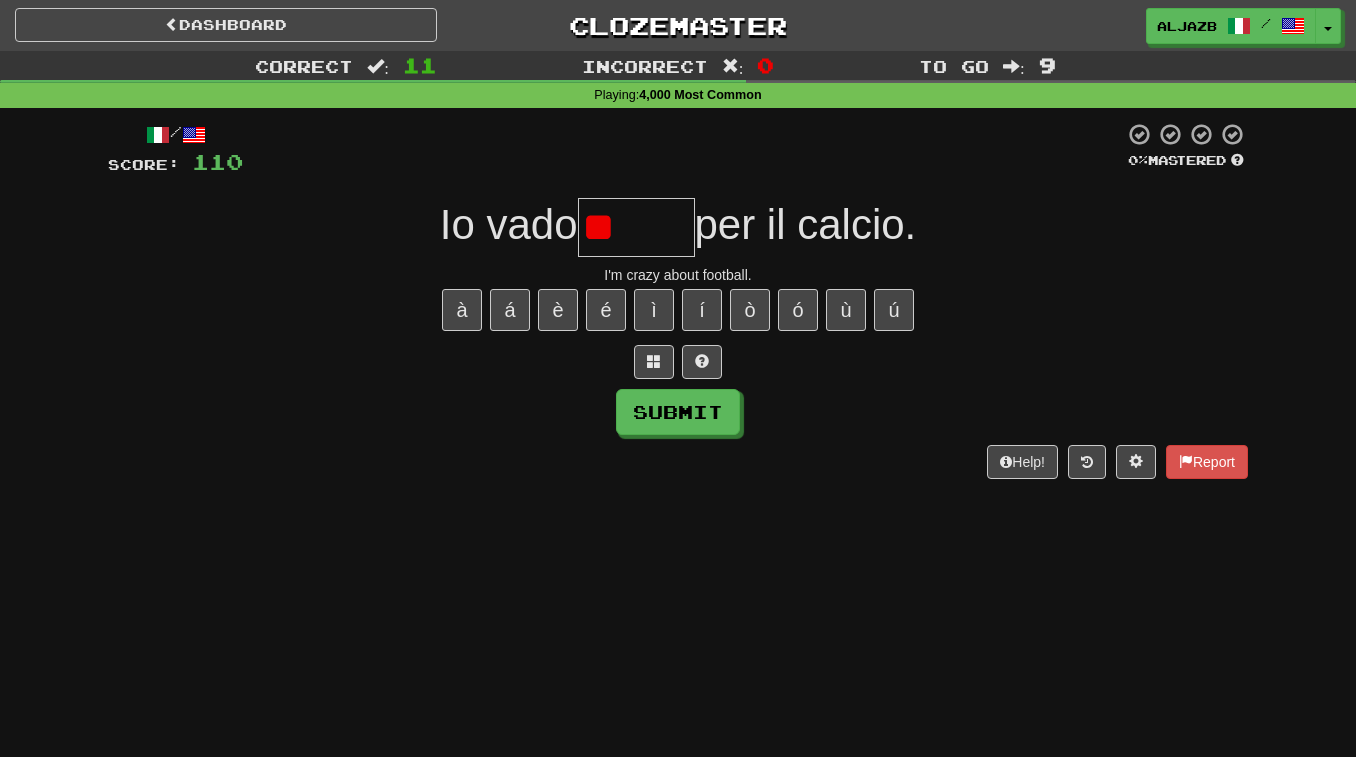 type on "*" 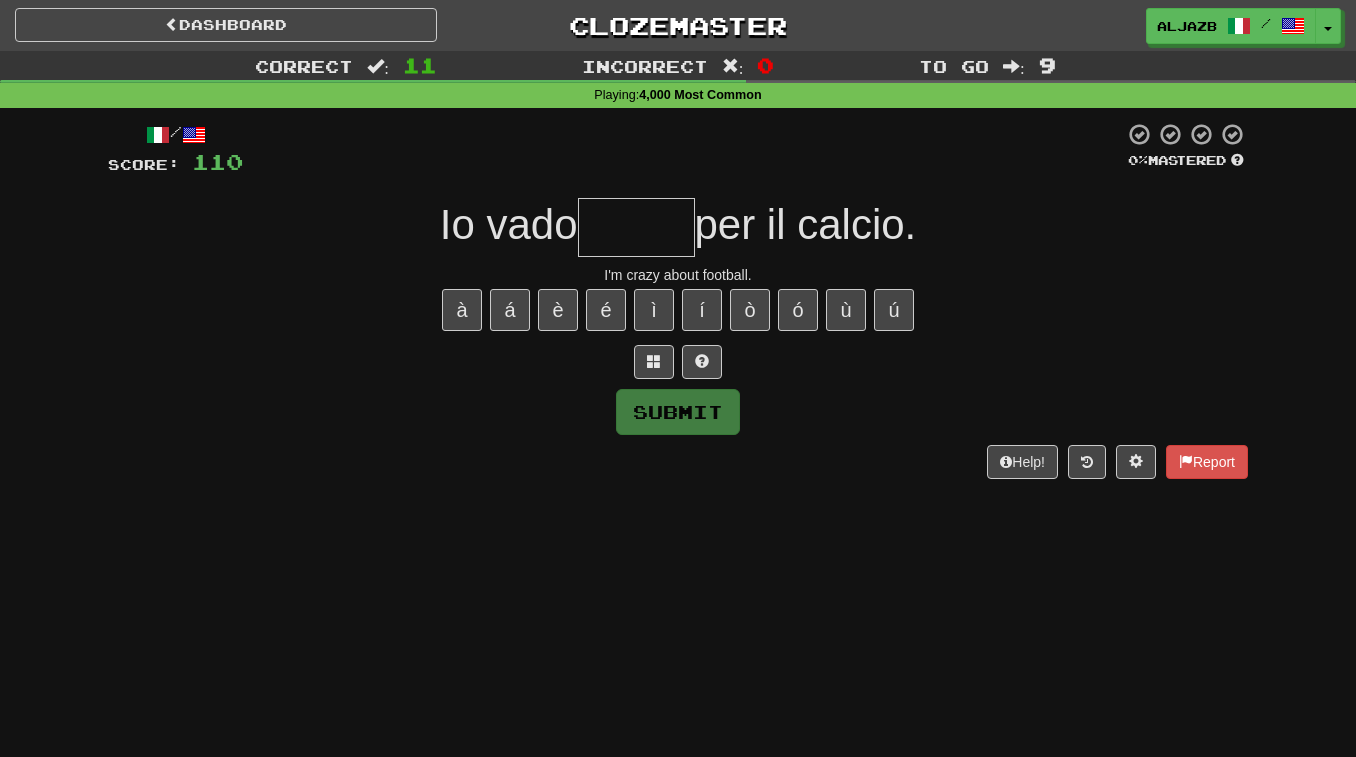 type on "*" 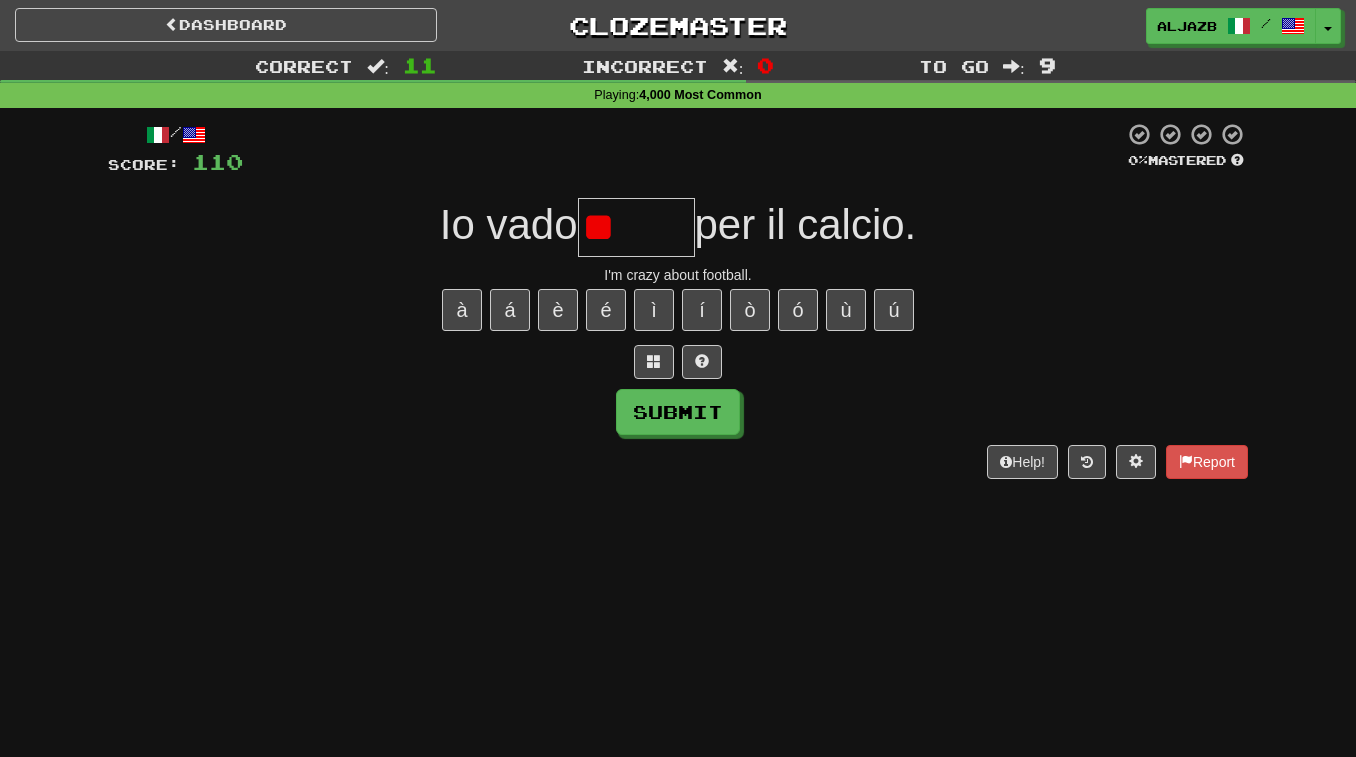 type on "*" 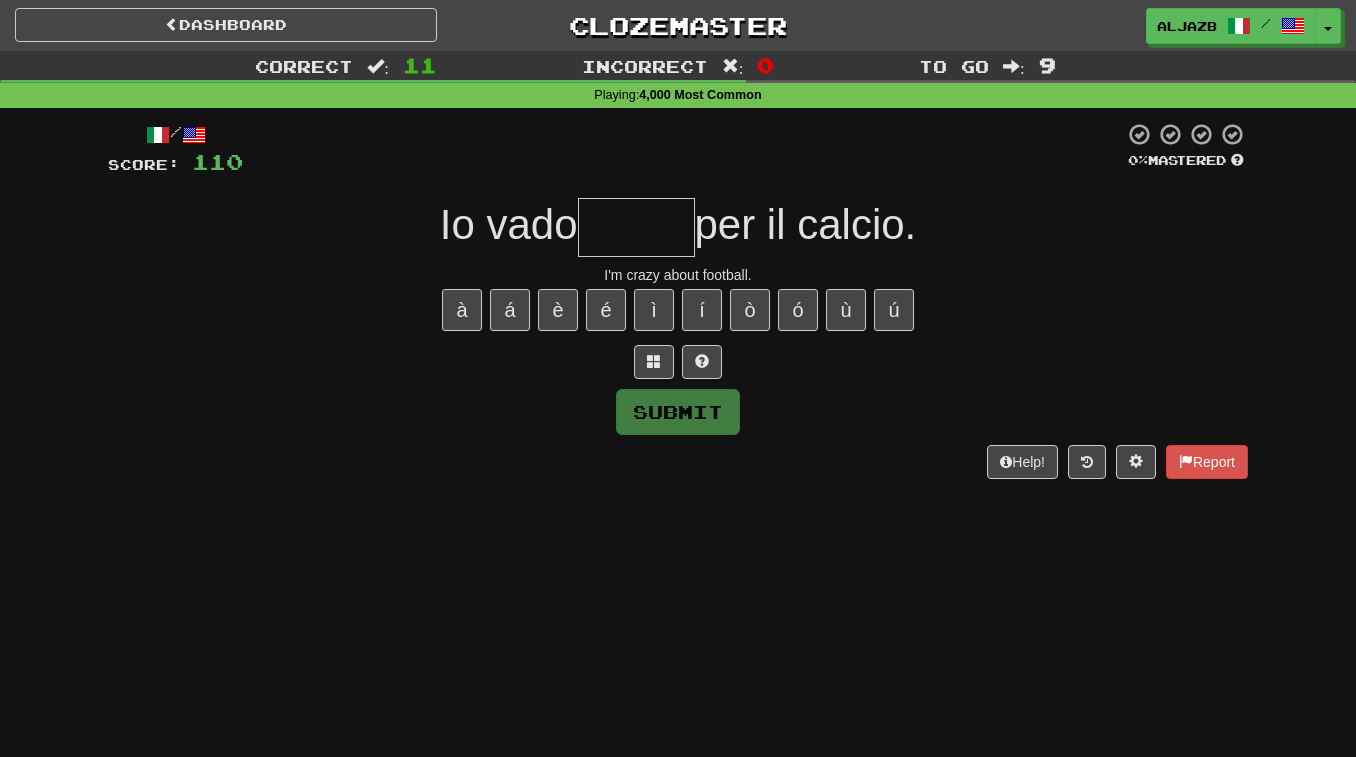 type on "*" 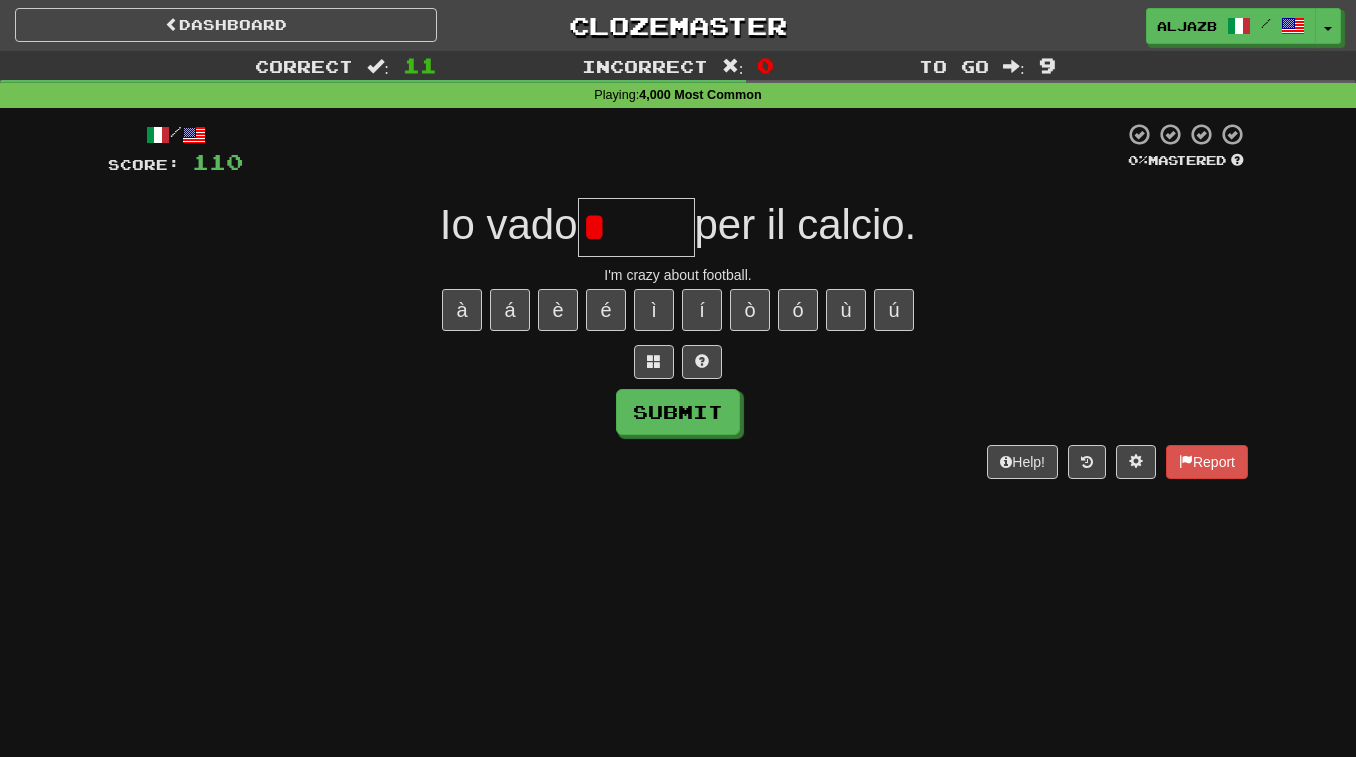 type 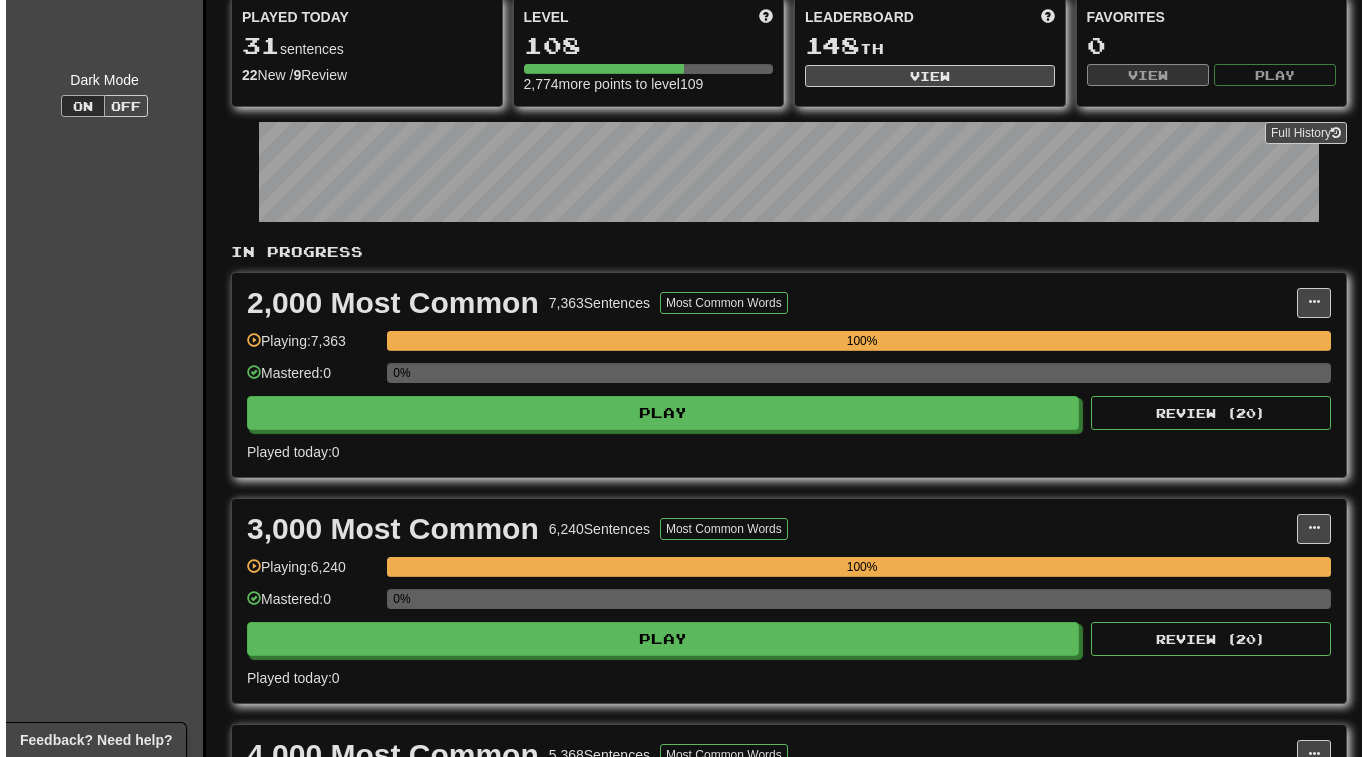 scroll, scrollTop: 464, scrollLeft: 0, axis: vertical 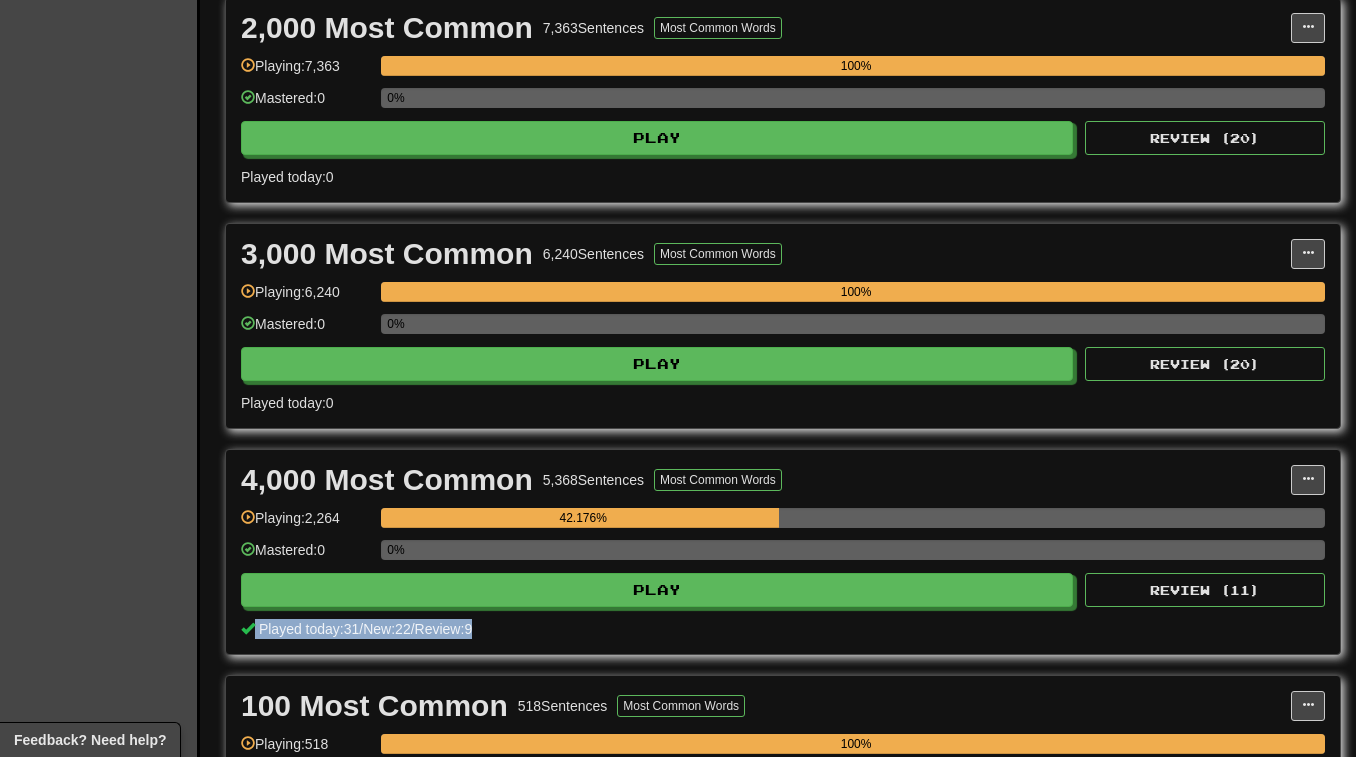 click on "4,000 Most Common 5,368  Sentences Most Common Words Manage Sentences Unpin from Dashboard  Playing:  2,264 42.176%  Mastered:  0 0% Play Review ( 11 )   Played today:  31  /  New:  22  /  Review:  9" at bounding box center [783, 552] 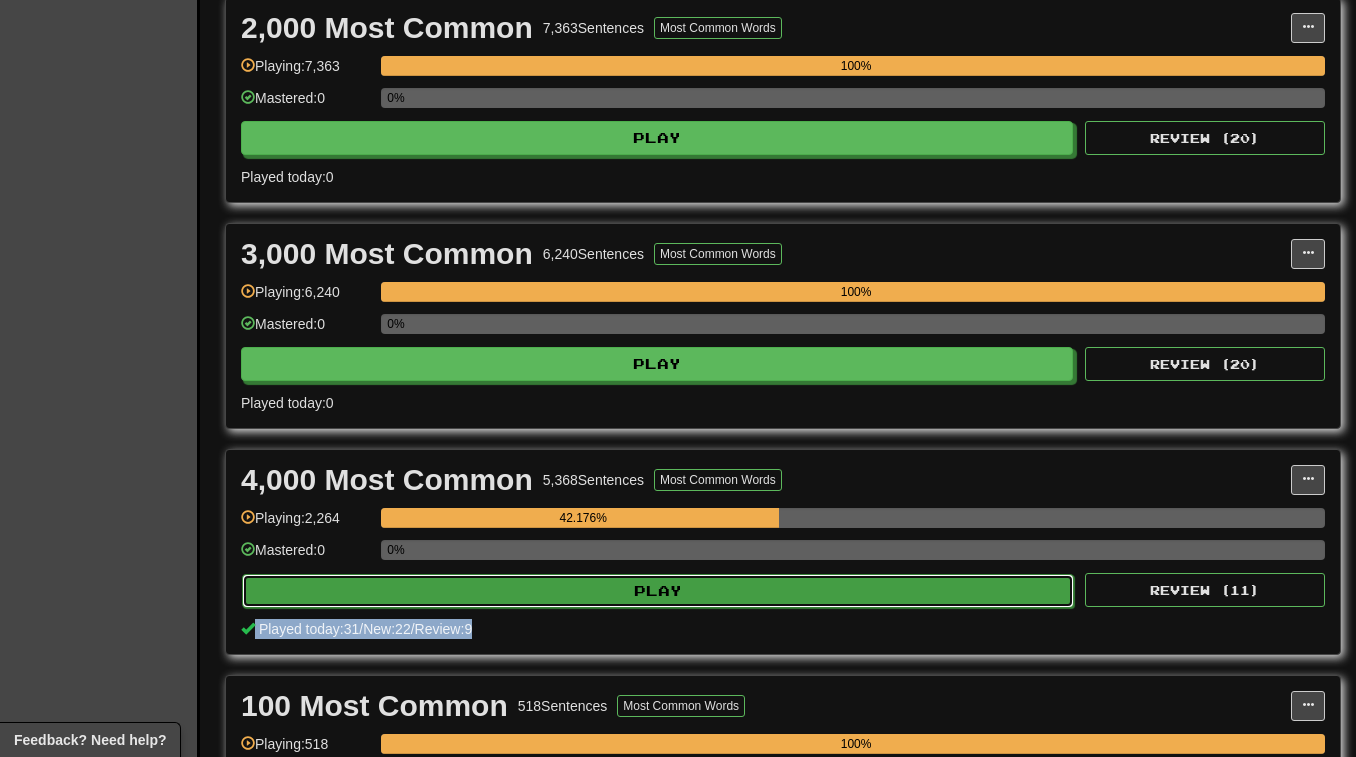 click on "Play" at bounding box center [658, 591] 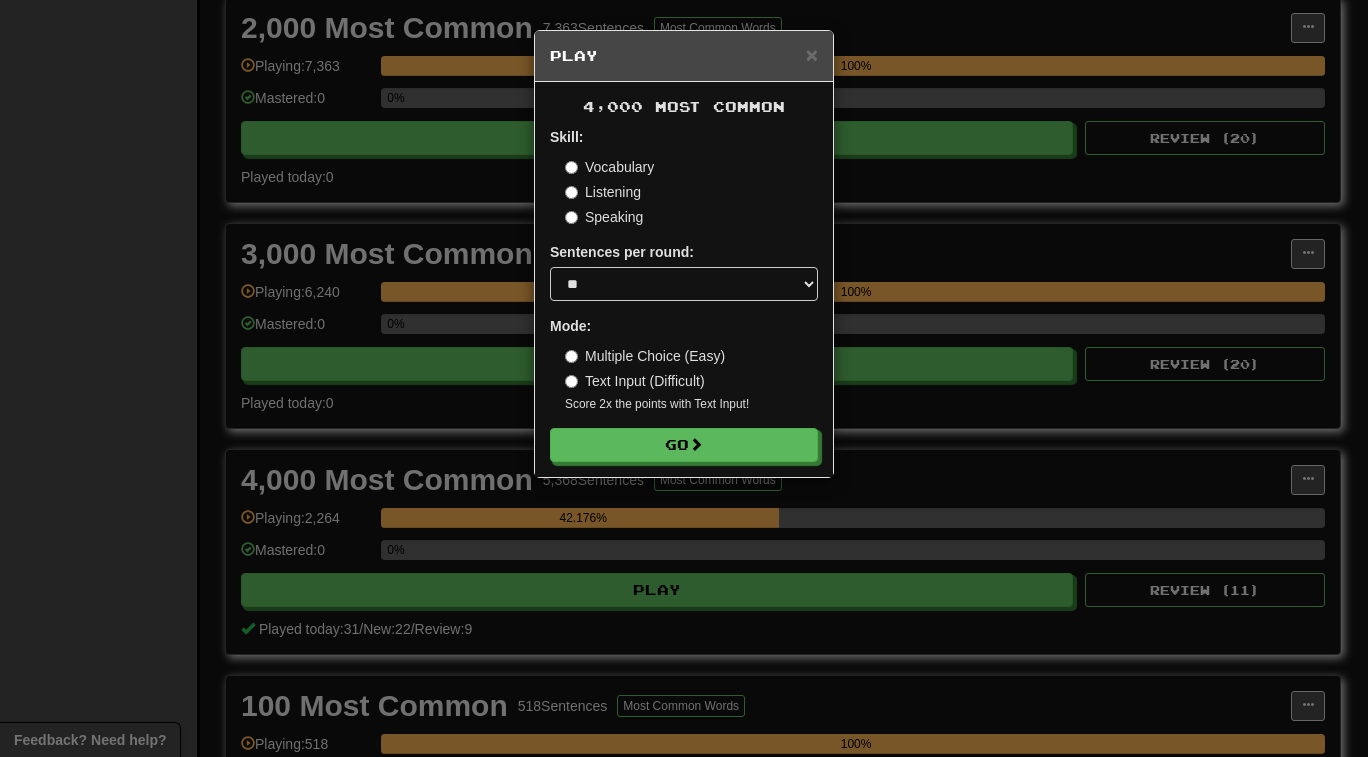 click on "4,000 Most Common Skill: Vocabulary Listening Speaking Sentences per round: * ** ** ** ** ** *** ******** Mode: Multiple Choice (Easy) Text Input (Difficult) Score 2x the points with Text Input ! Go" at bounding box center (684, 279) 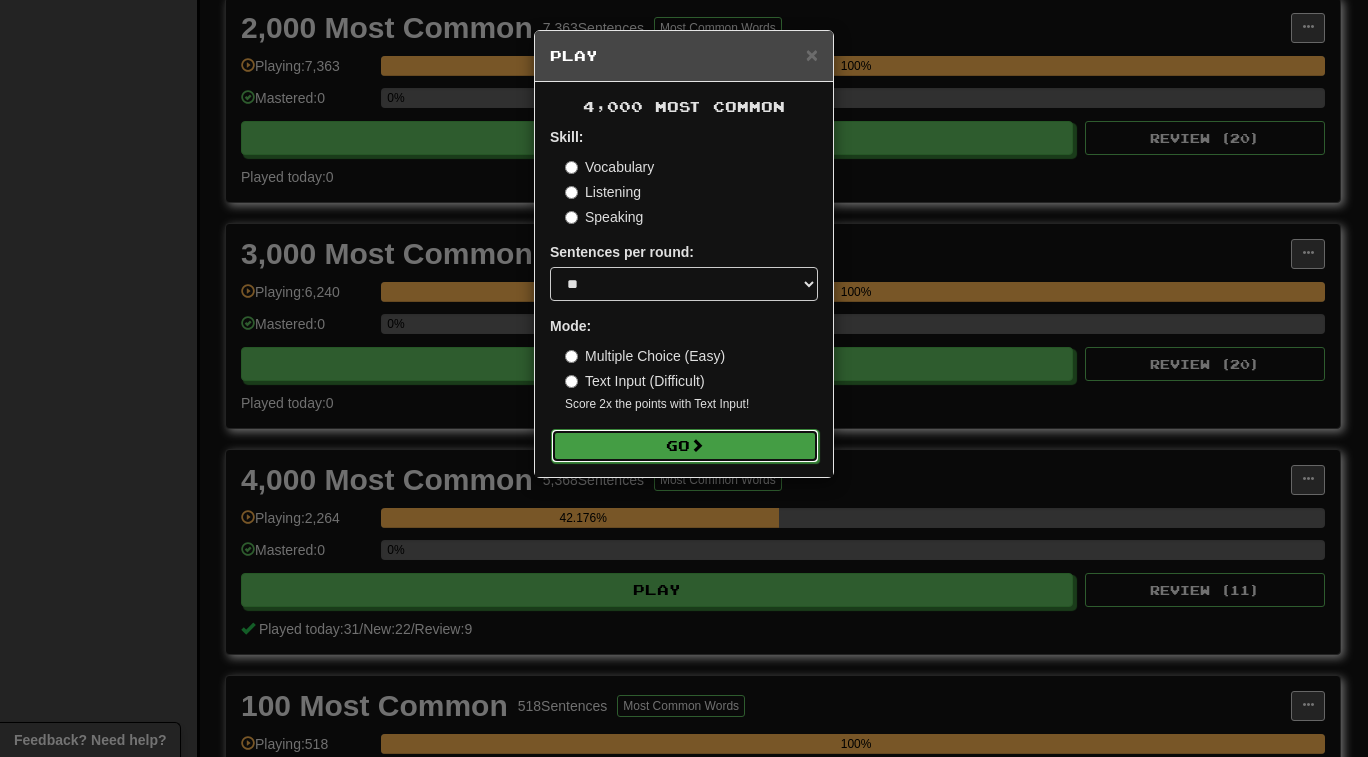 click on "Go" at bounding box center [685, 446] 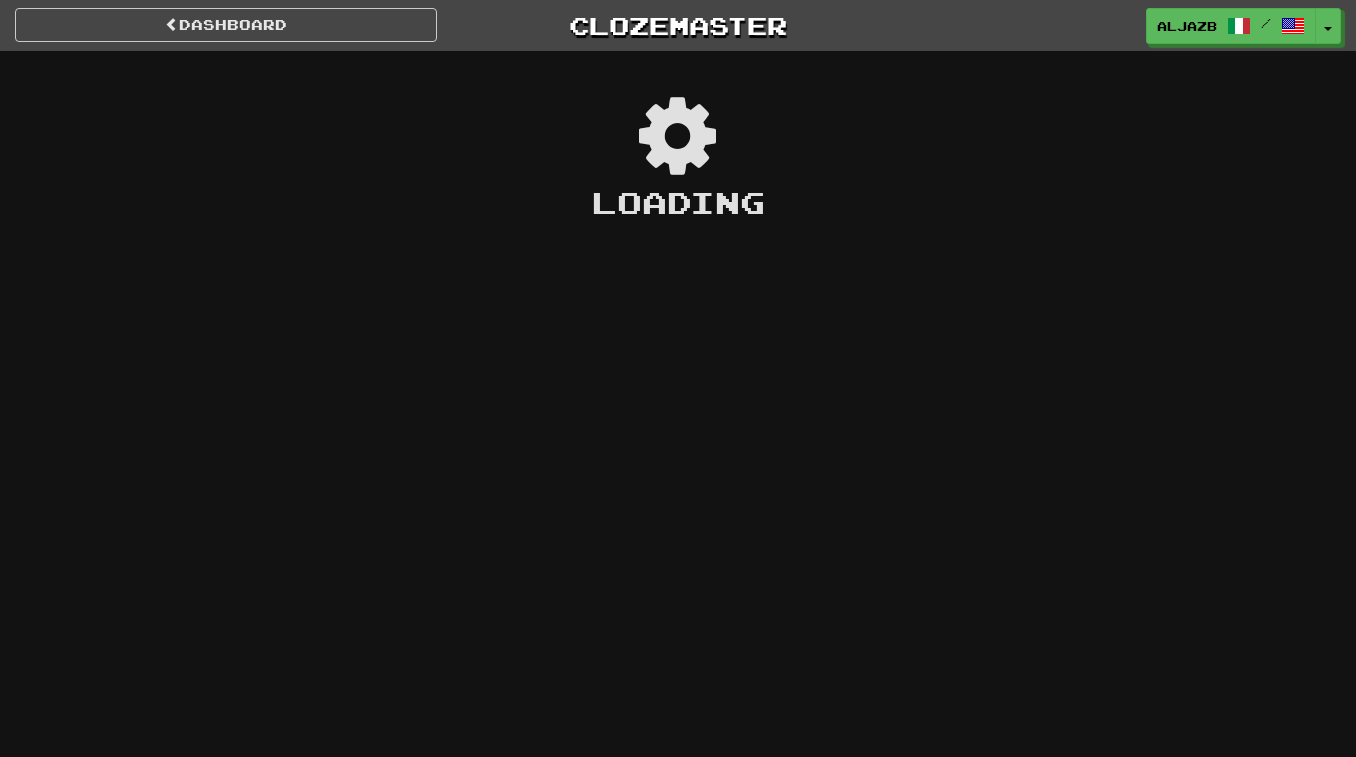 scroll, scrollTop: 0, scrollLeft: 0, axis: both 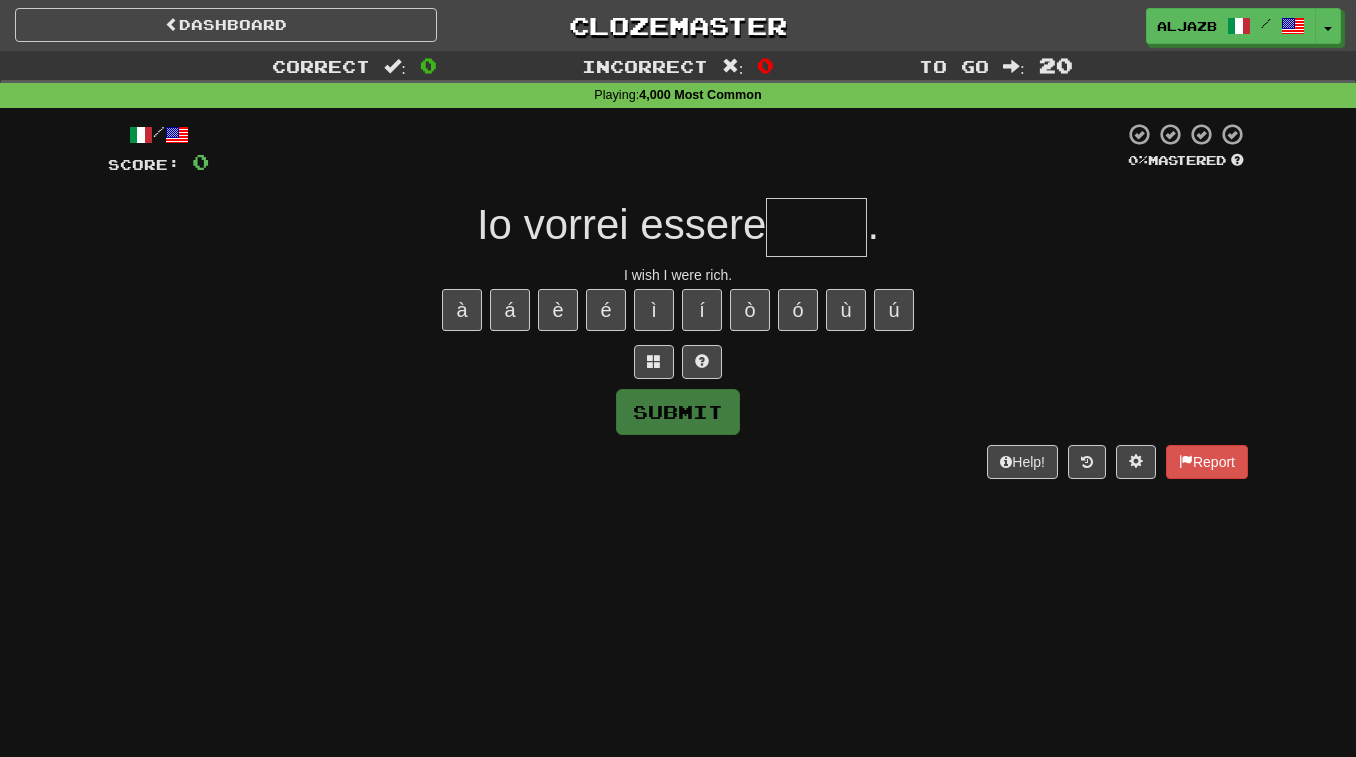 click at bounding box center [816, 227] 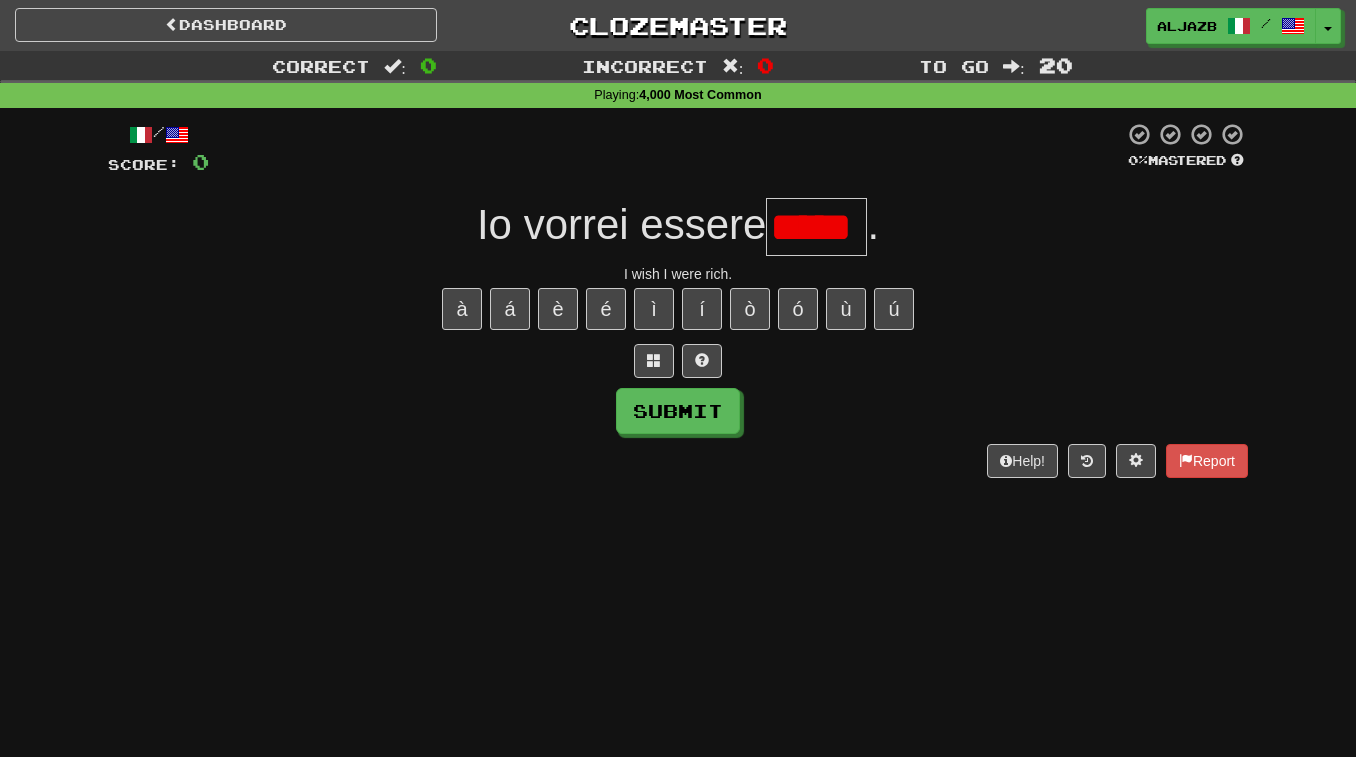 scroll, scrollTop: 0, scrollLeft: 0, axis: both 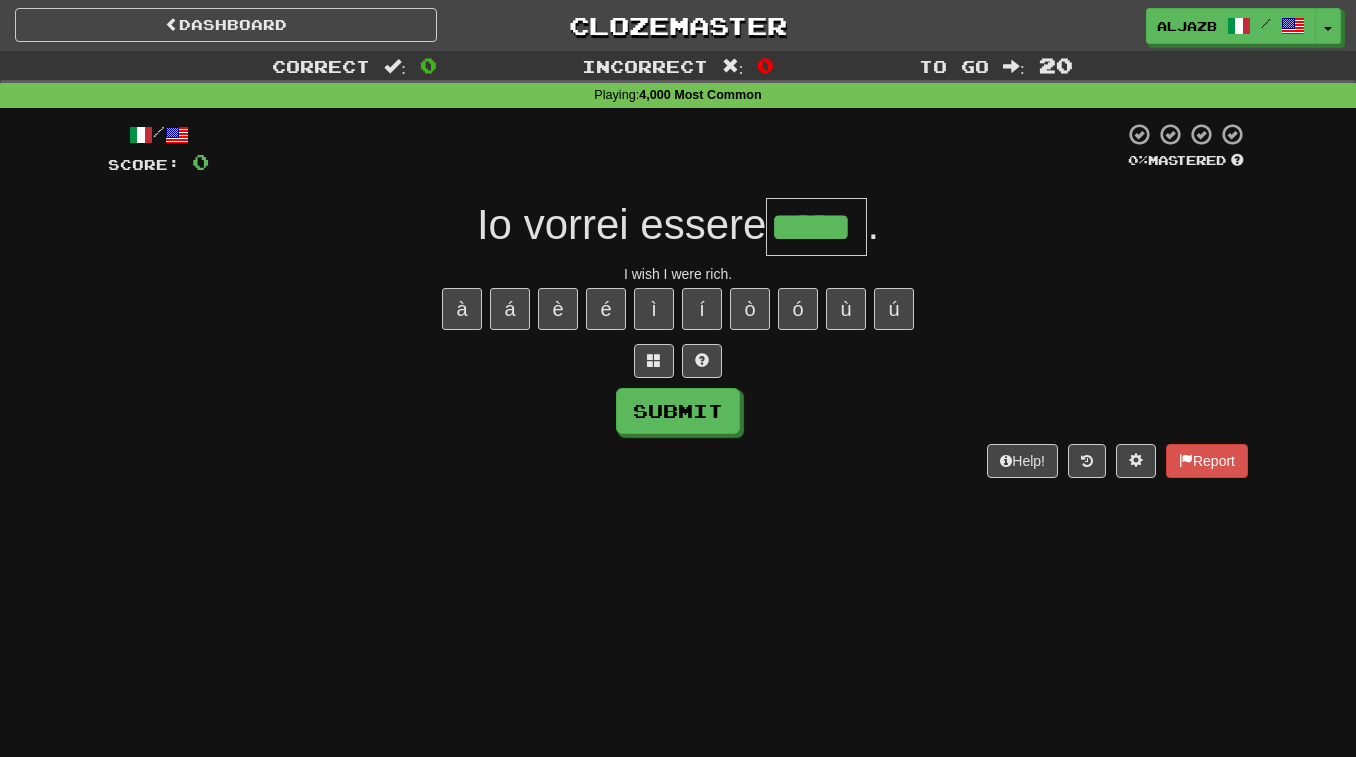 type on "*****" 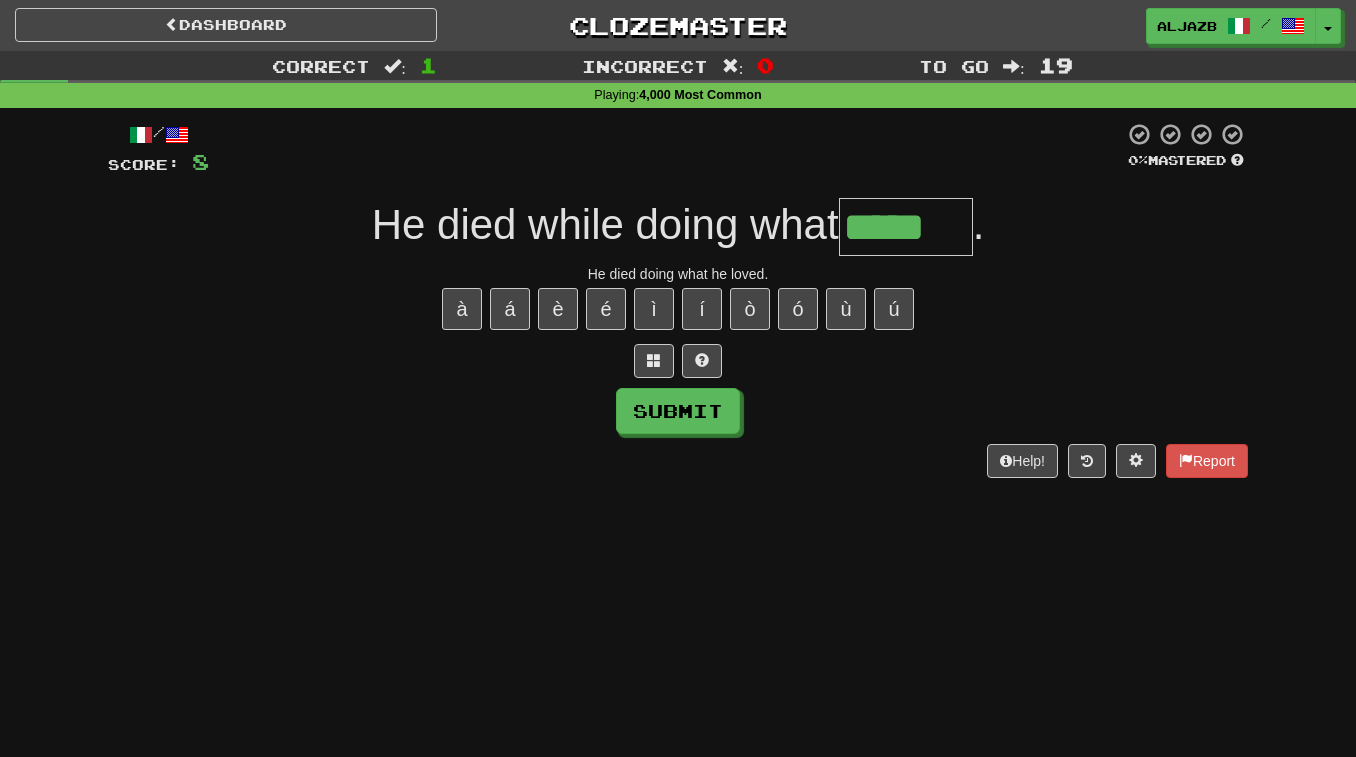 type on "*****" 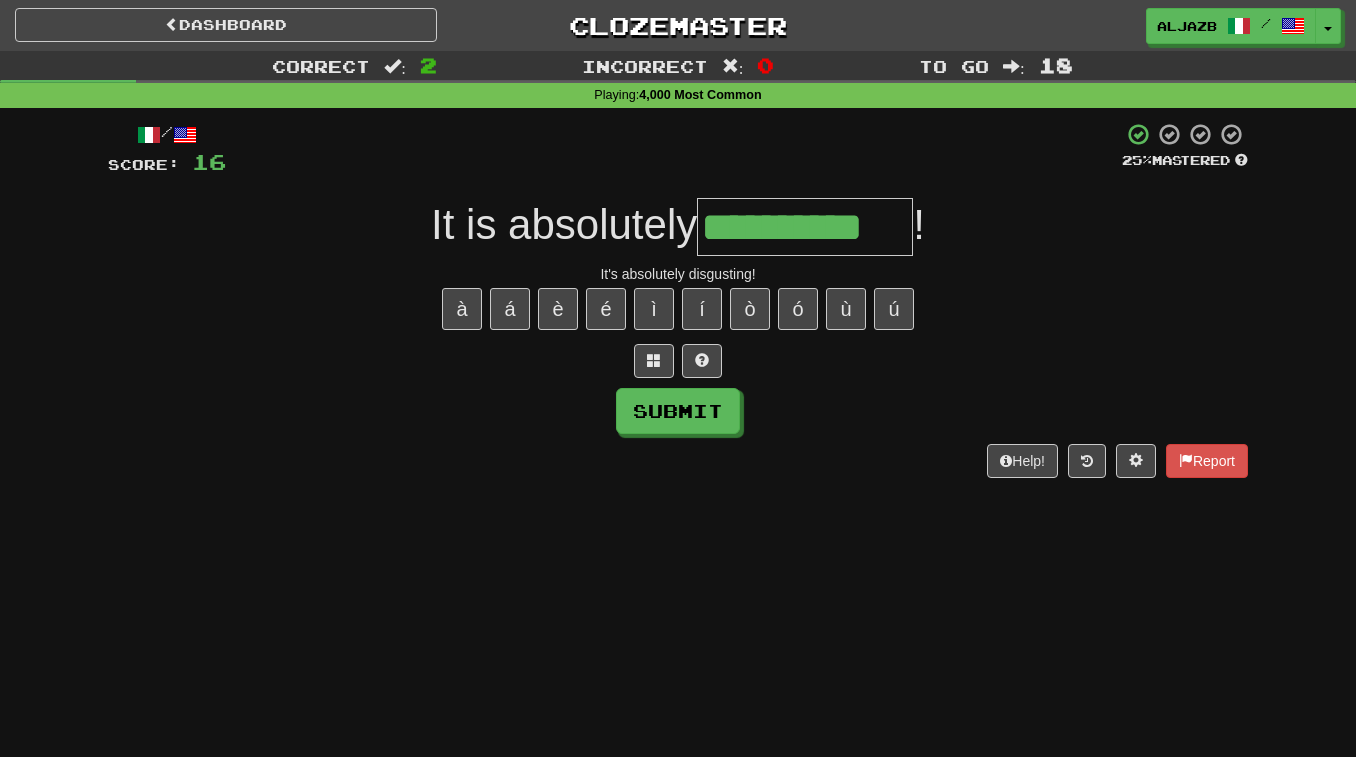 type on "**********" 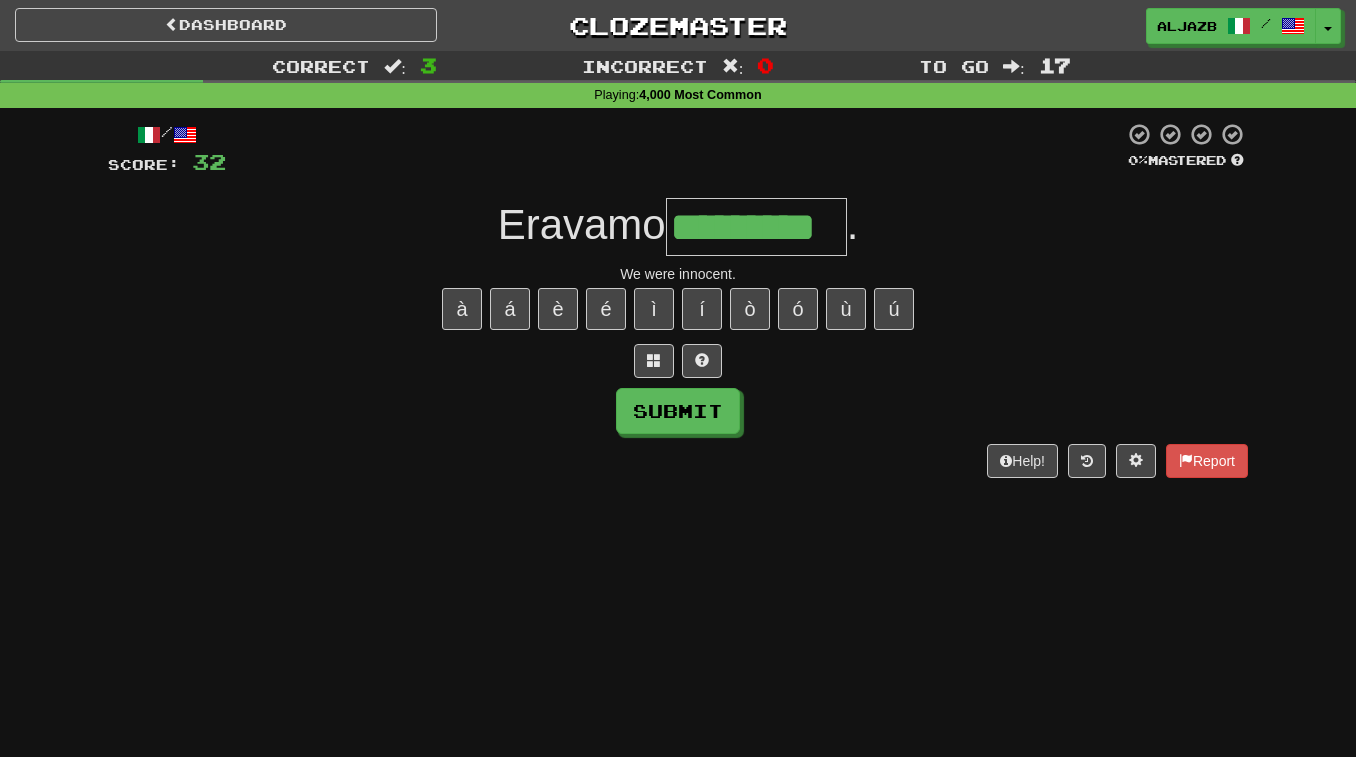 type on "*********" 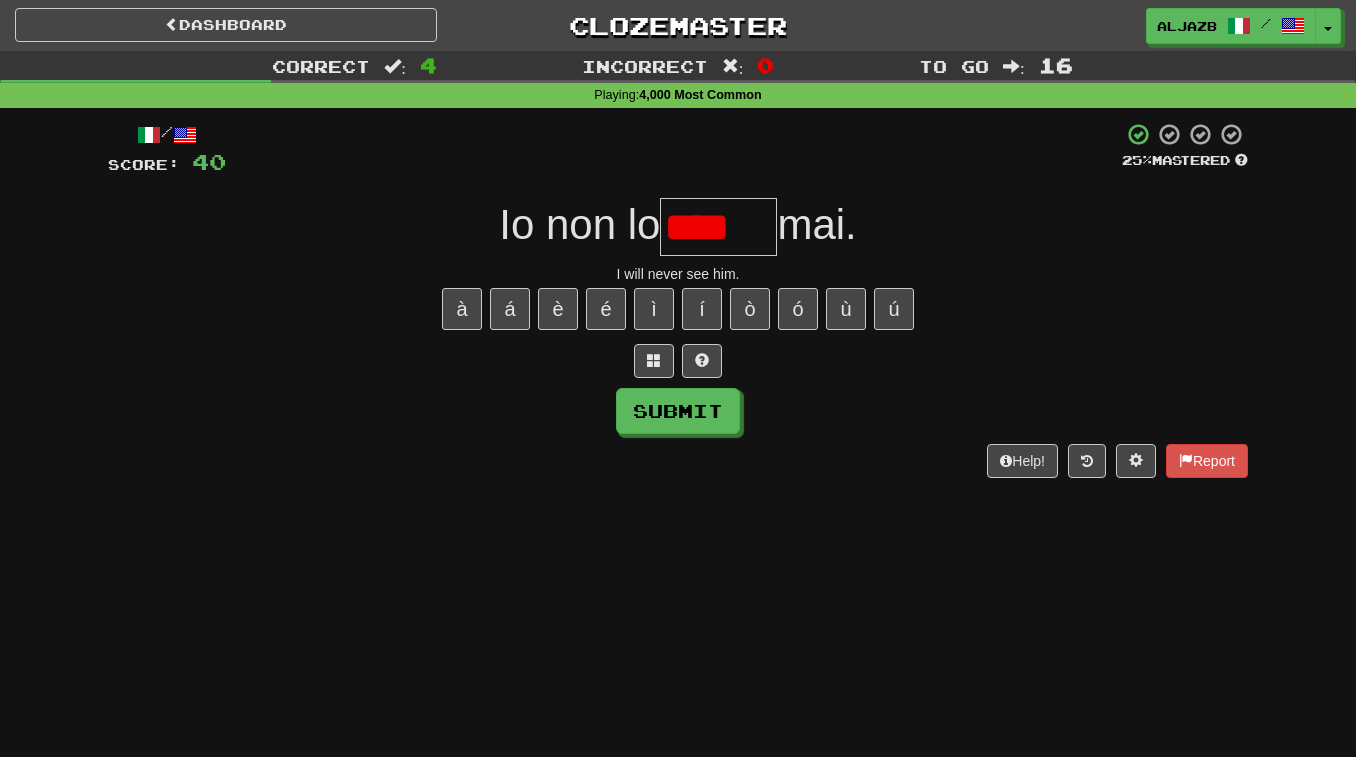 scroll, scrollTop: 0, scrollLeft: 0, axis: both 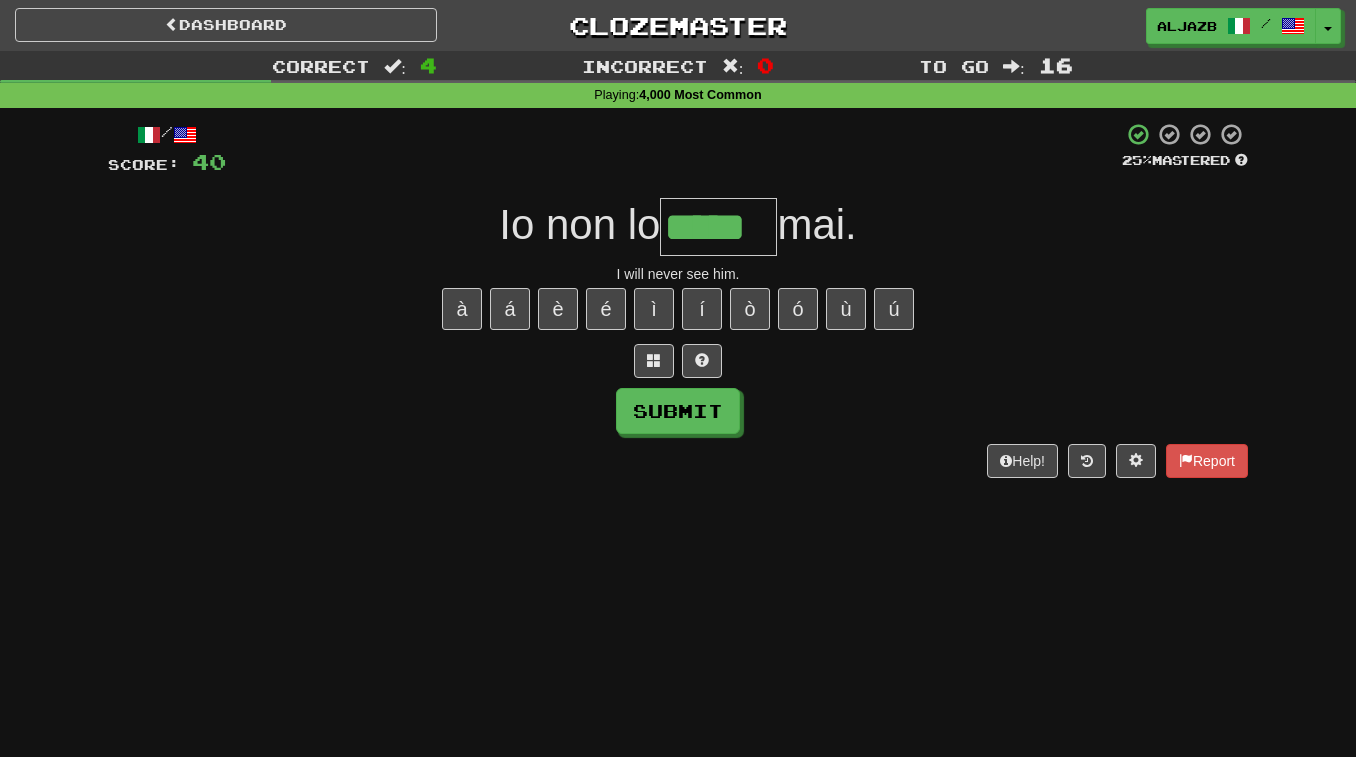 type on "*****" 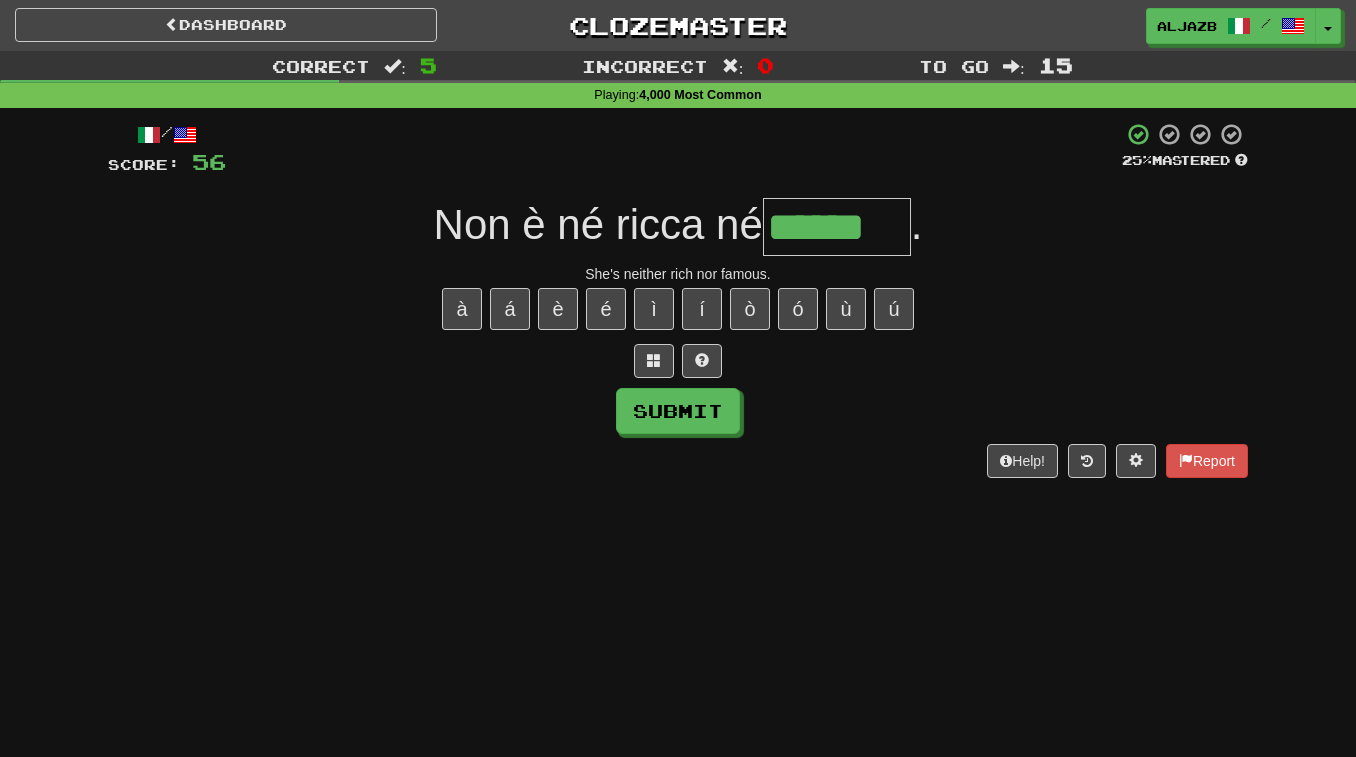 type on "******" 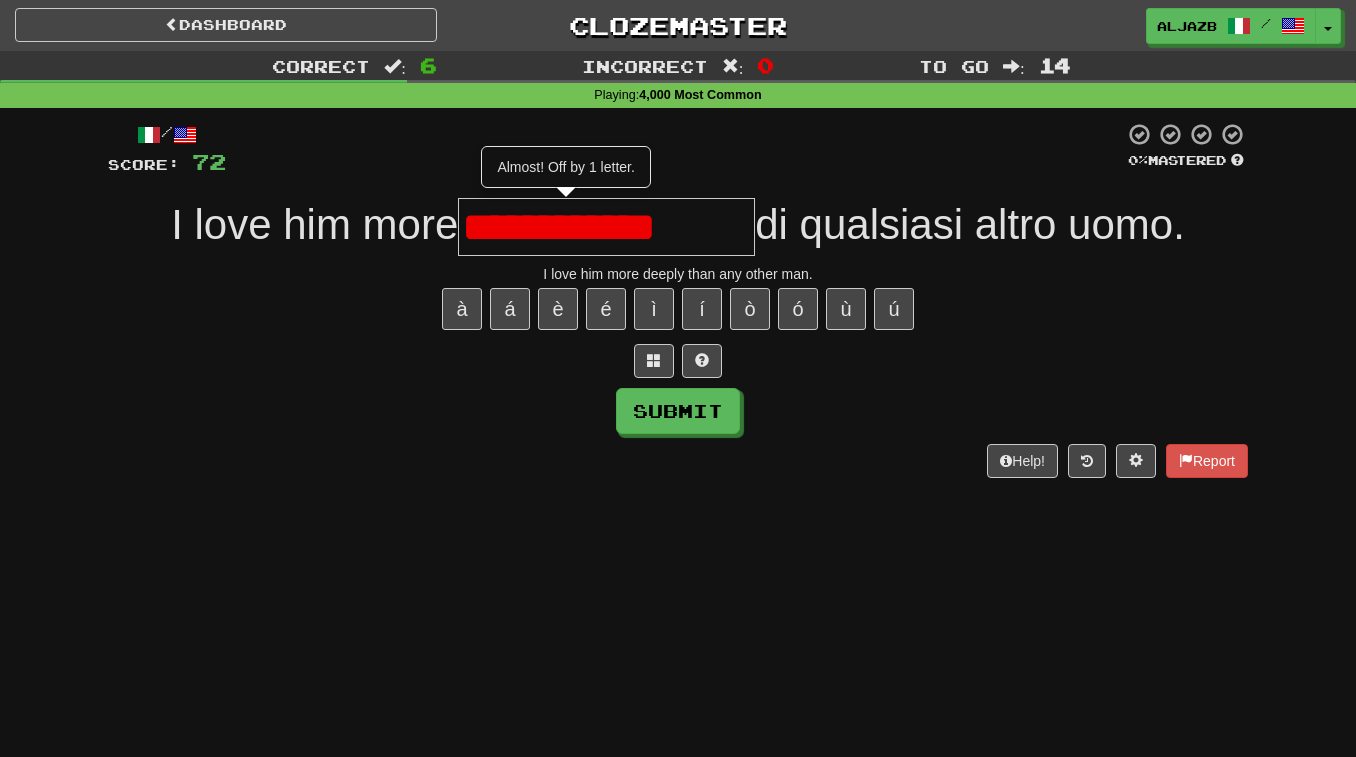 type on "**********" 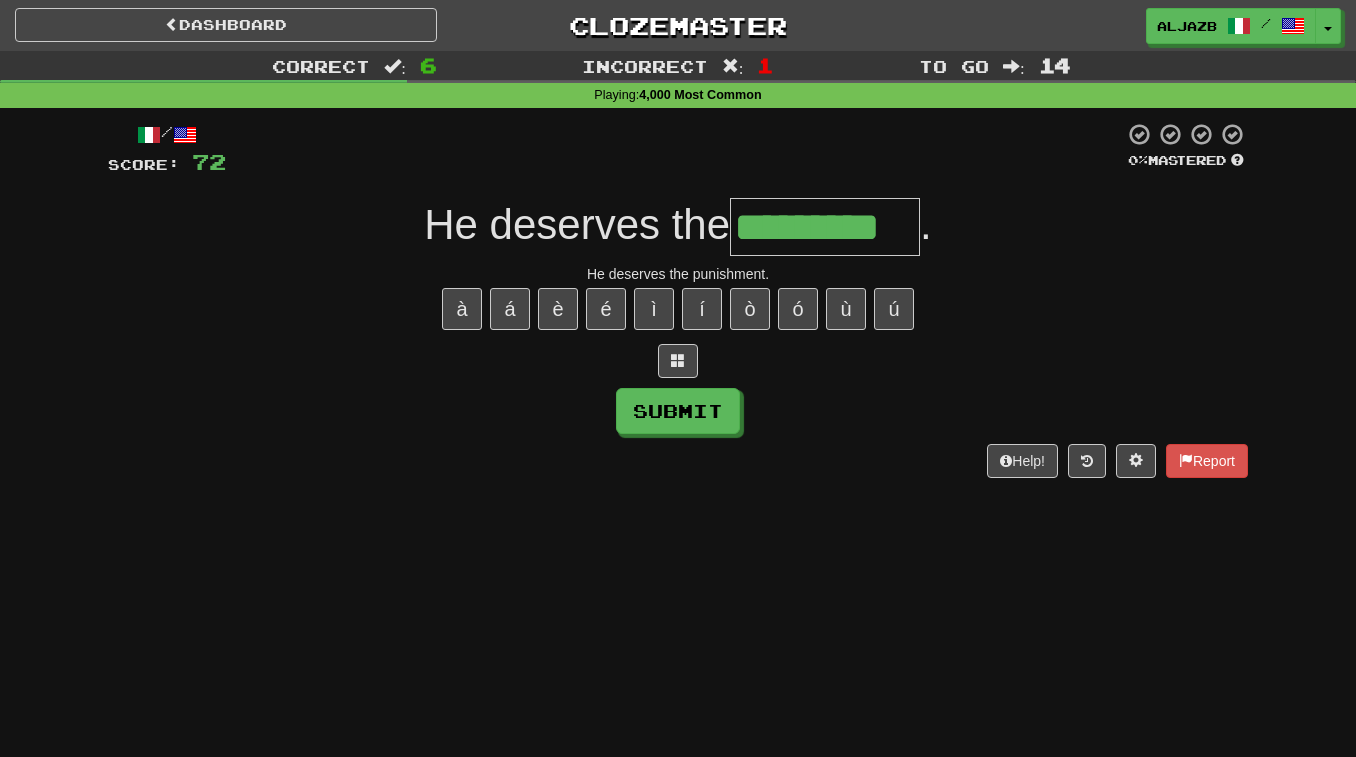 type on "*********" 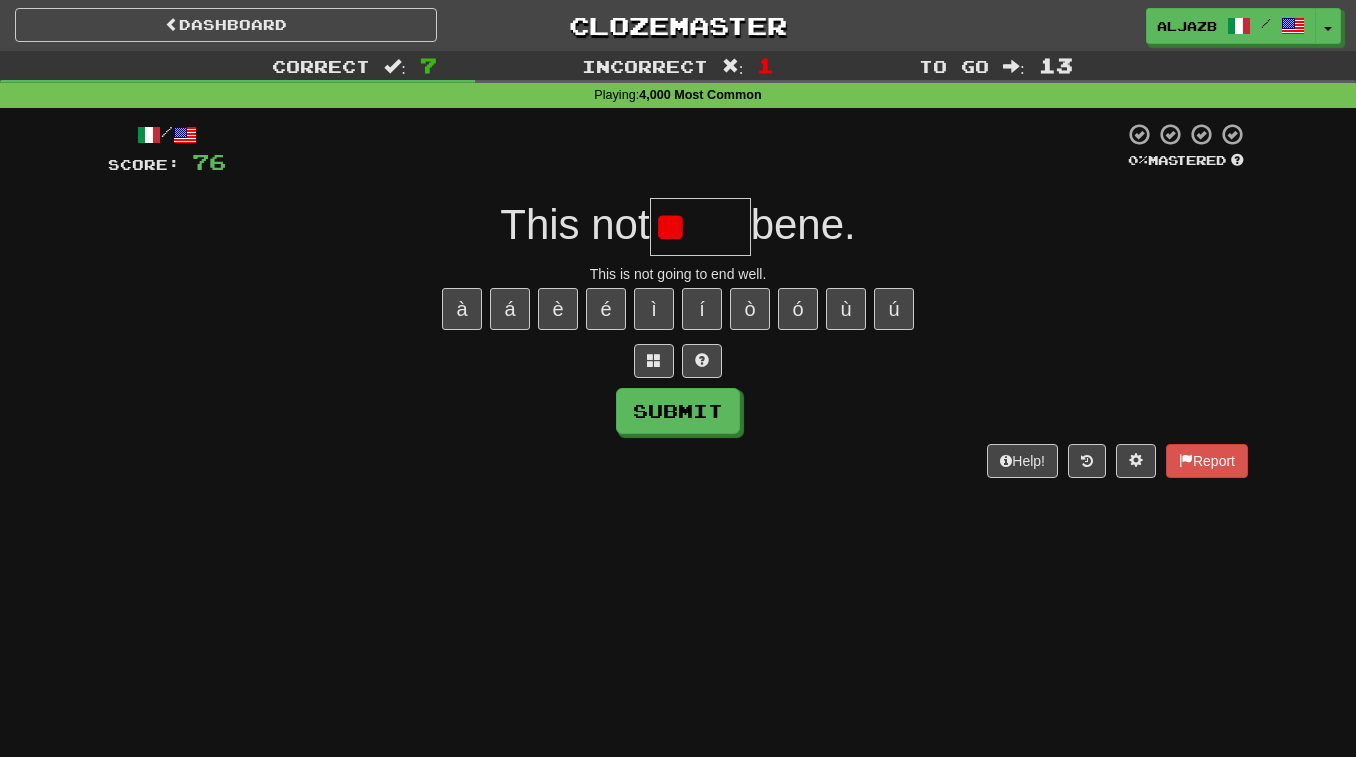 type on "*" 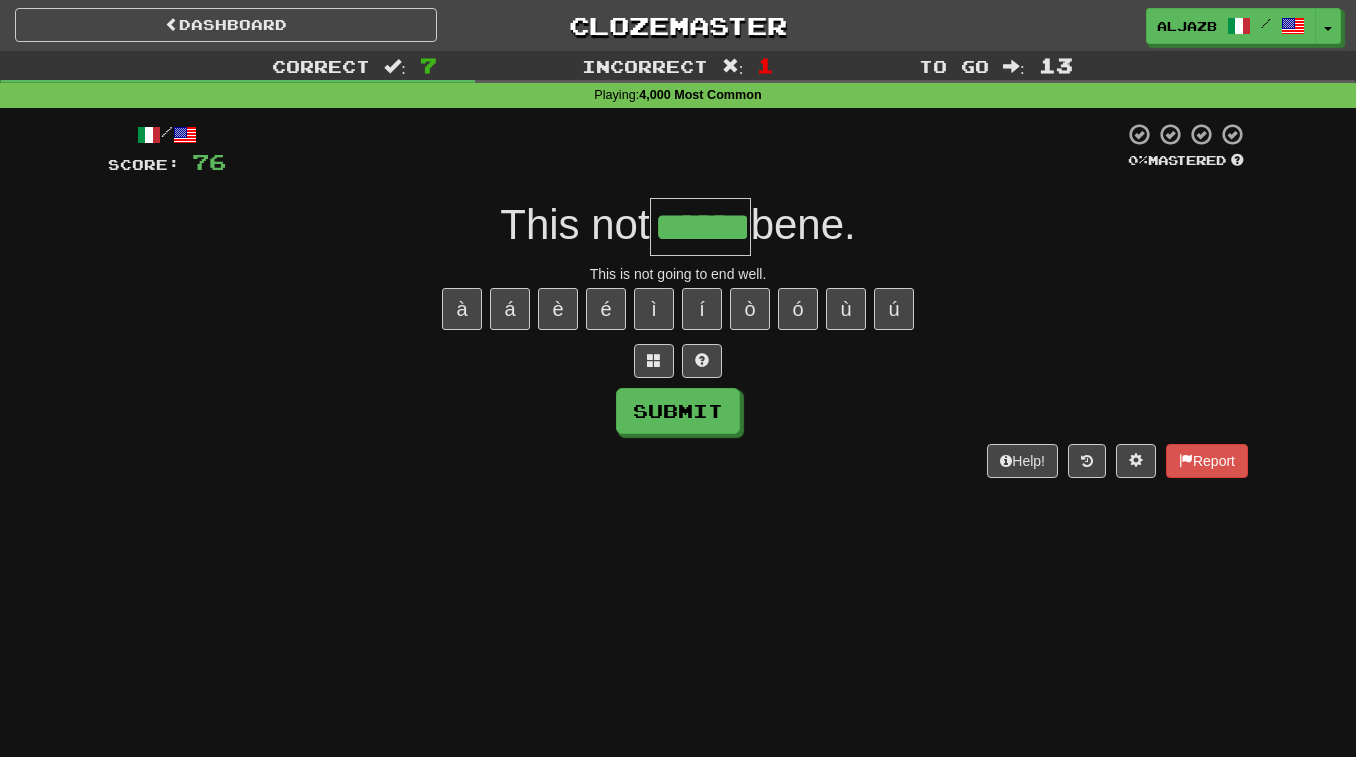 type on "******" 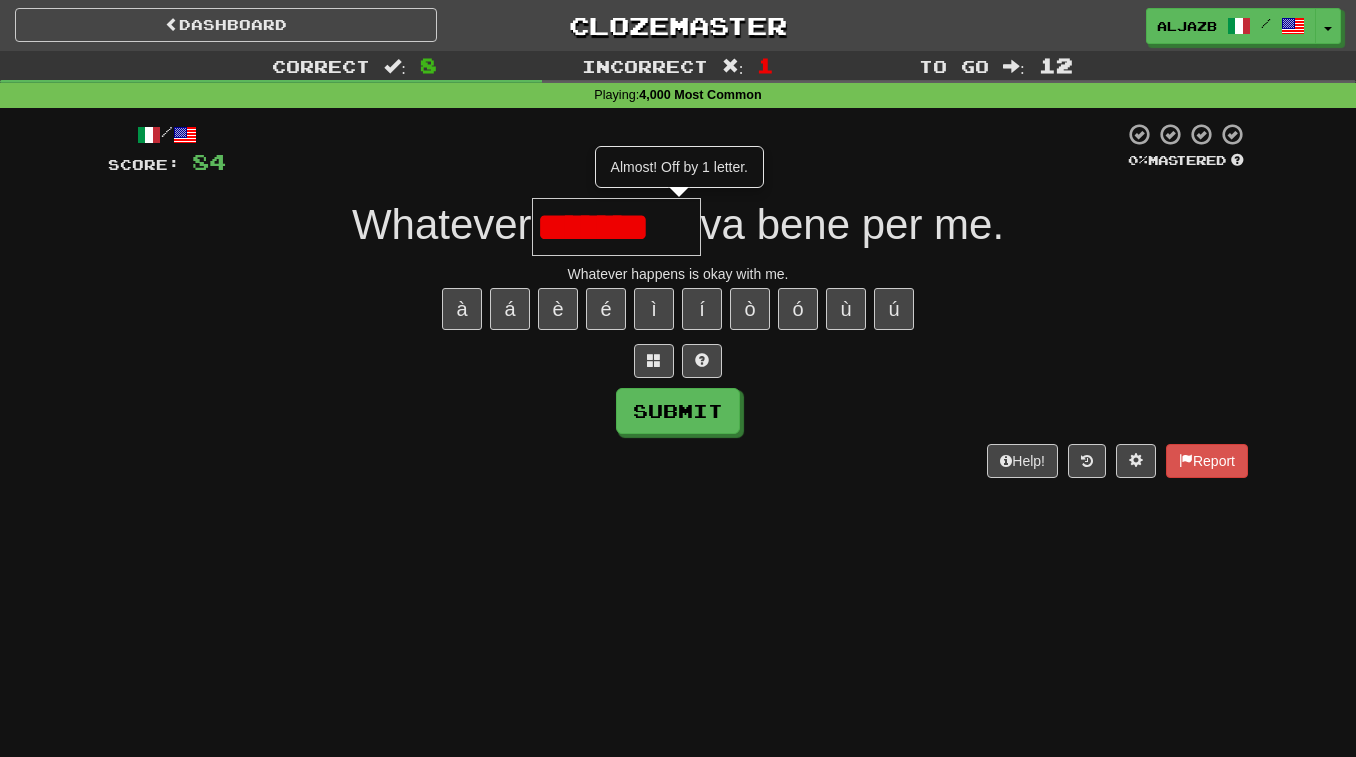 type on "*******" 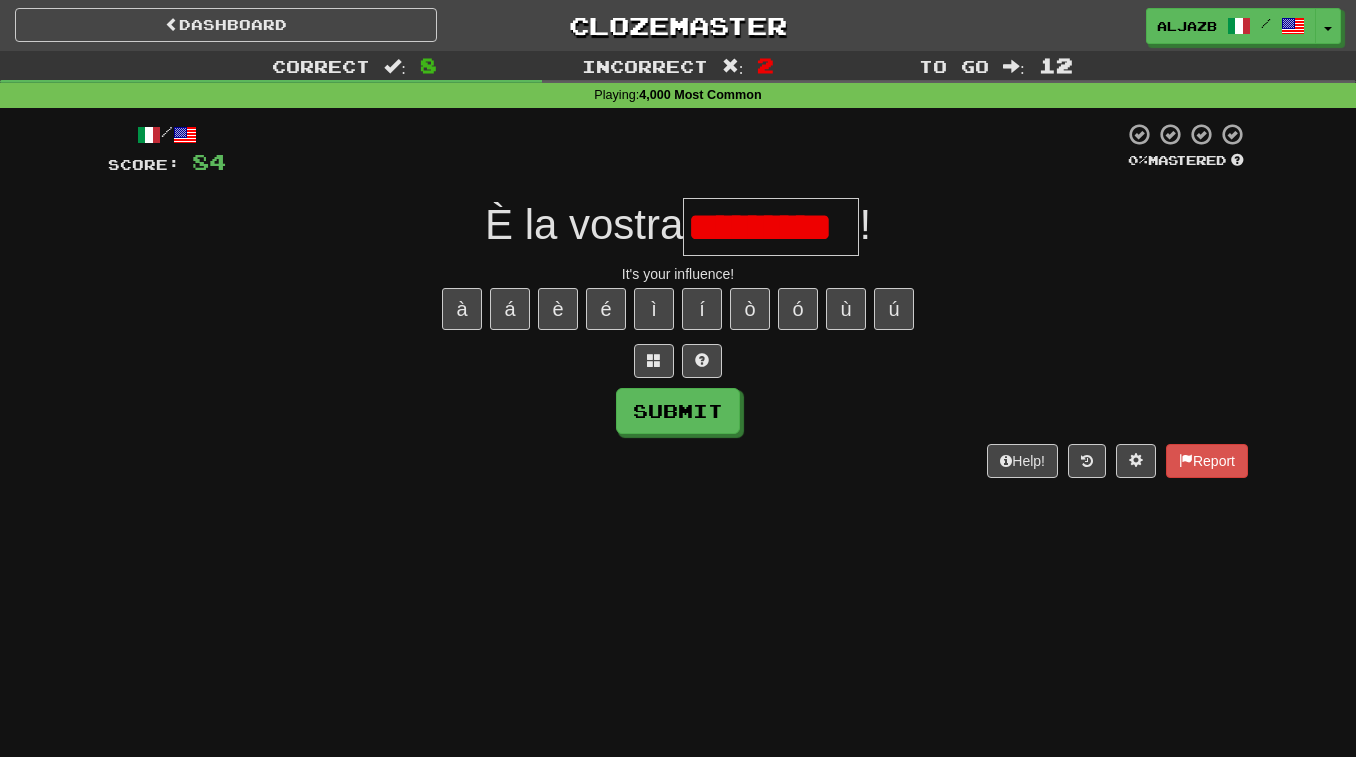 scroll, scrollTop: 0, scrollLeft: 0, axis: both 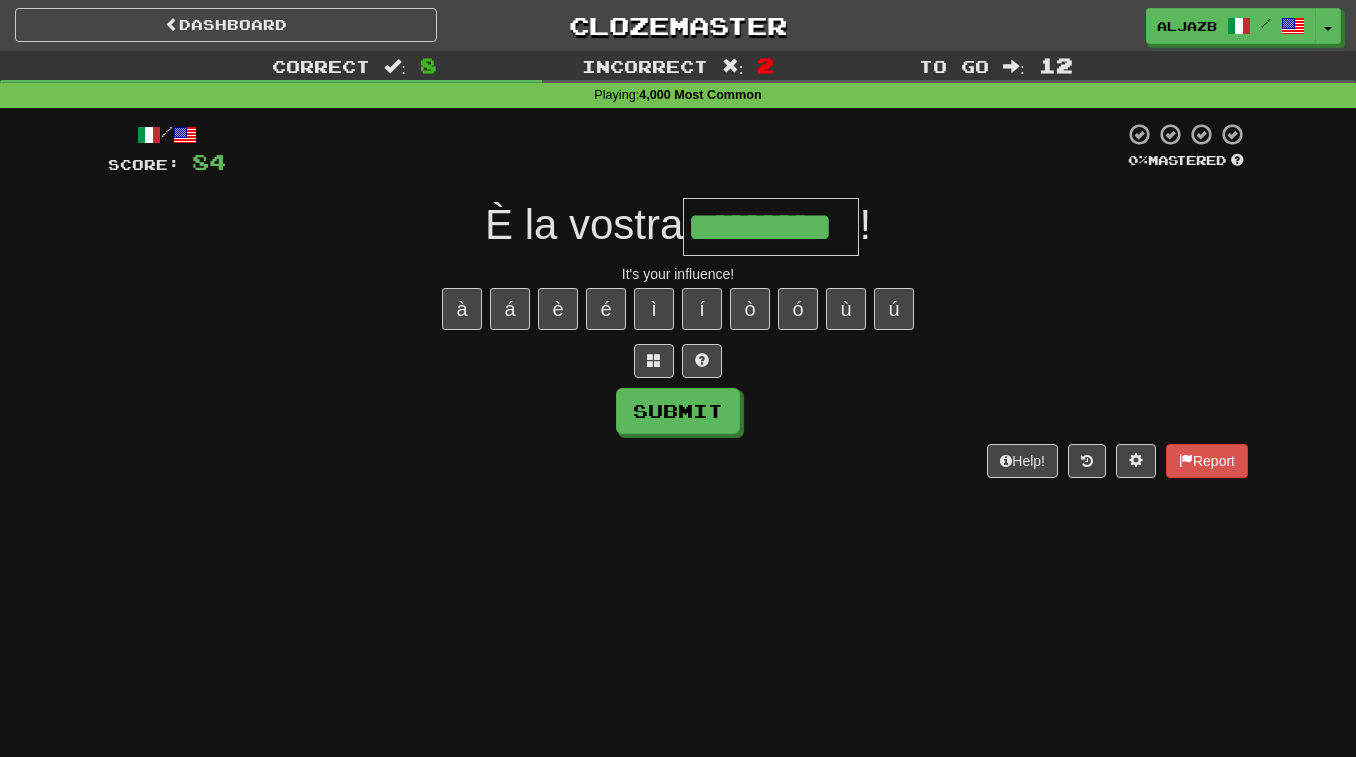 type on "*********" 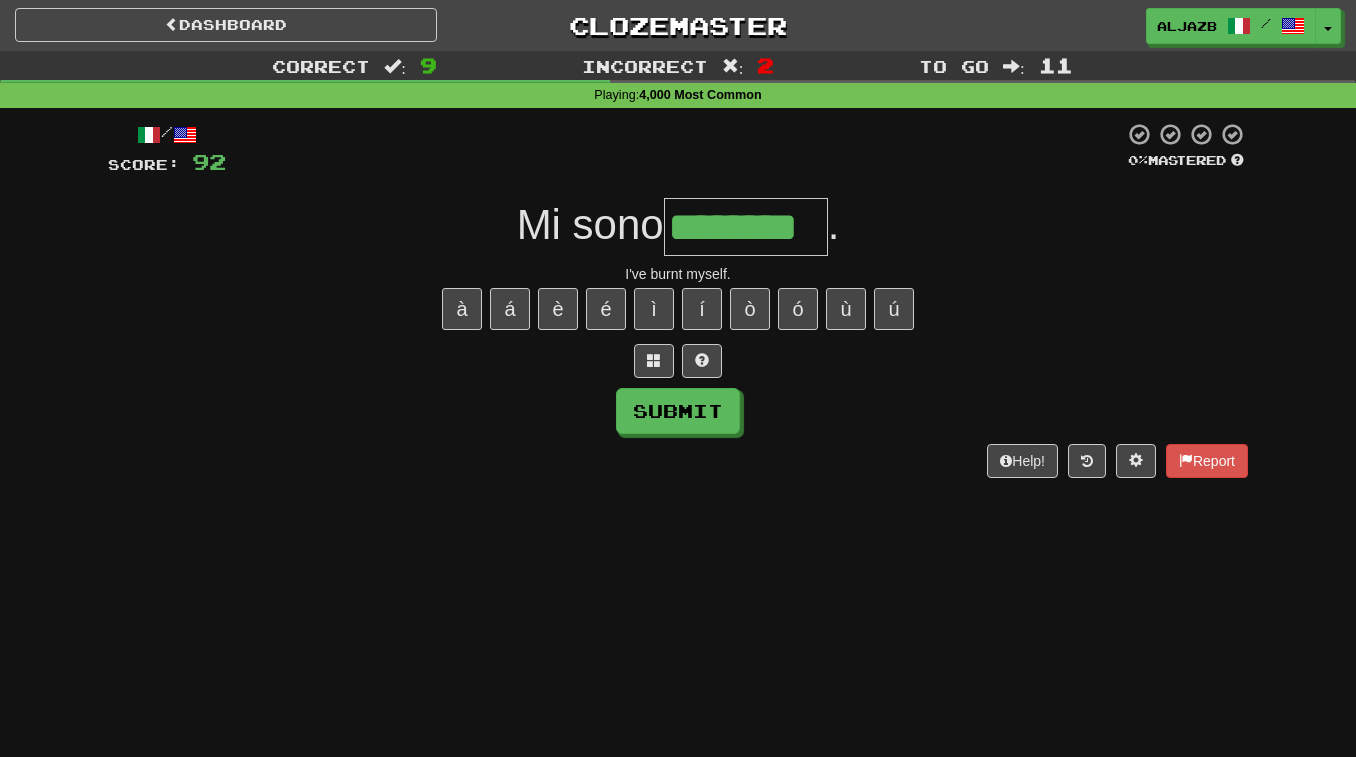 type on "********" 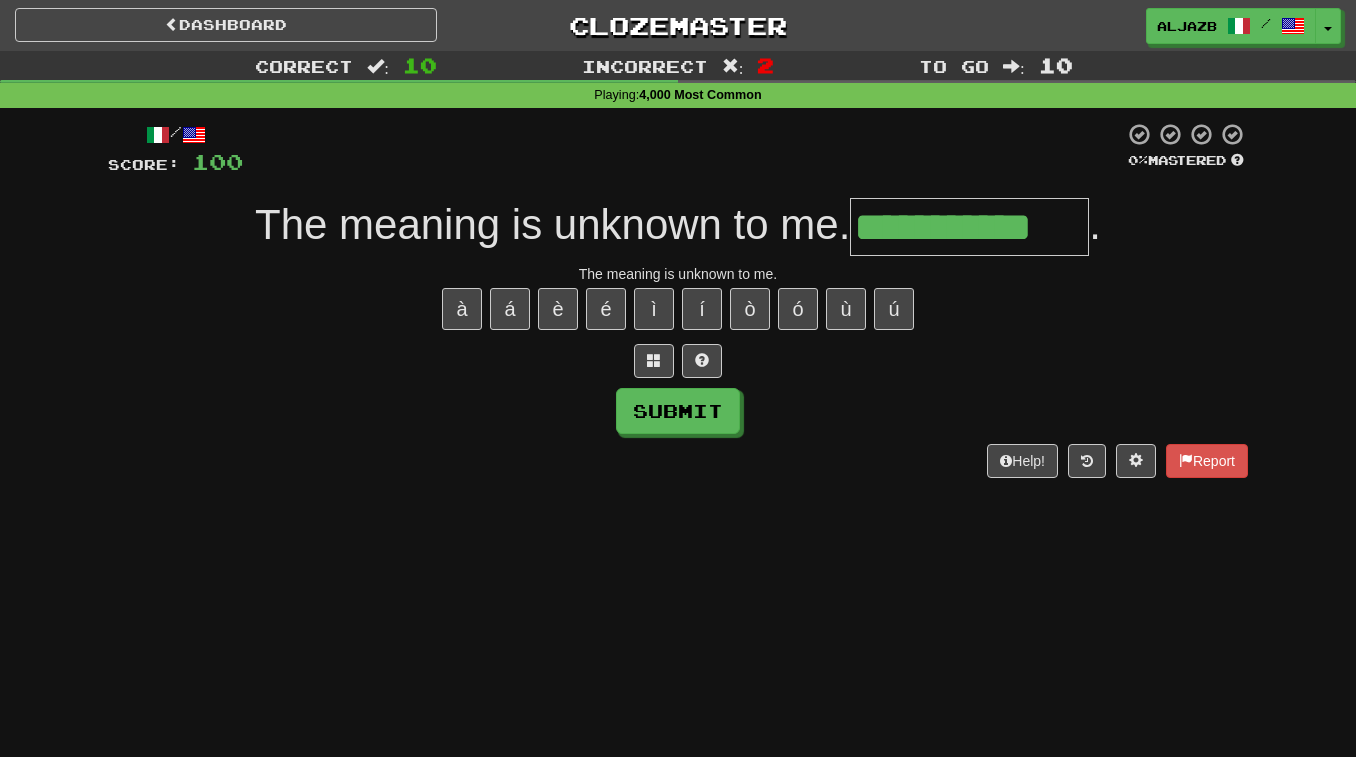 type on "**********" 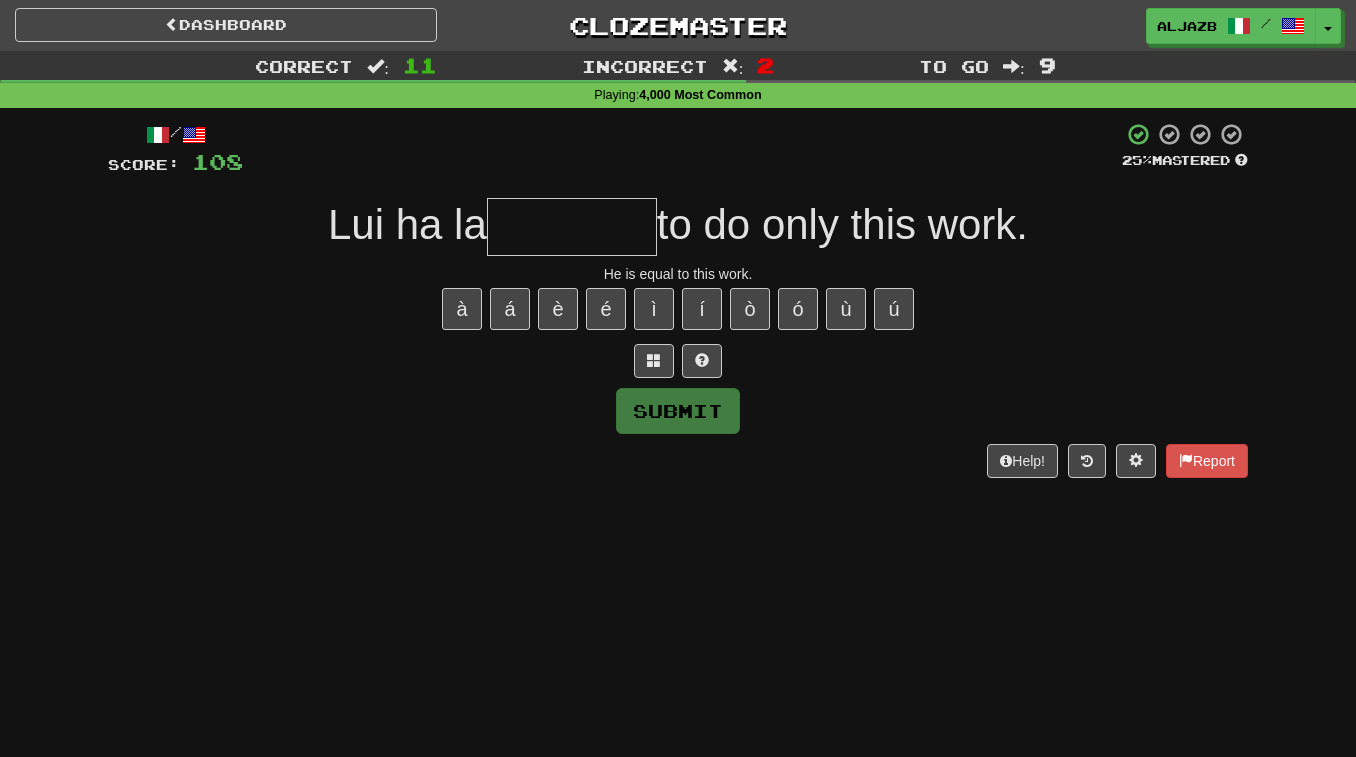 type on "*" 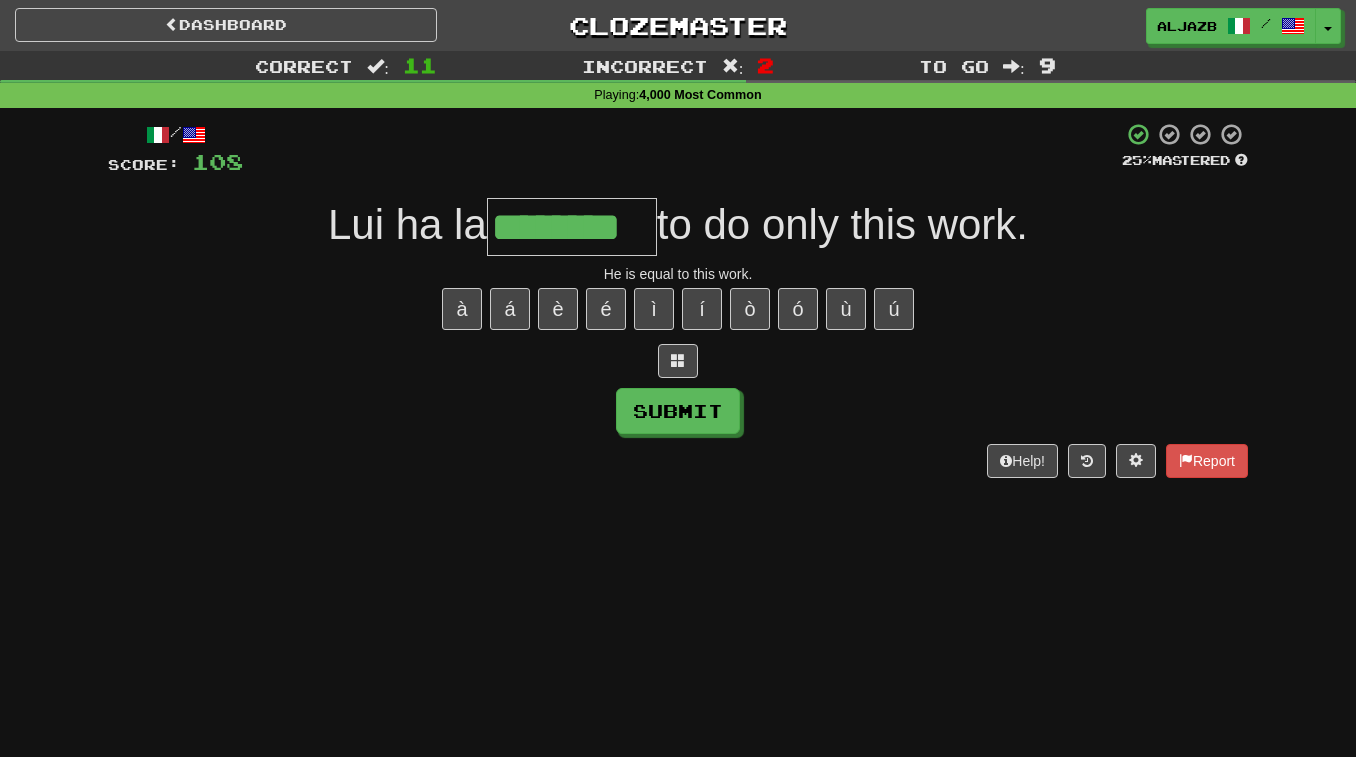 type on "********" 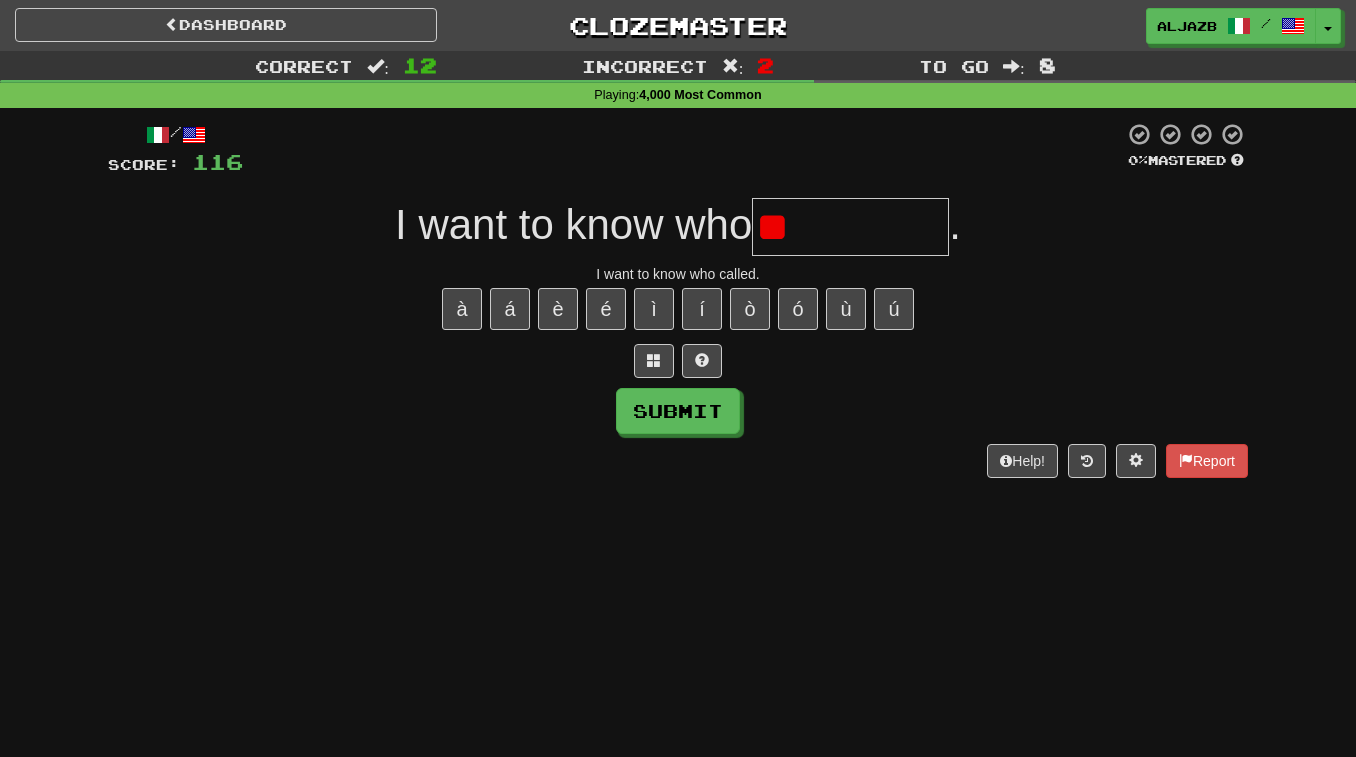 type on "*" 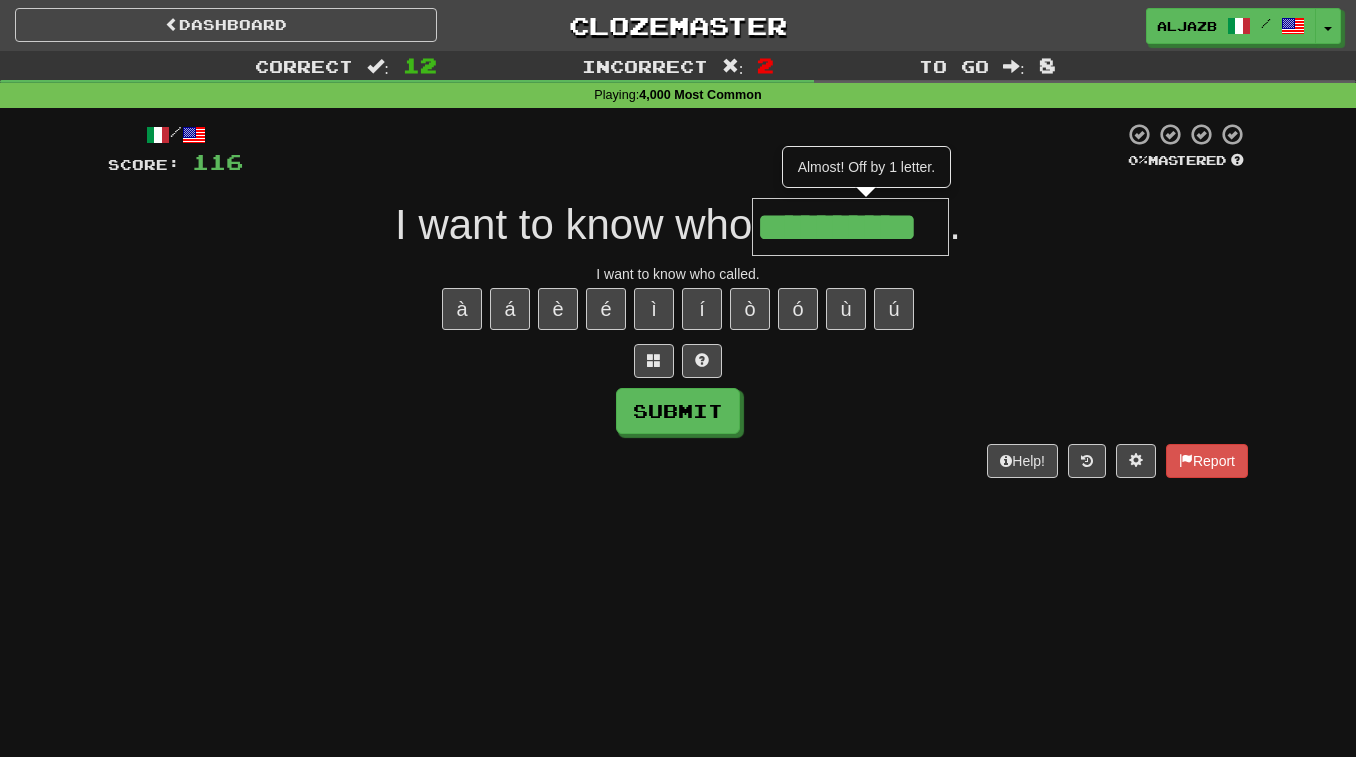 scroll, scrollTop: 0, scrollLeft: 0, axis: both 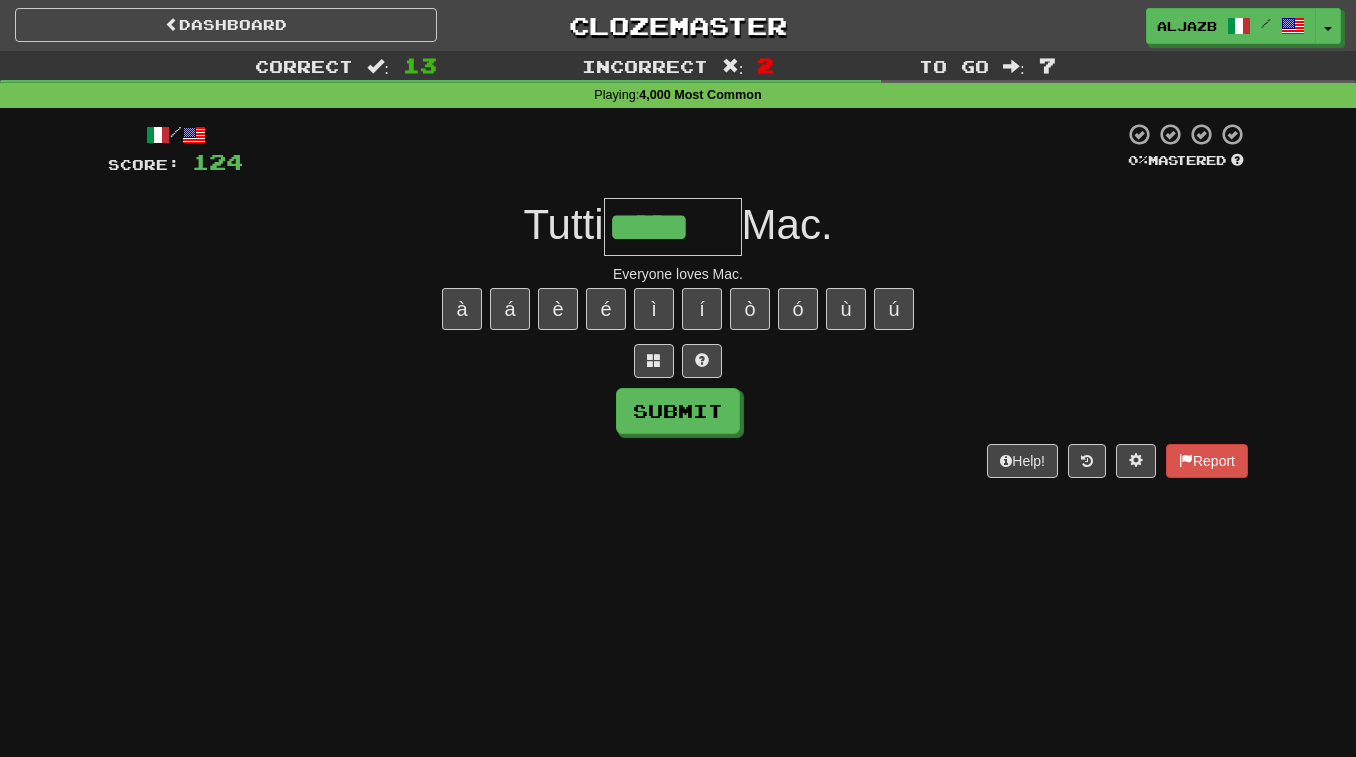 type on "*****" 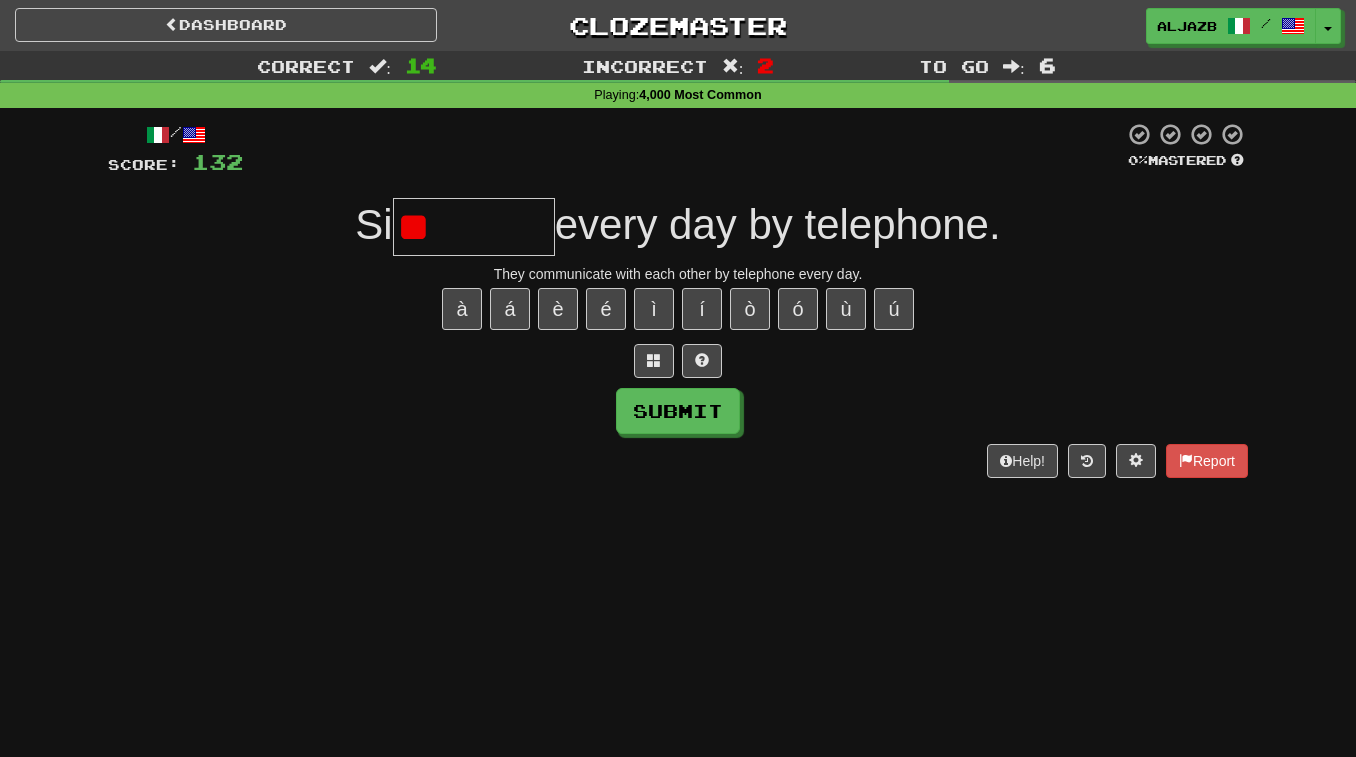 type on "*" 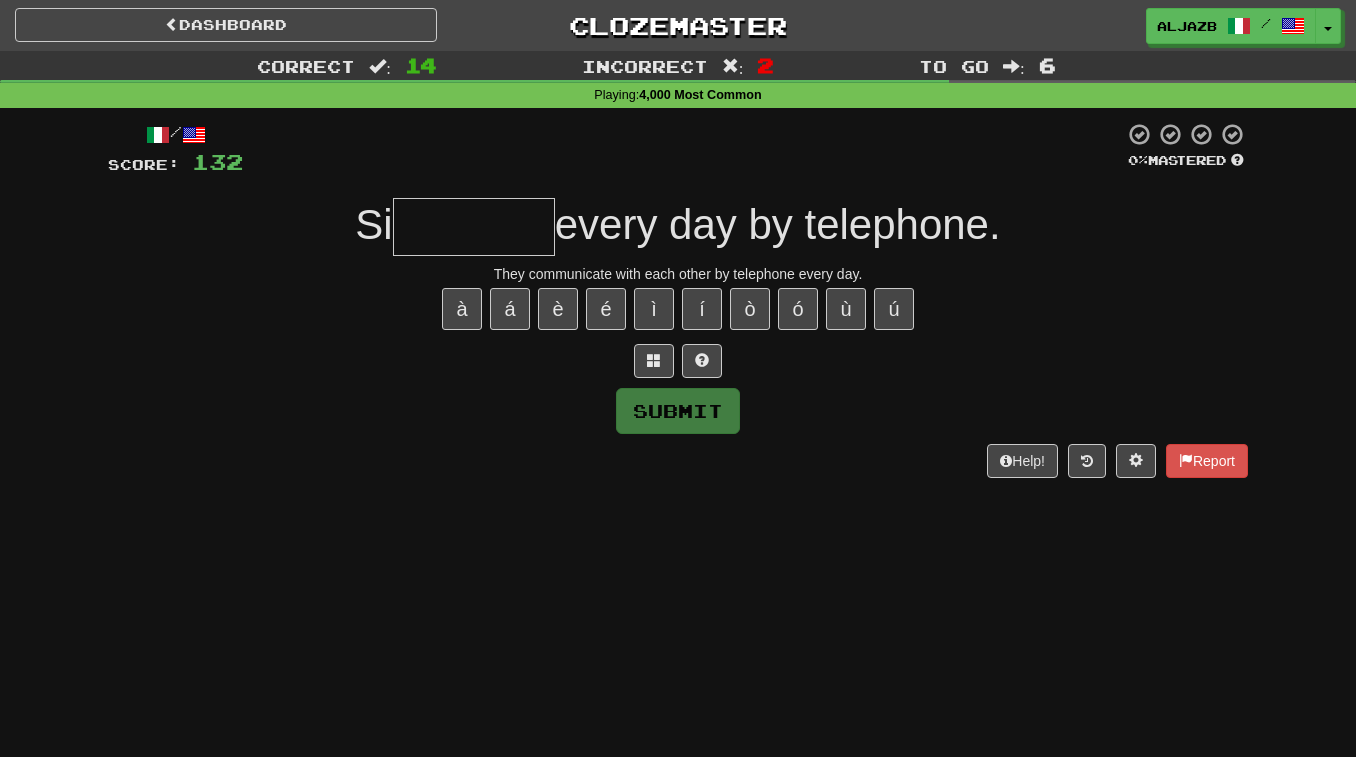 type on "*" 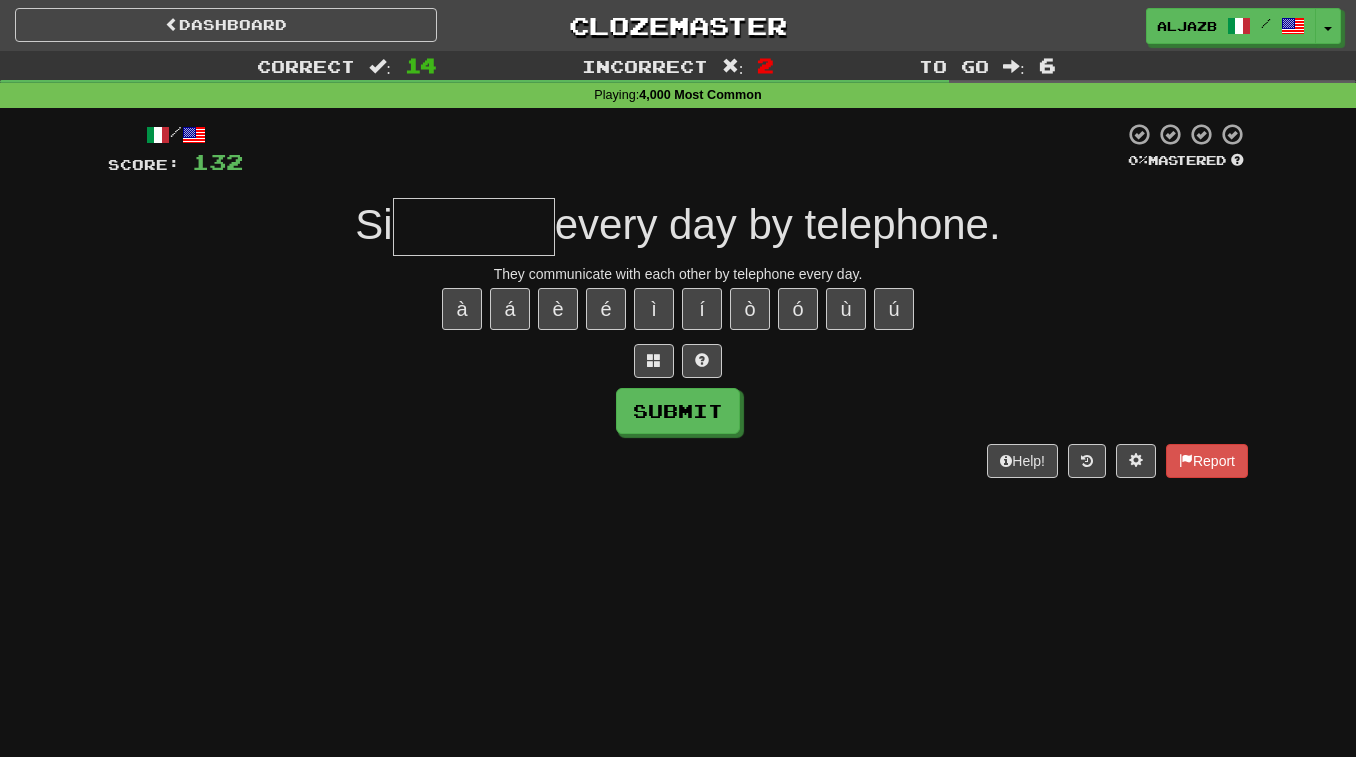 type on "*" 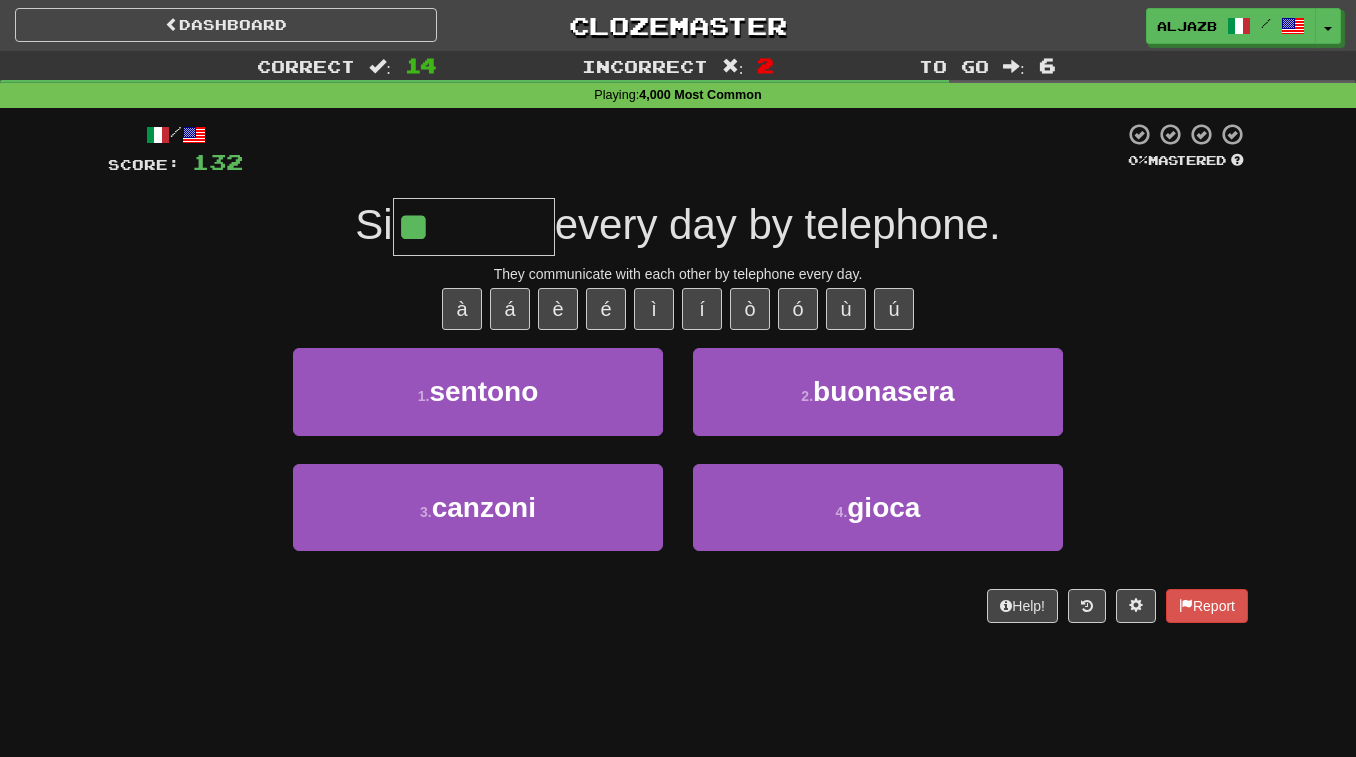 type on "*******" 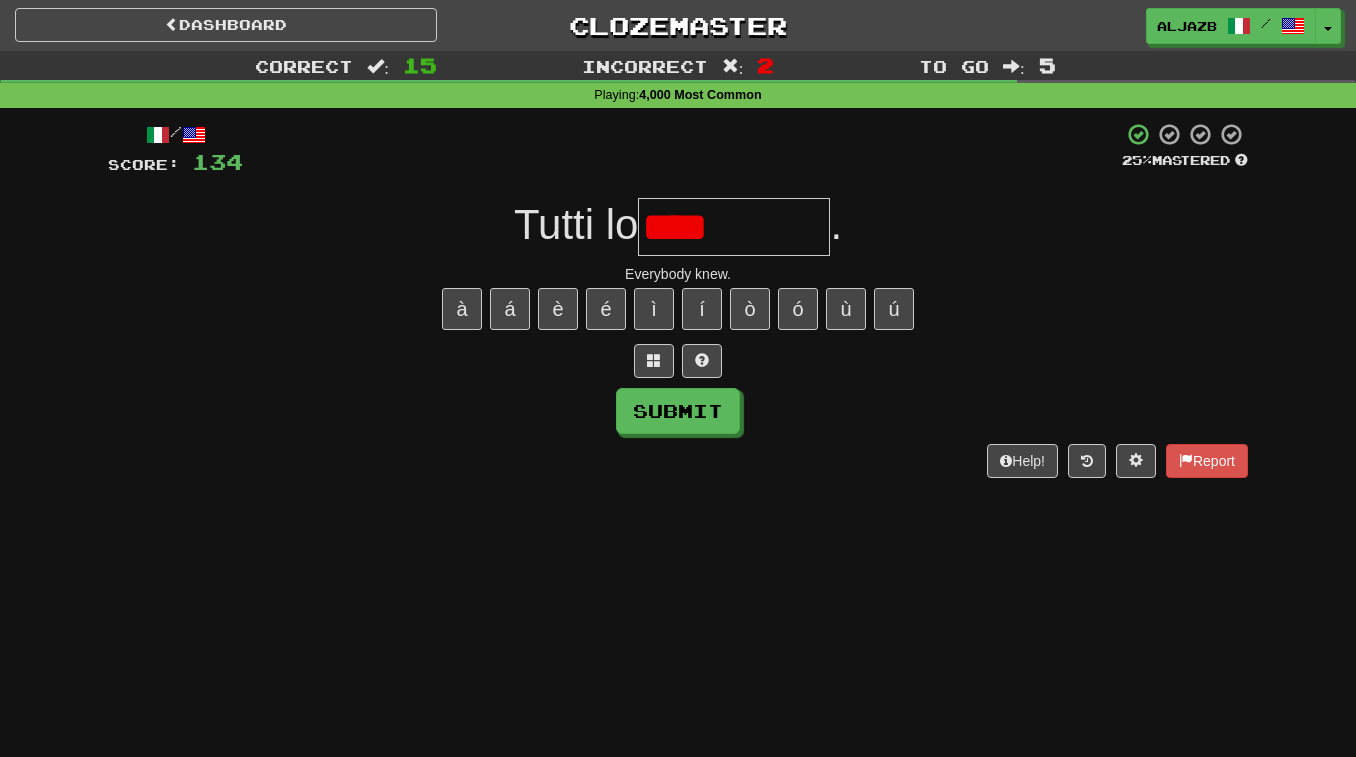 type on "*****" 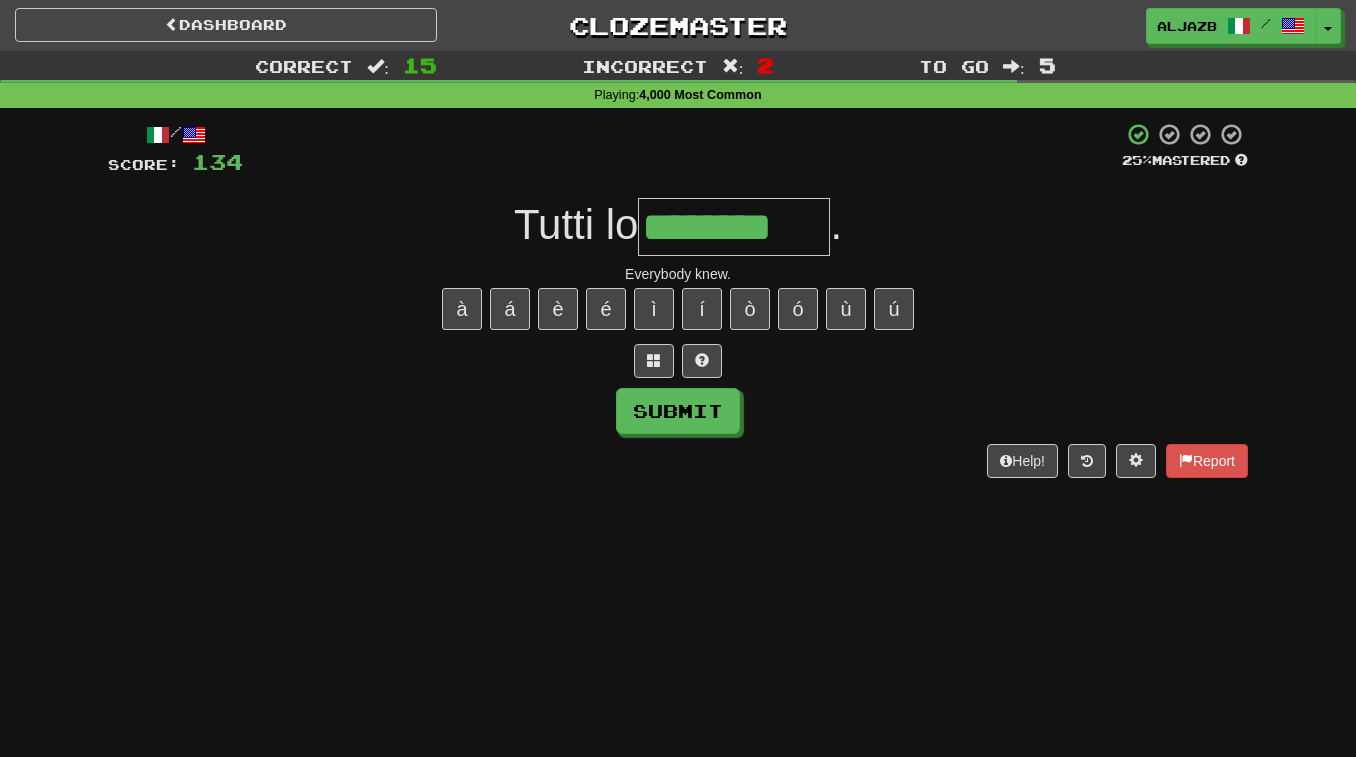 type on "********" 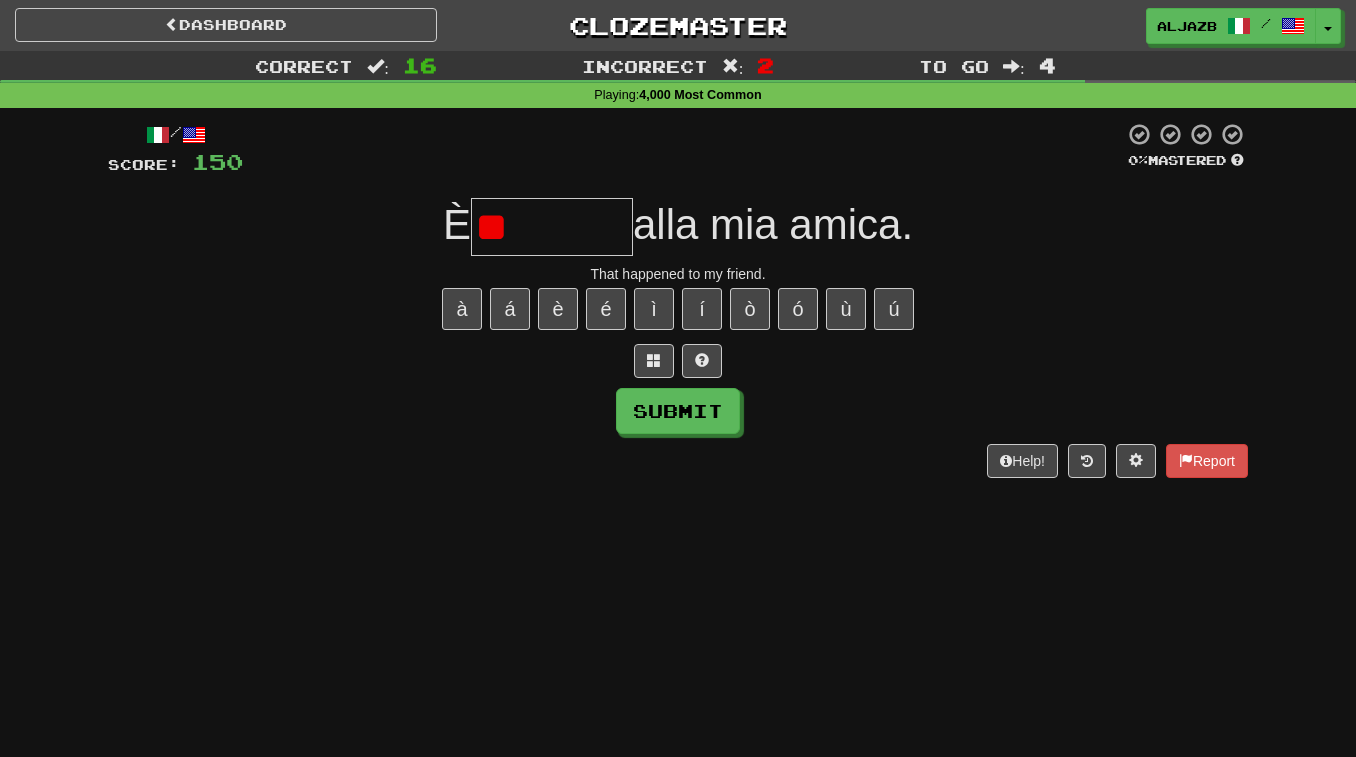 type on "*" 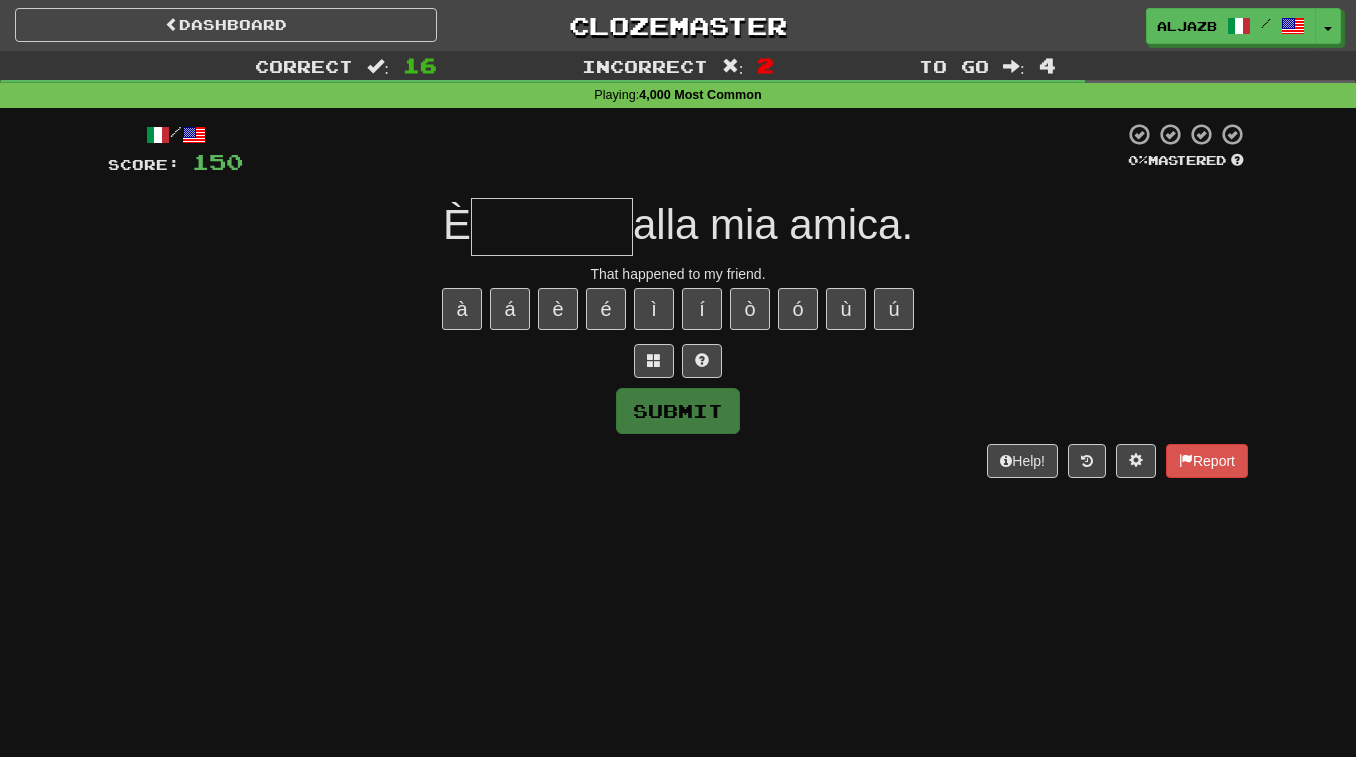 type on "*" 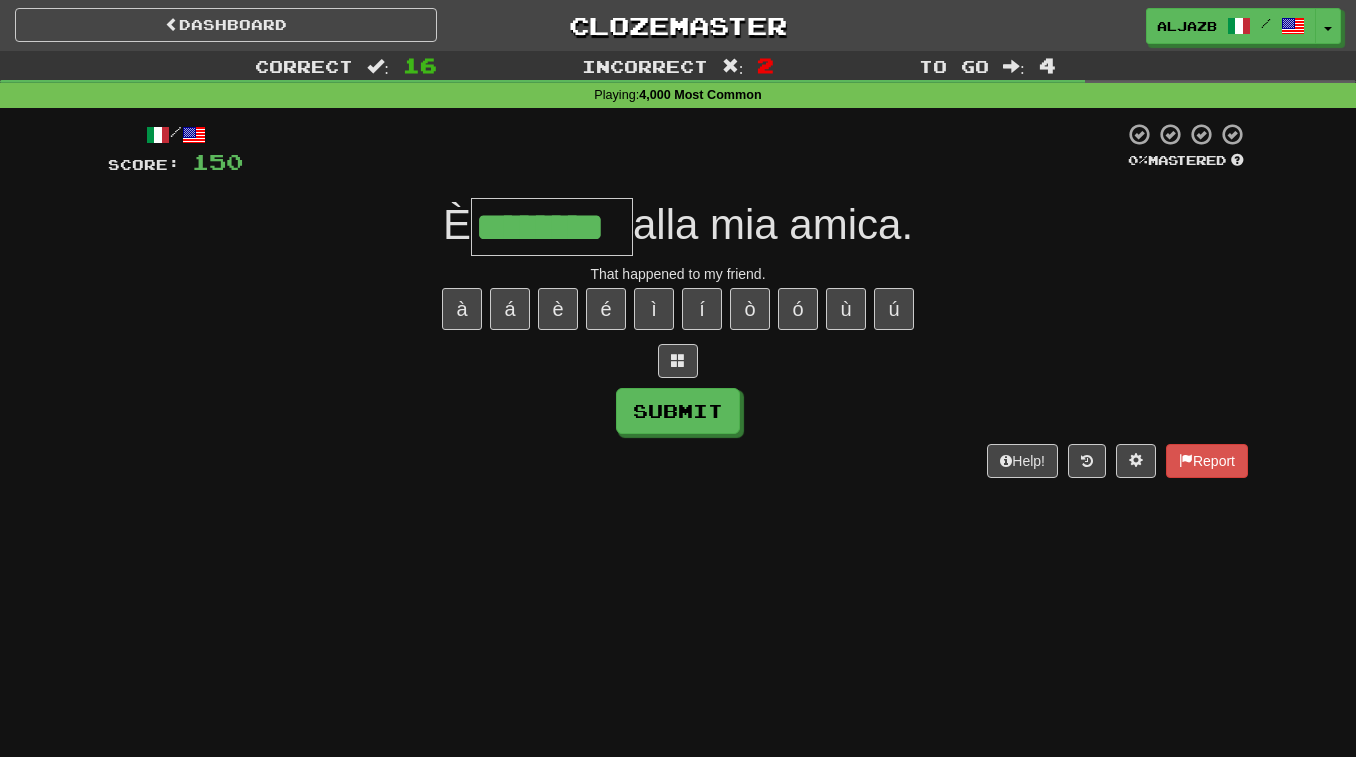 type on "********" 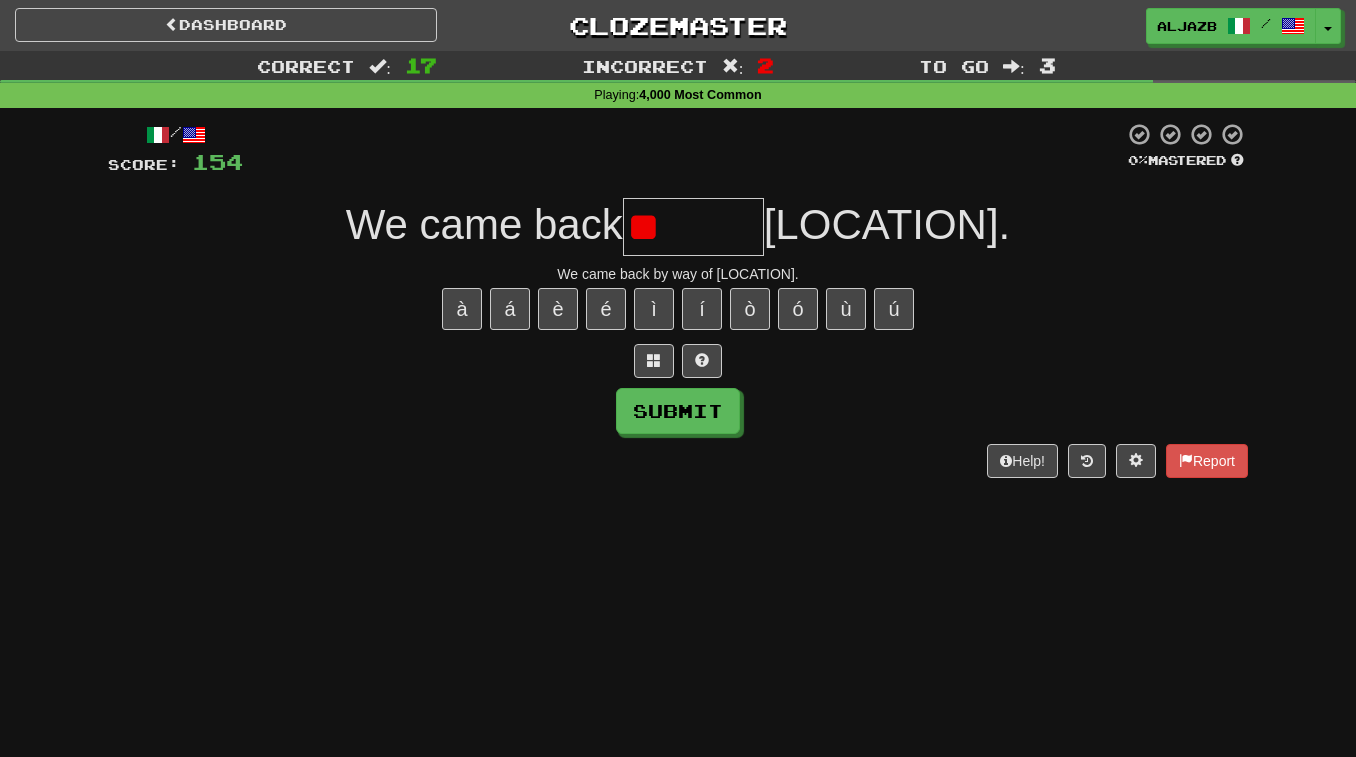 type on "*" 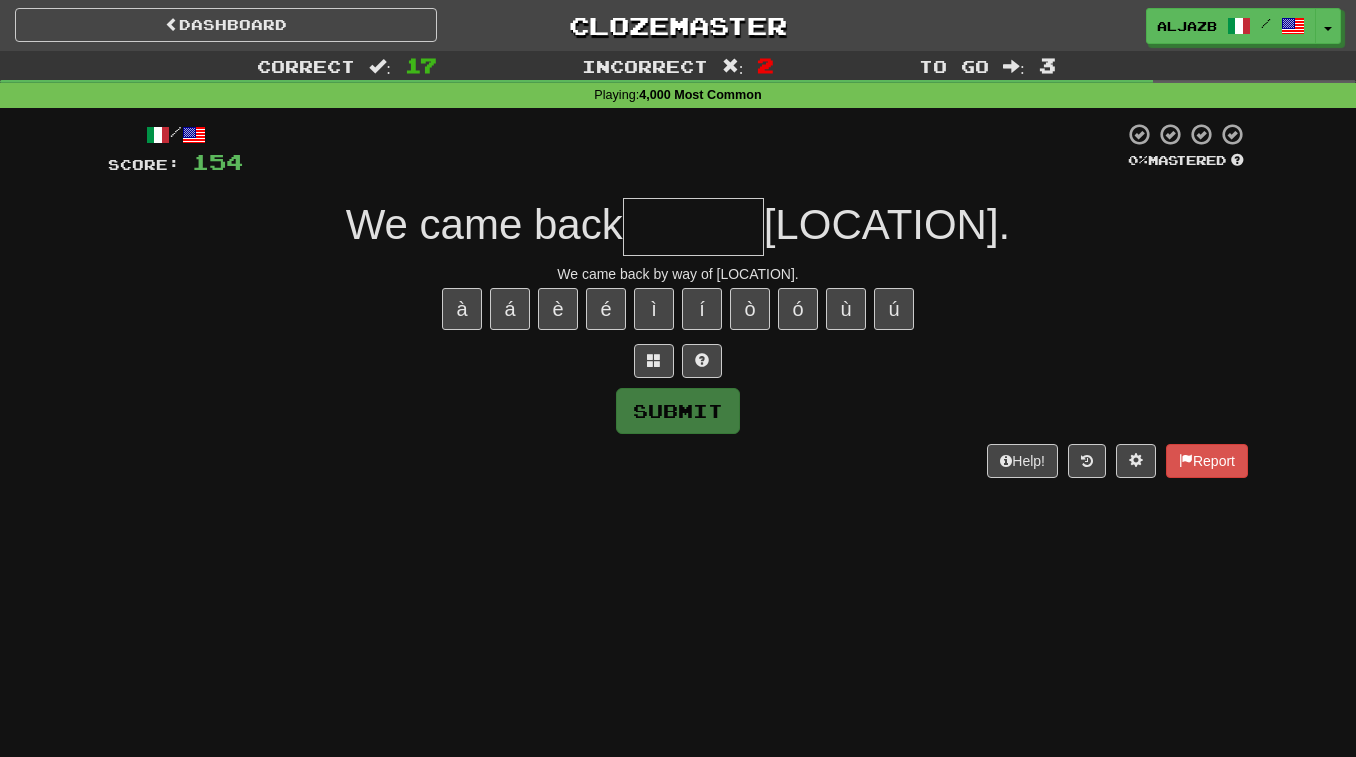 type on "*" 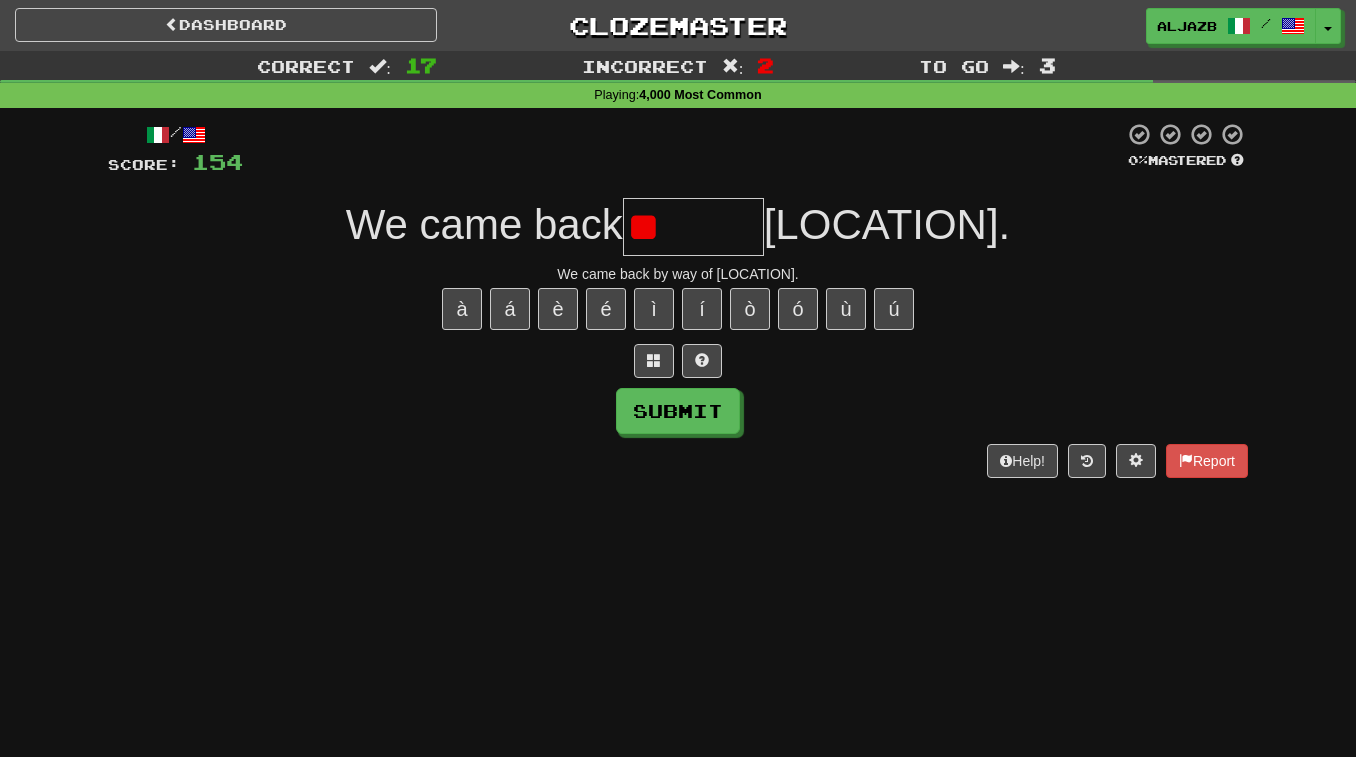 type on "*" 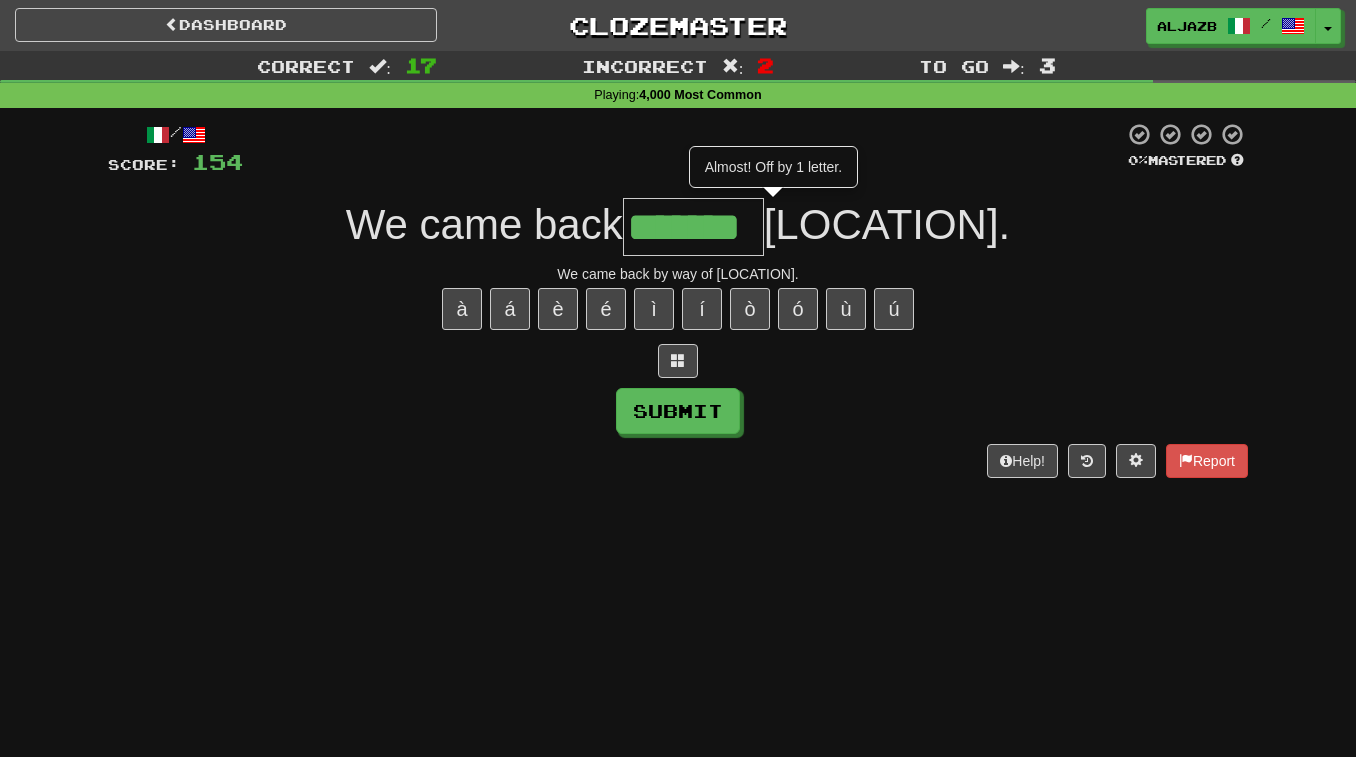 type on "*******" 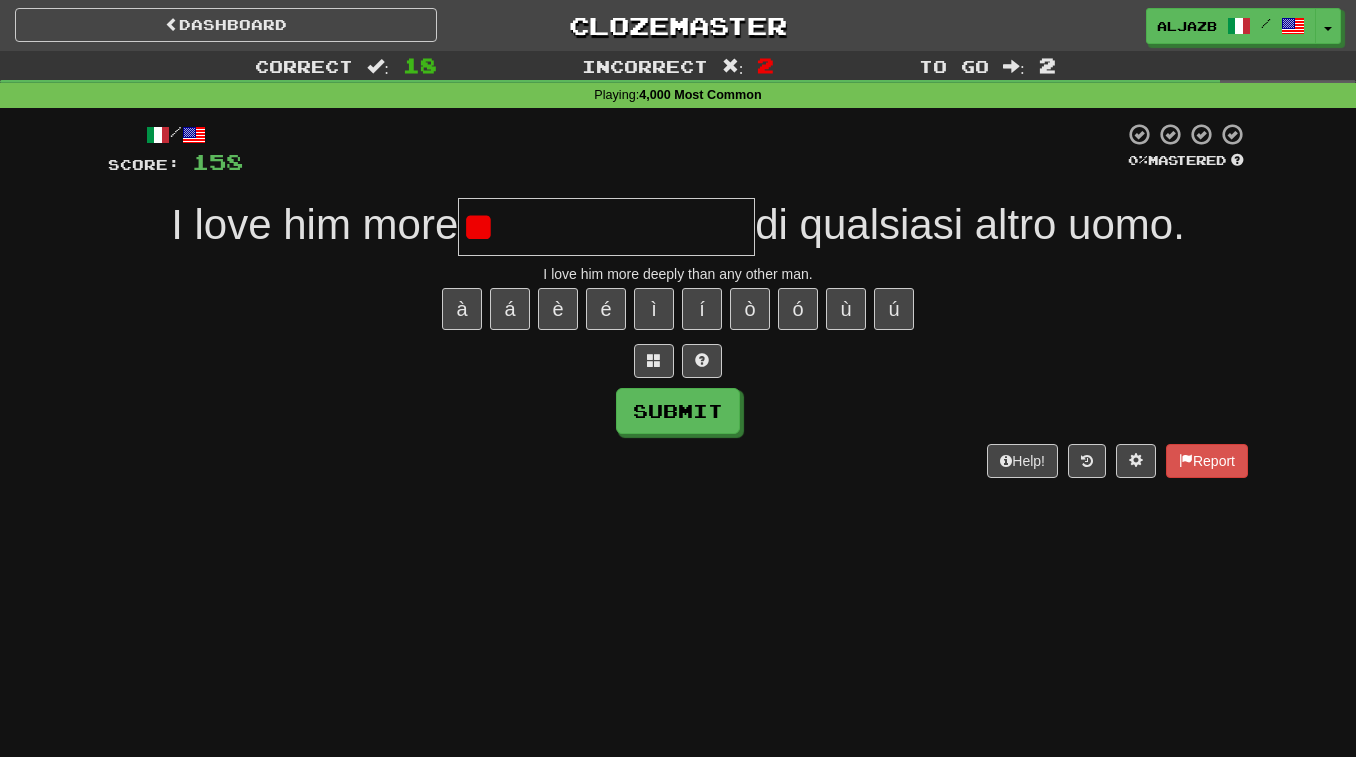 type on "*" 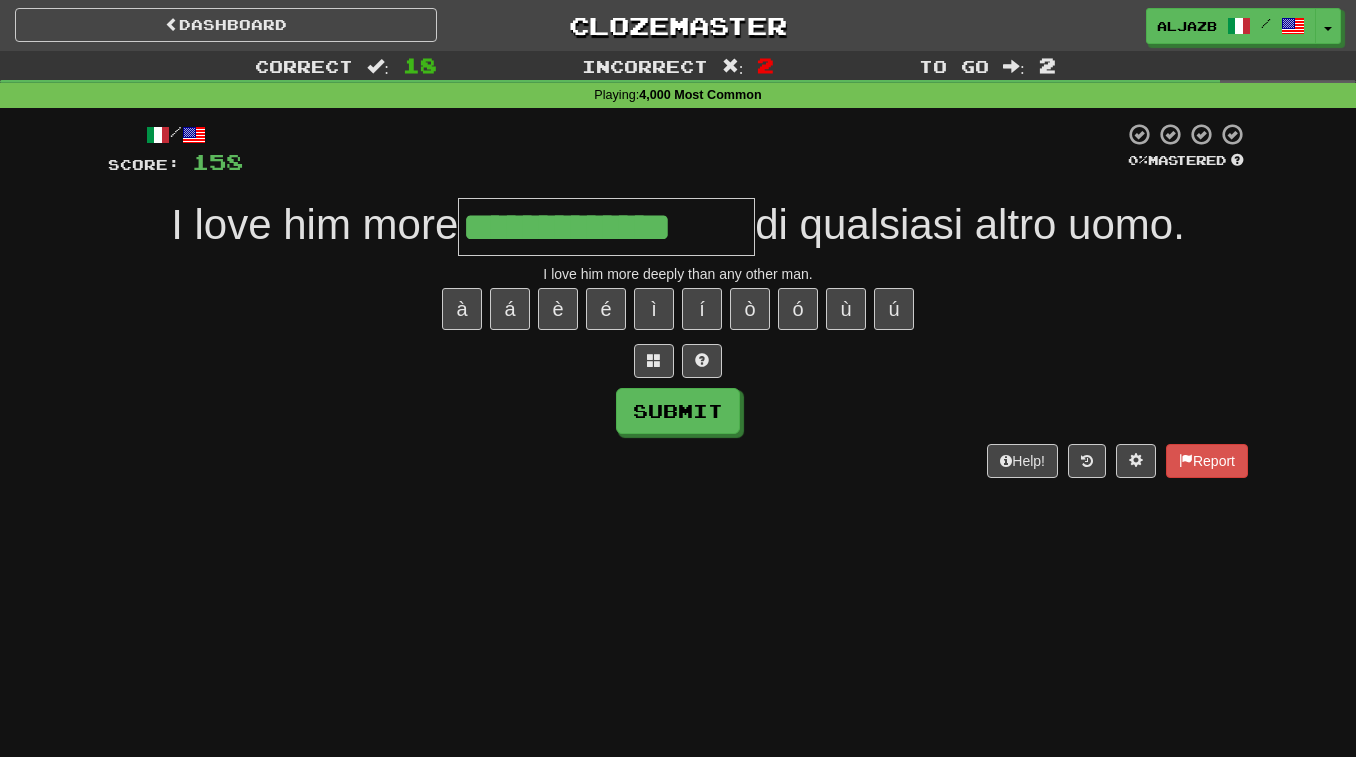 type on "**********" 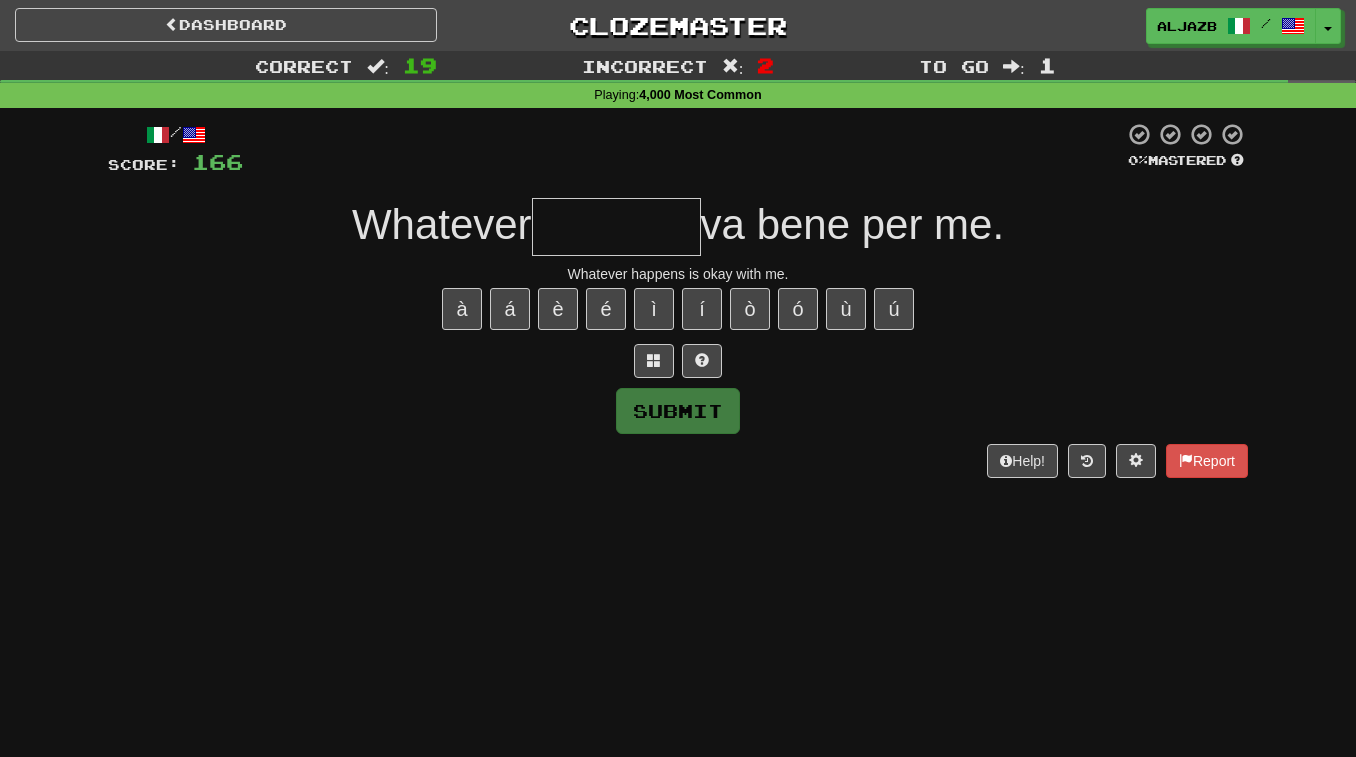 click at bounding box center (616, 227) 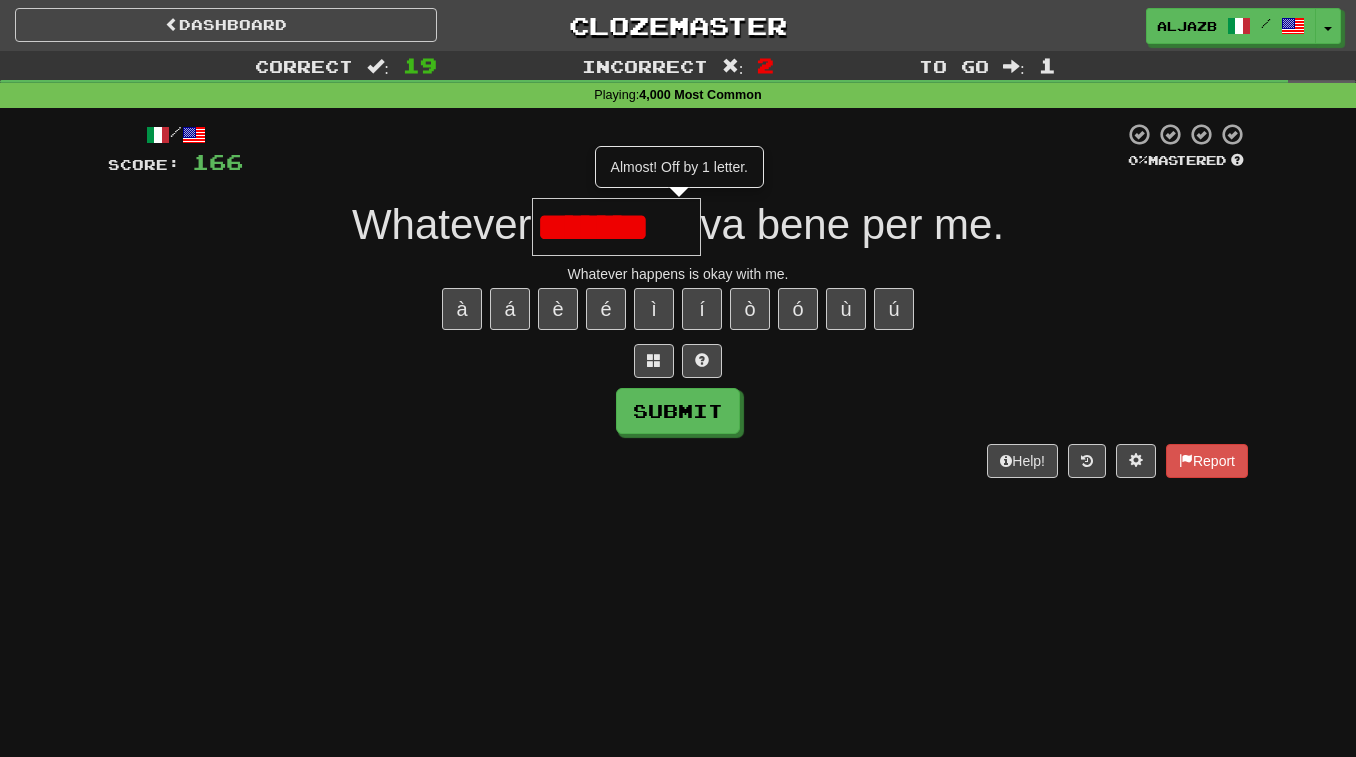 type on "*******" 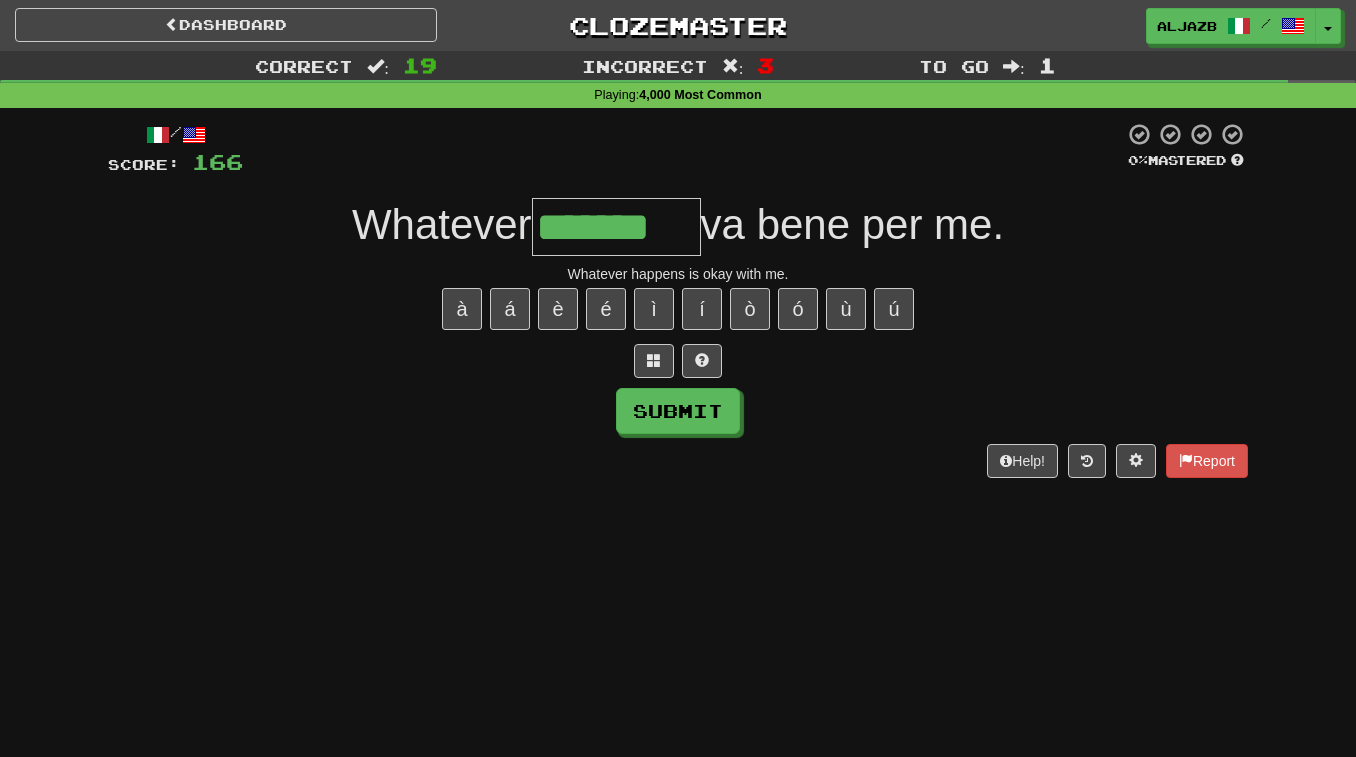 type on "*******" 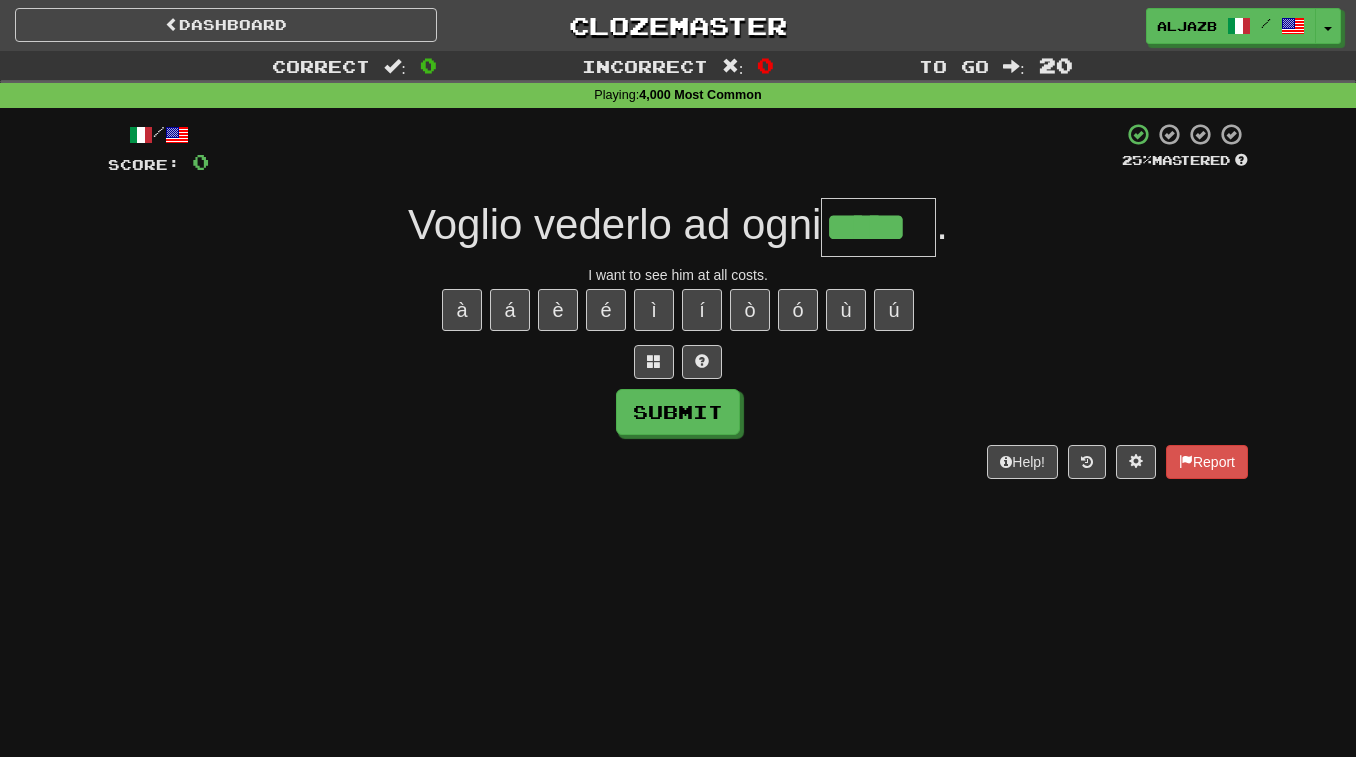 type on "*****" 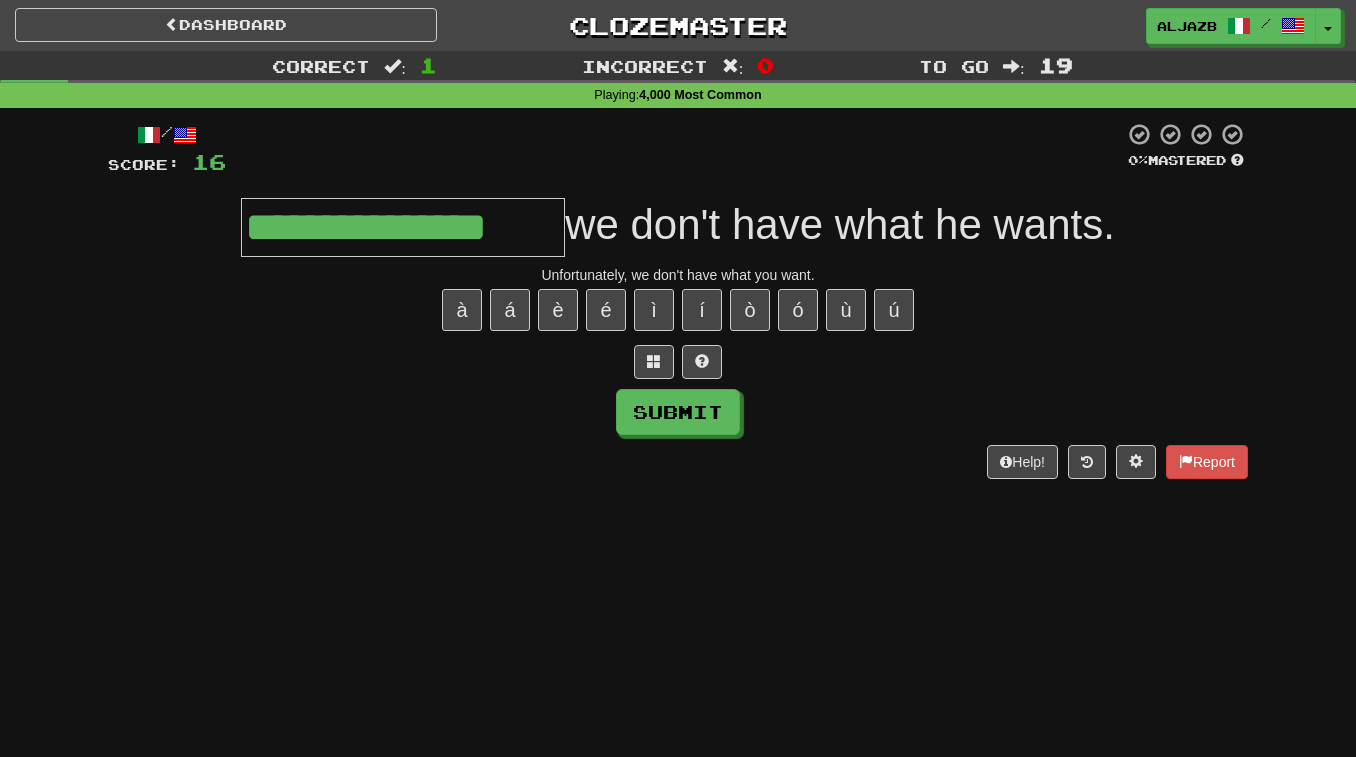 type on "**********" 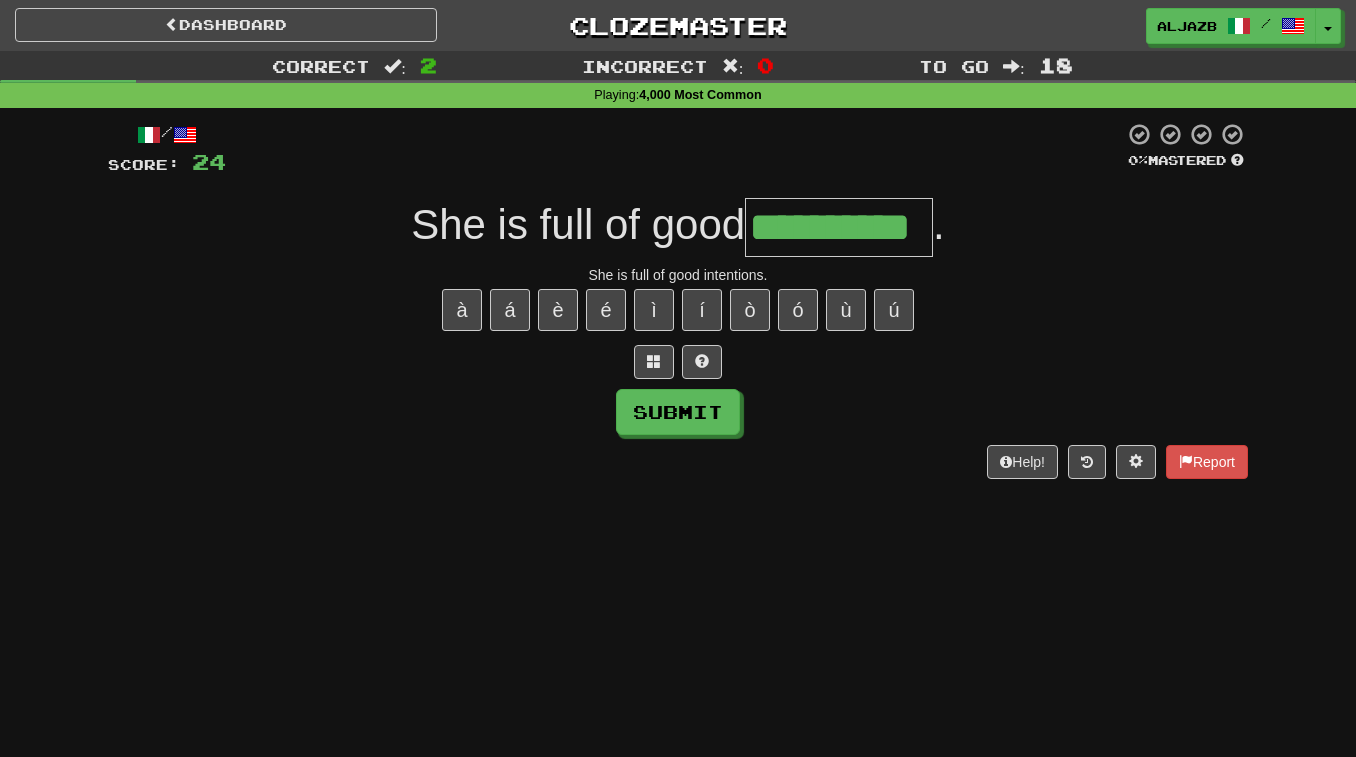 type on "**********" 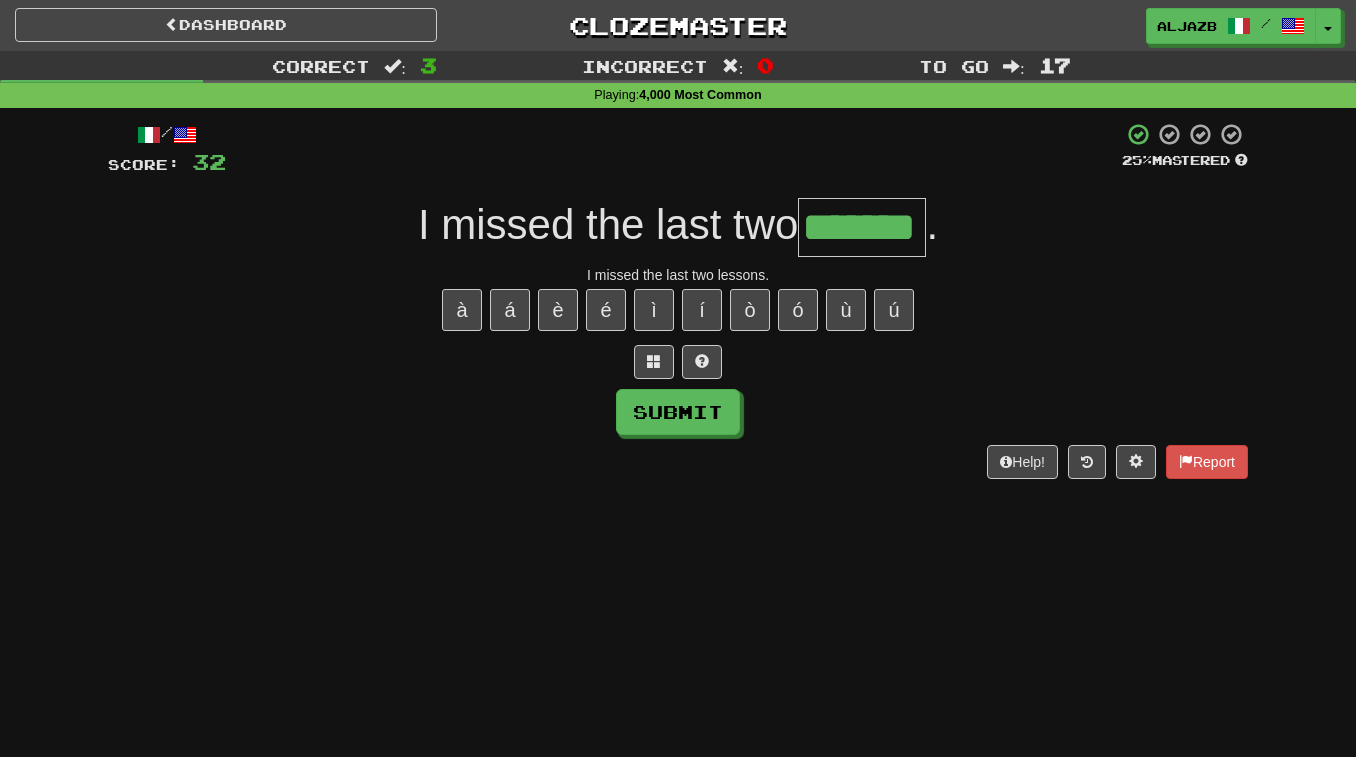 type on "*******" 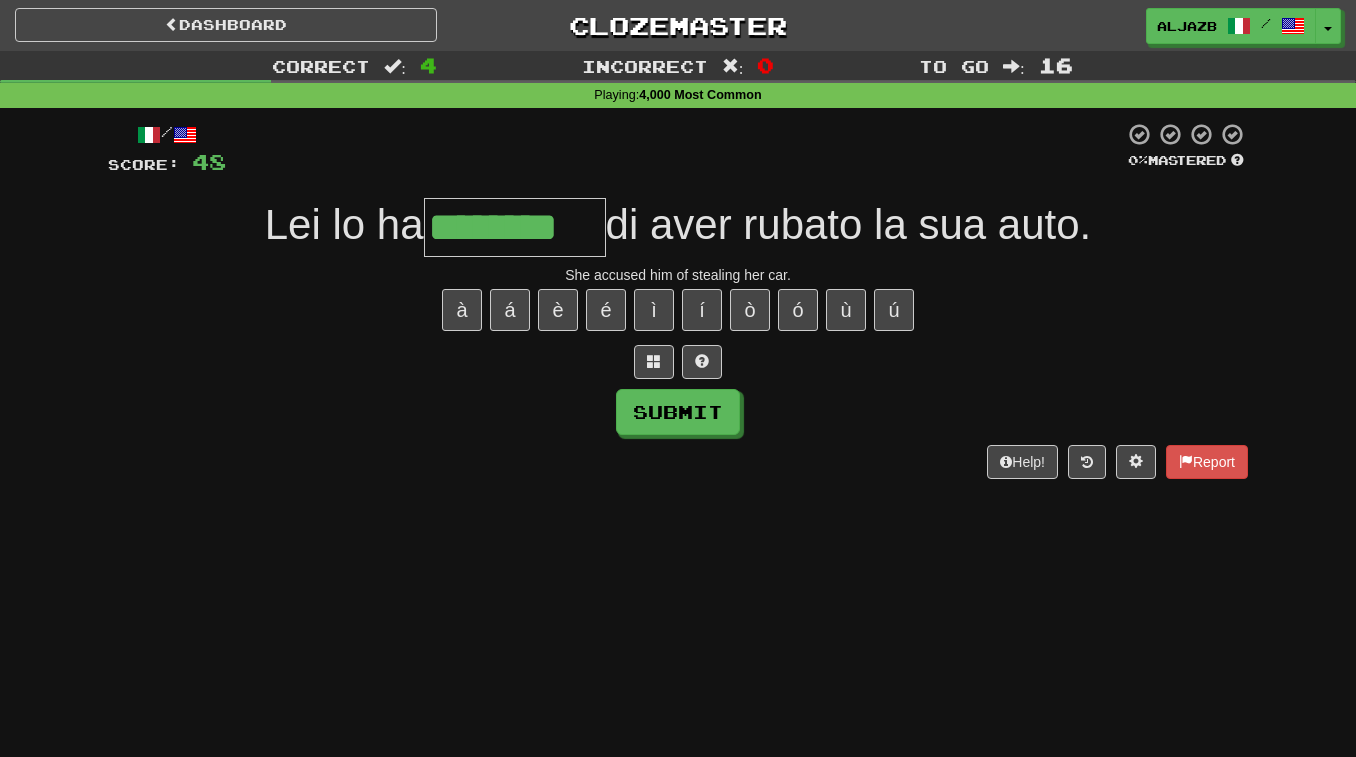 type on "********" 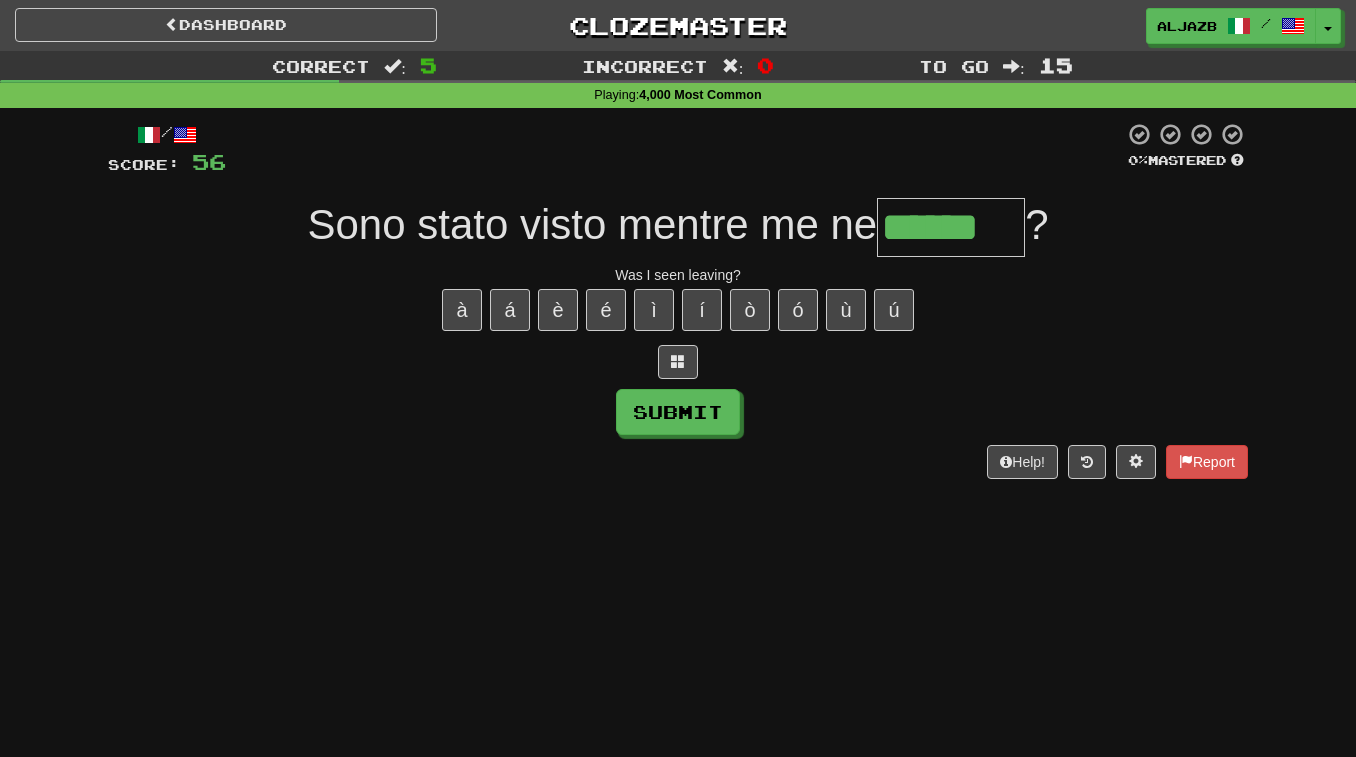 type on "******" 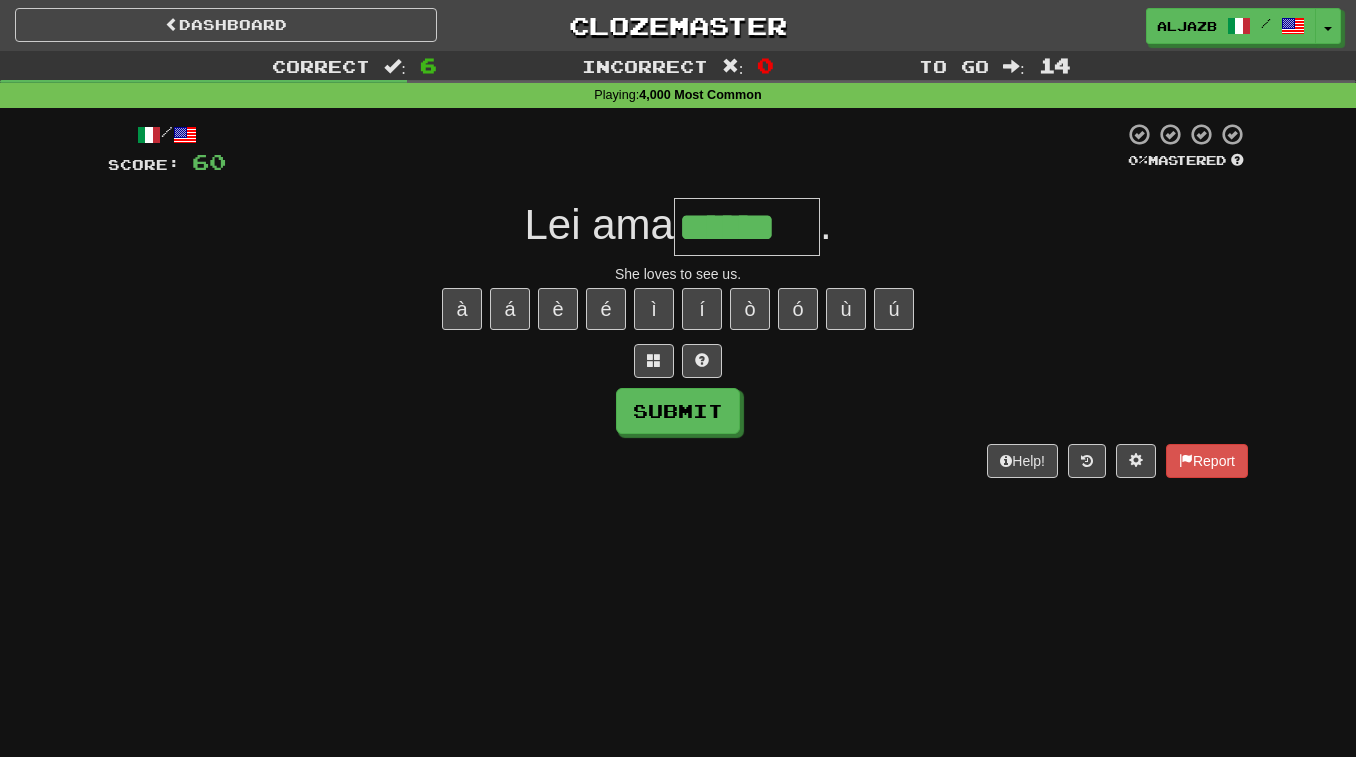 scroll, scrollTop: 0, scrollLeft: 0, axis: both 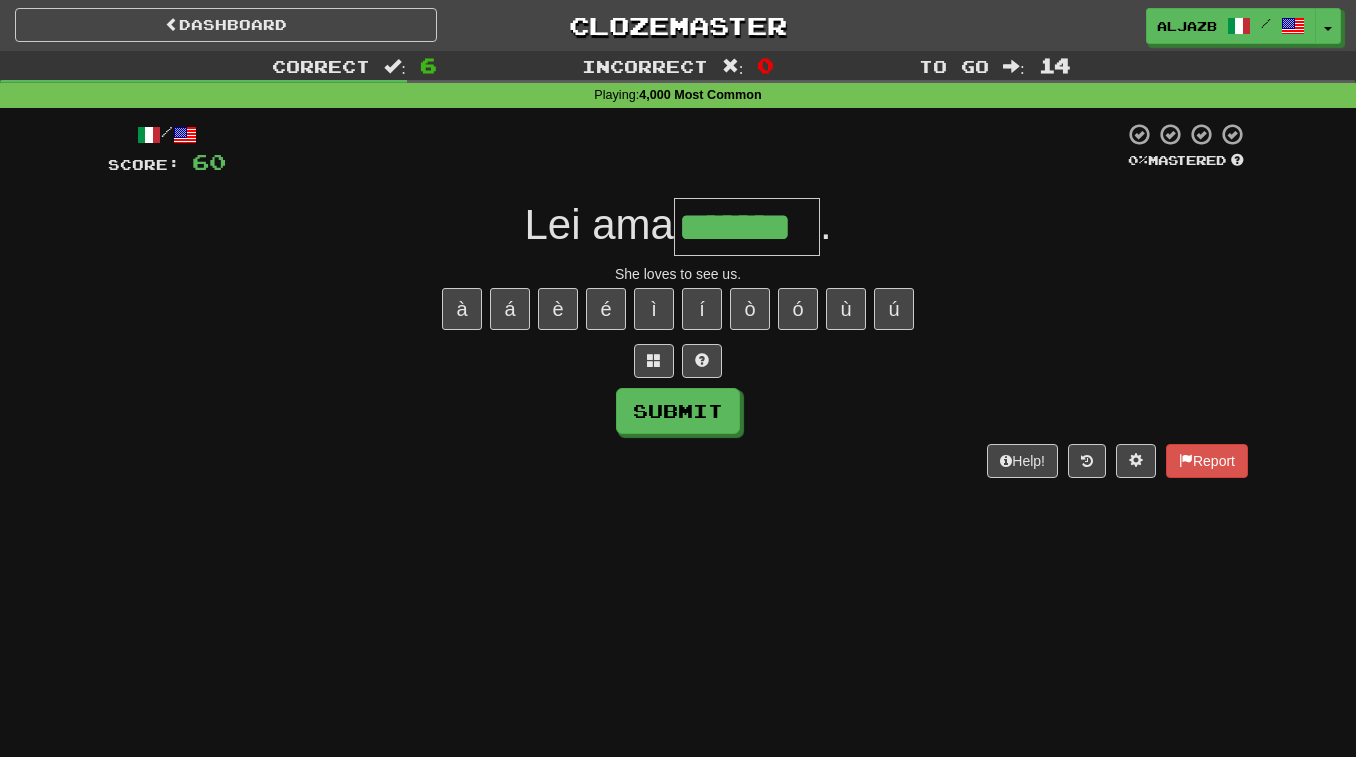 type on "*******" 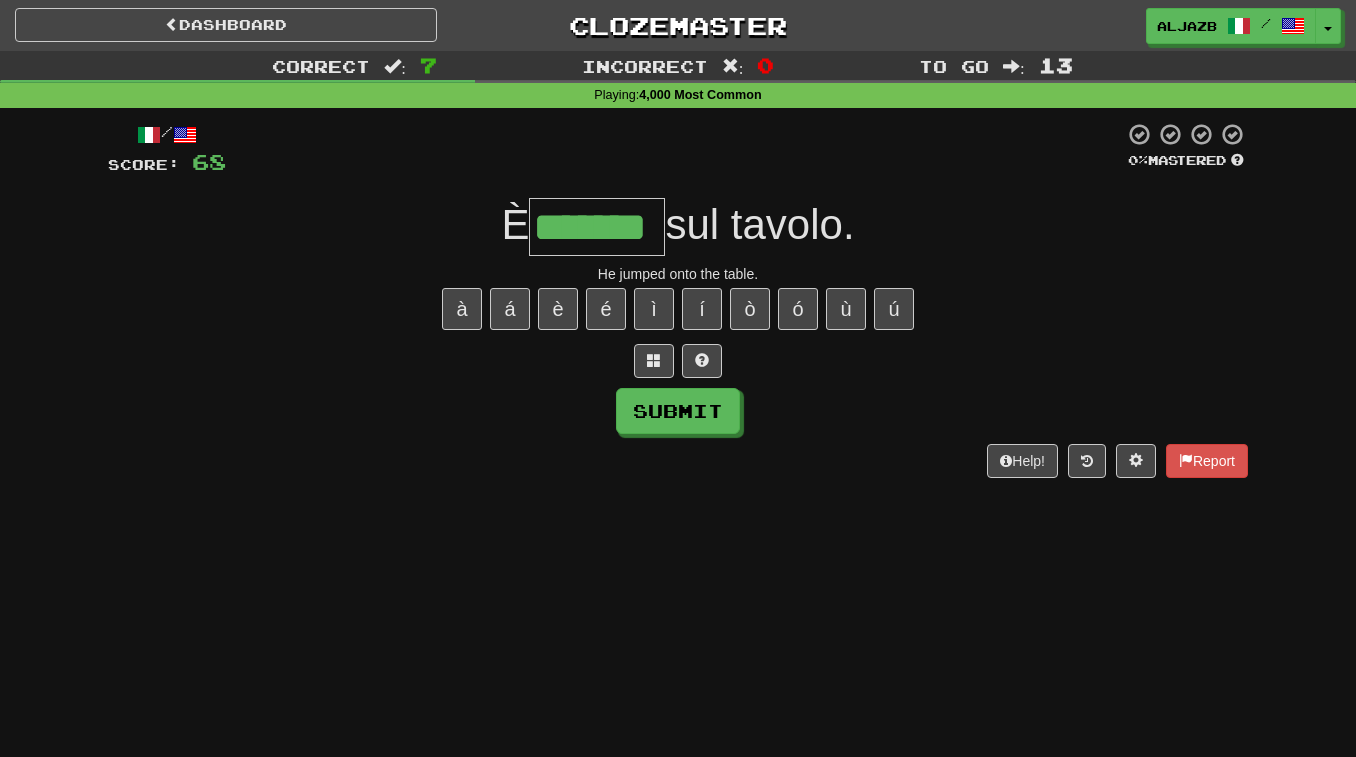 type on "*******" 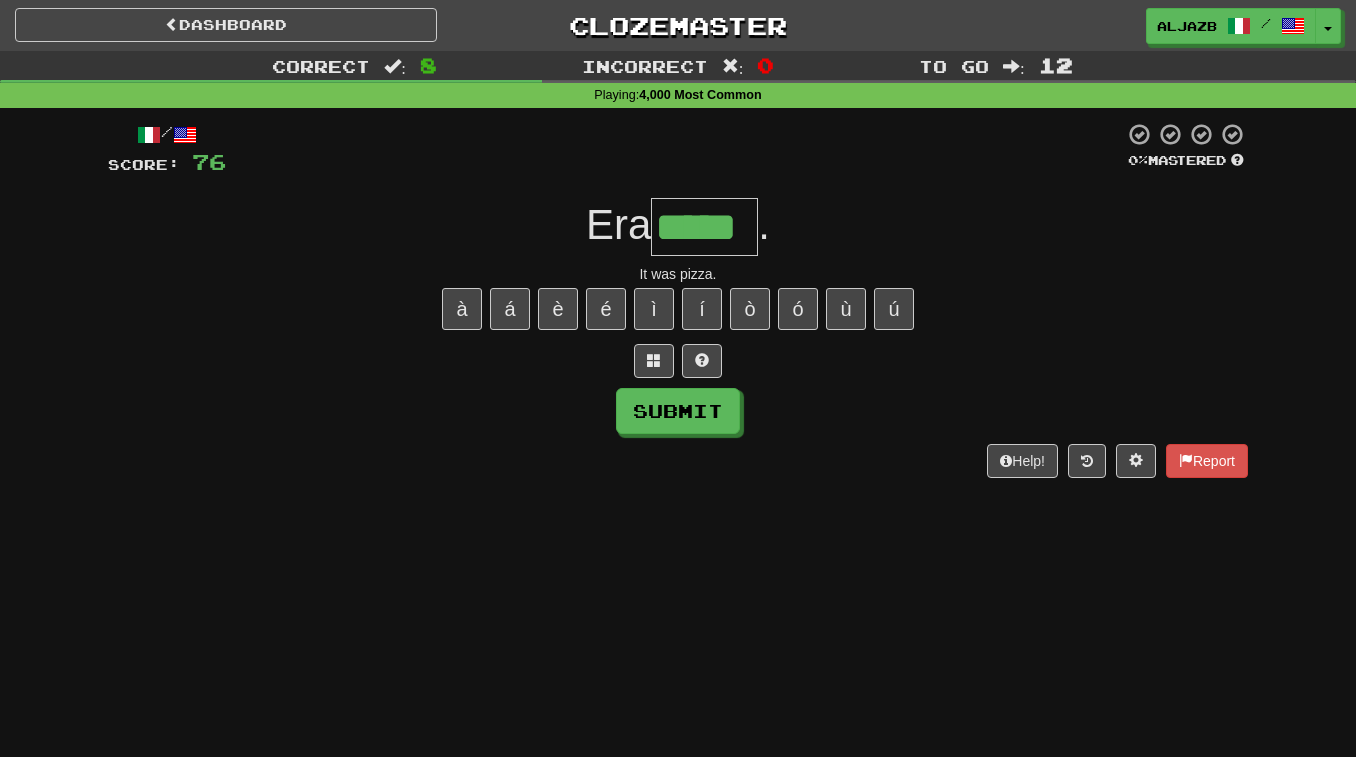 type on "*****" 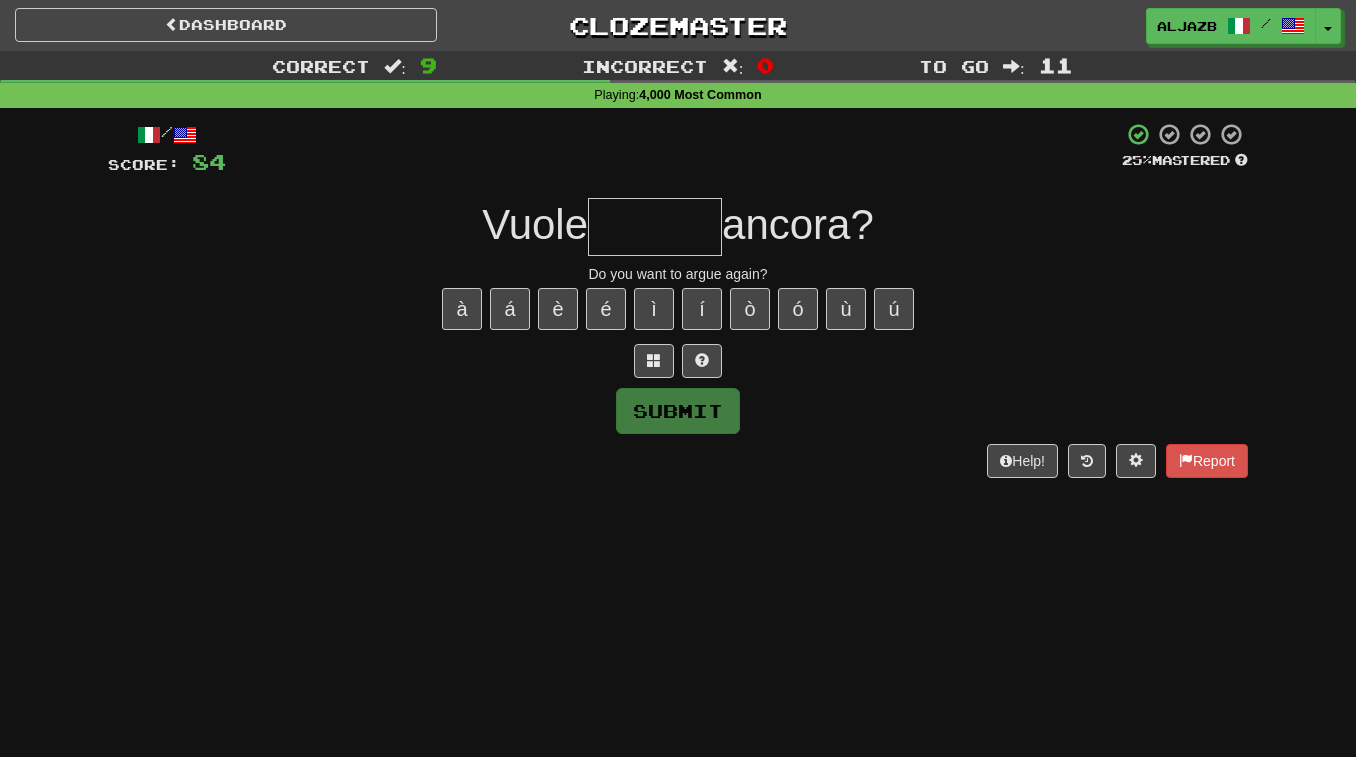 type on "*" 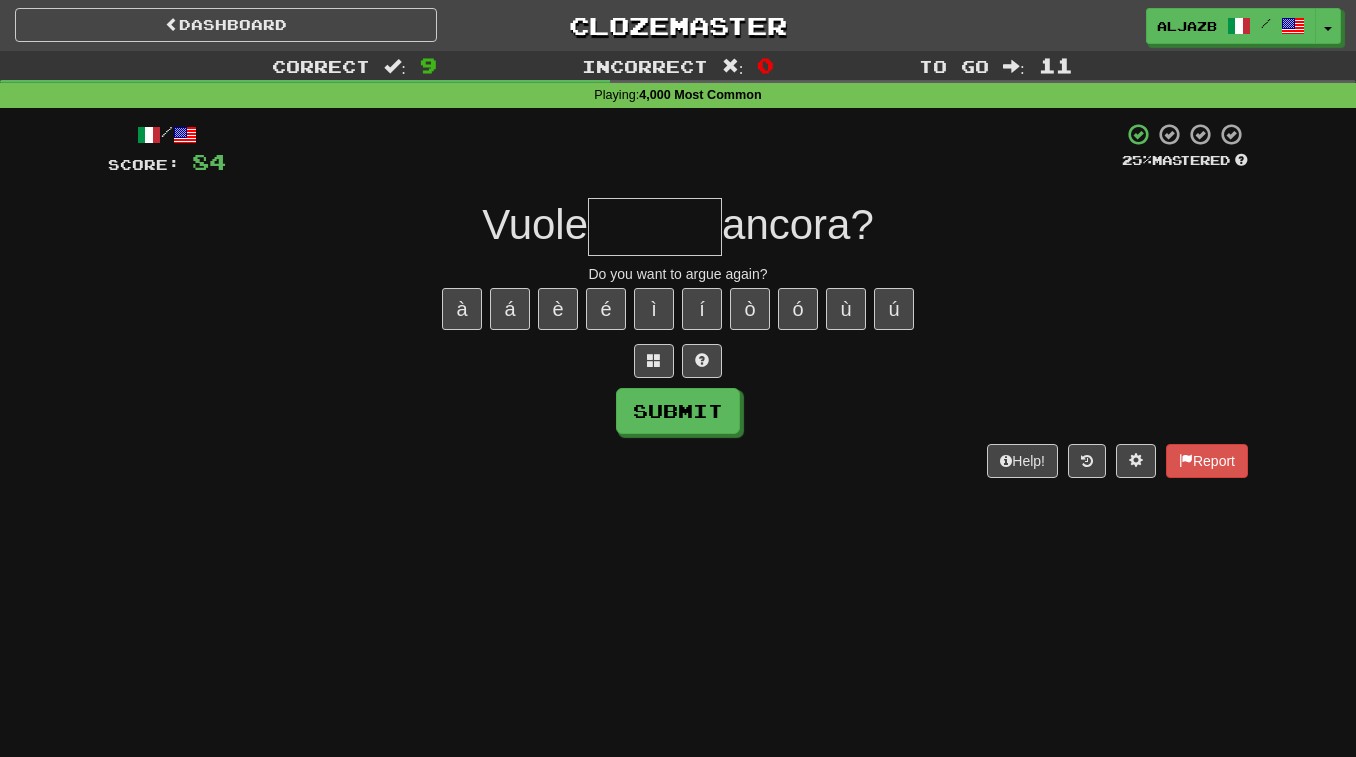 type on "*" 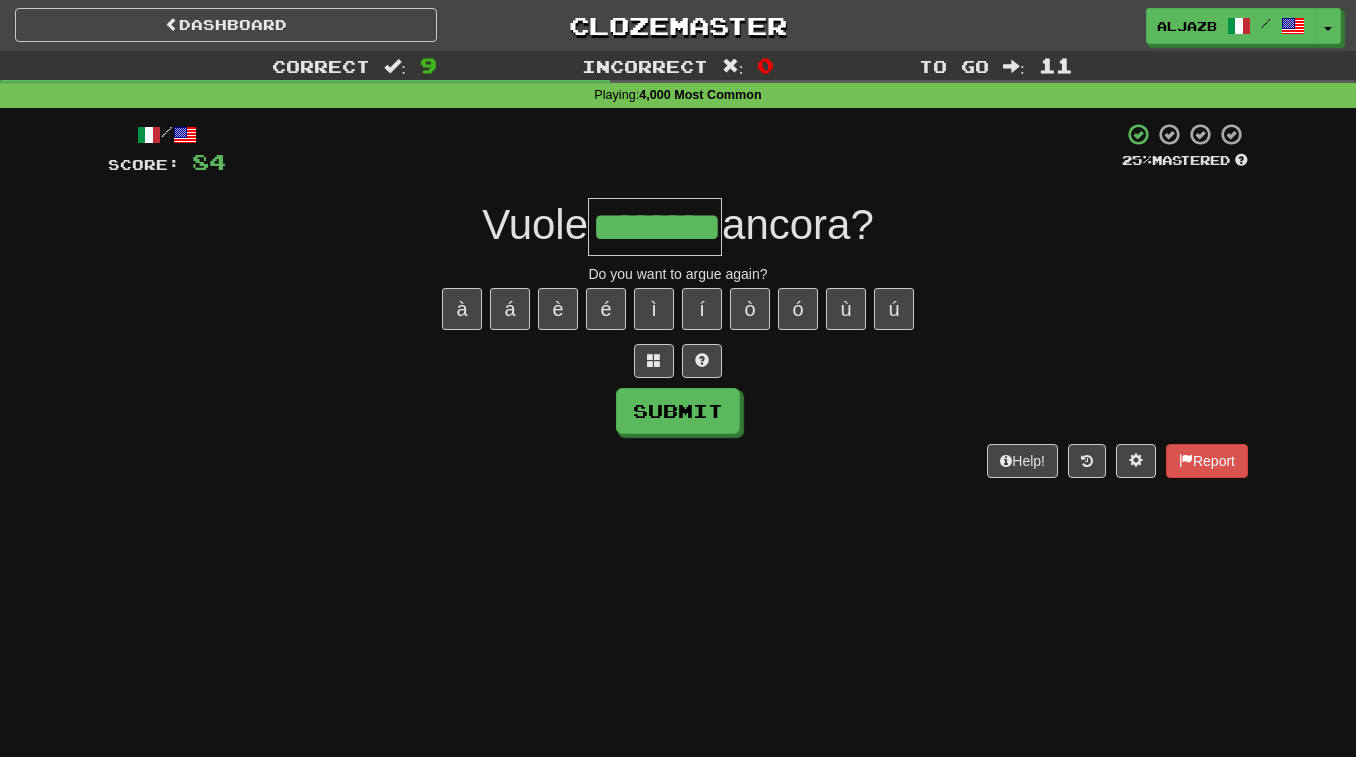 type on "********" 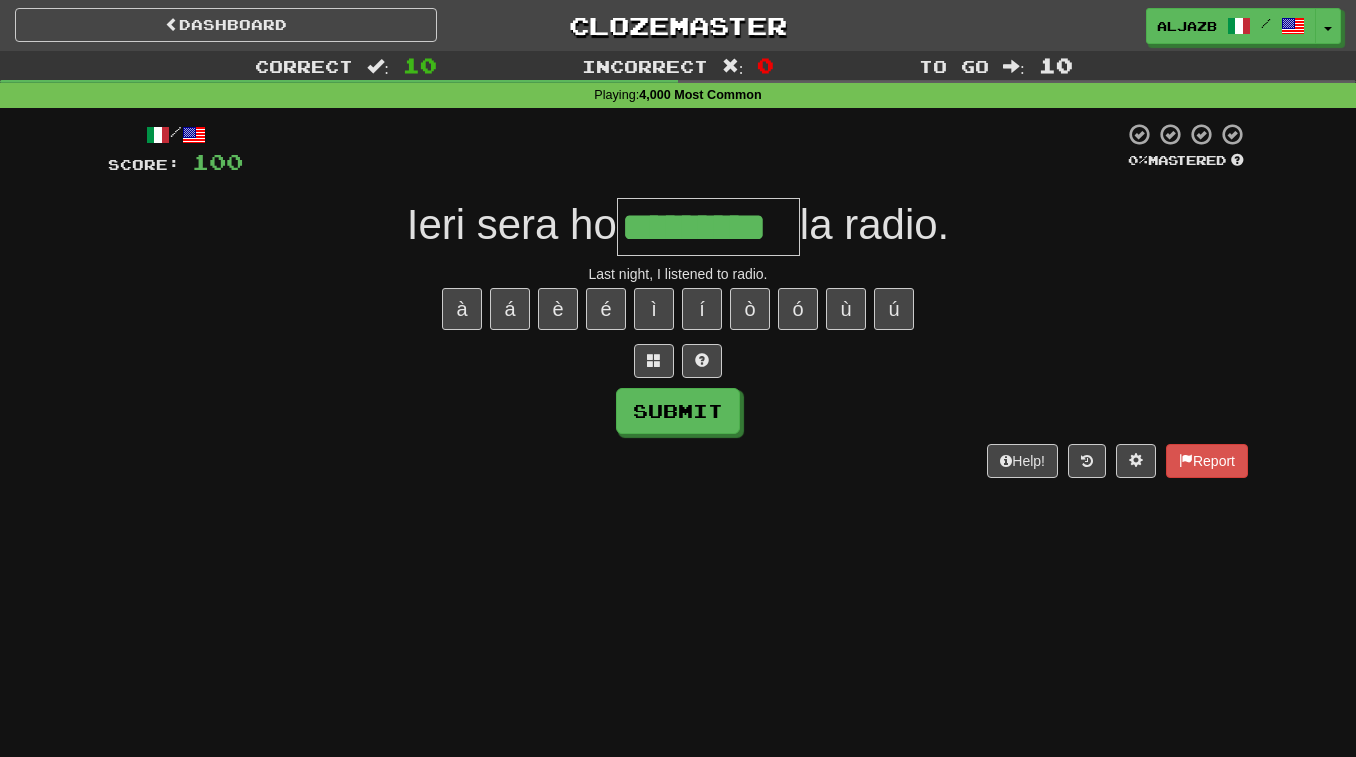 type on "*********" 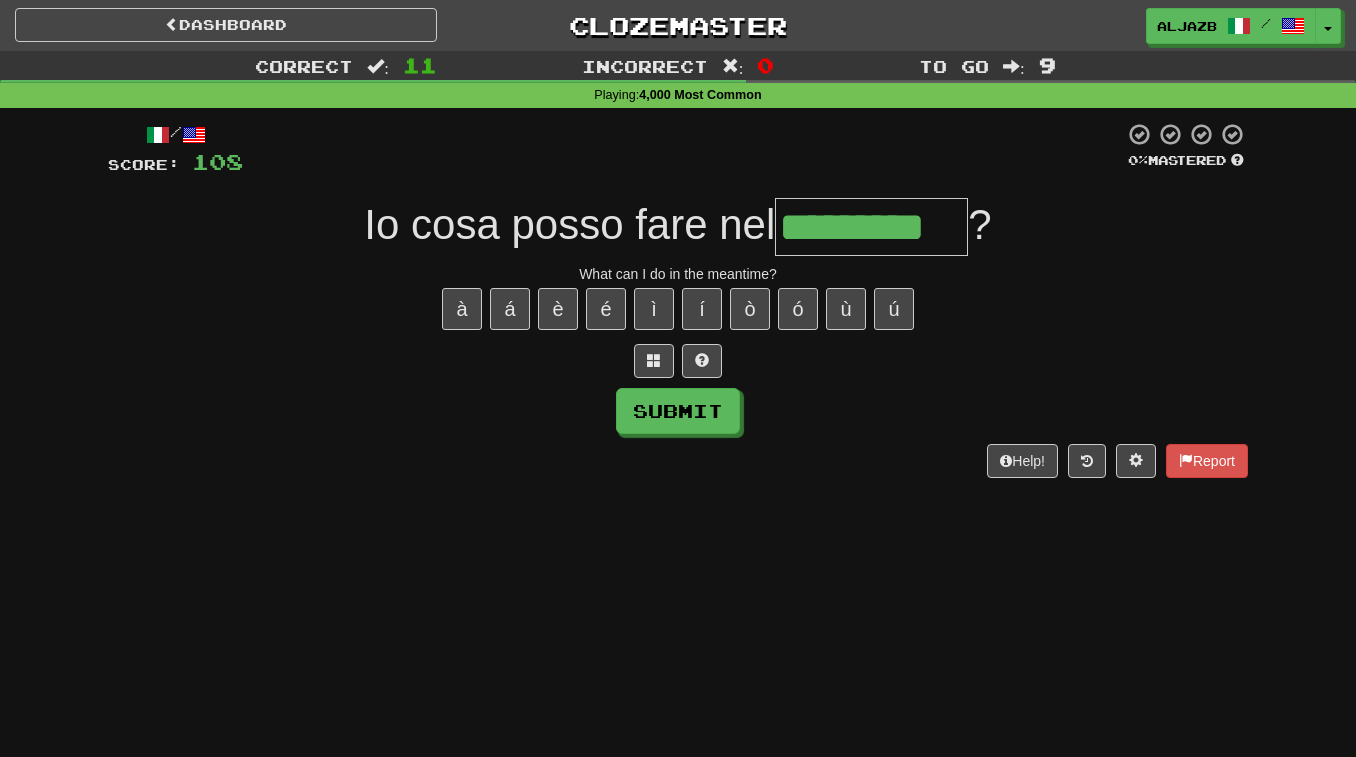 type on "*********" 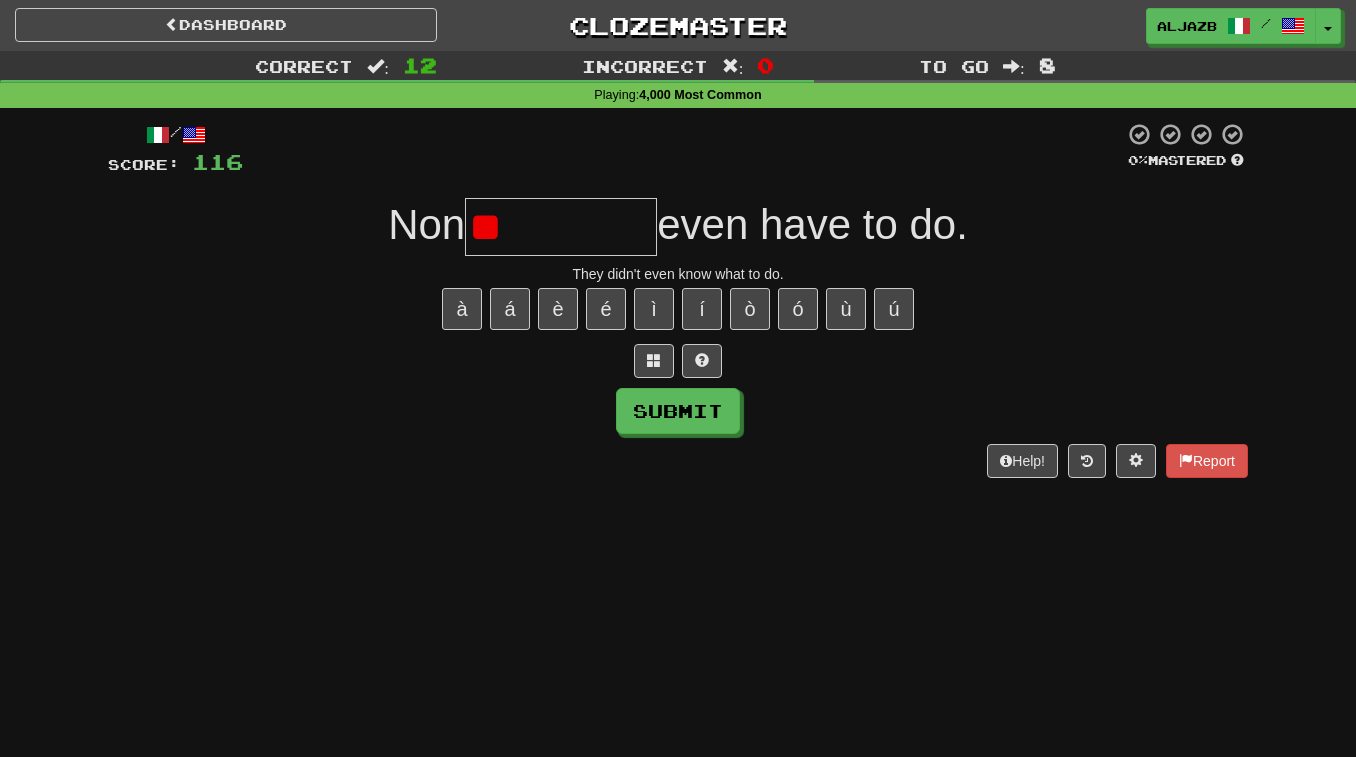 type on "*" 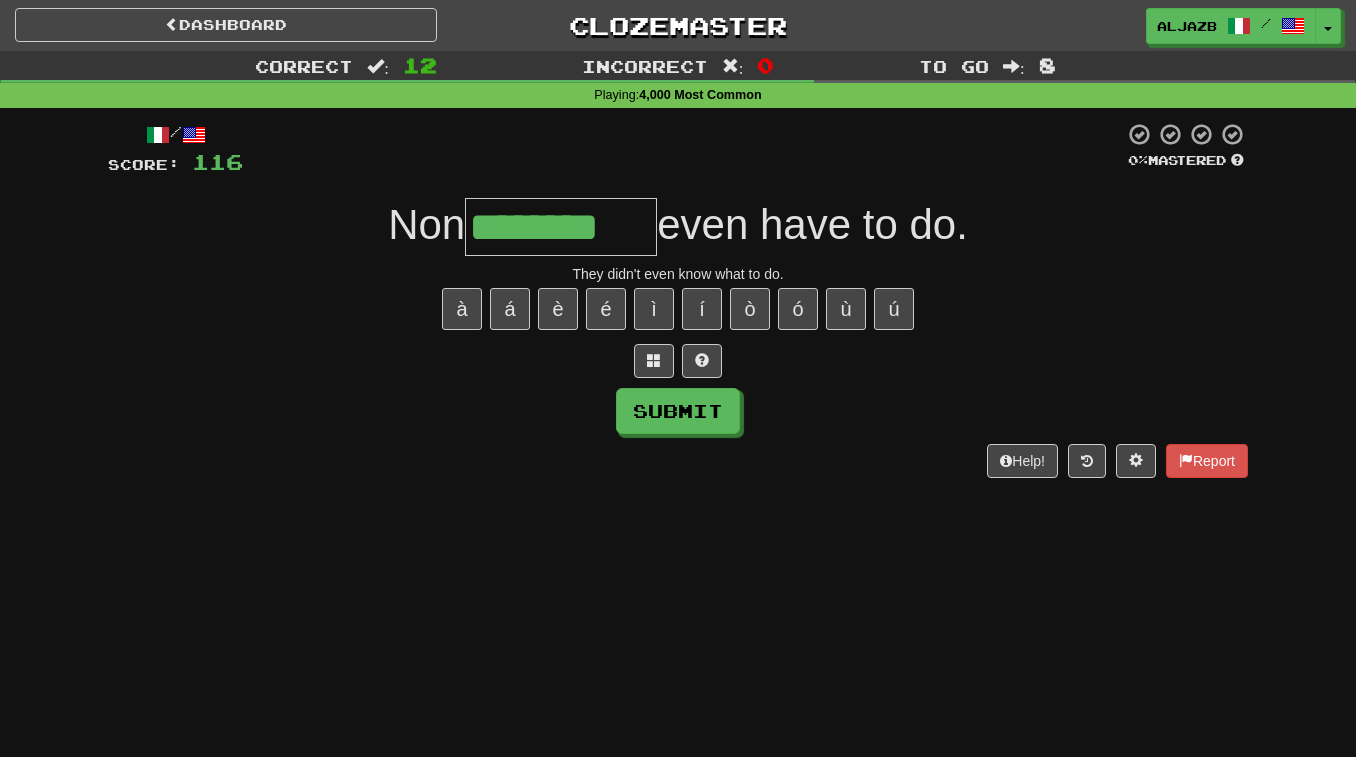 type on "********" 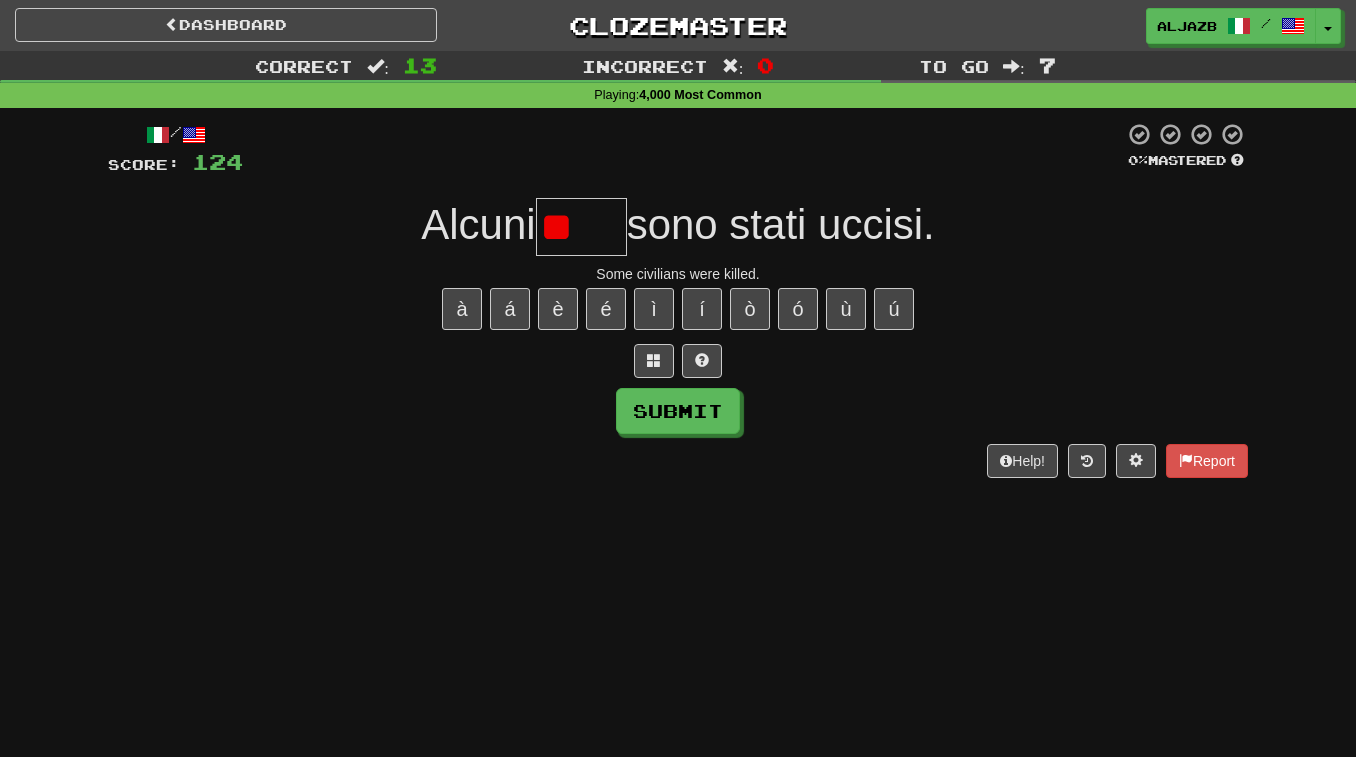type on "*" 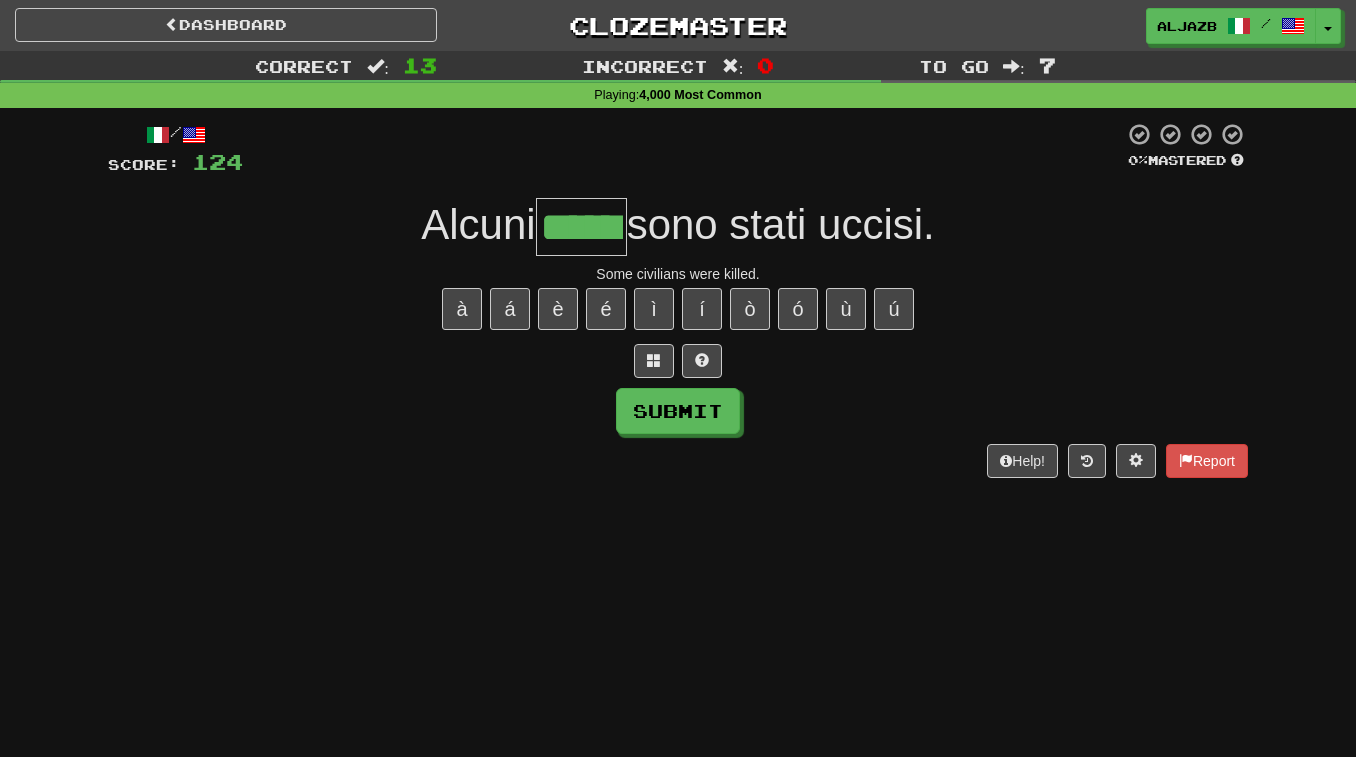 type on "******" 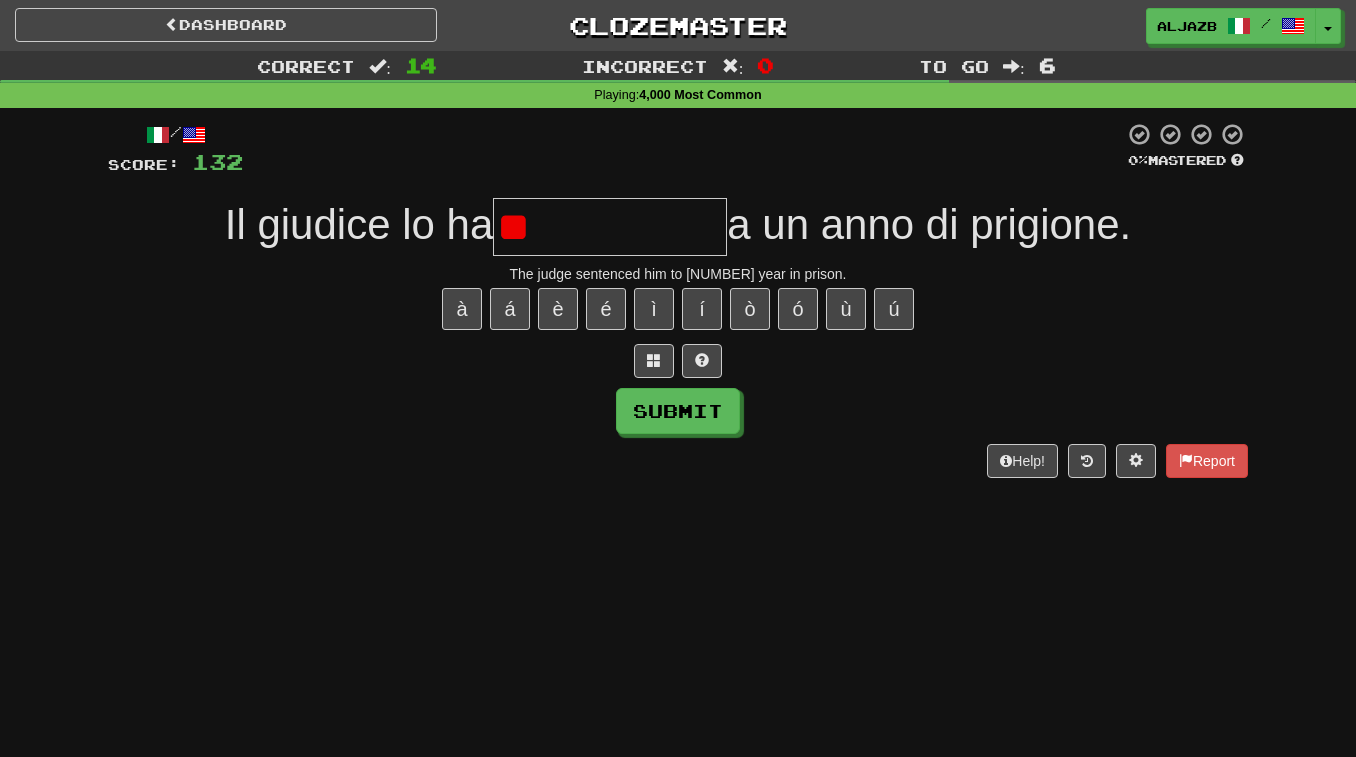 type on "*" 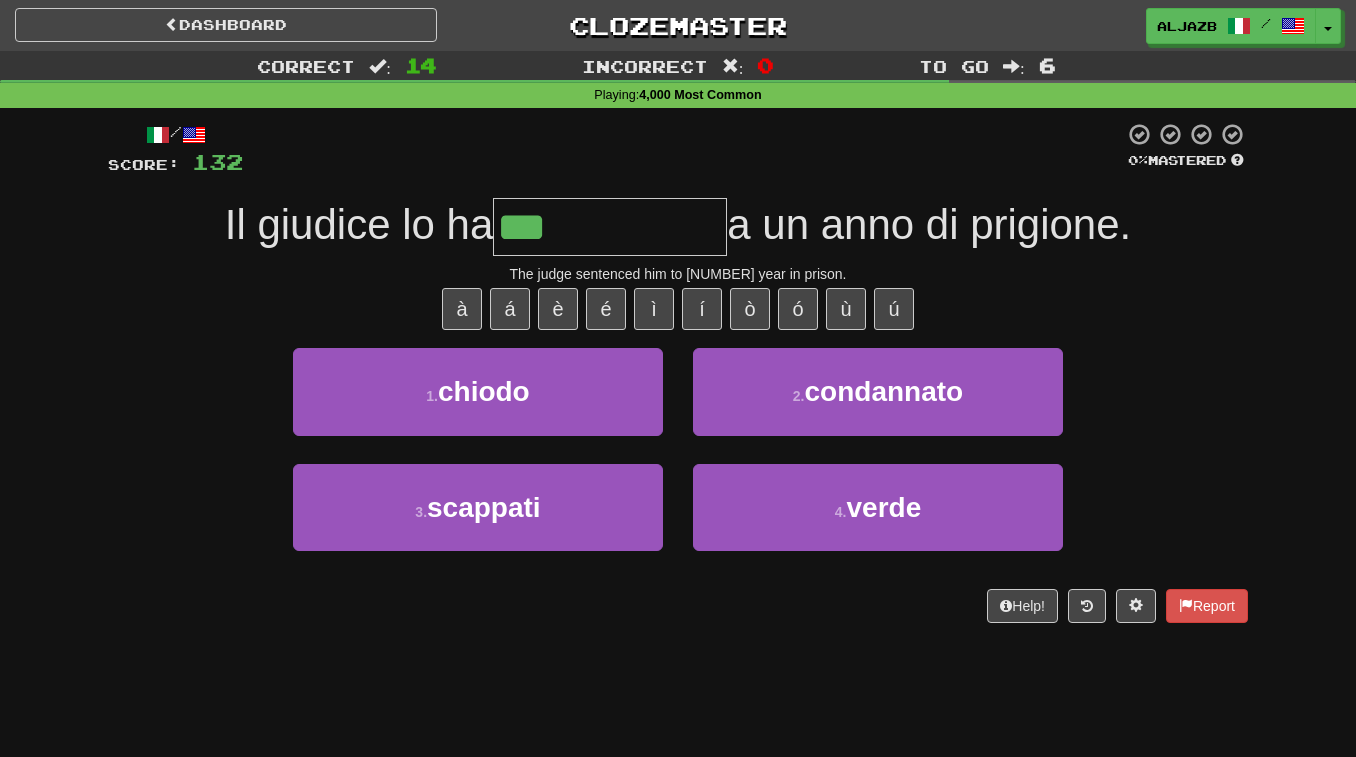 type on "**********" 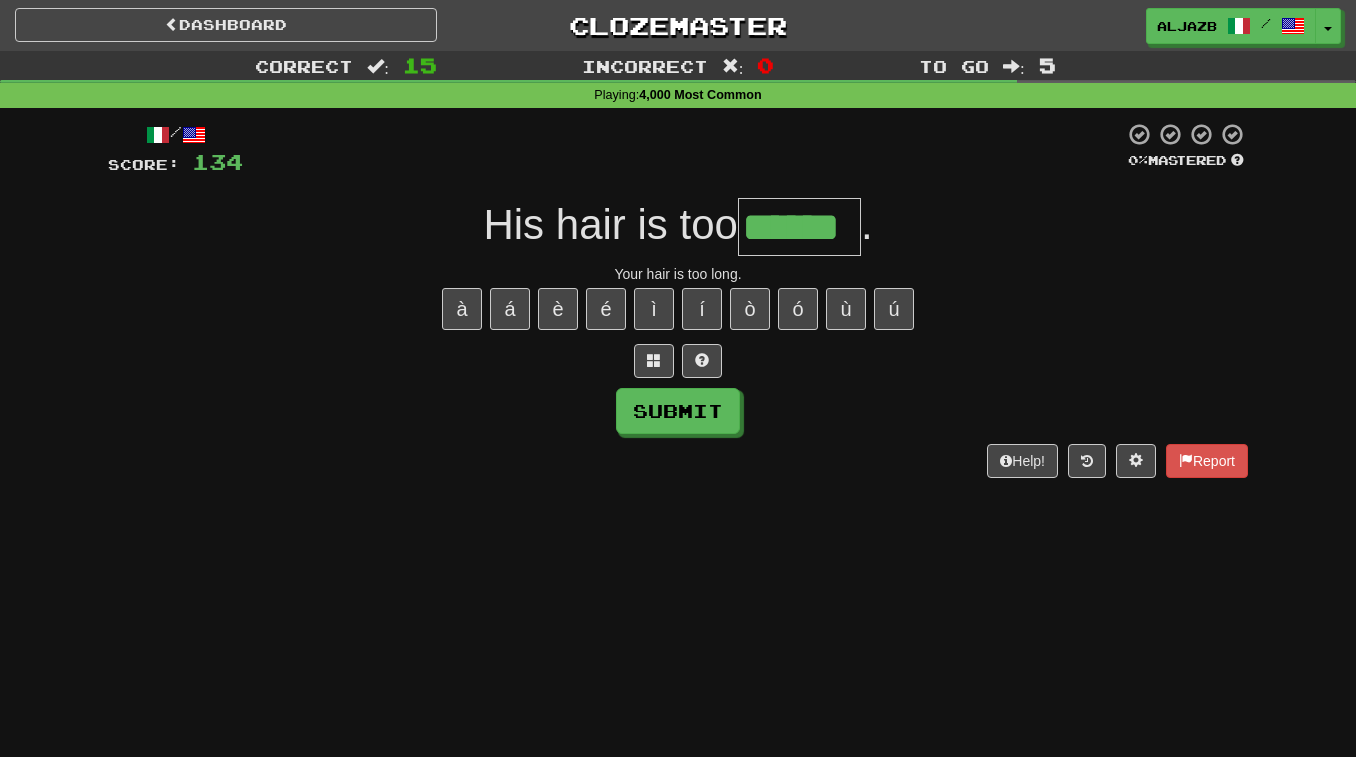 type on "******" 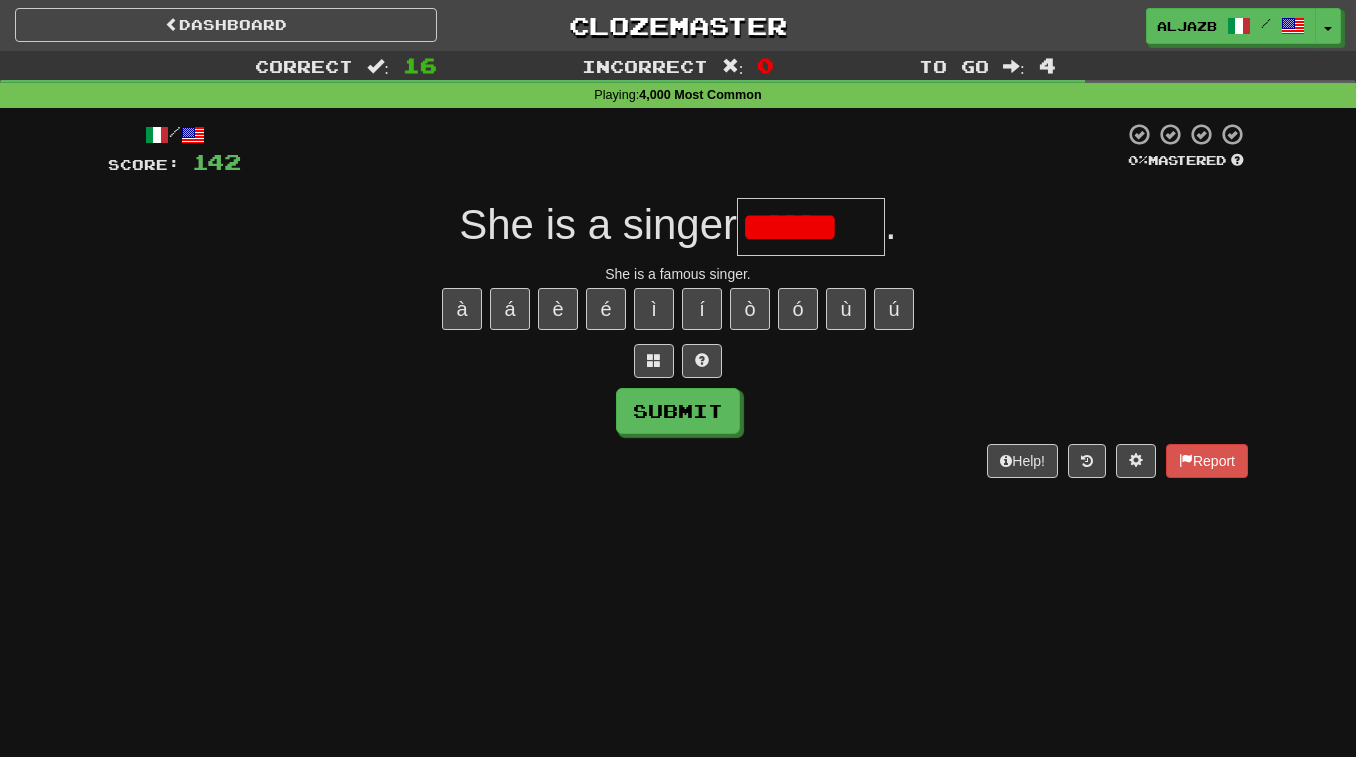 type on "*" 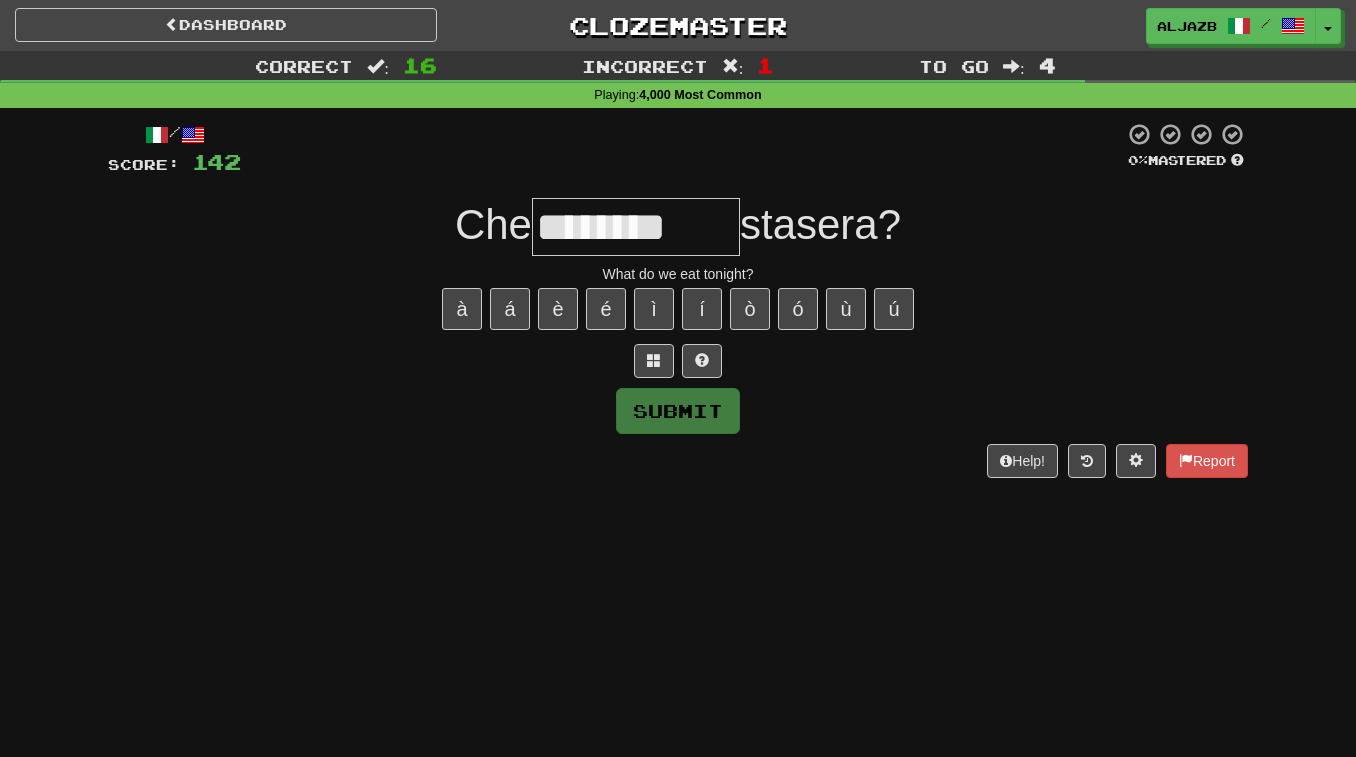 type on "*" 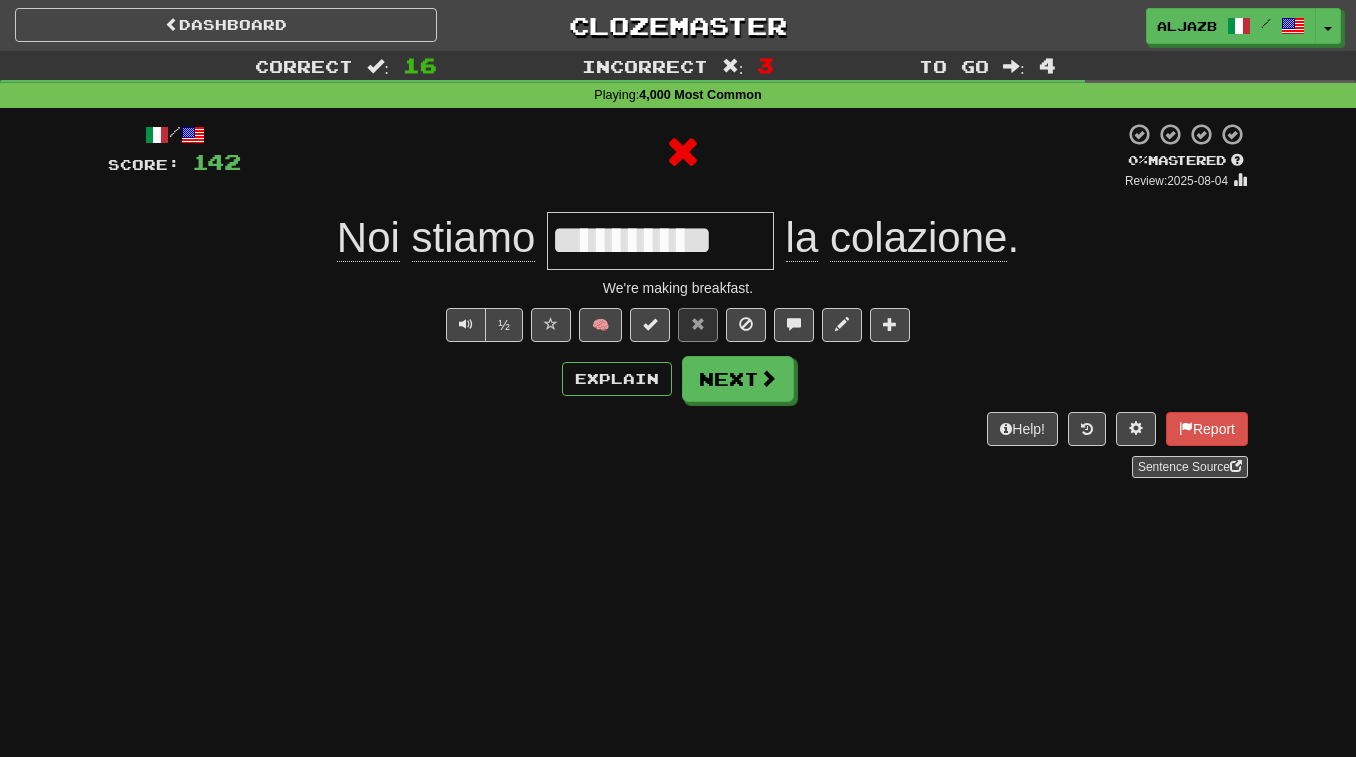 type on "*" 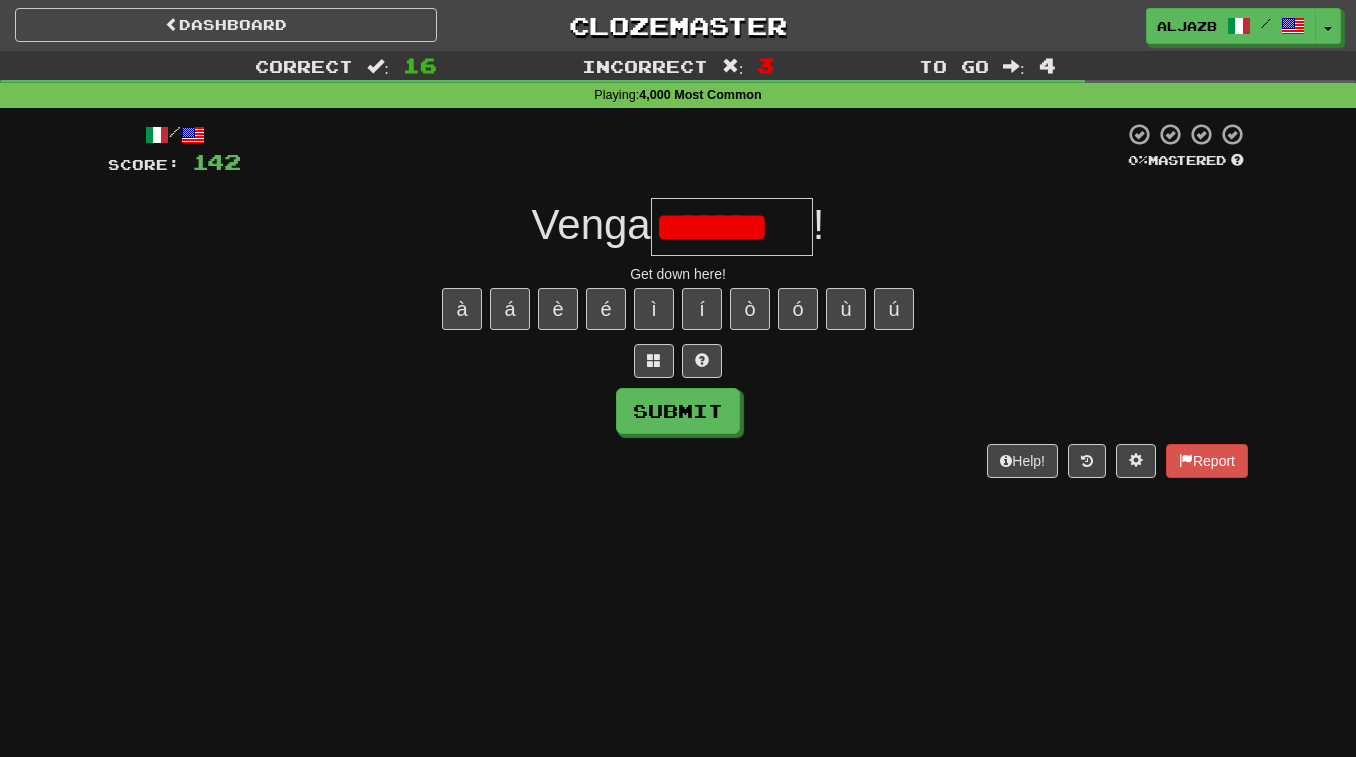 type on "*" 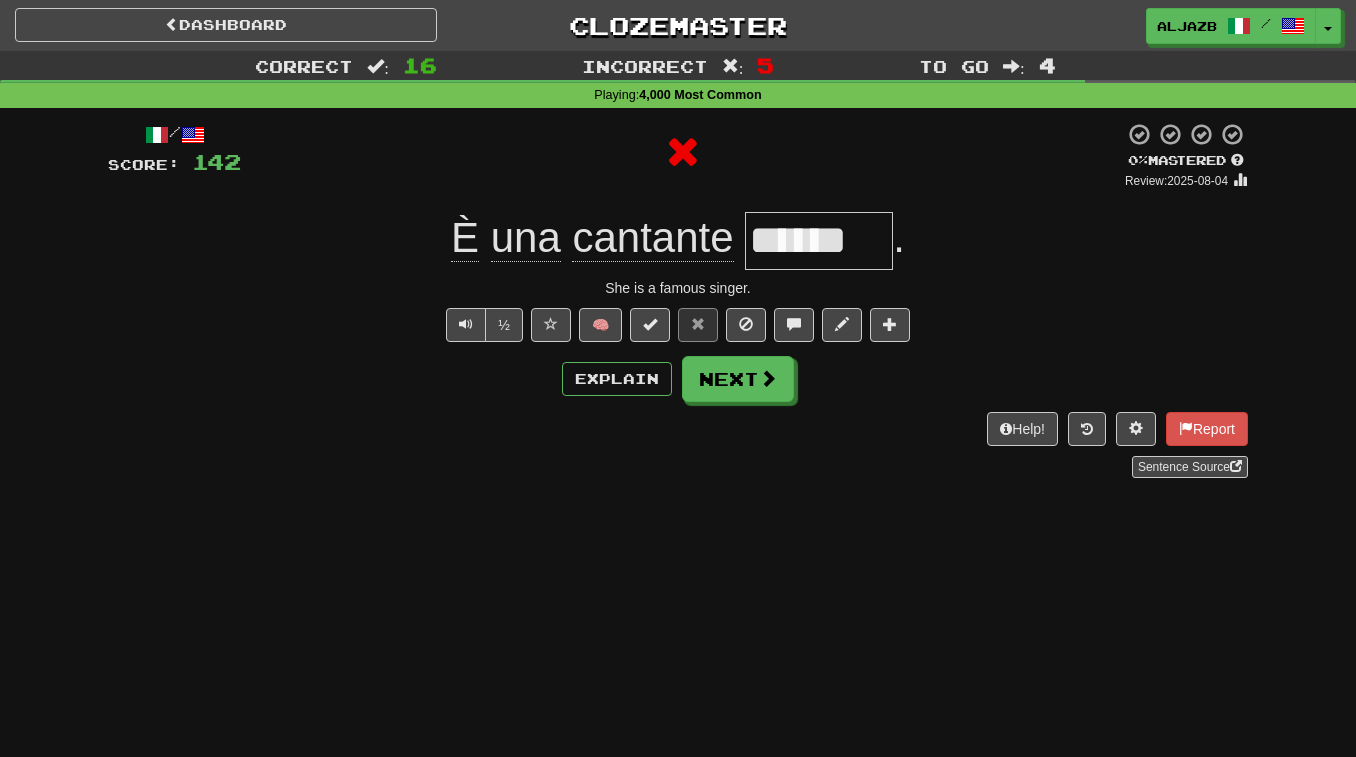 type on "*" 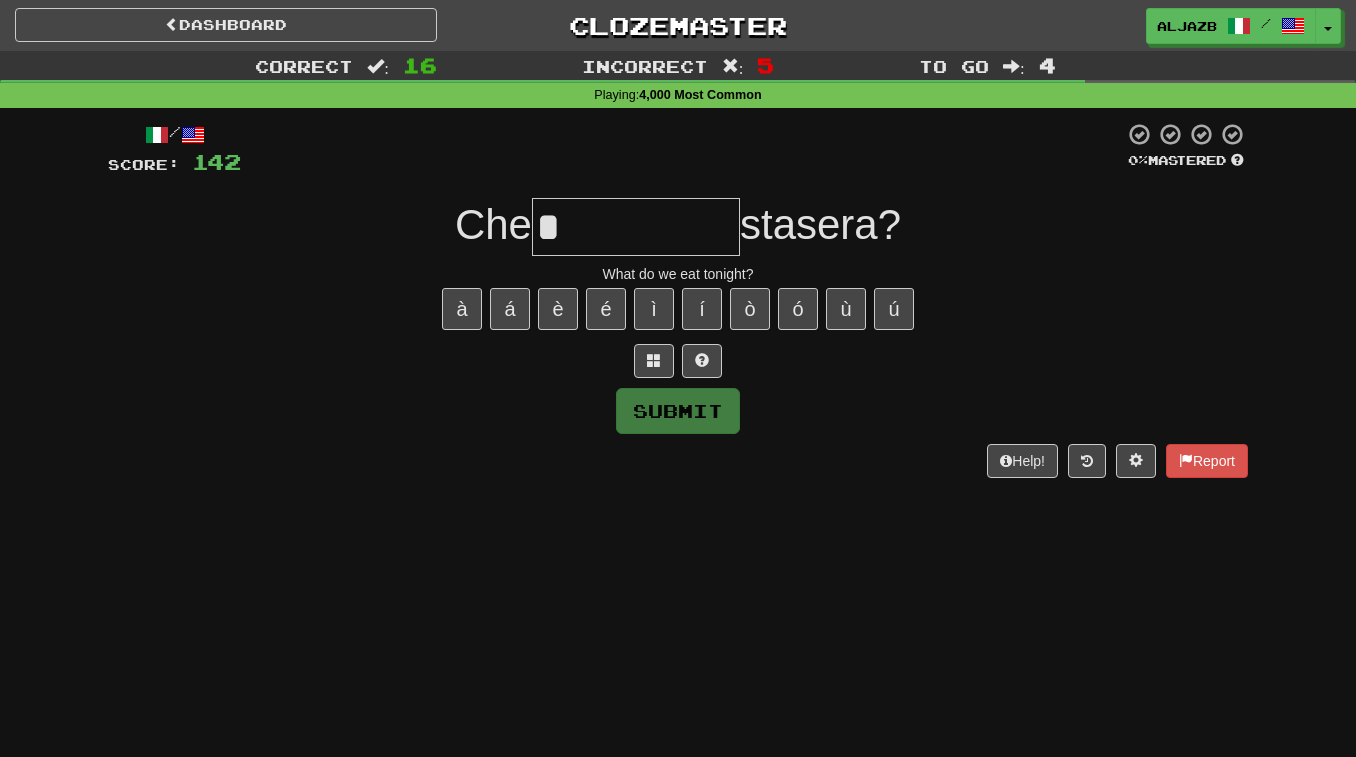 type on "********" 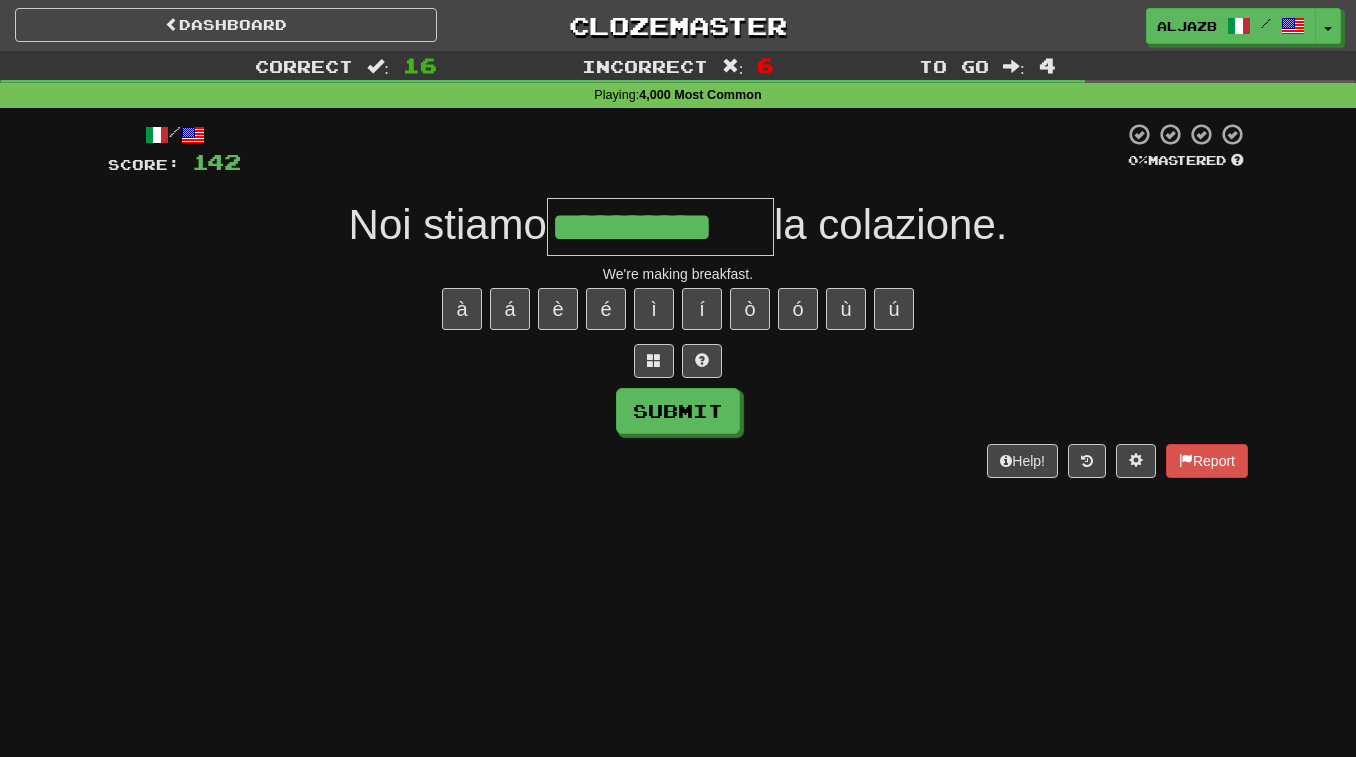 type on "**********" 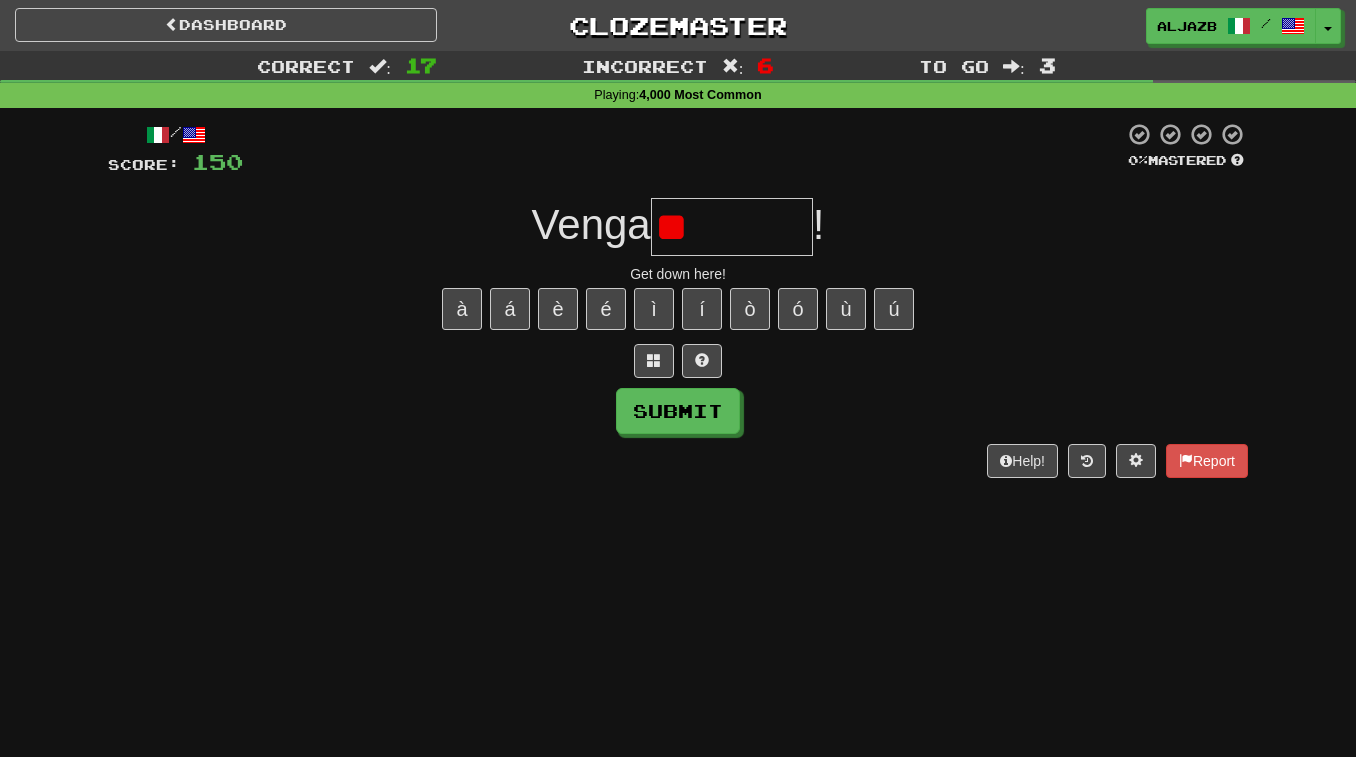 type on "*" 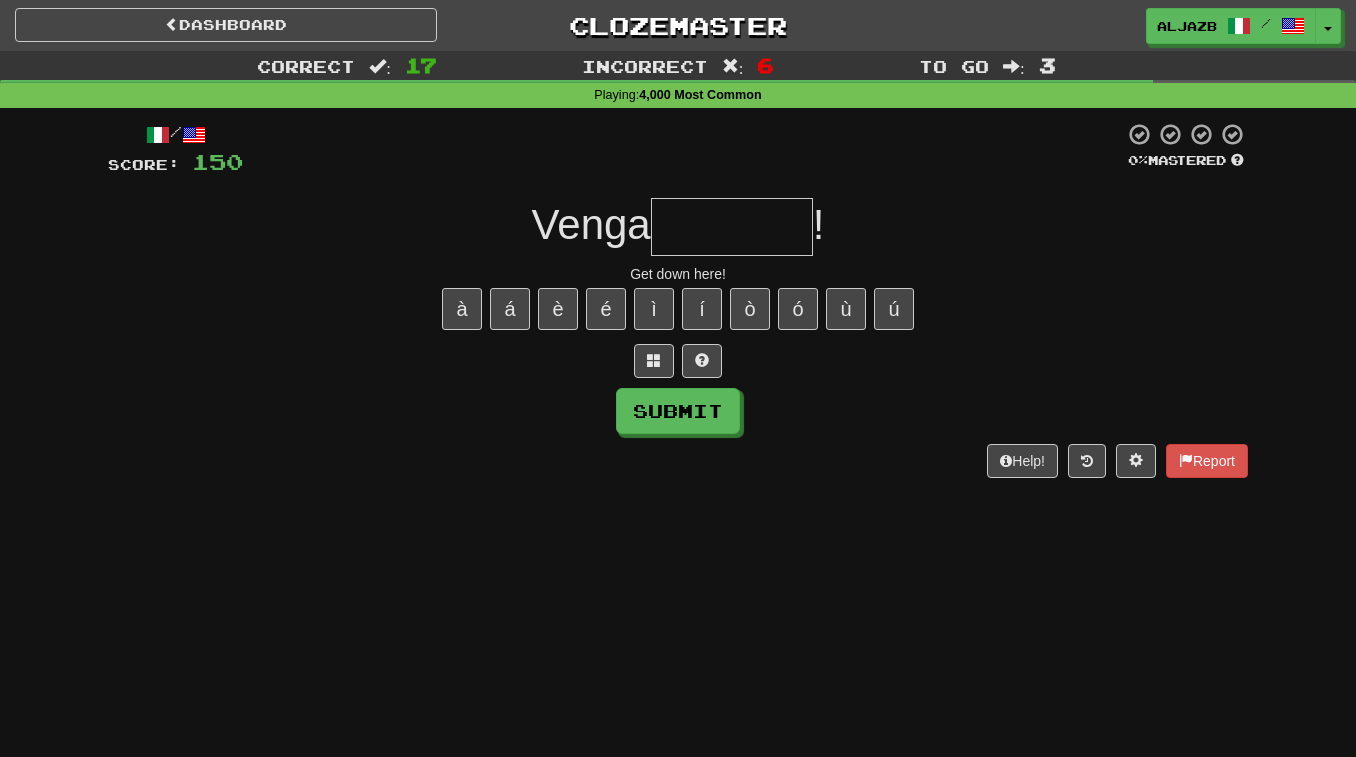 type on "*" 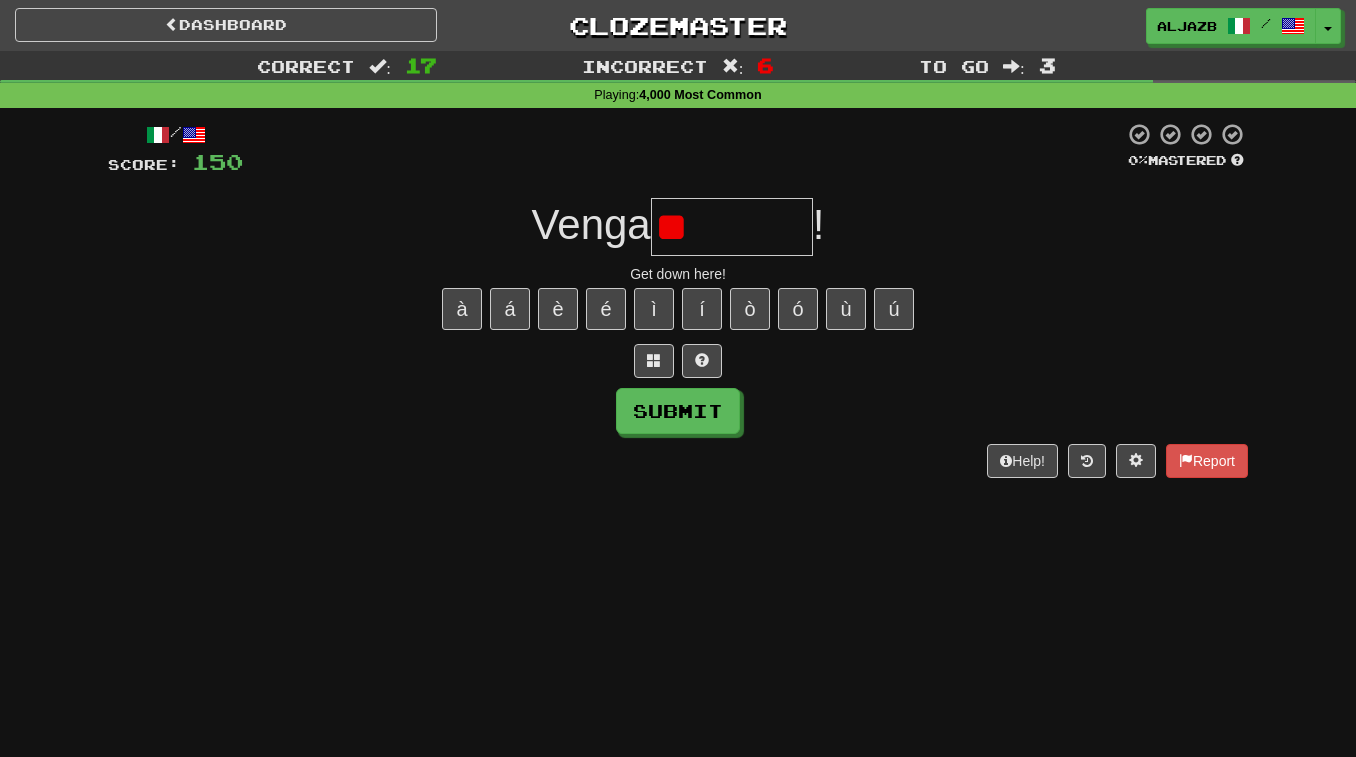 type on "*" 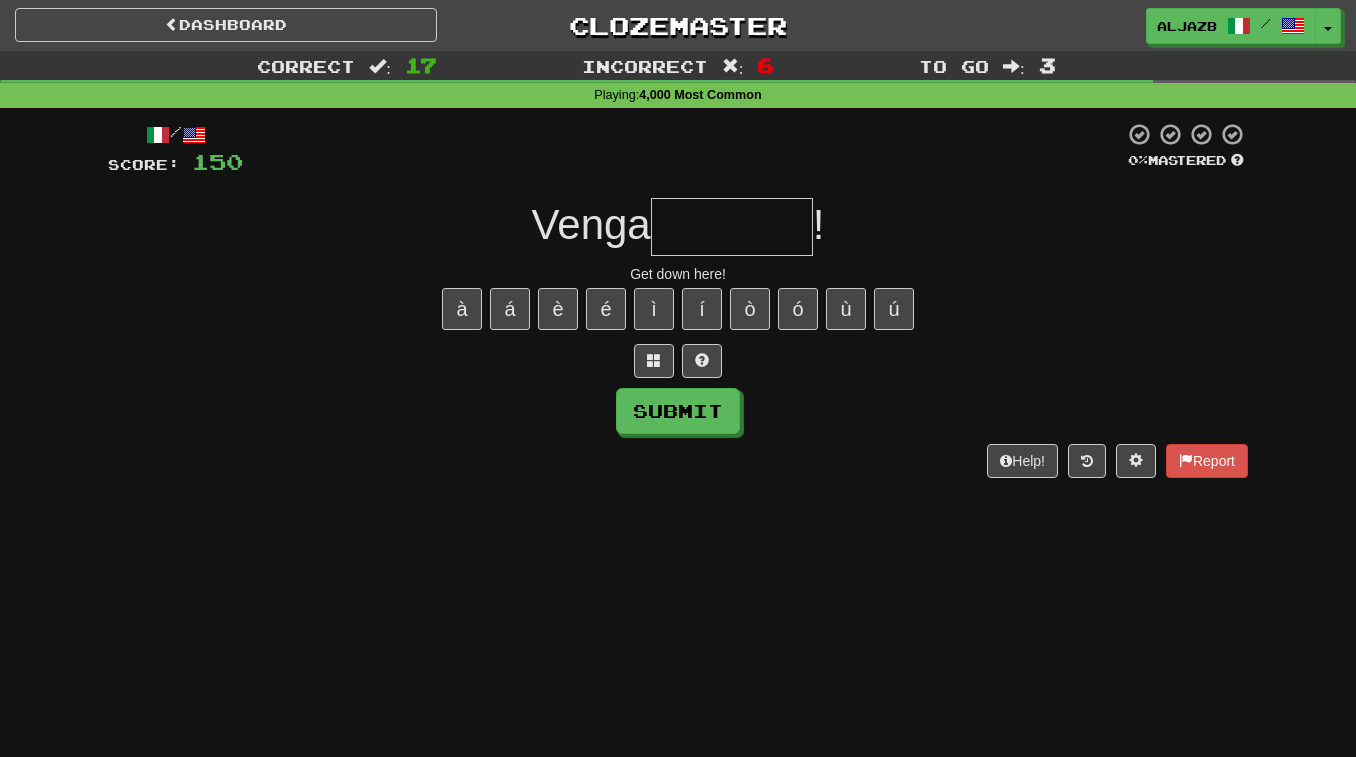 type on "*" 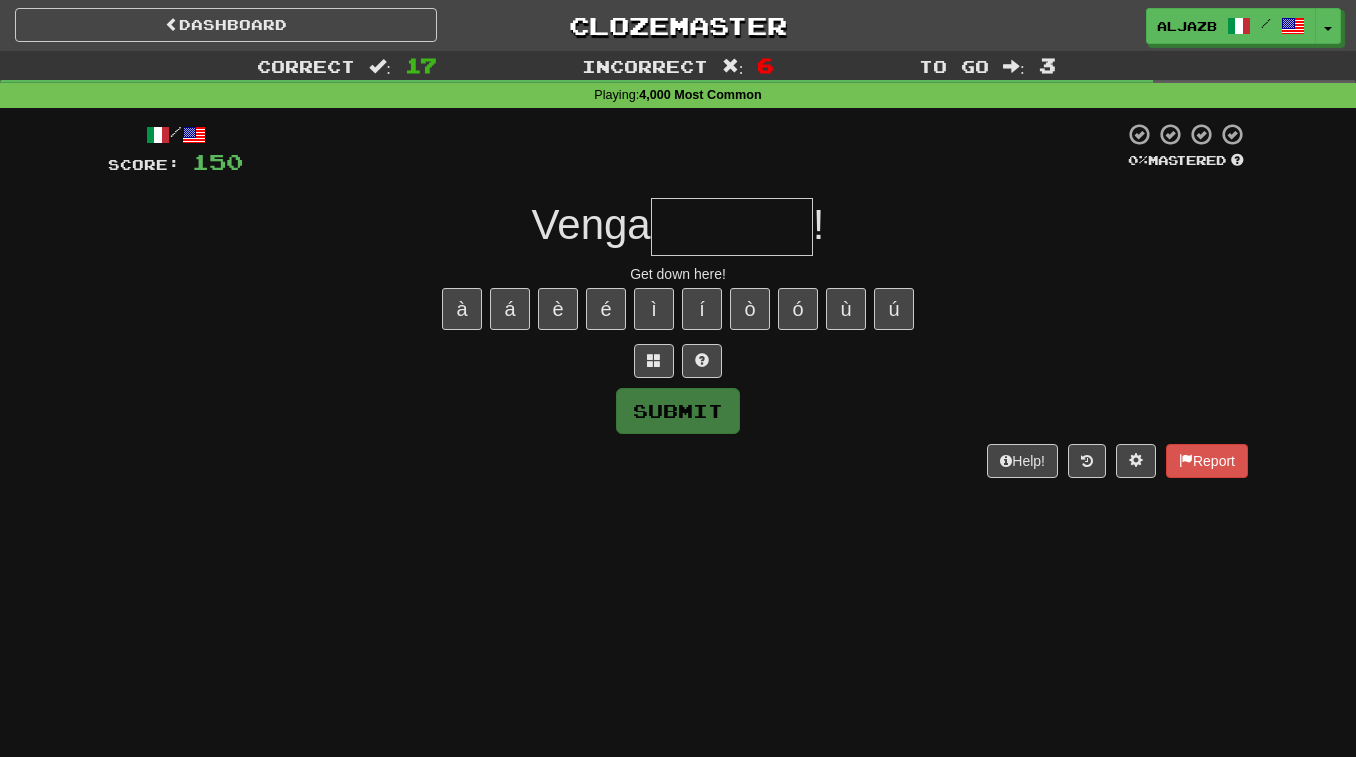 type on "*" 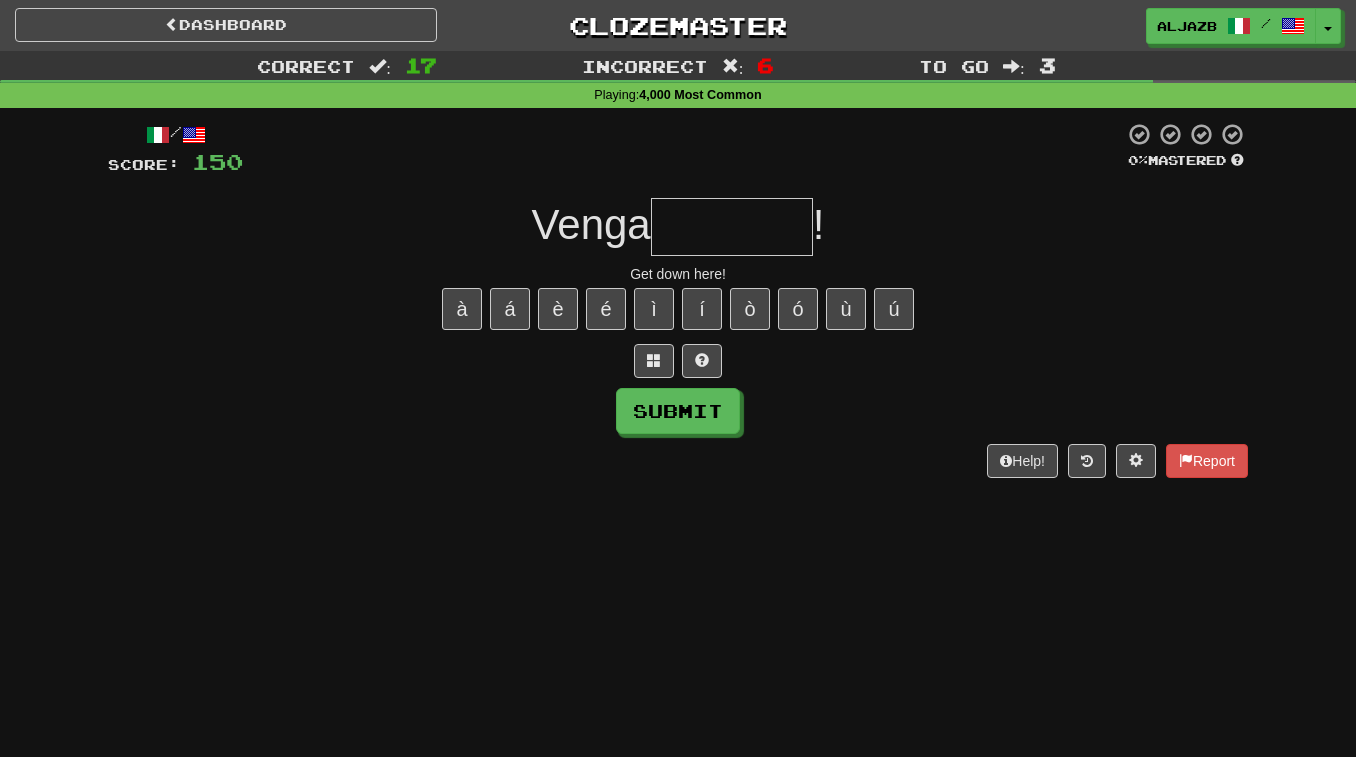 type on "*" 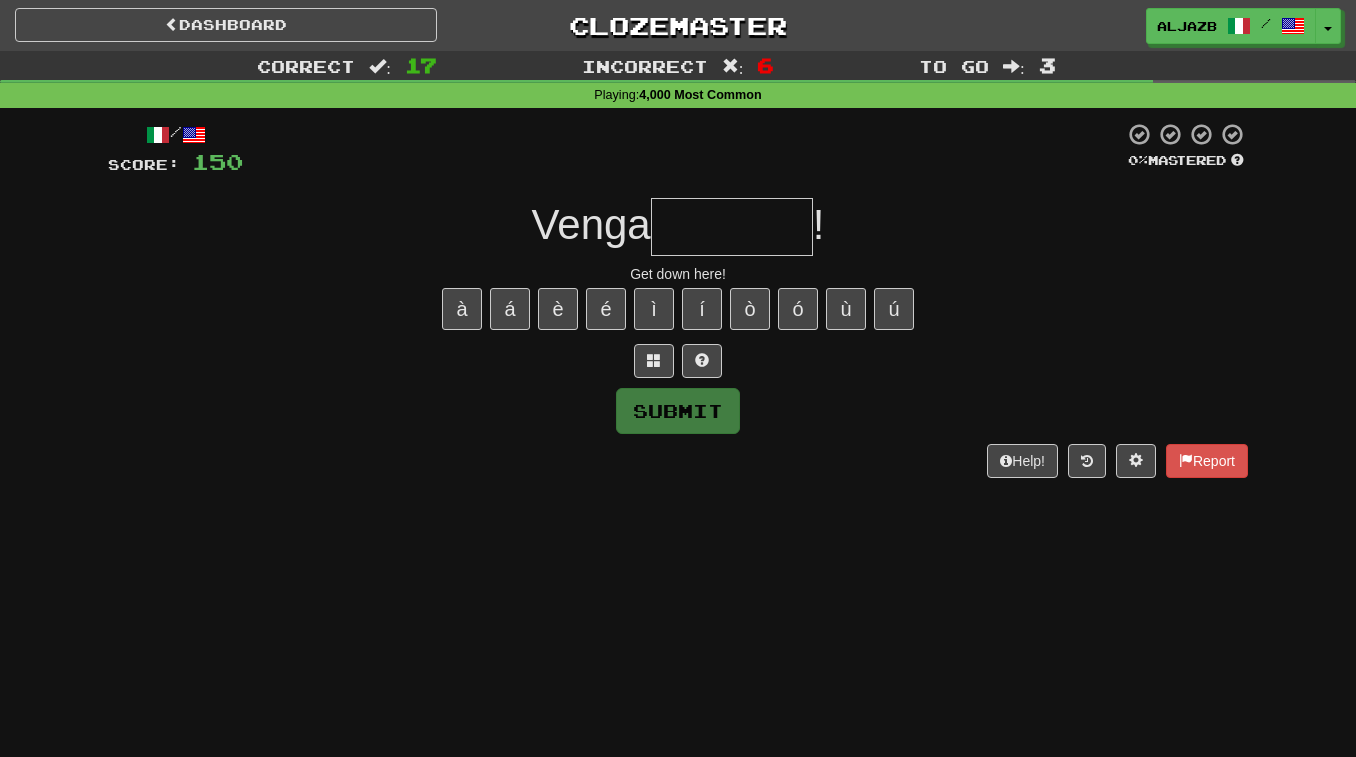 type on "*" 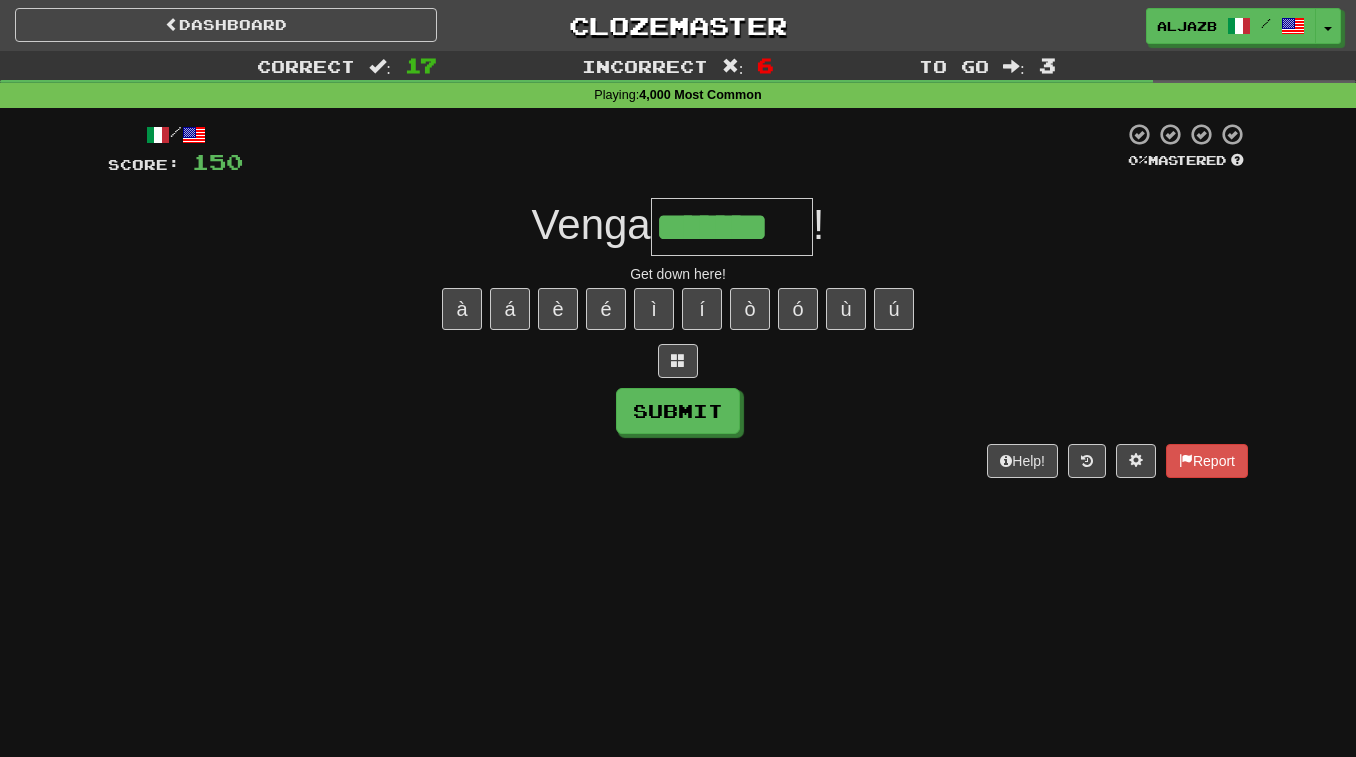 type on "*******" 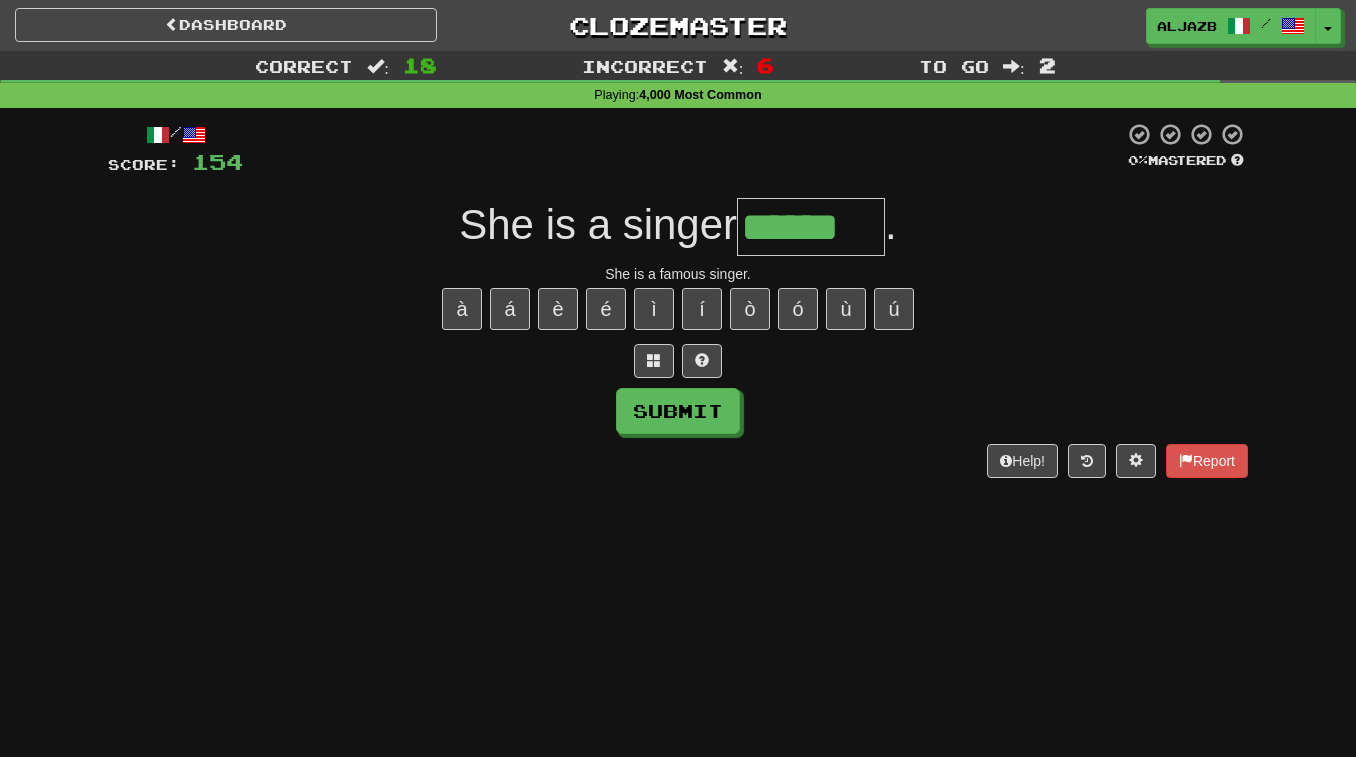 type on "******" 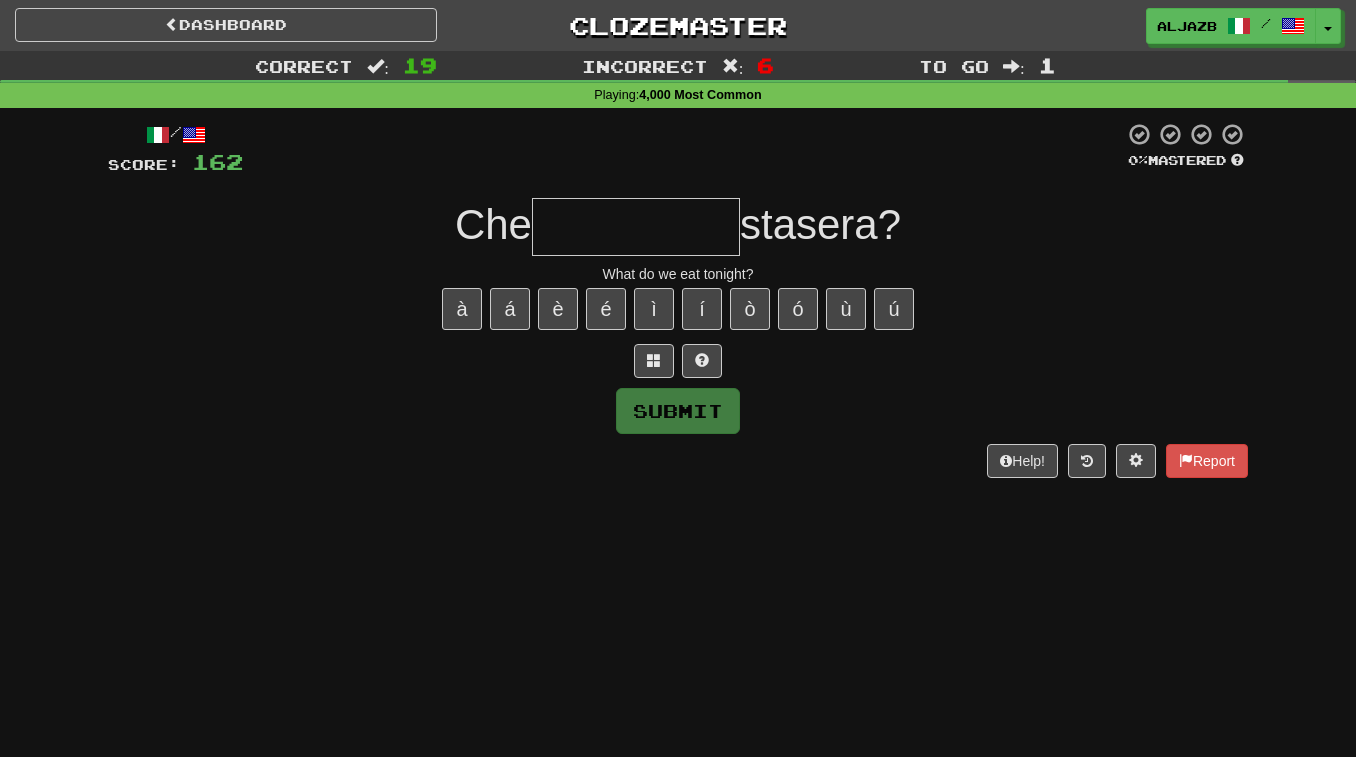 type on "*" 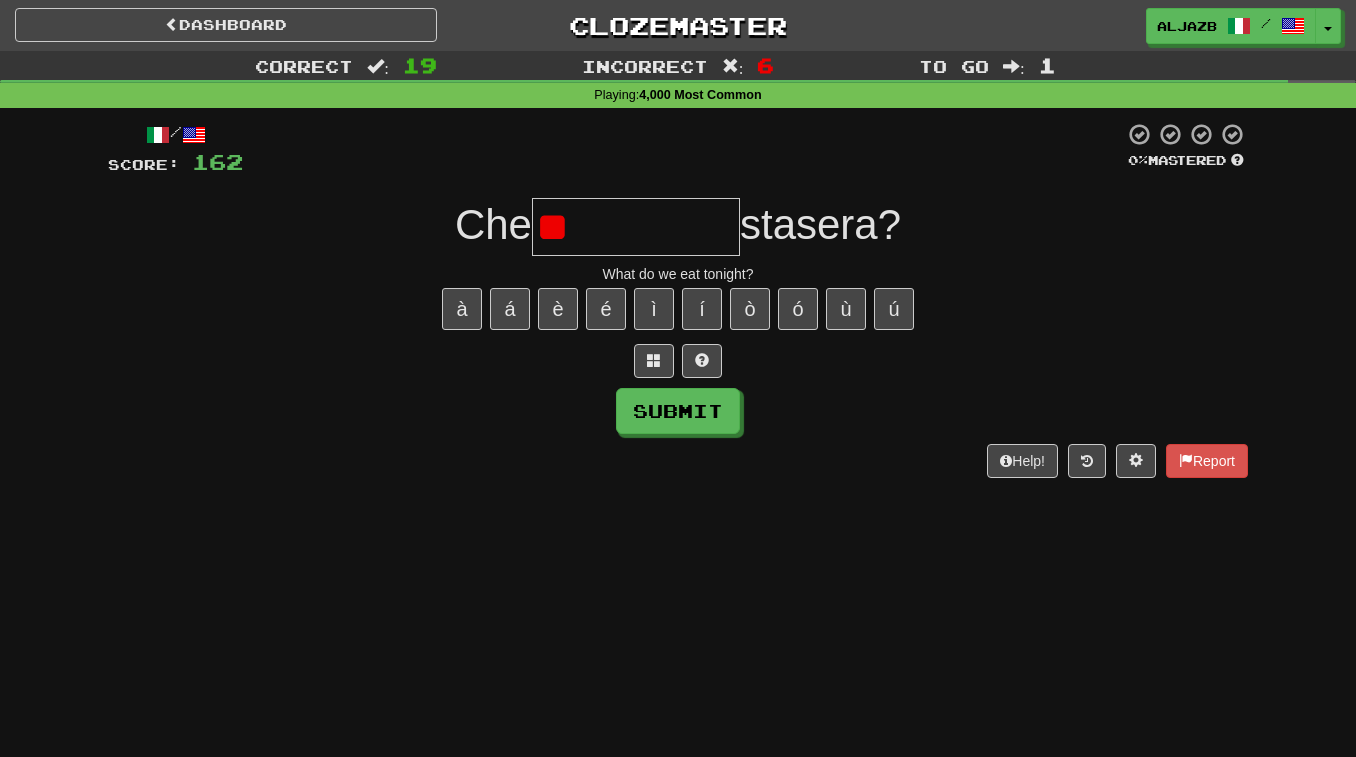type on "*" 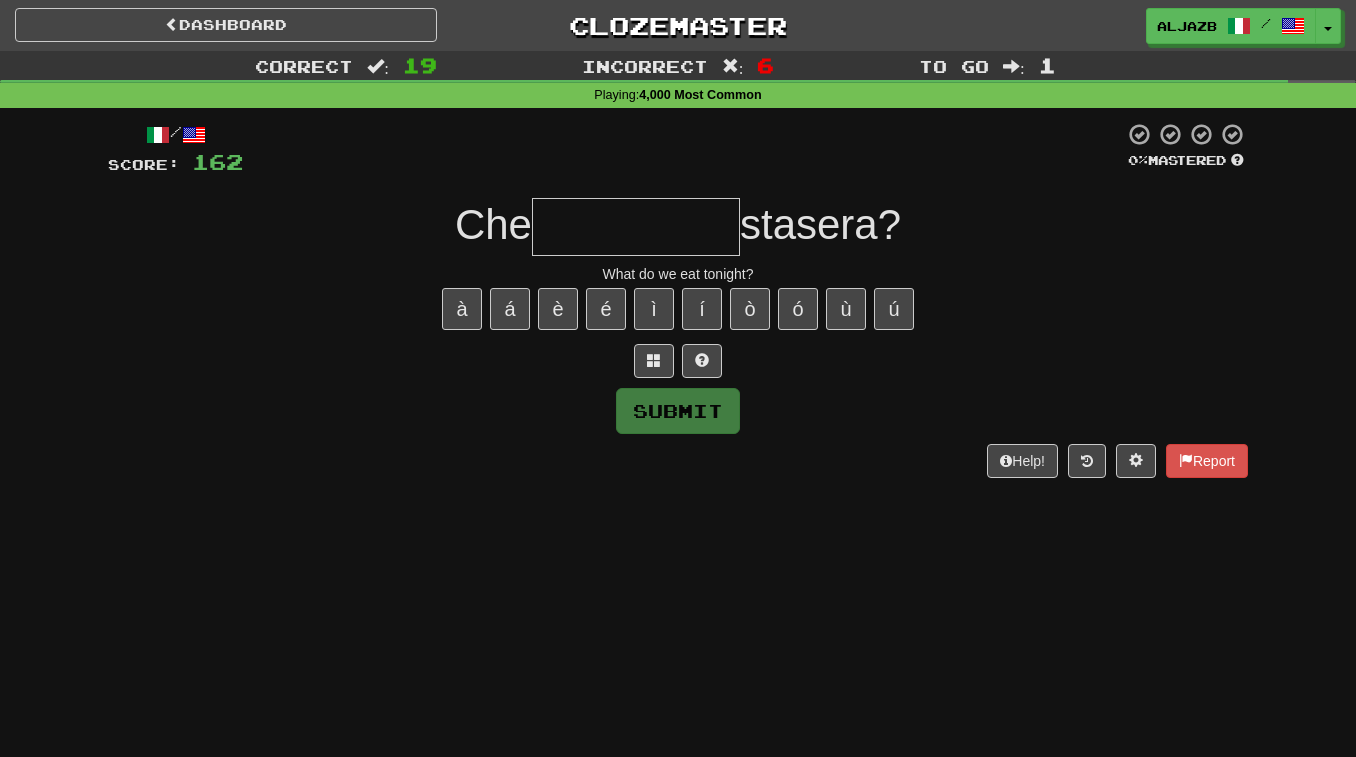 type on "*" 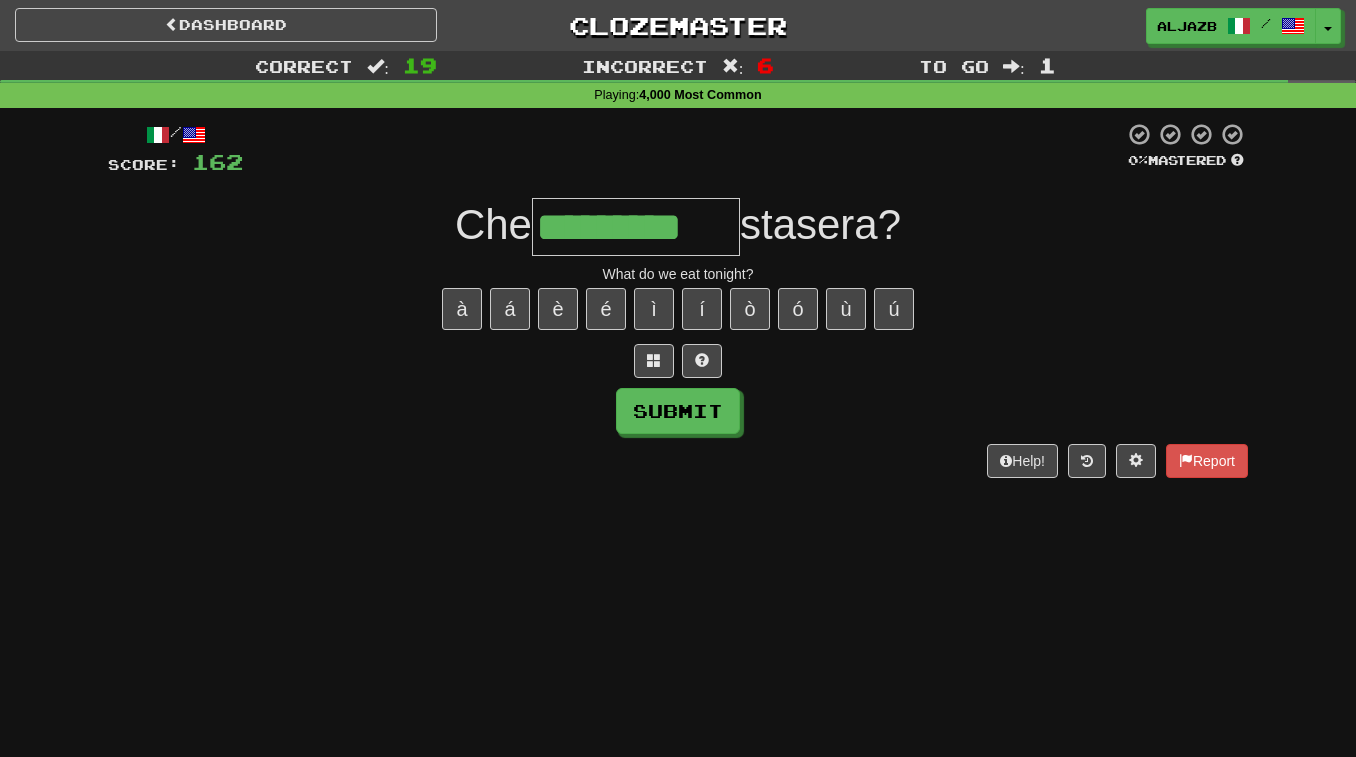 scroll, scrollTop: 0, scrollLeft: 6, axis: horizontal 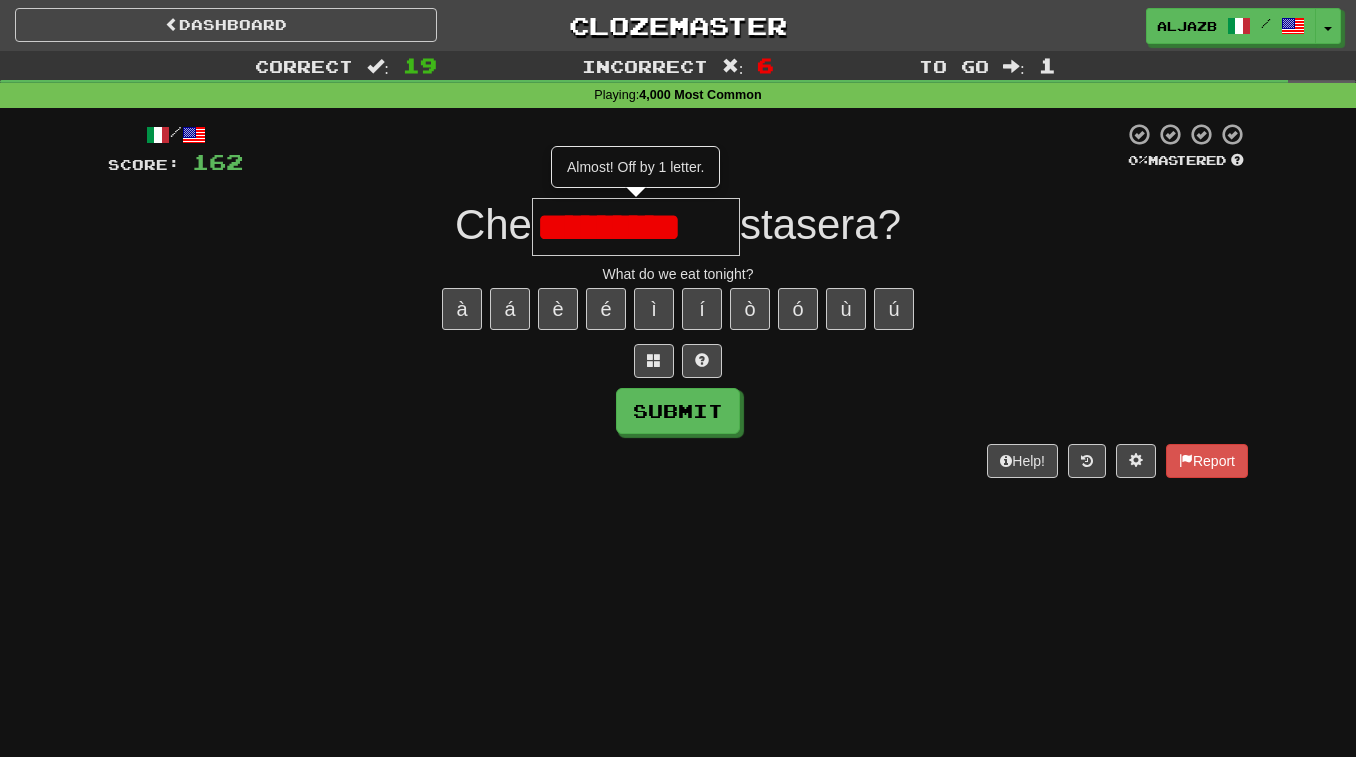 type on "********" 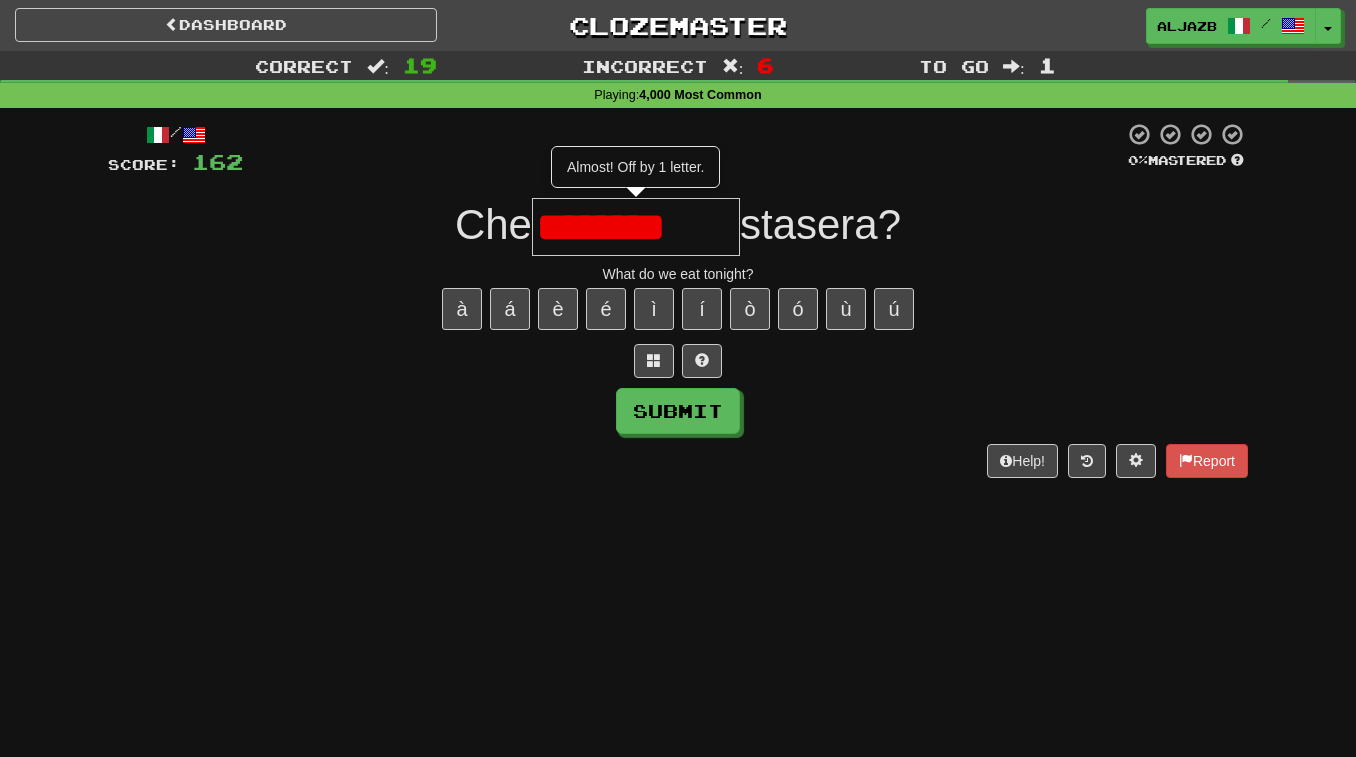 scroll, scrollTop: 0, scrollLeft: 0, axis: both 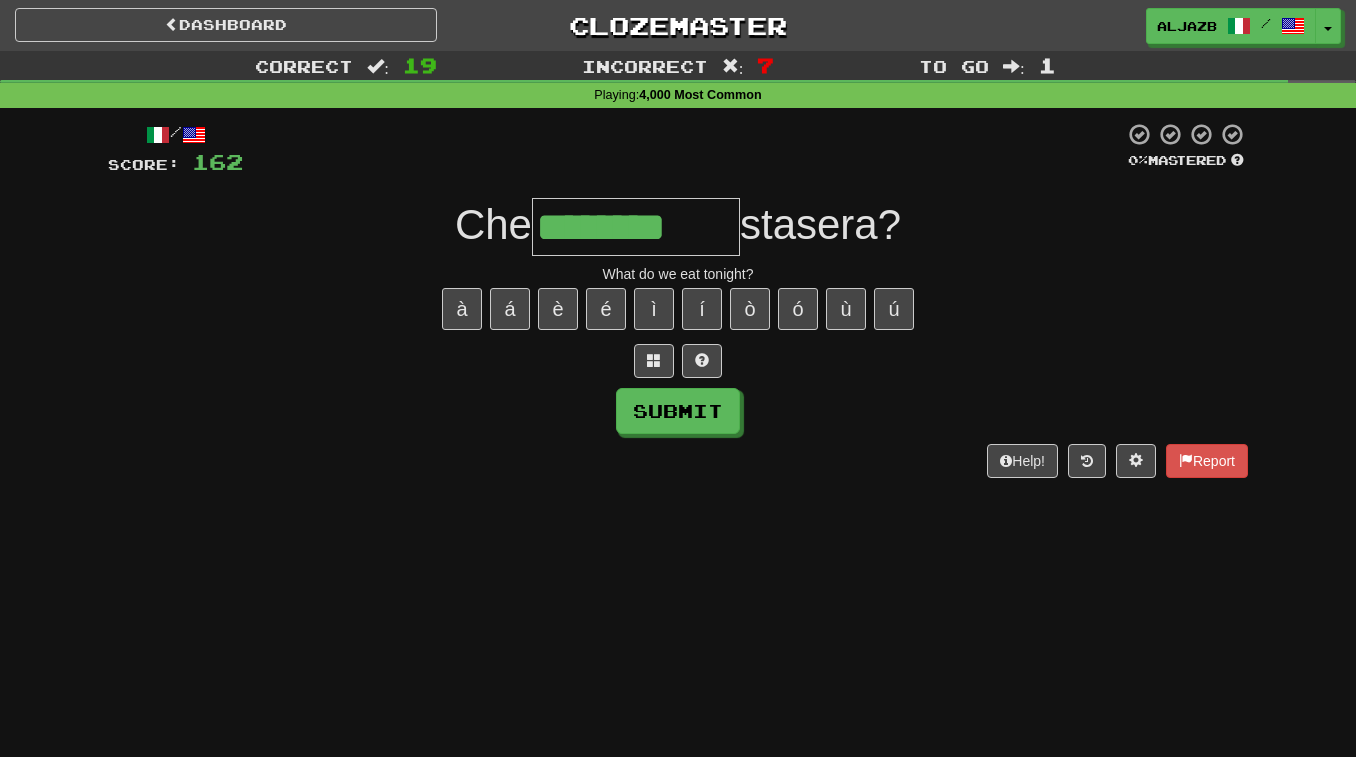 type on "********" 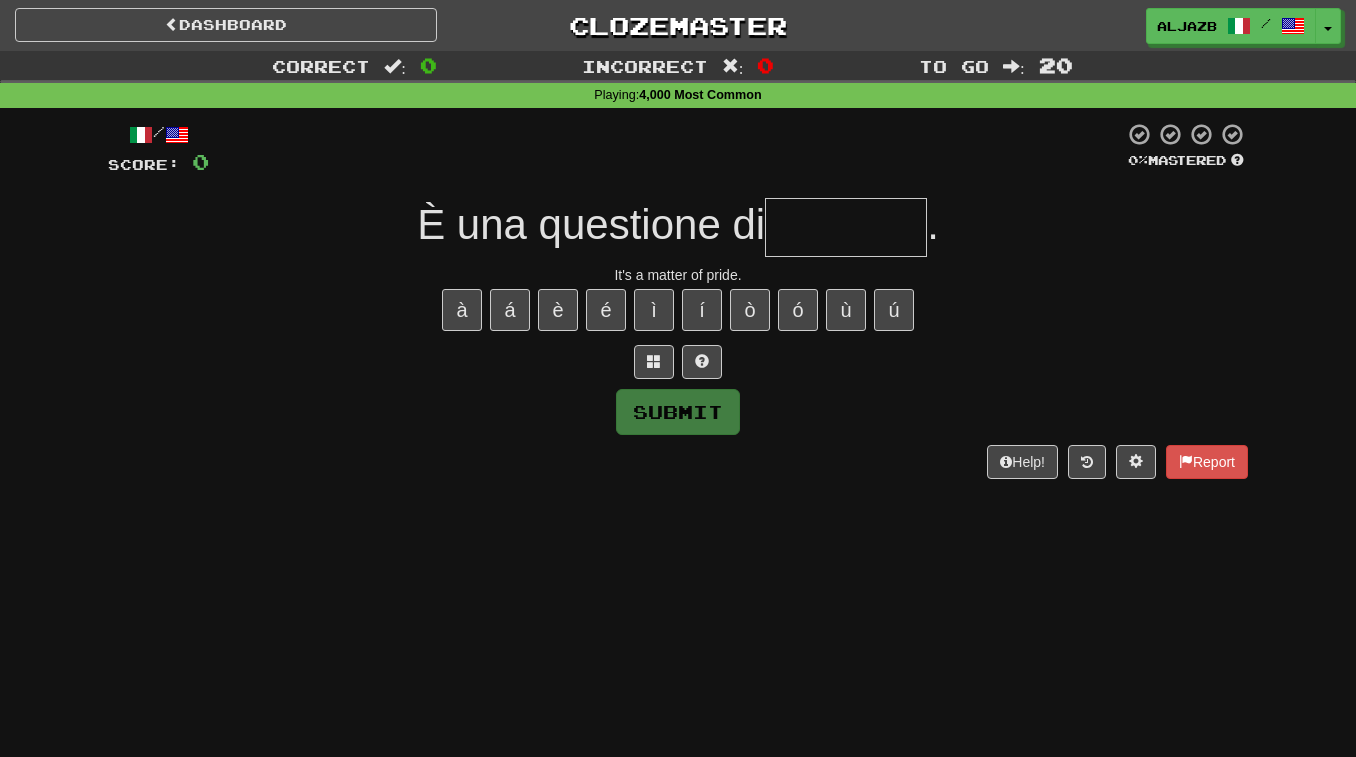 type on "*" 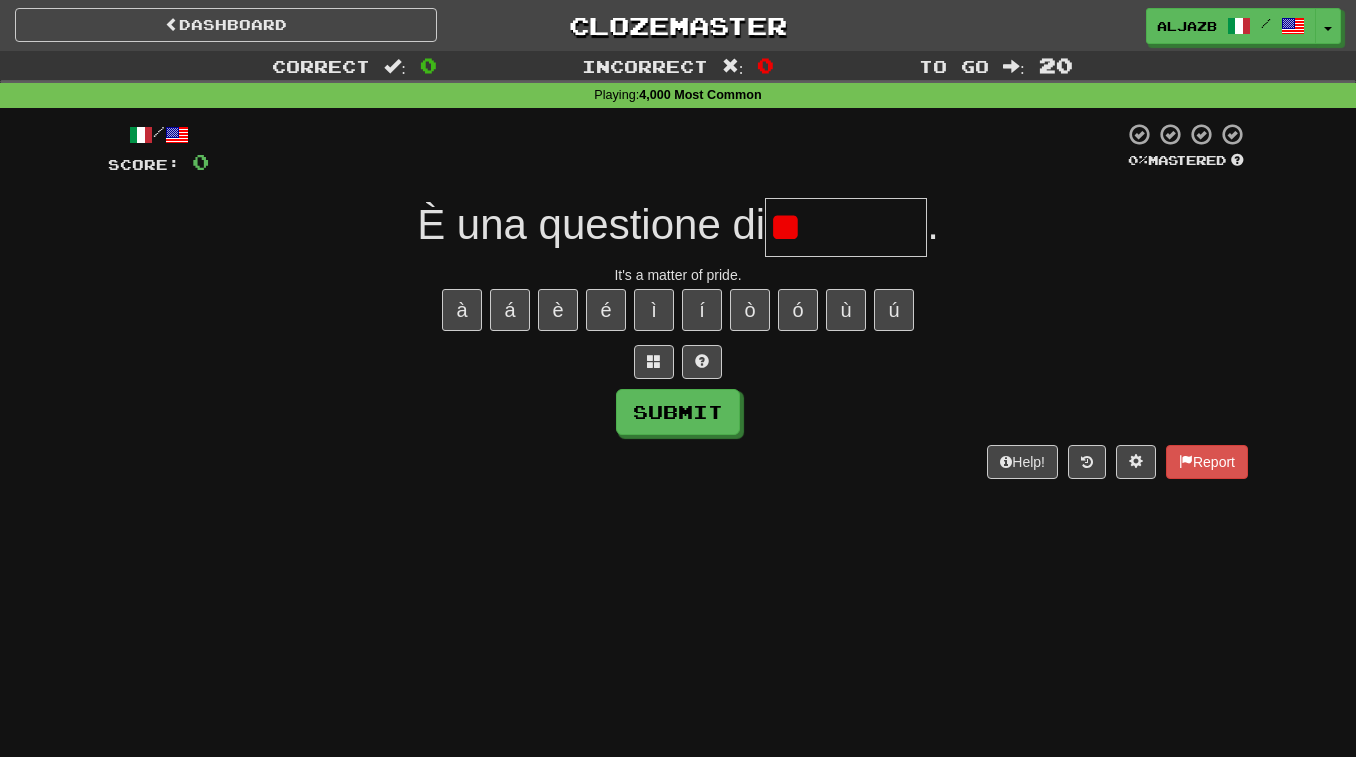 type on "*" 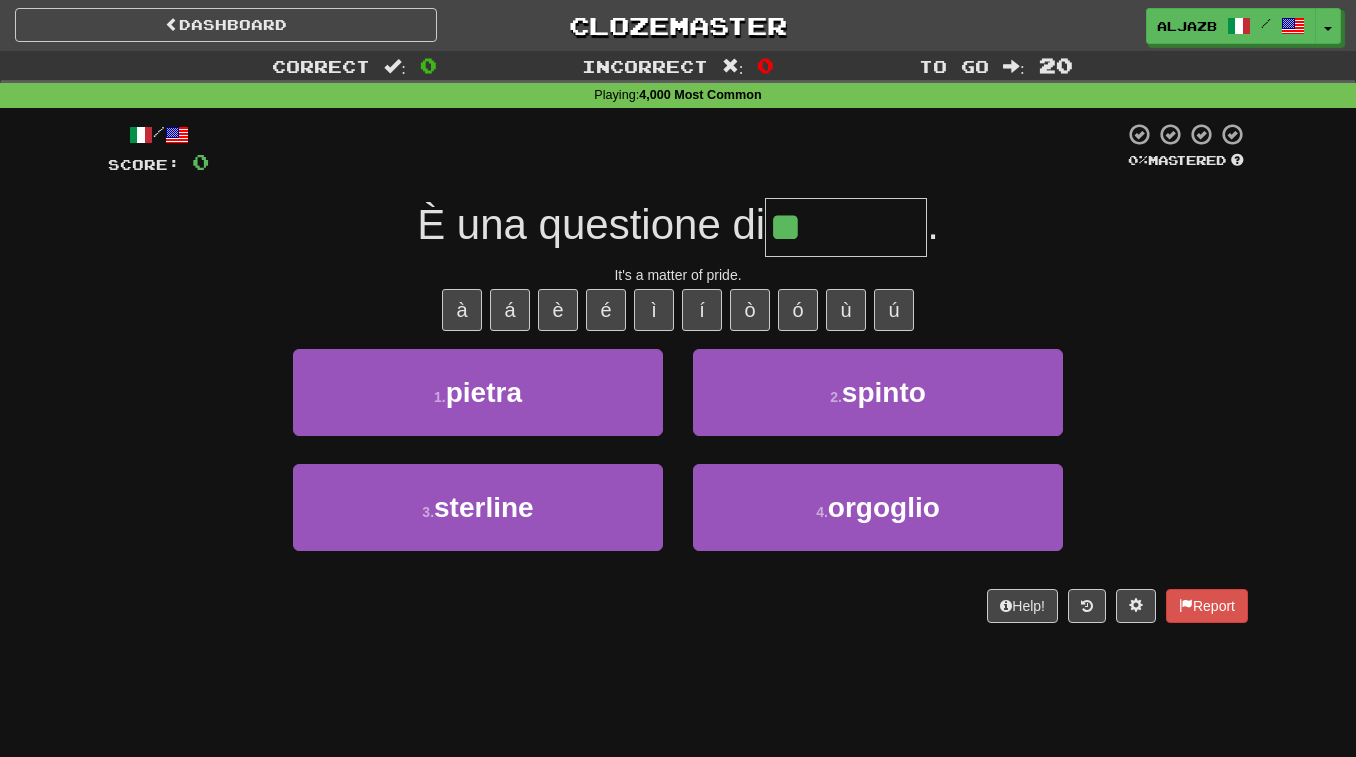 type on "********" 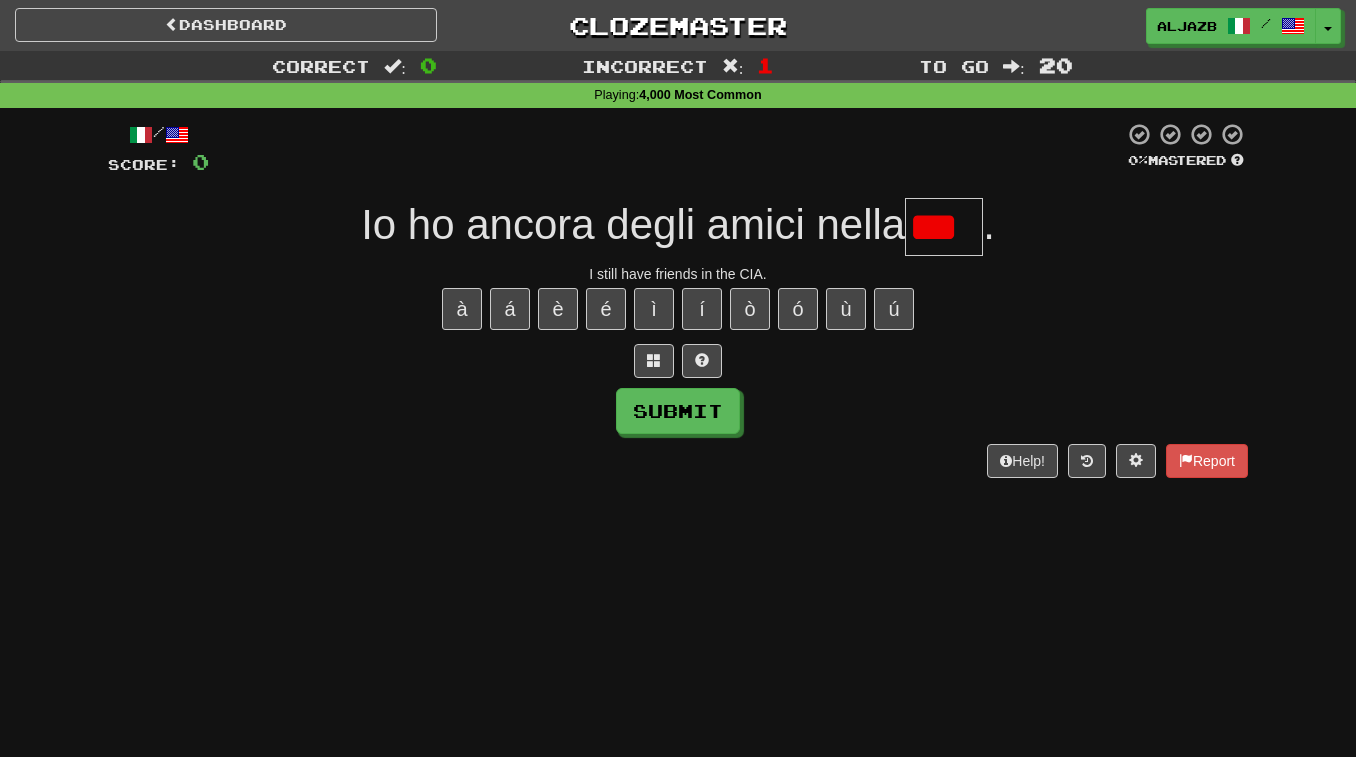 scroll, scrollTop: 0, scrollLeft: 0, axis: both 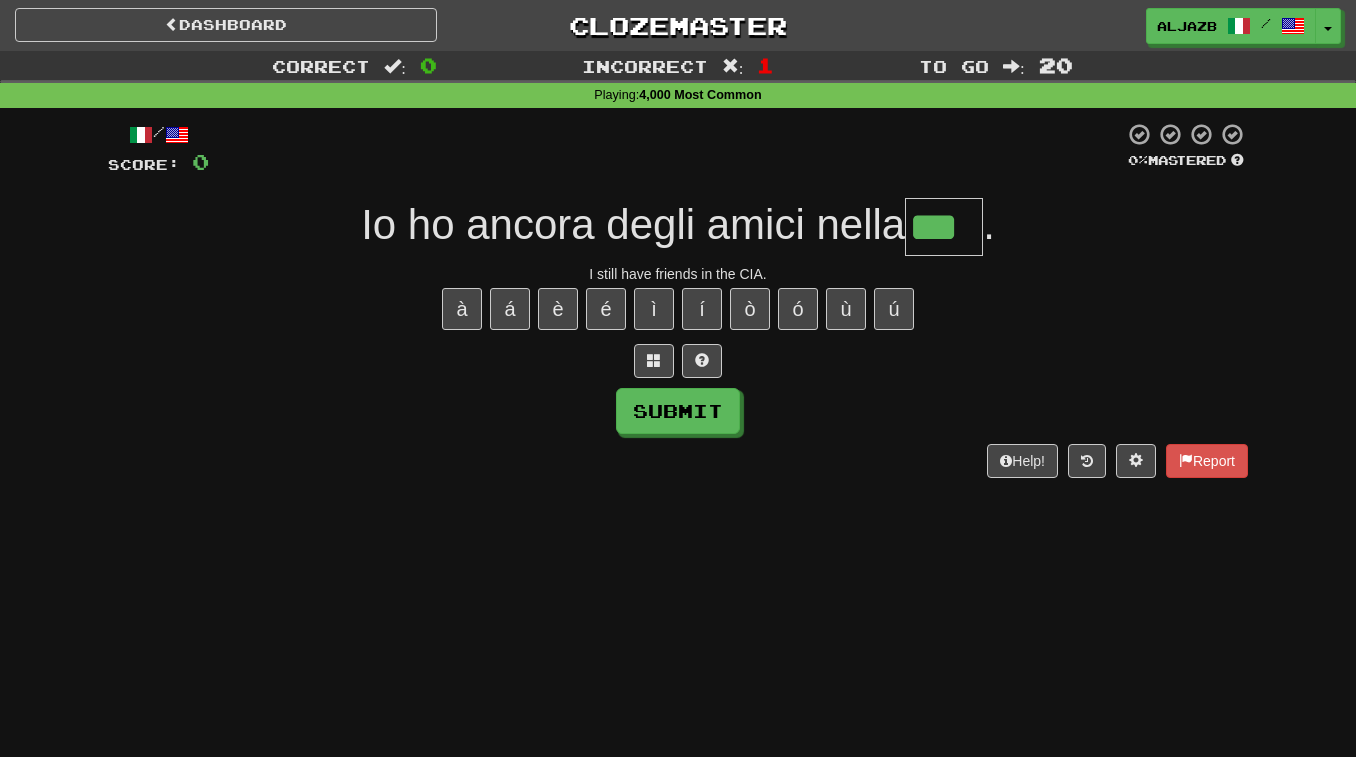 type on "***" 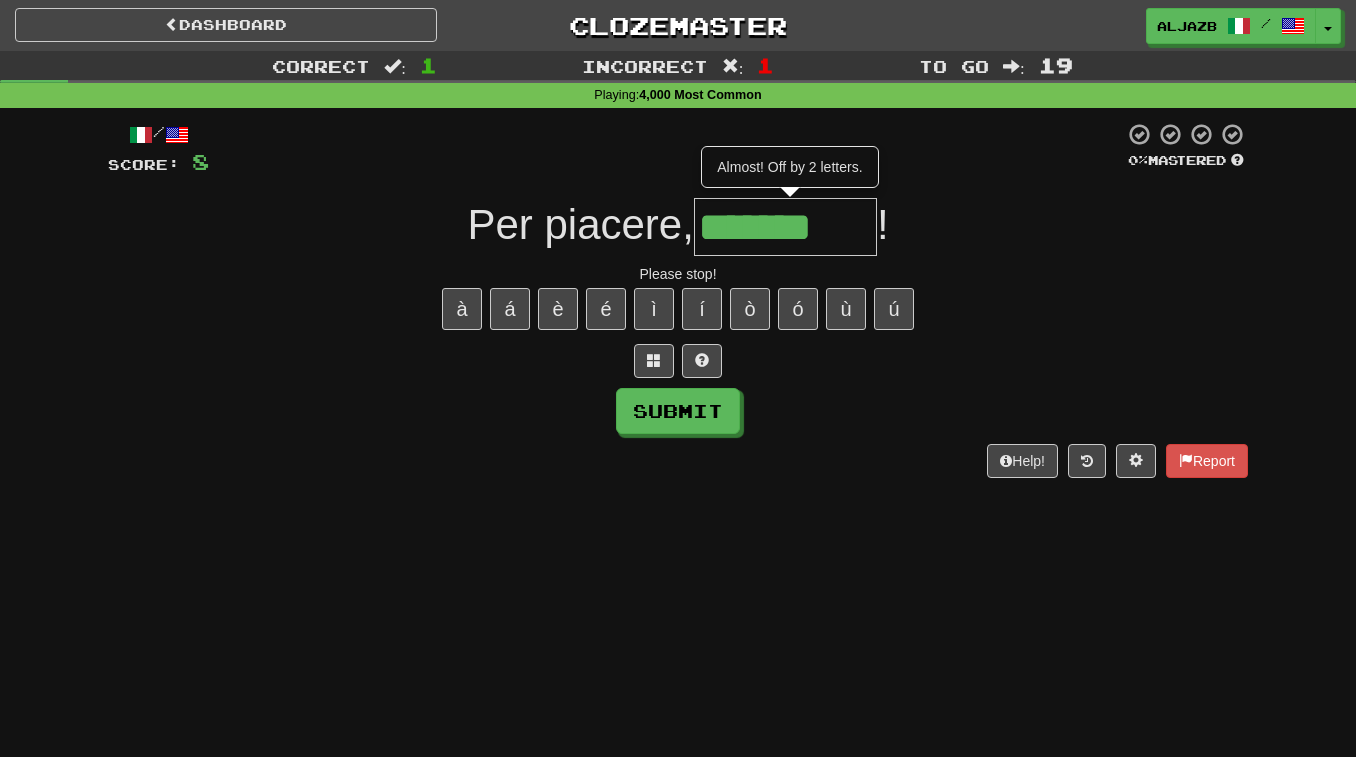 type on "*********" 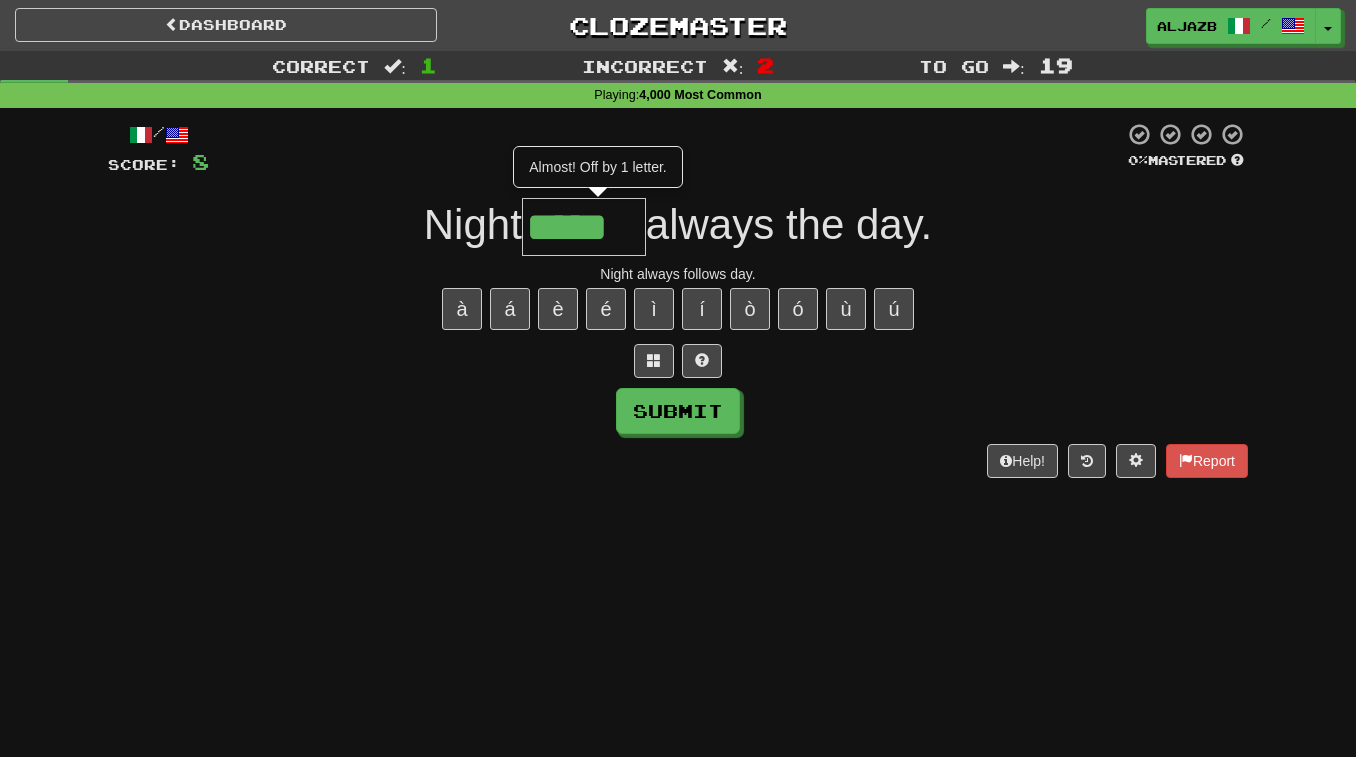 type on "*****" 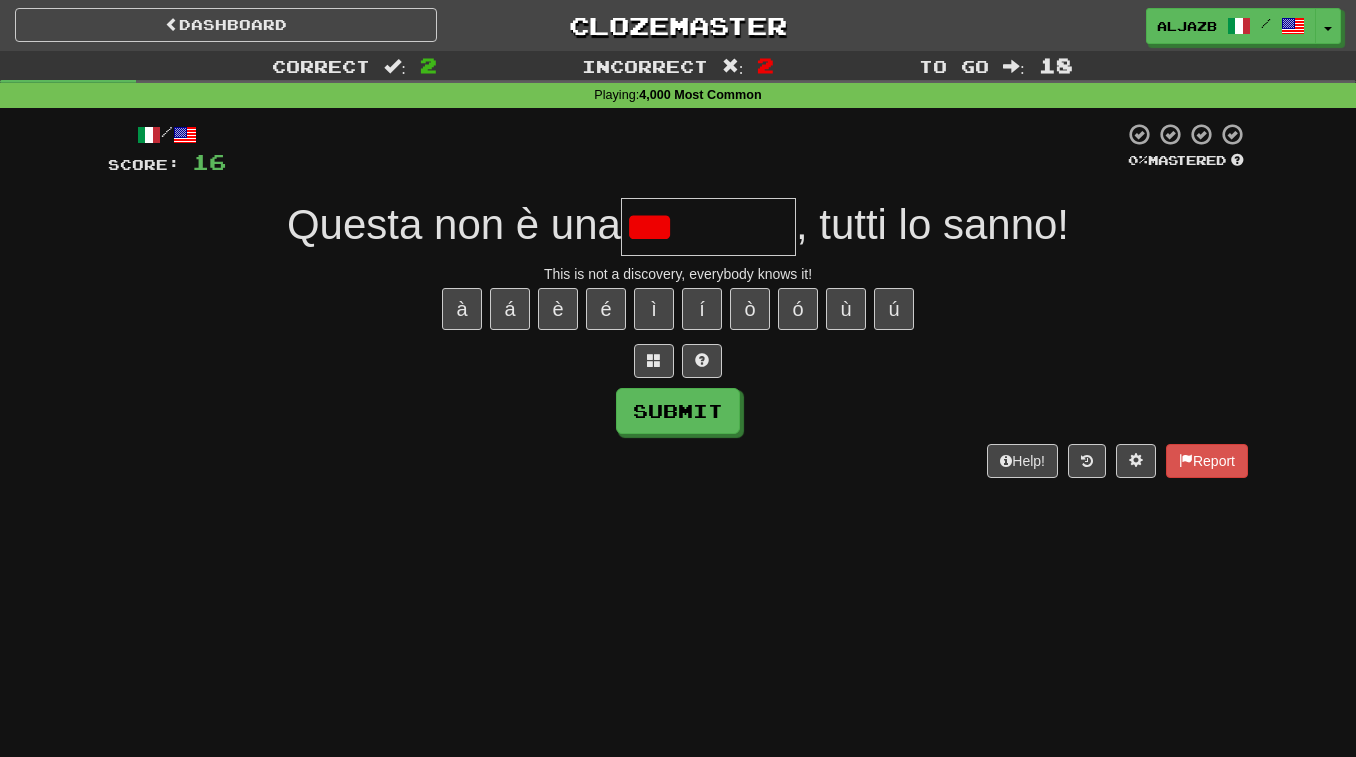 type on "****" 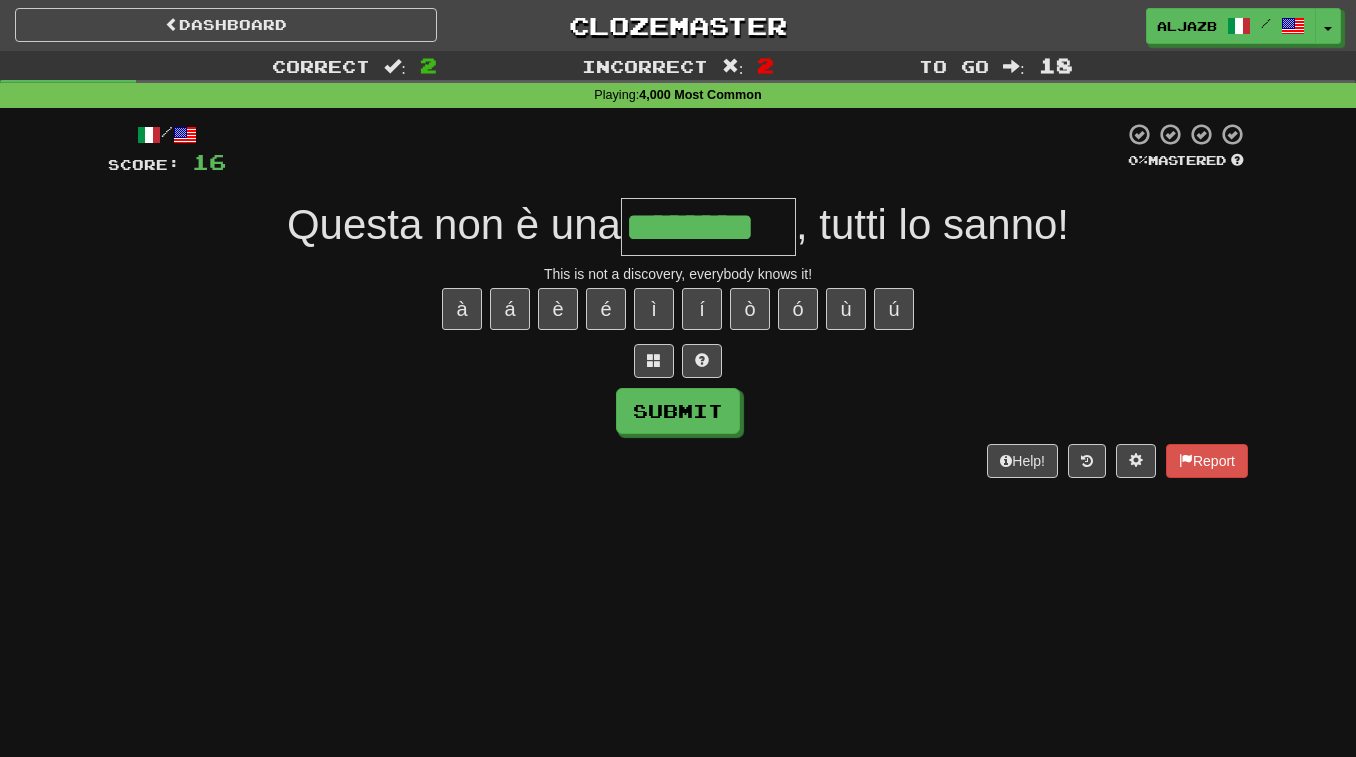 type on "********" 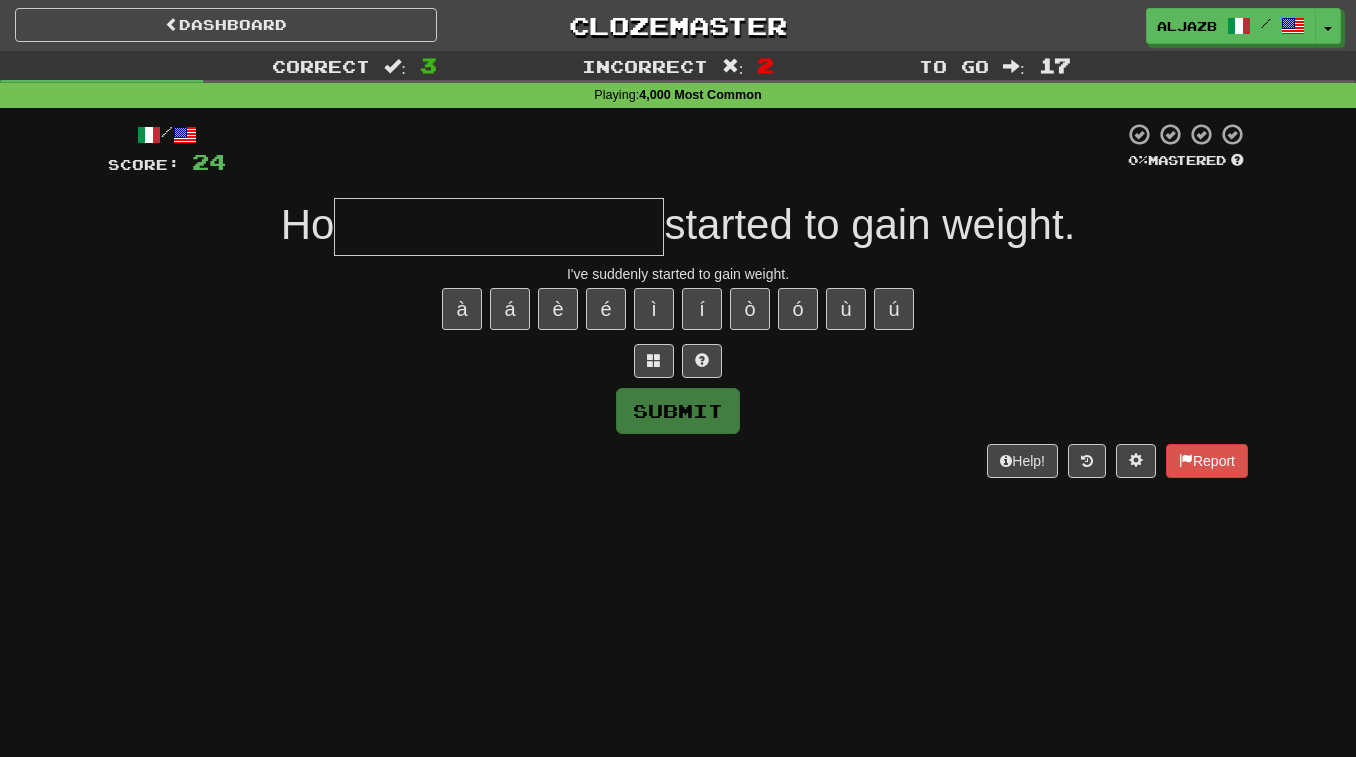 type on "*" 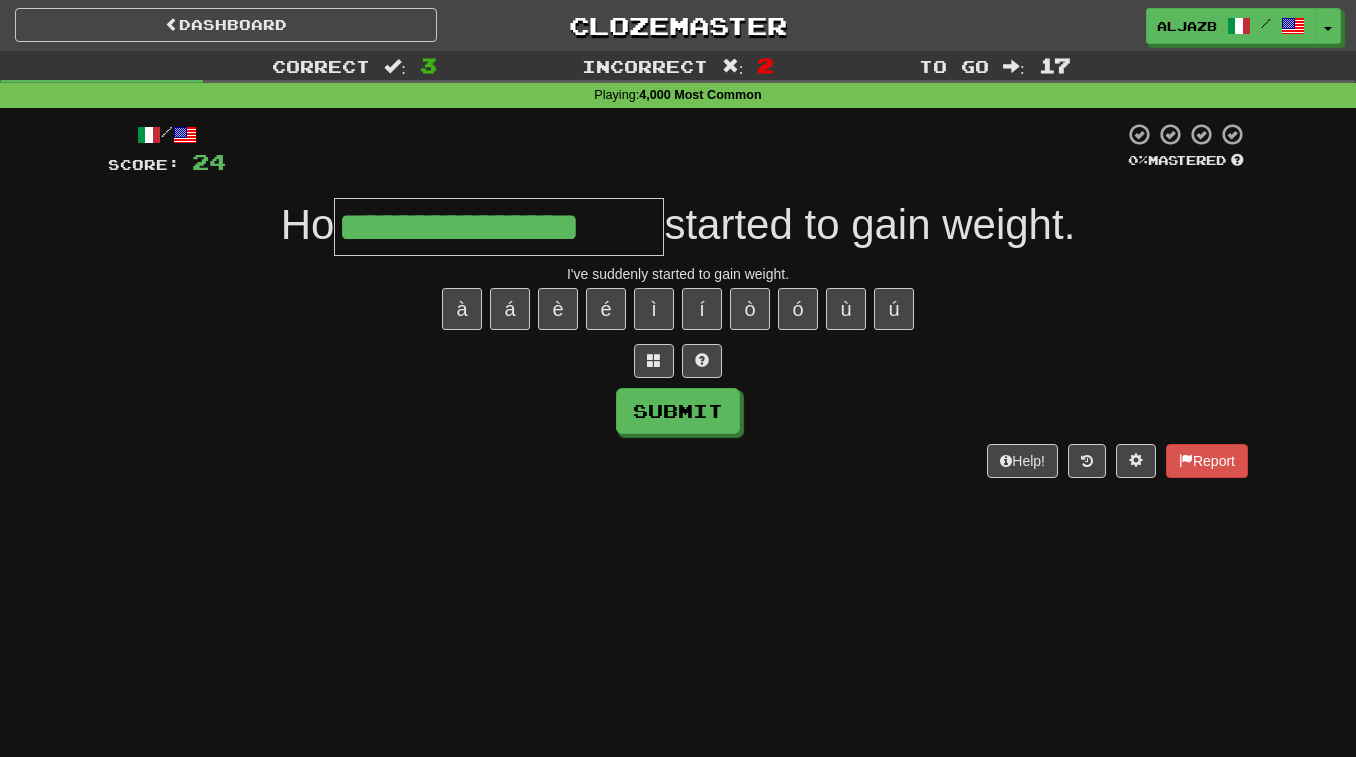 type on "**********" 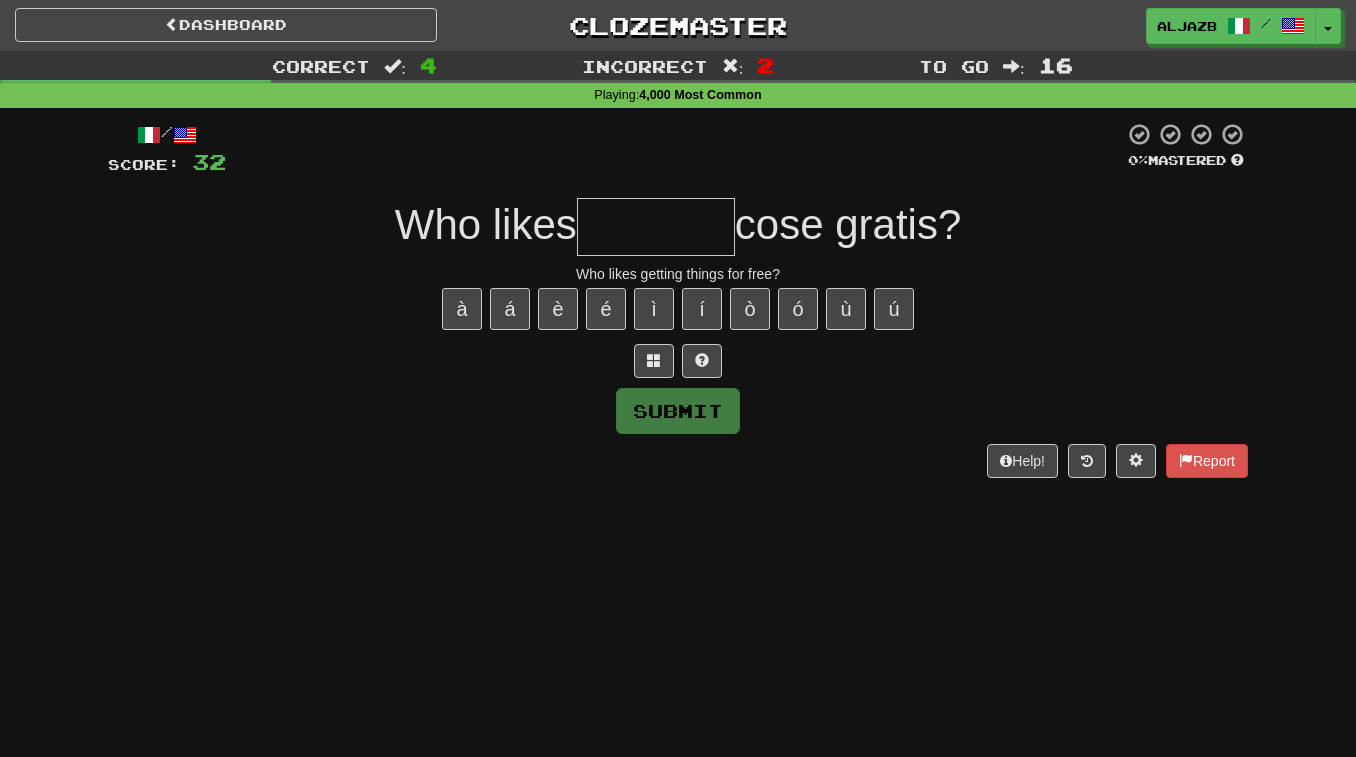 type on "*" 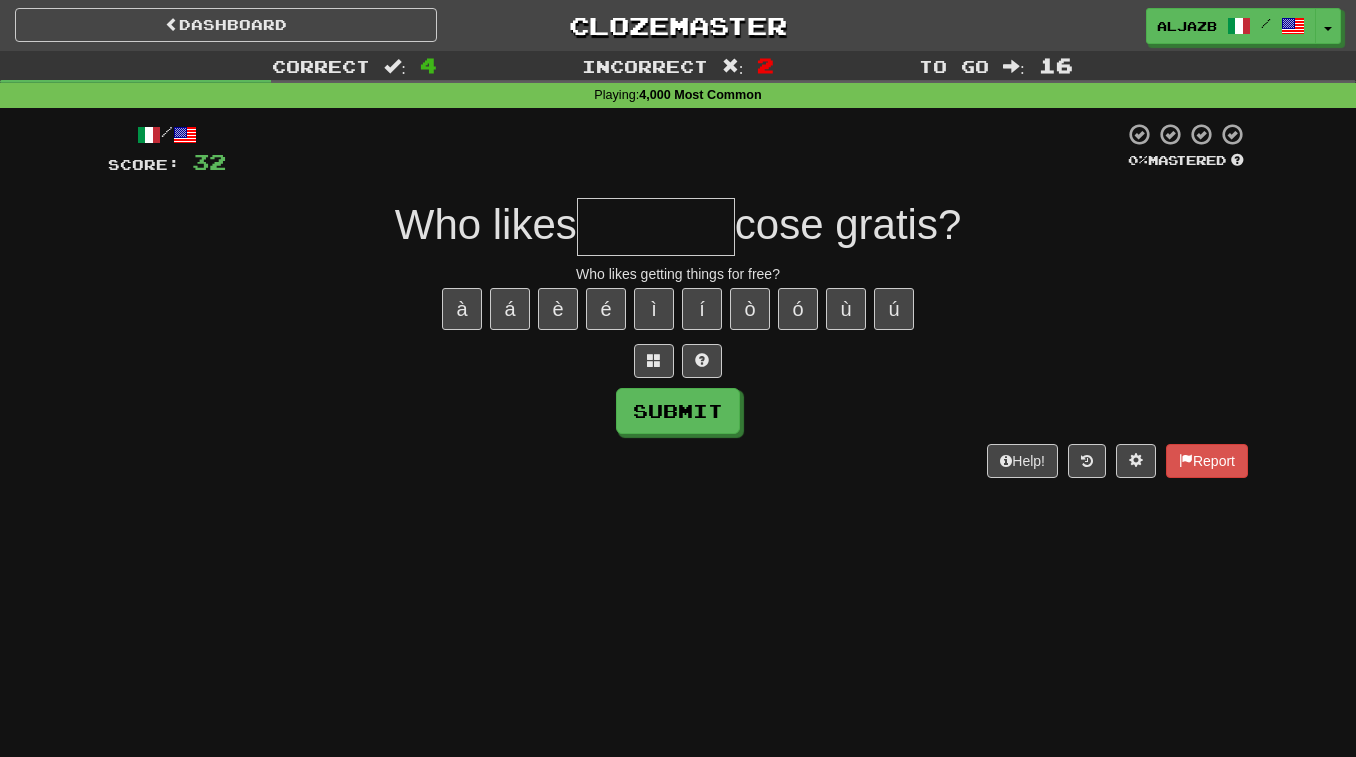 type on "*" 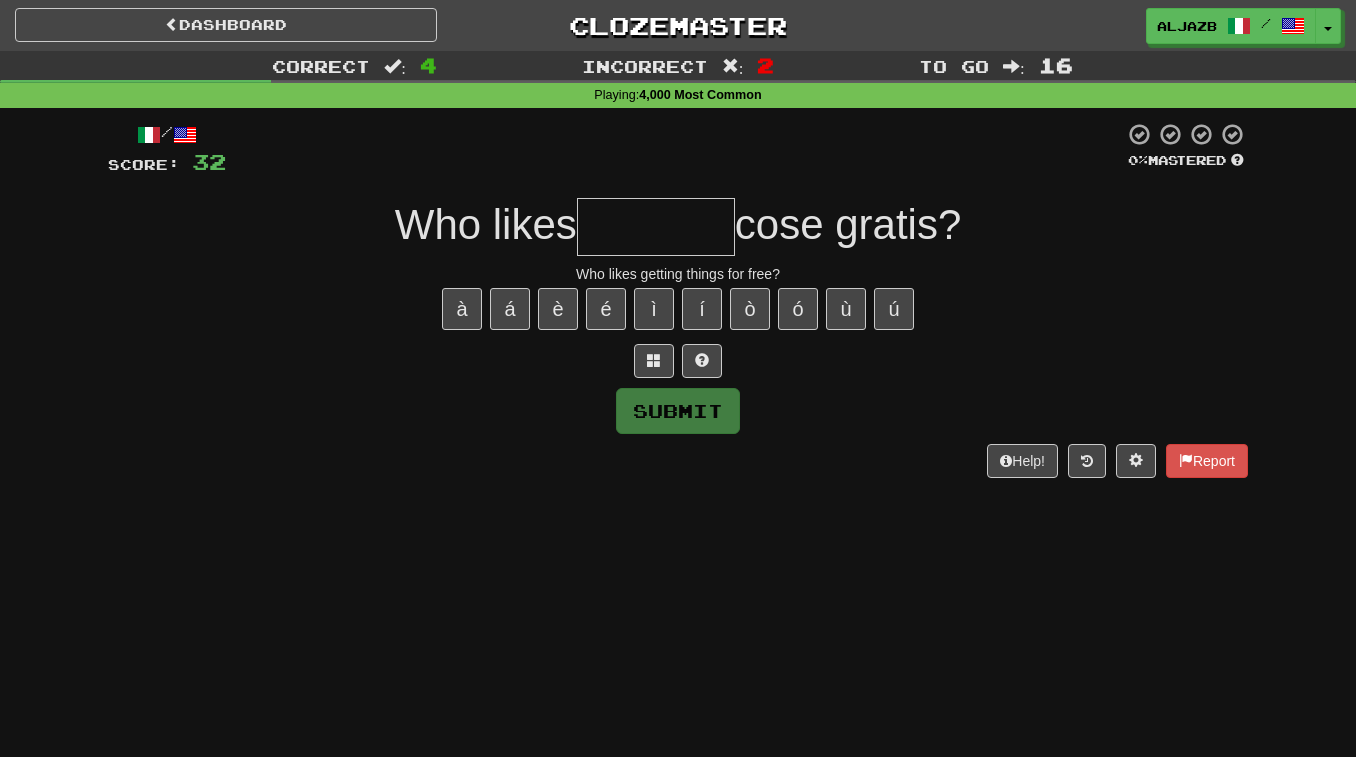 type on "*" 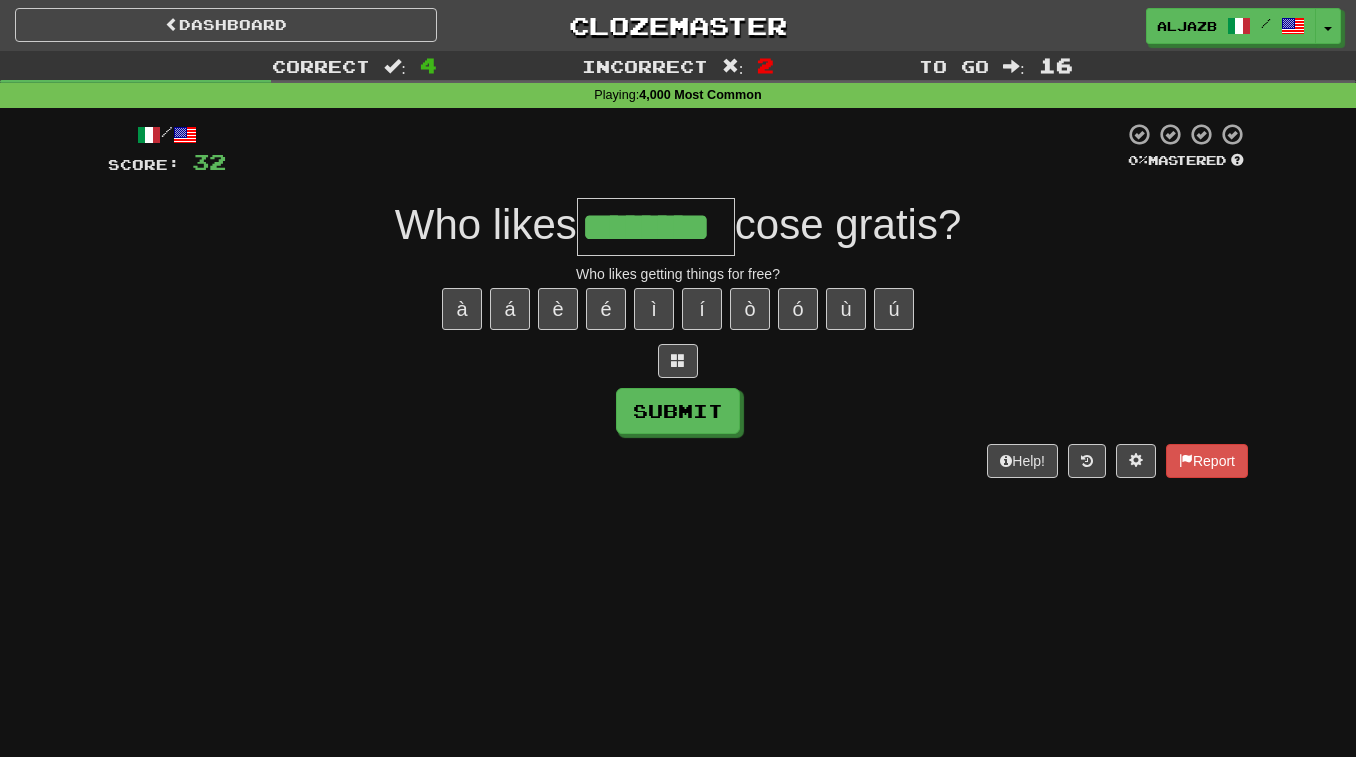 type on "********" 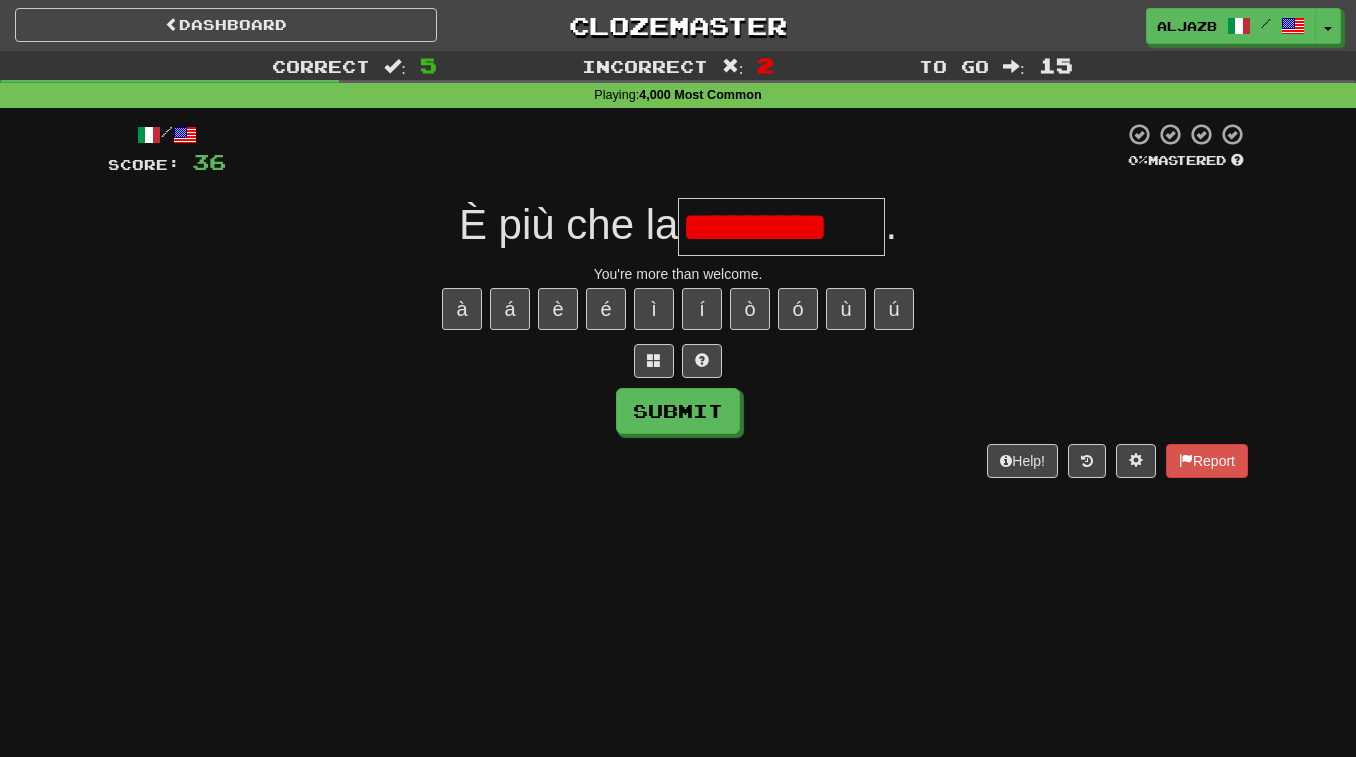 scroll, scrollTop: 0, scrollLeft: 0, axis: both 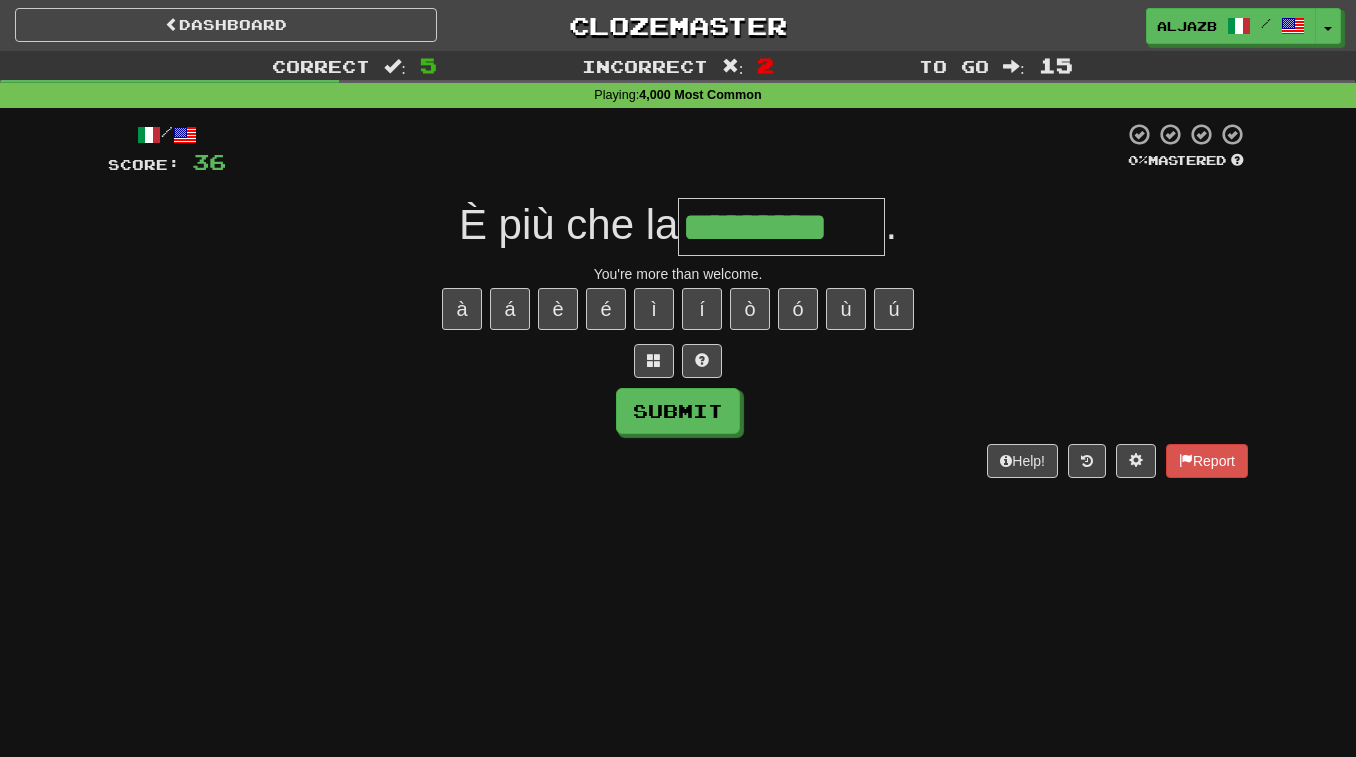 type on "*********" 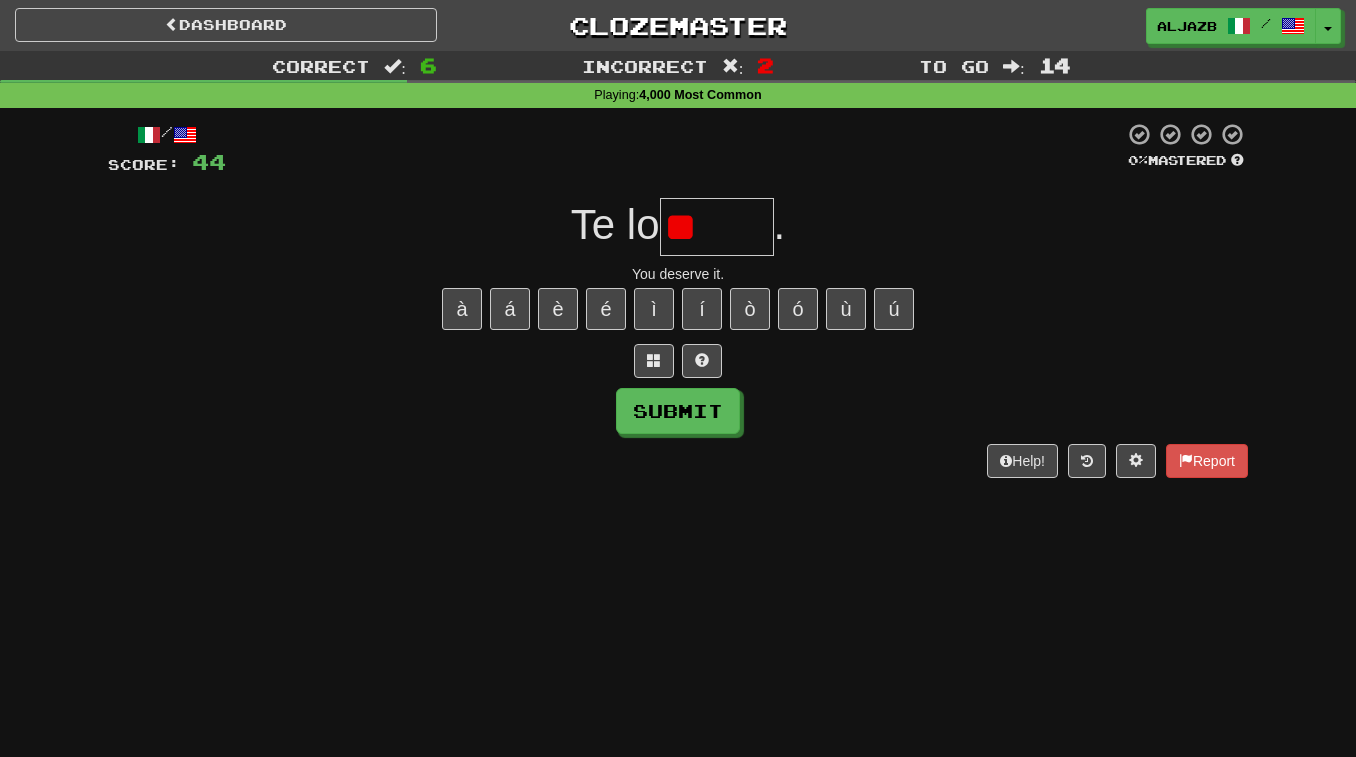 type on "*" 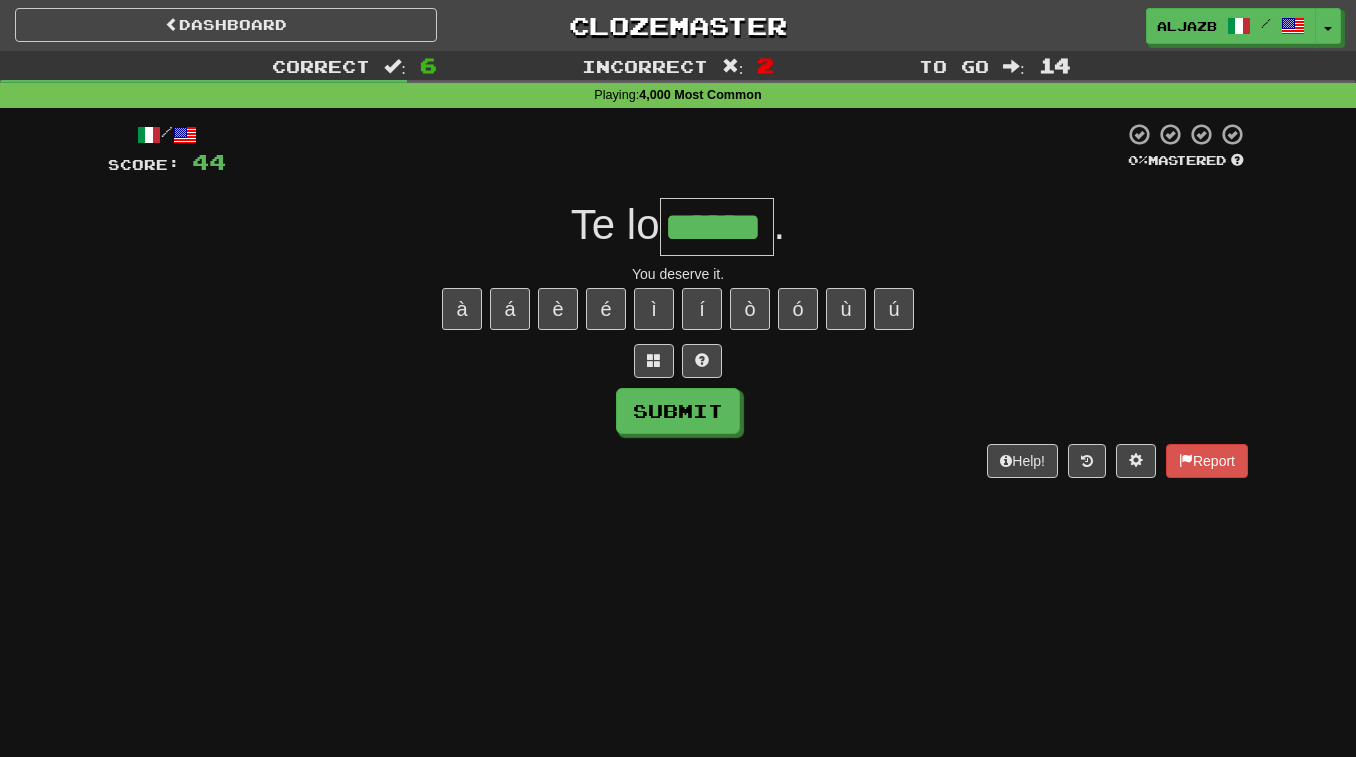 type on "******" 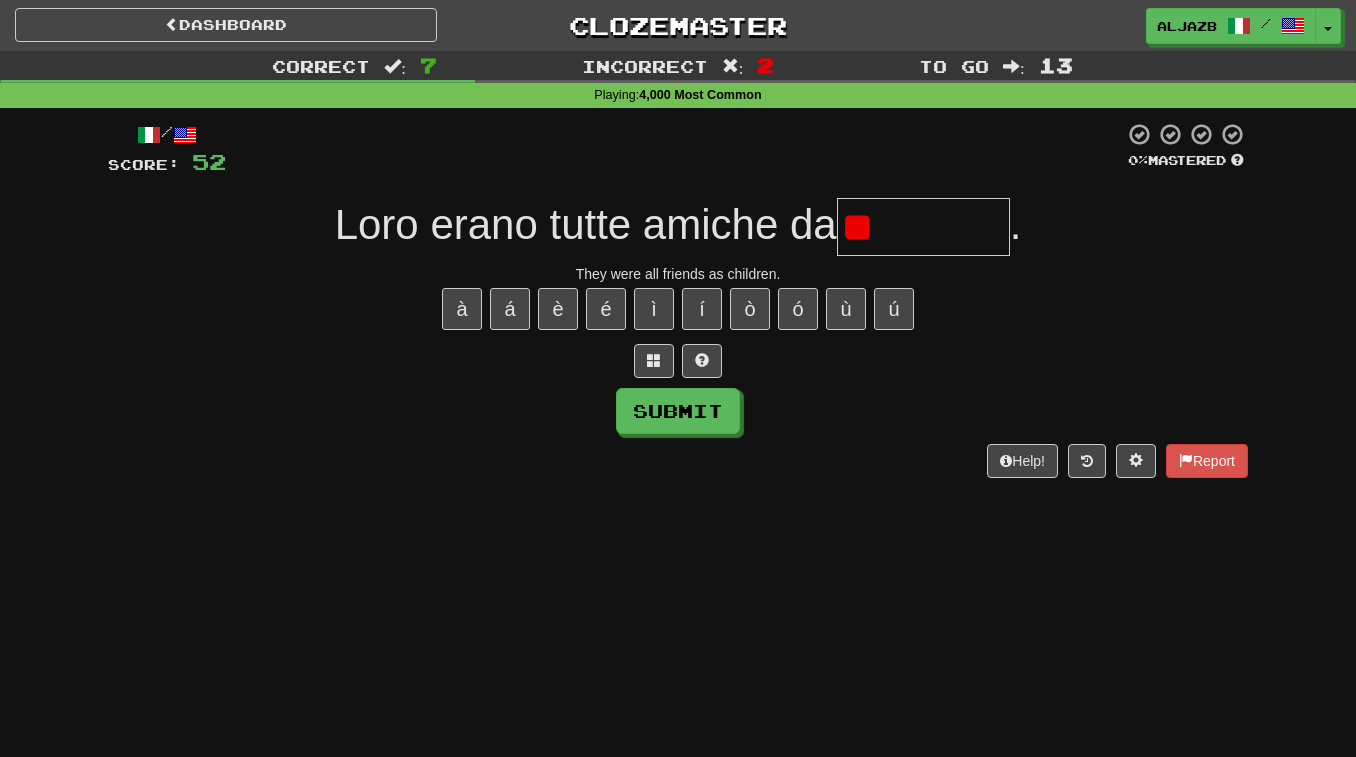 type on "*" 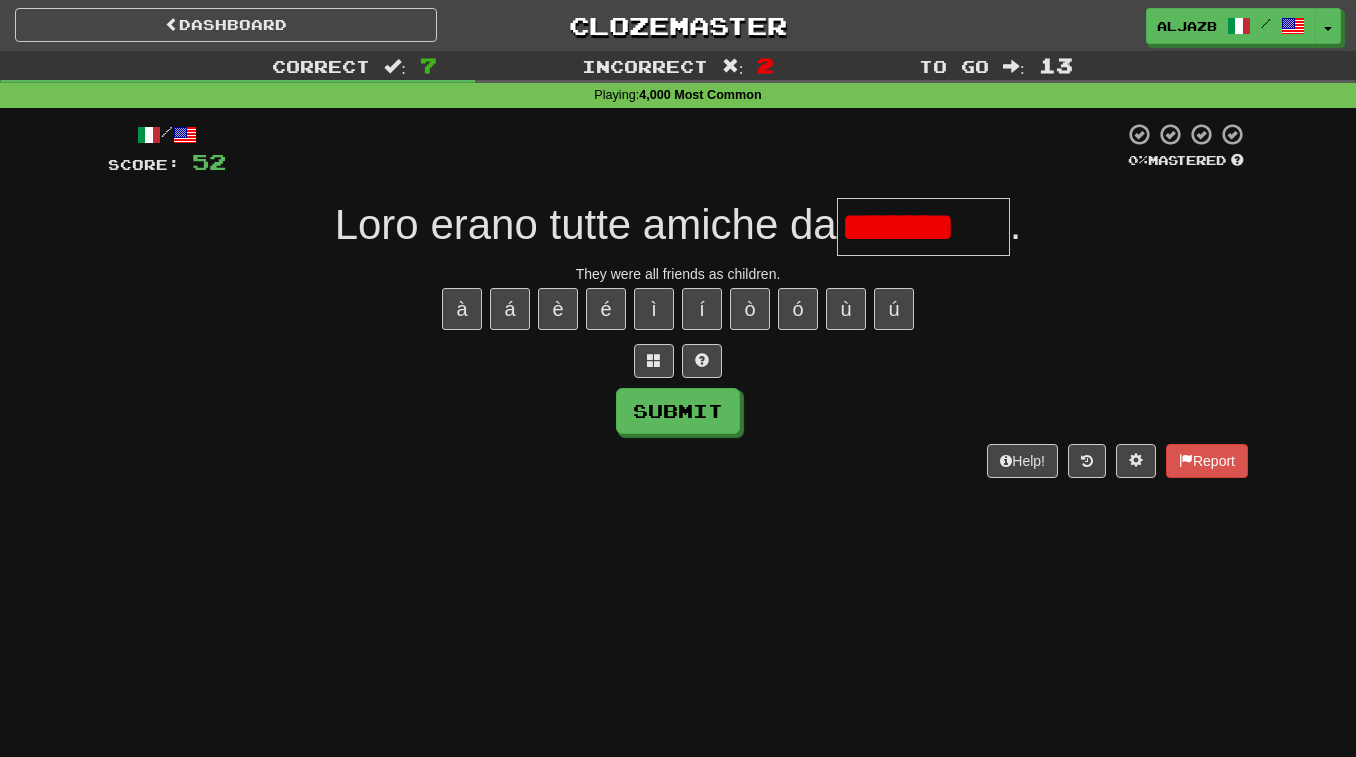 type on "*******" 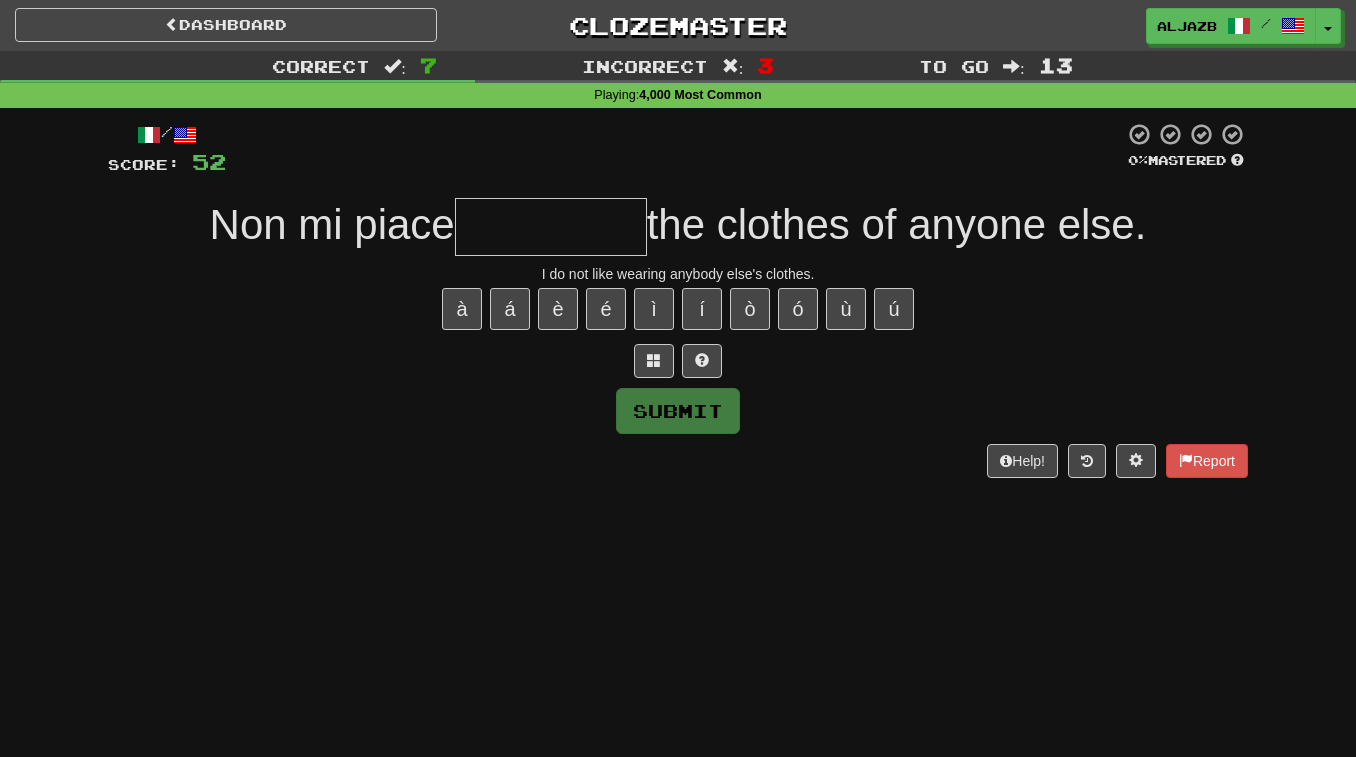 type on "*" 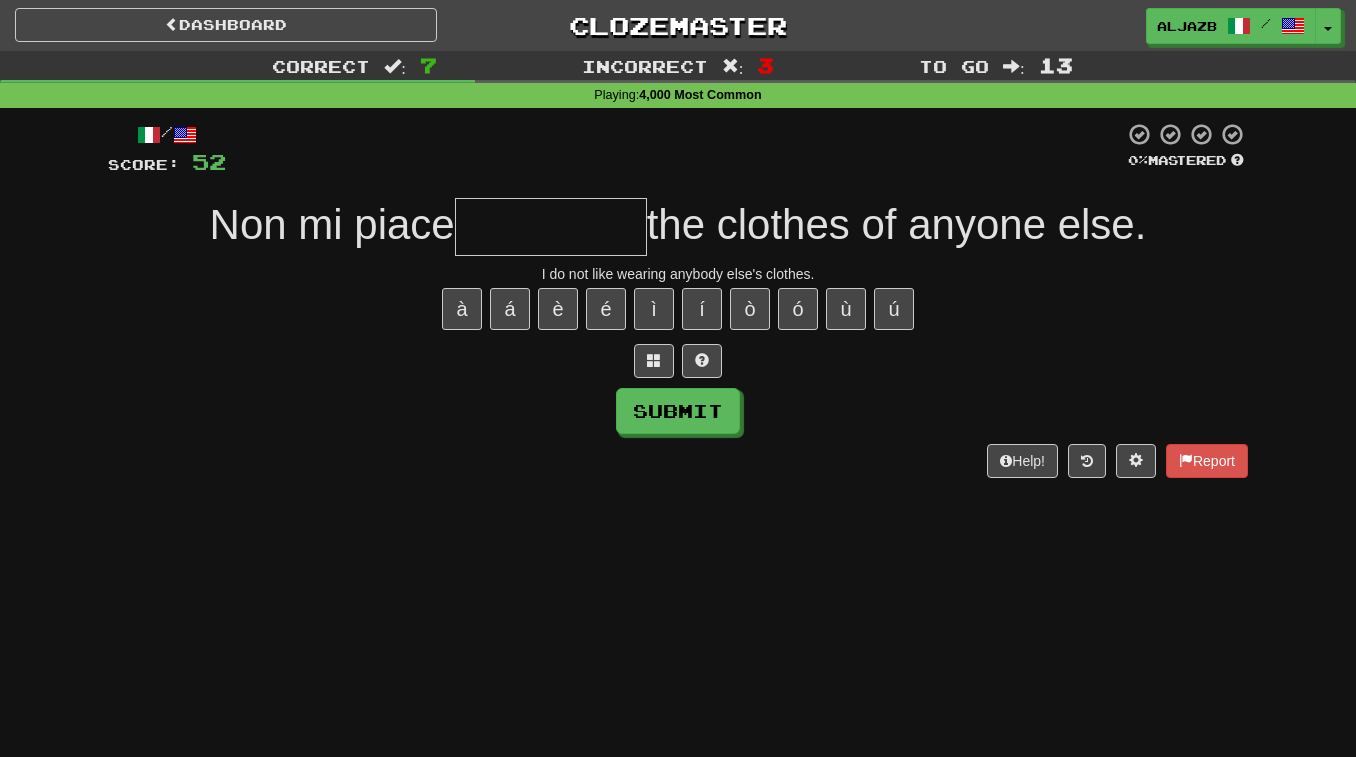 type on "*" 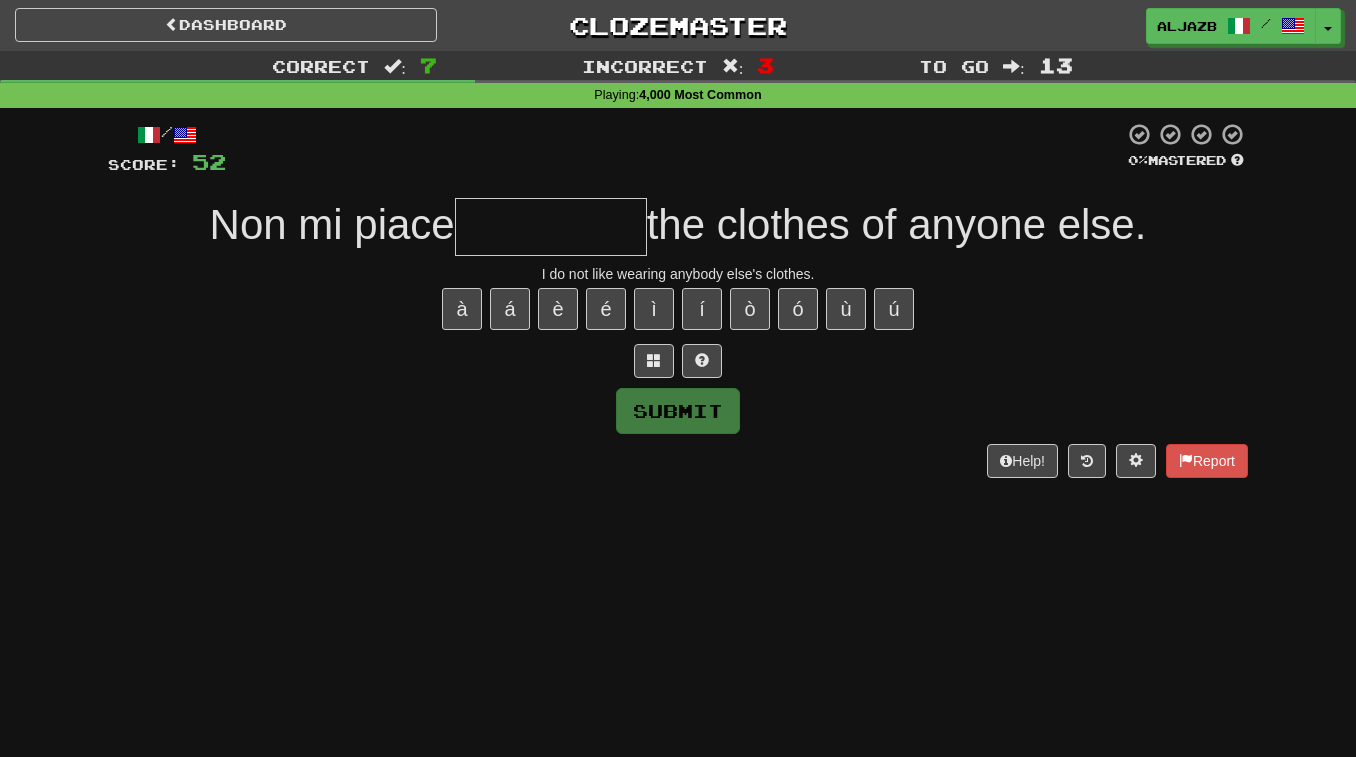 type on "*" 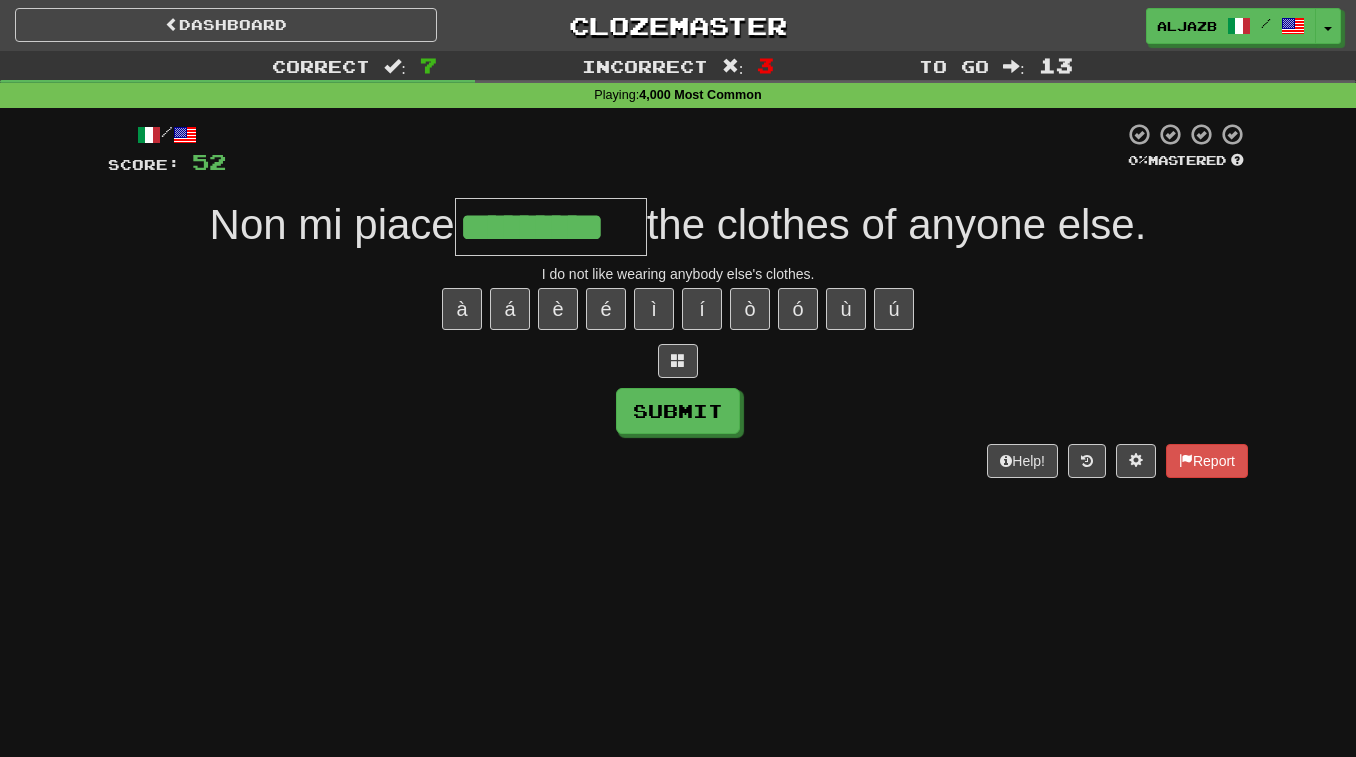 type on "*********" 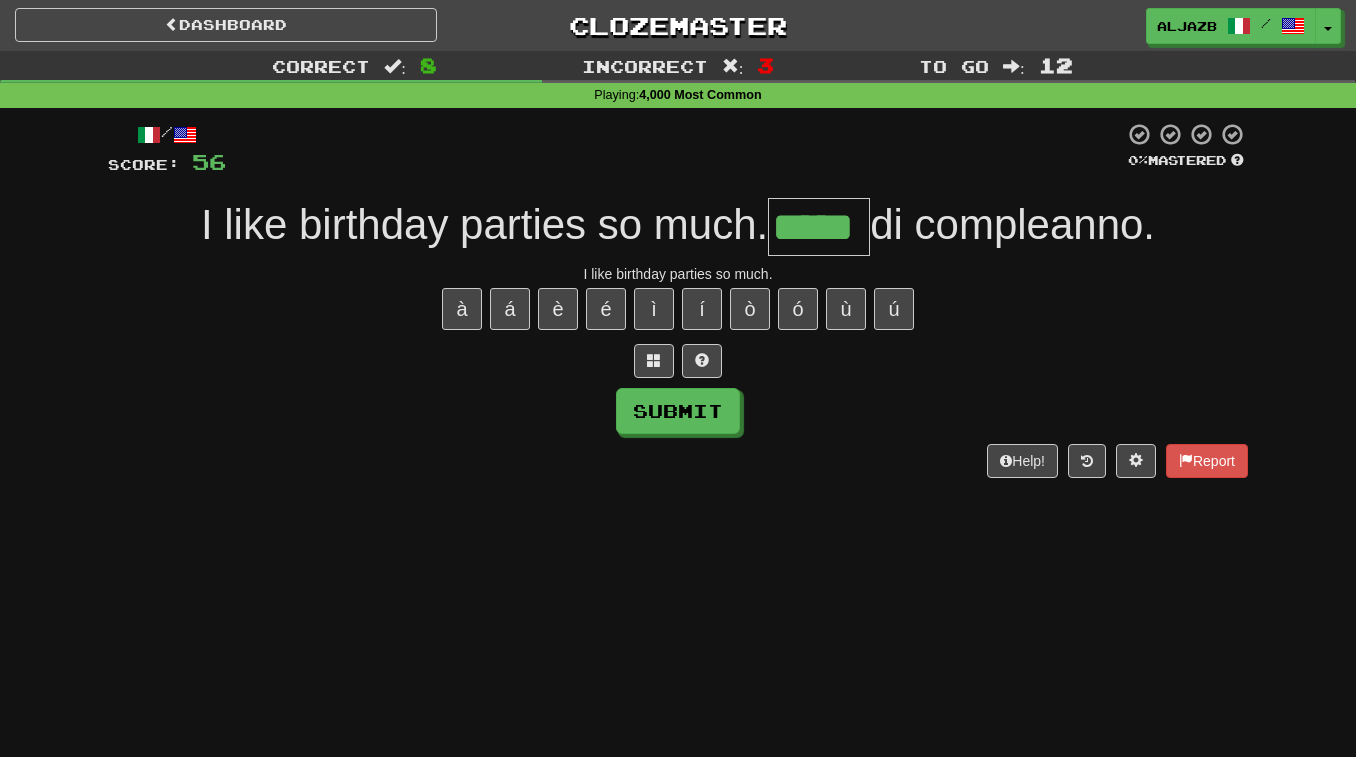 type on "*****" 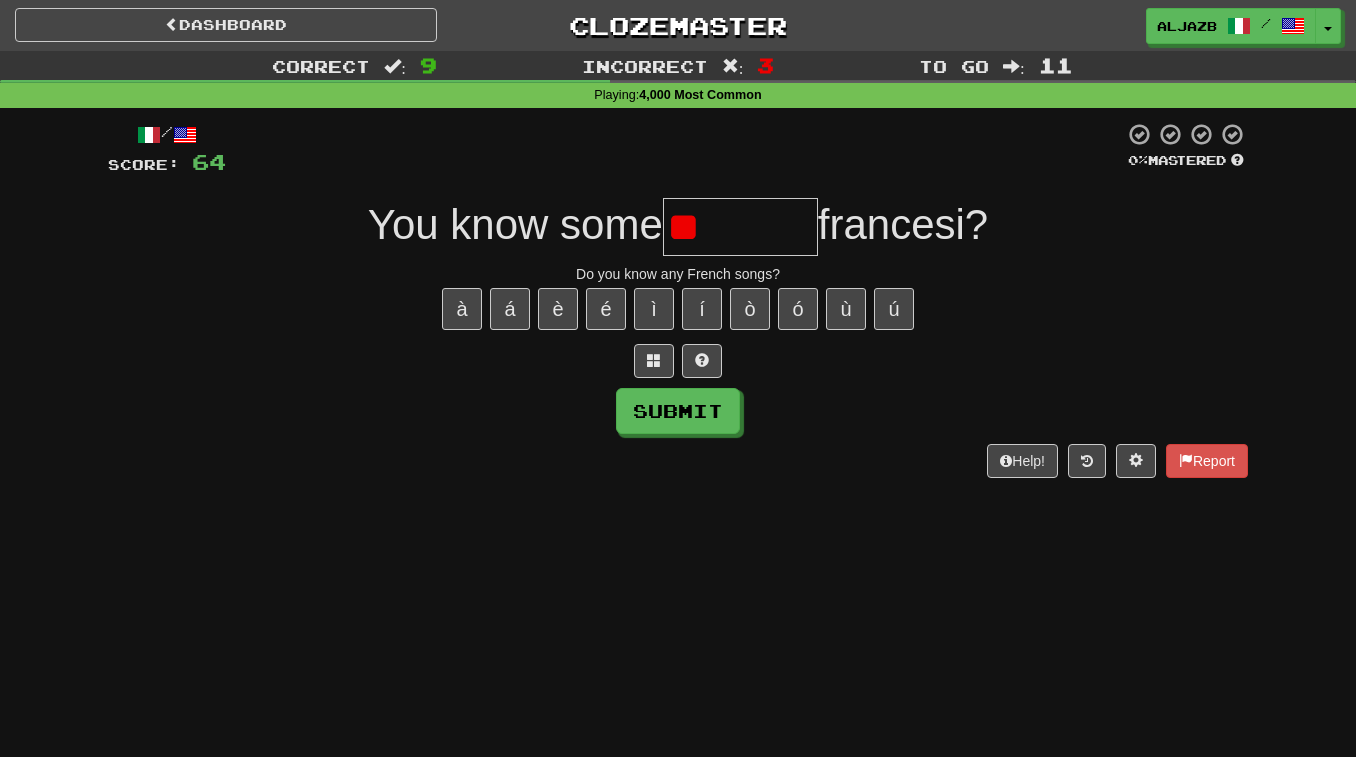type on "*" 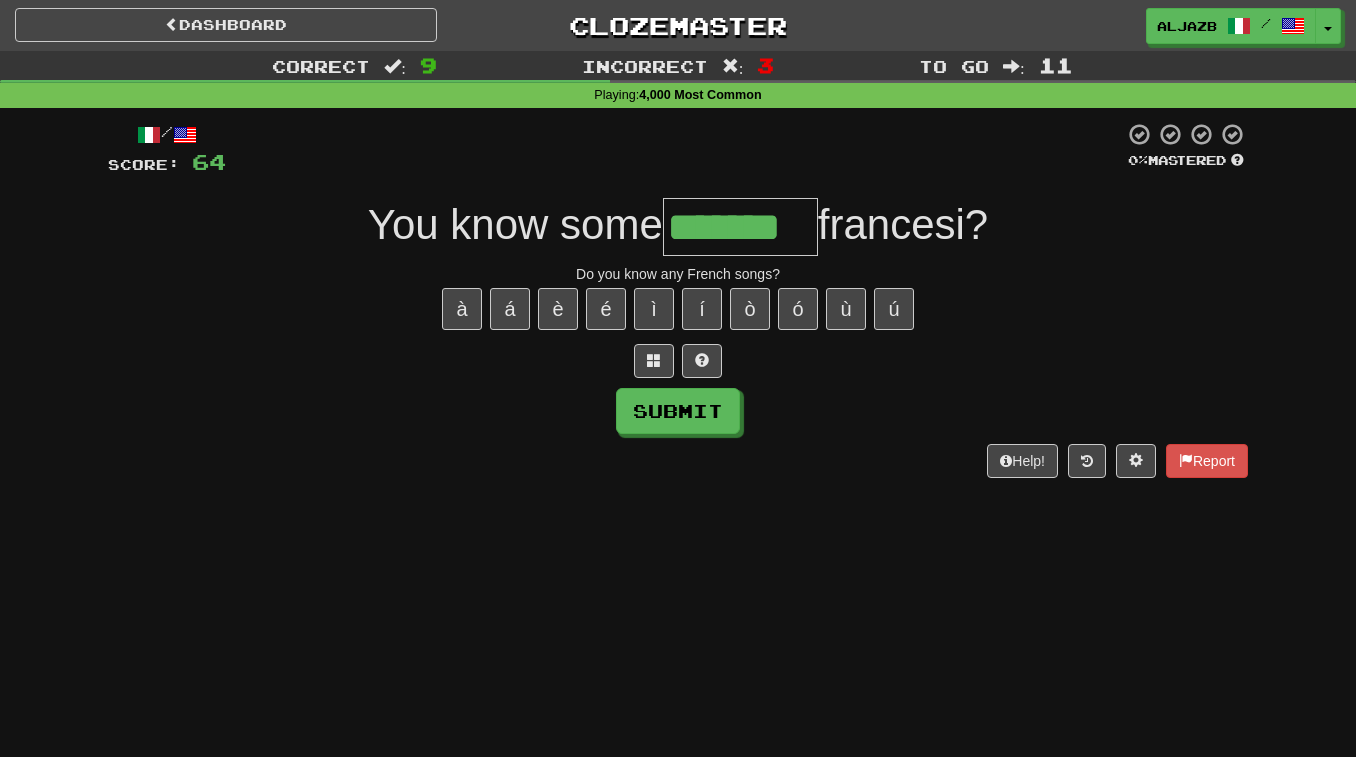 type on "*******" 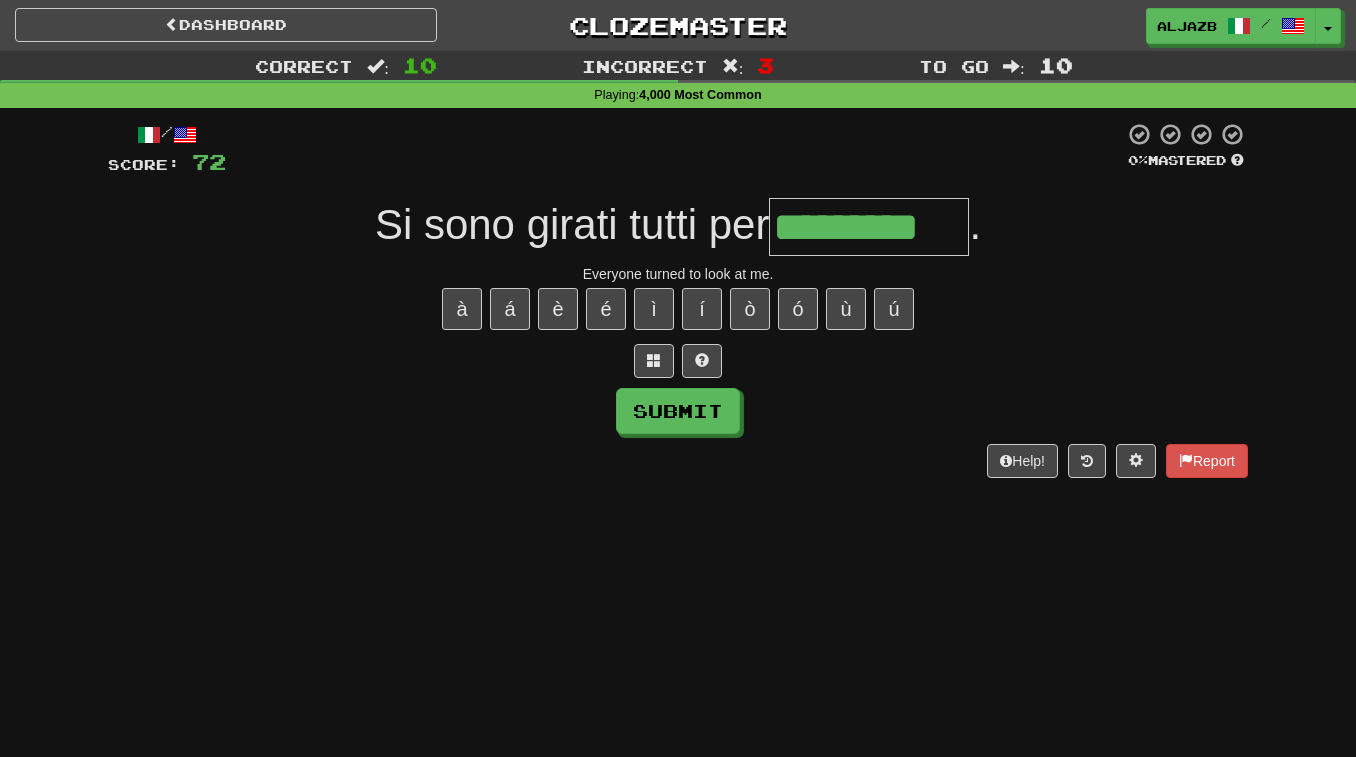 type on "*********" 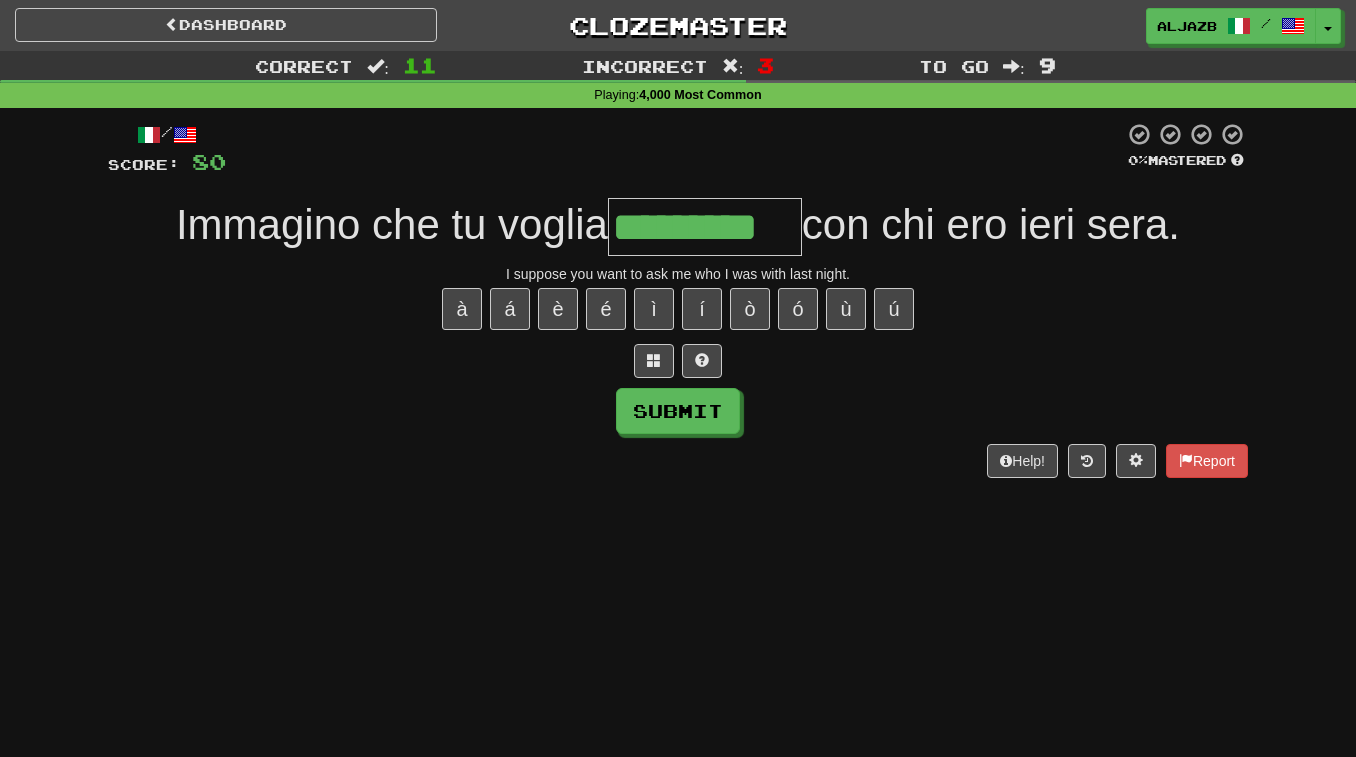 type on "*********" 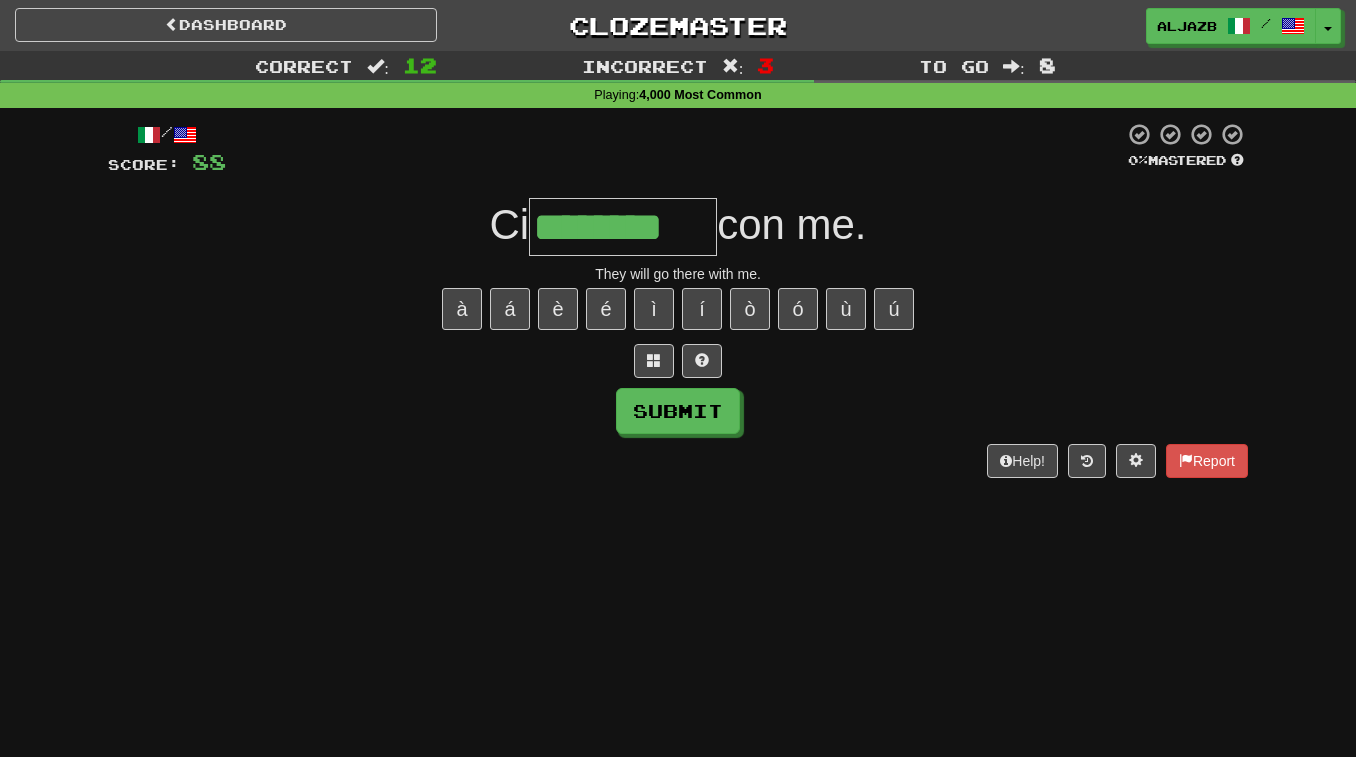 type on "********" 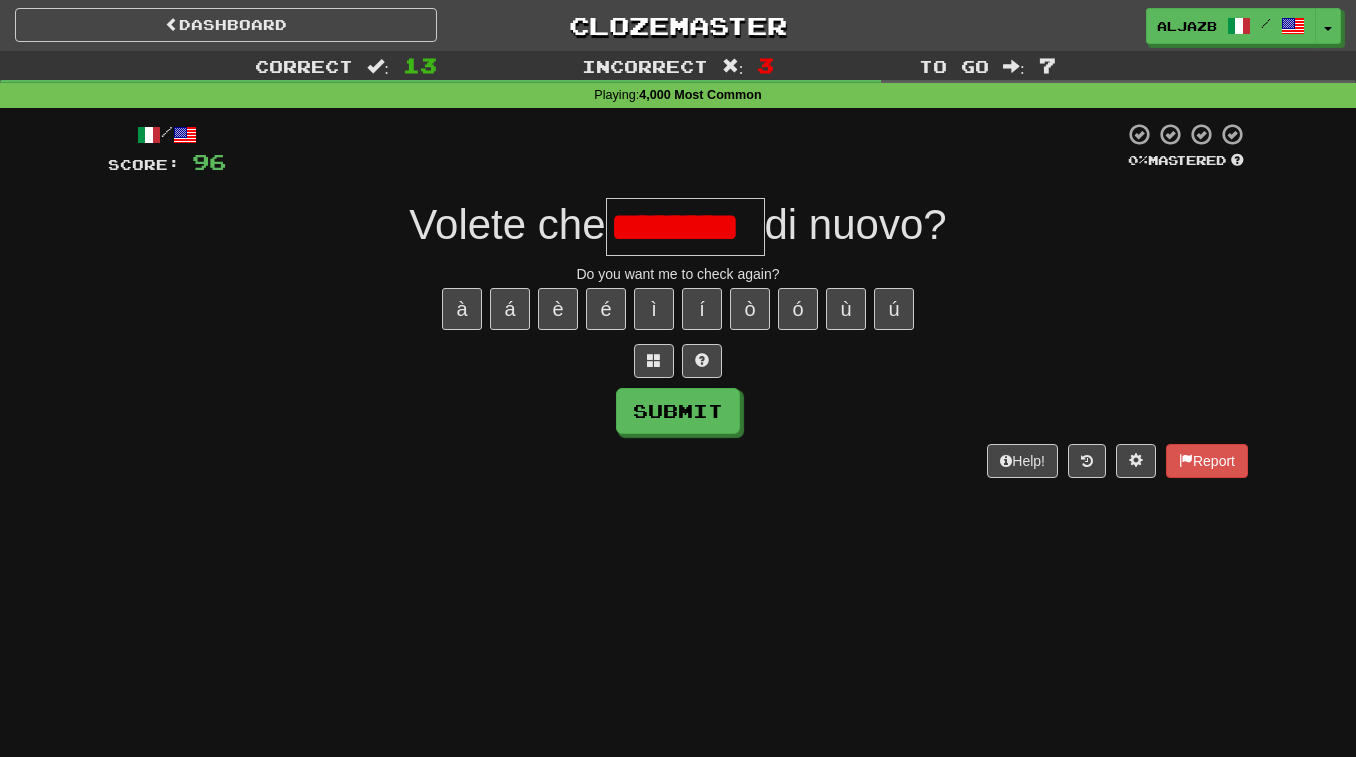 scroll, scrollTop: 0, scrollLeft: 0, axis: both 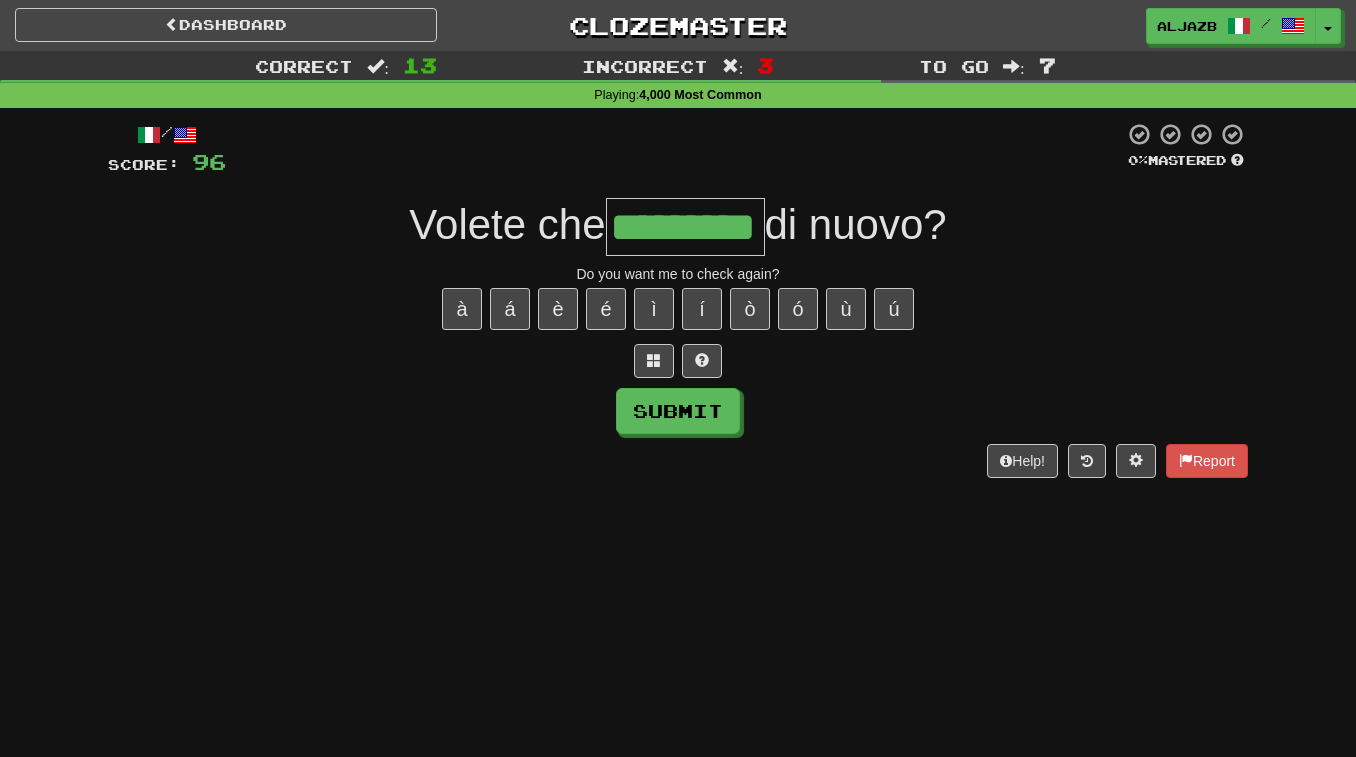type on "*********" 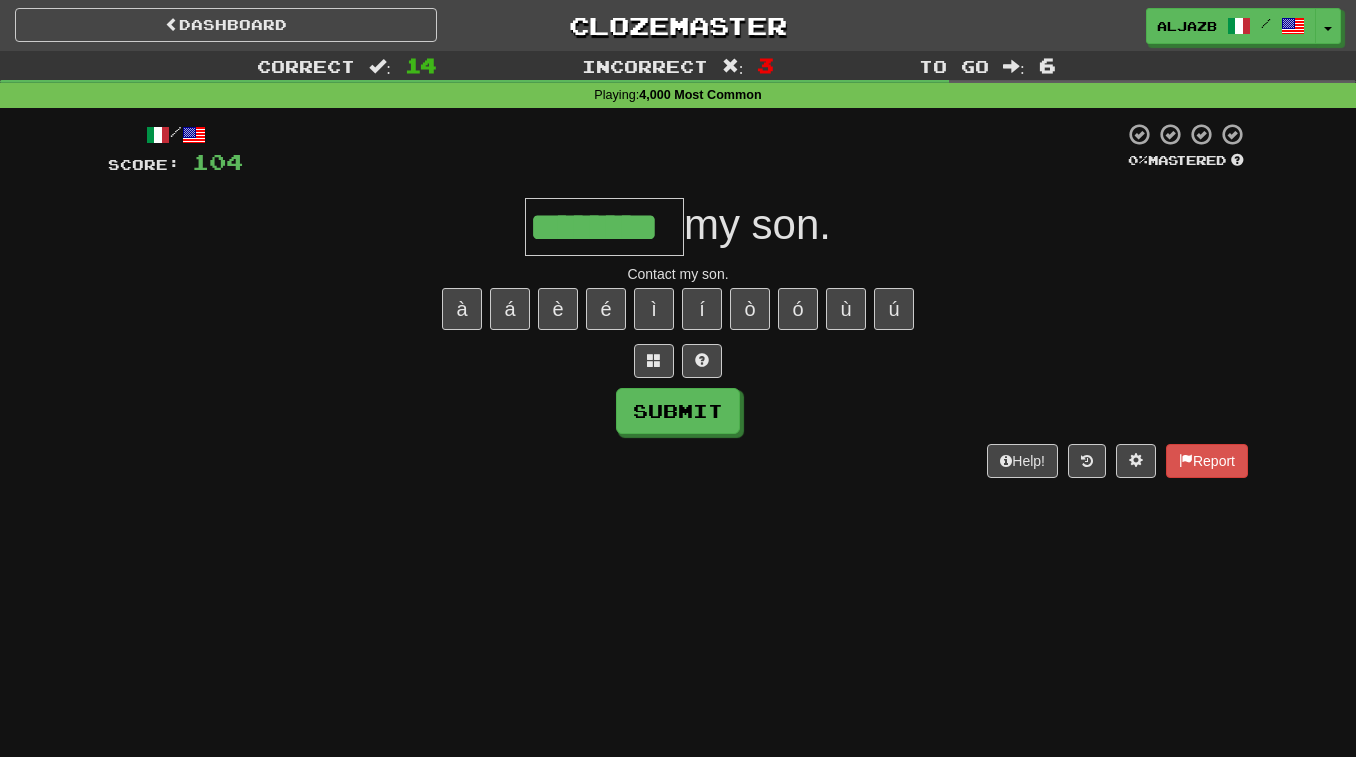 type on "********" 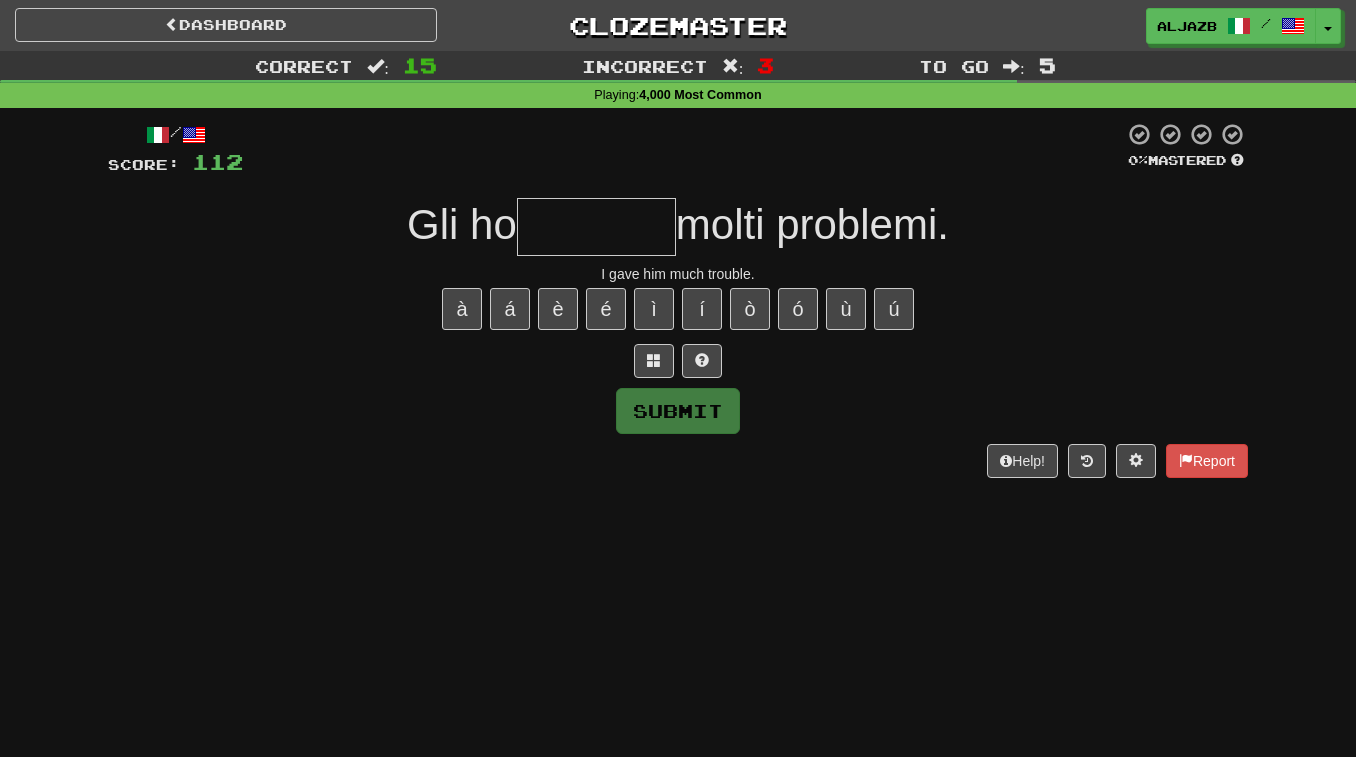 type on "*" 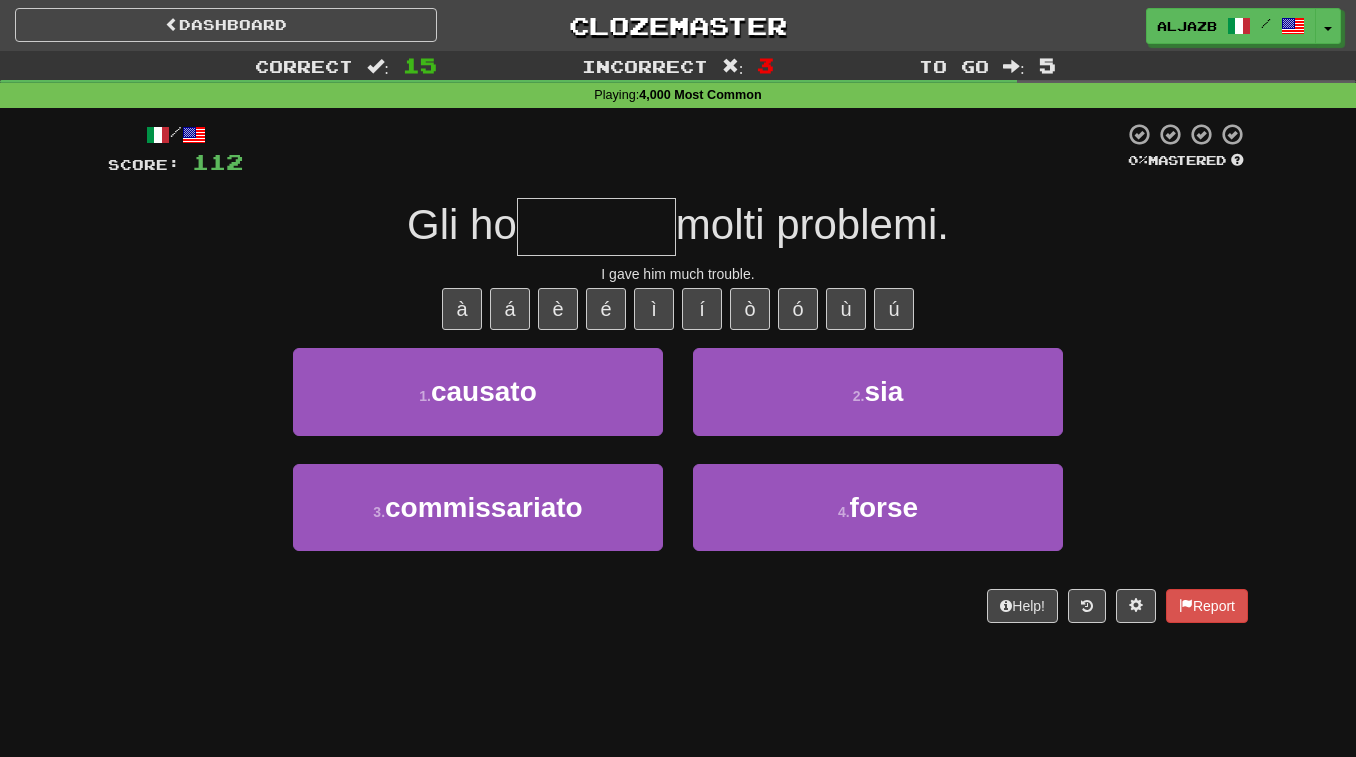 type on "*******" 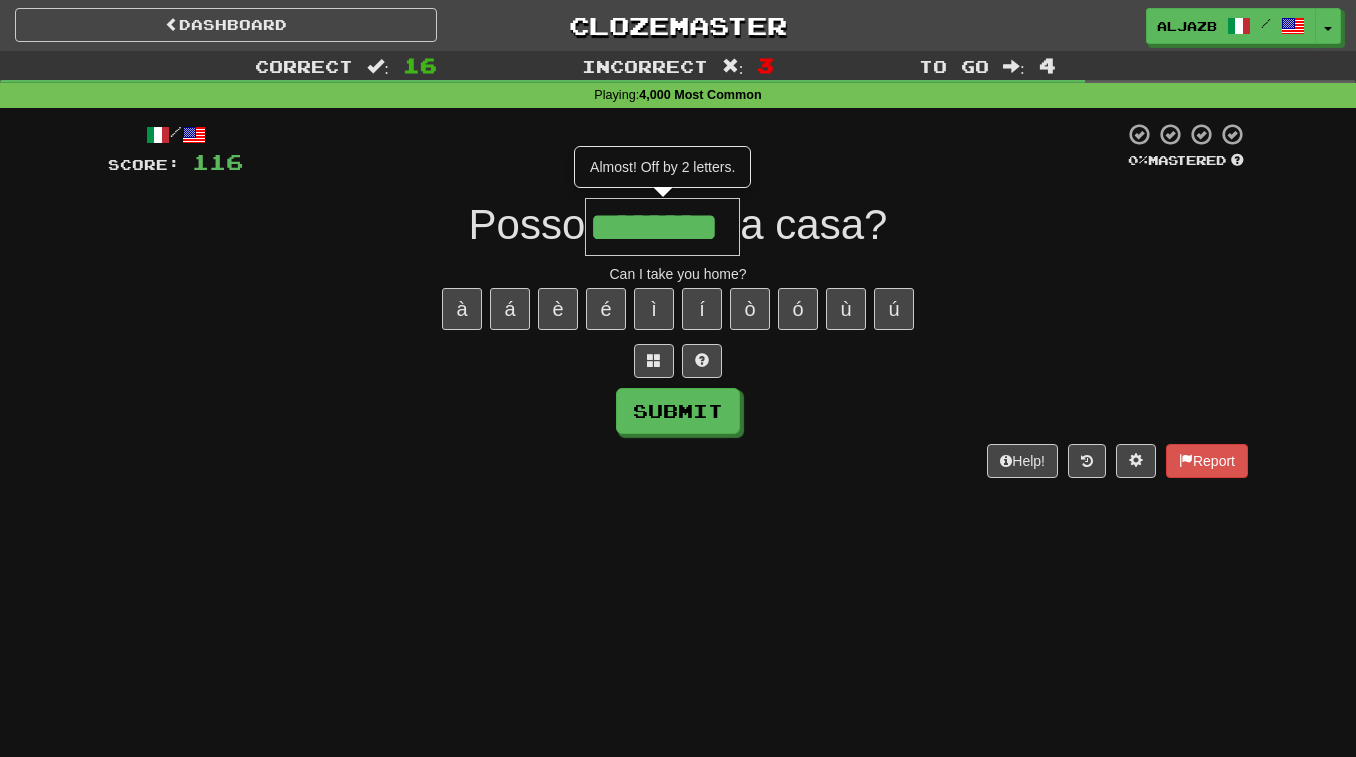 type on "********" 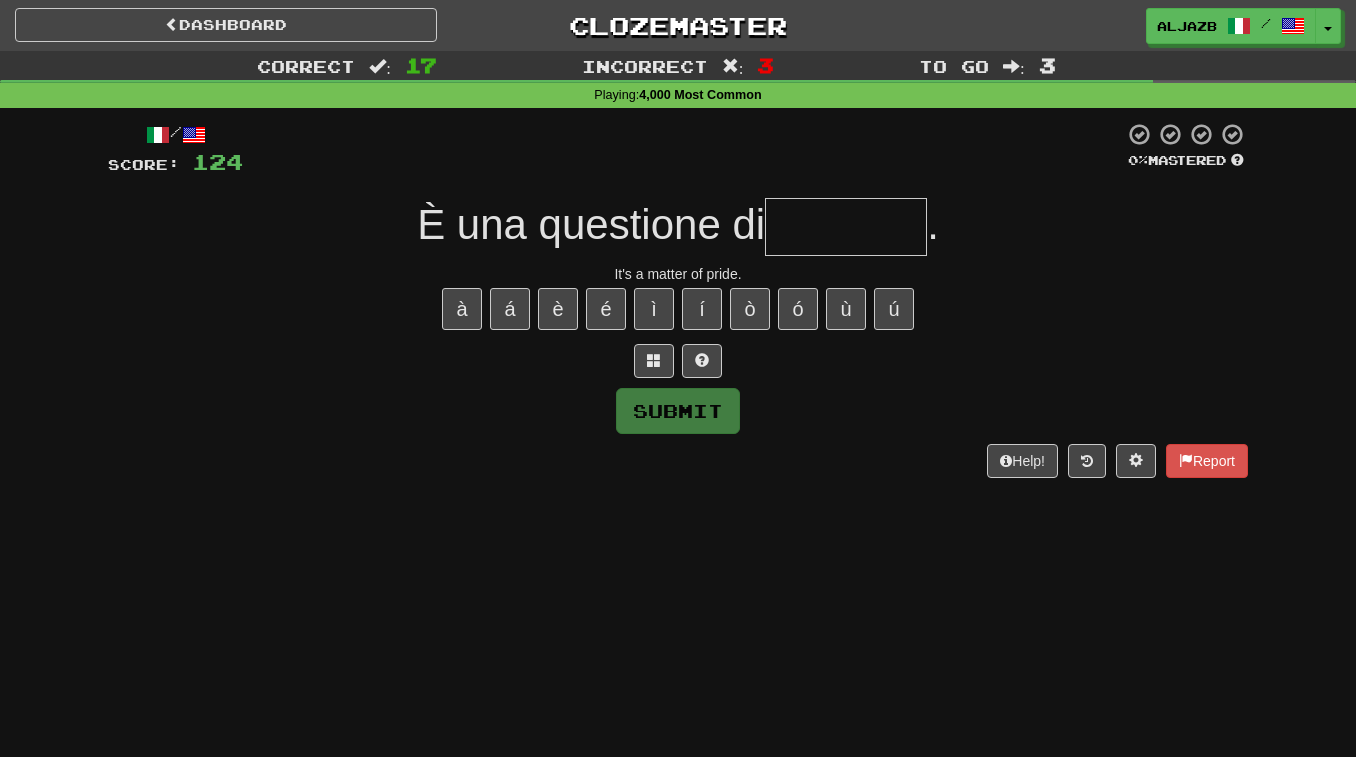 type on "*" 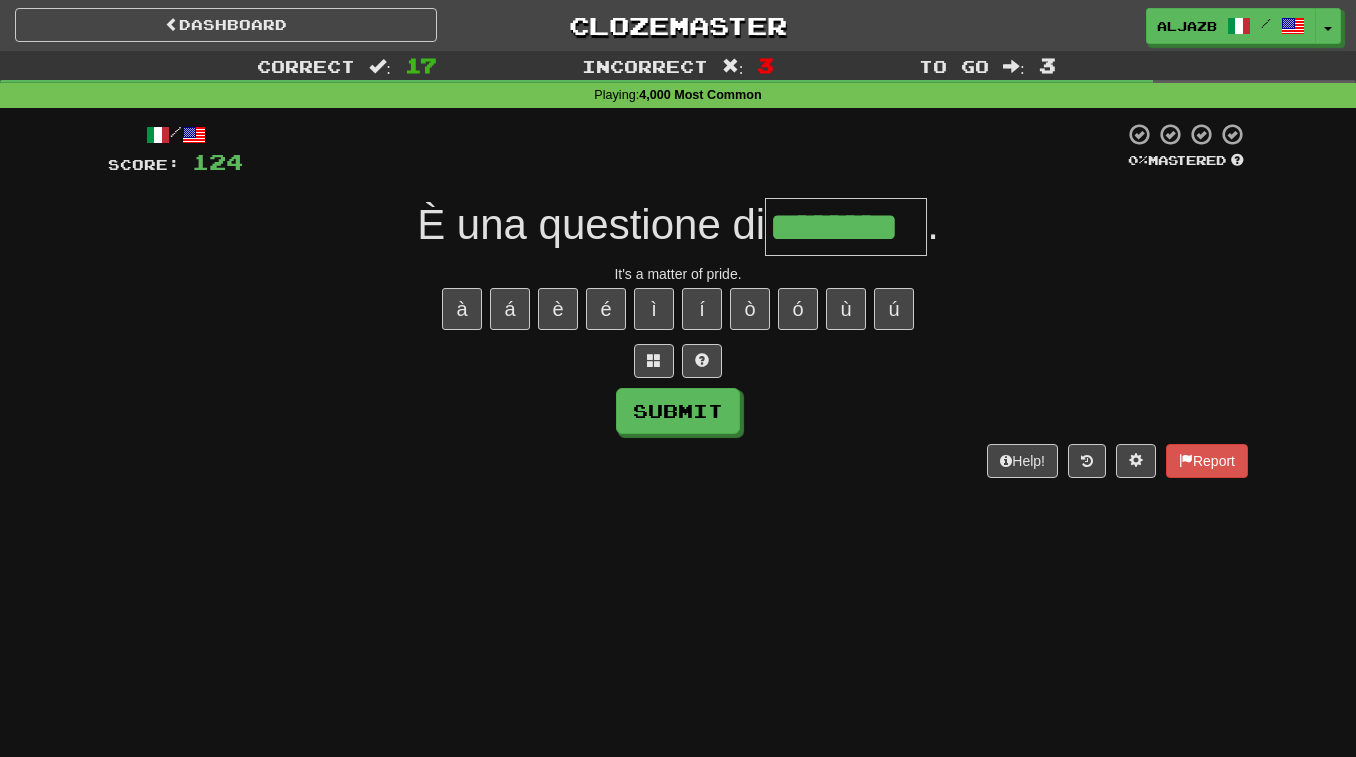 type on "********" 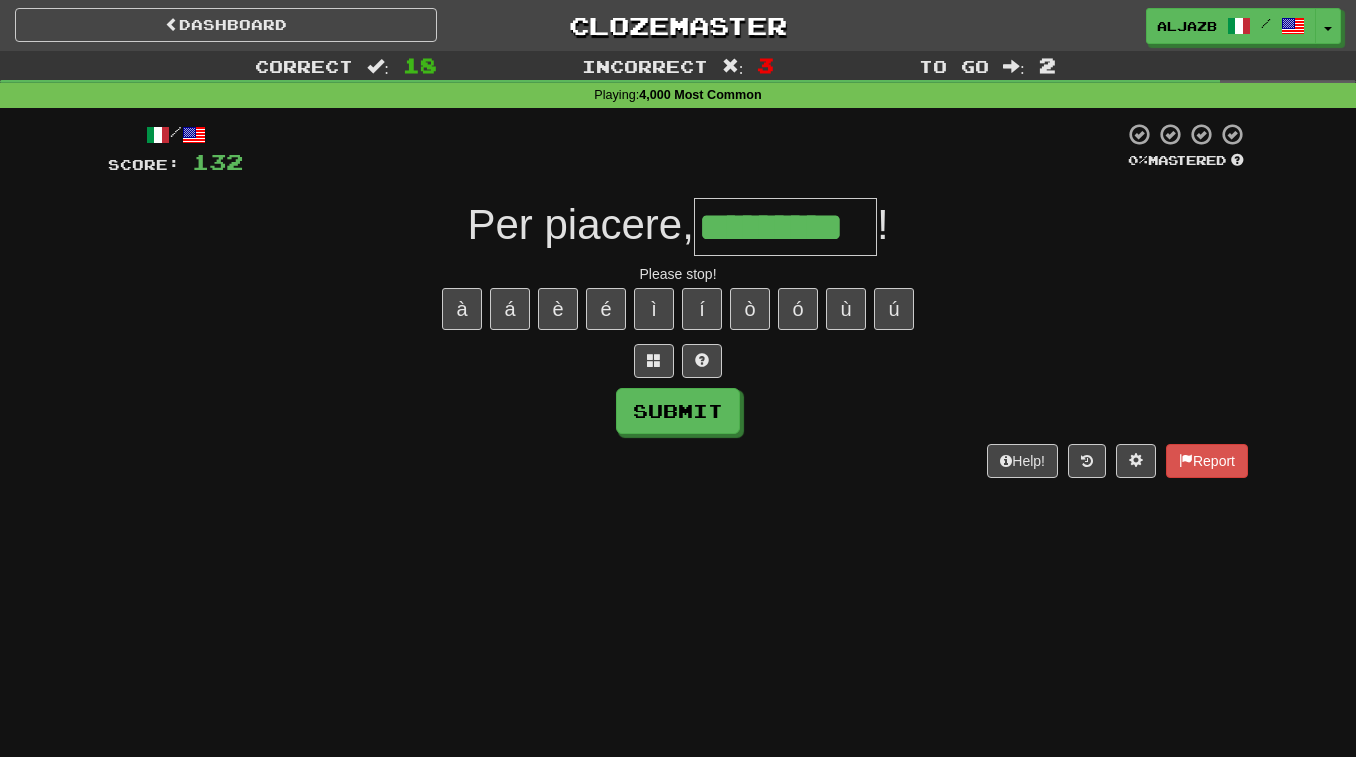 type on "*********" 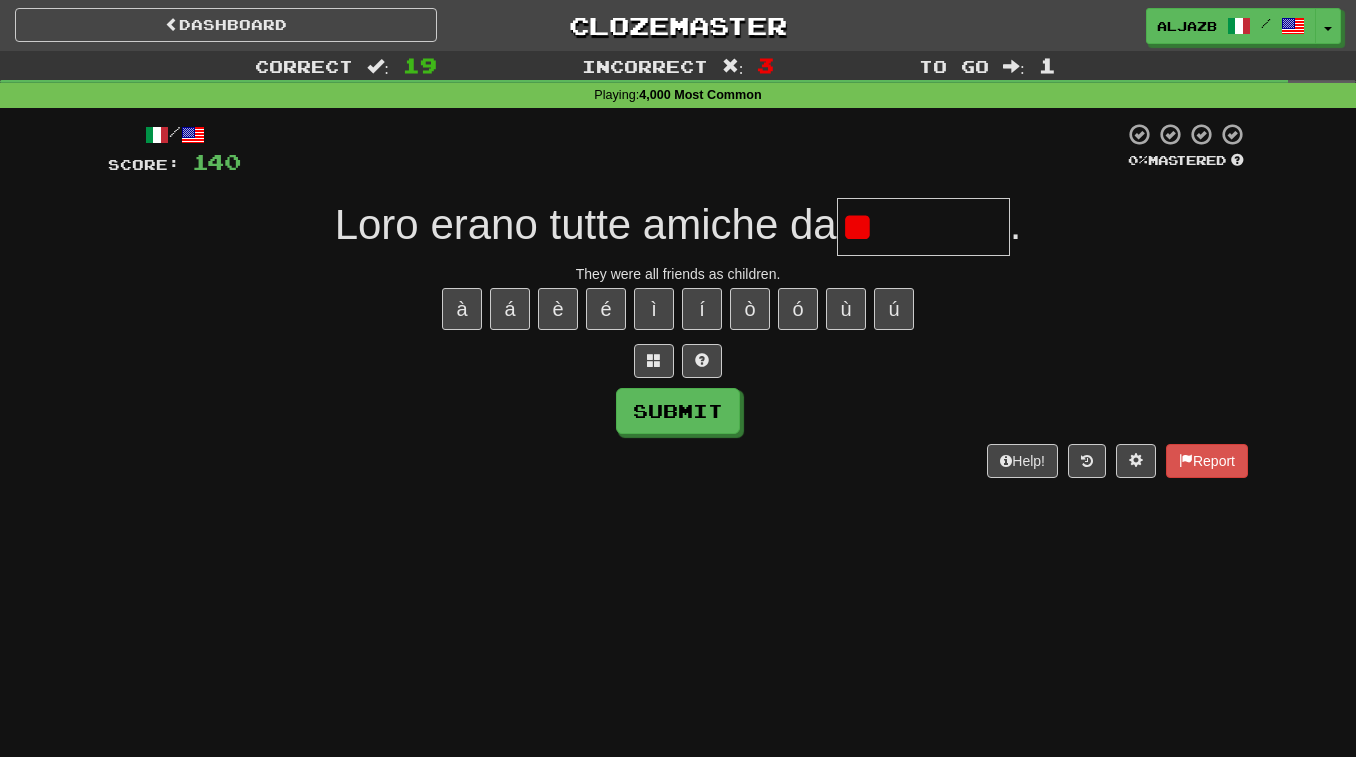 type on "*" 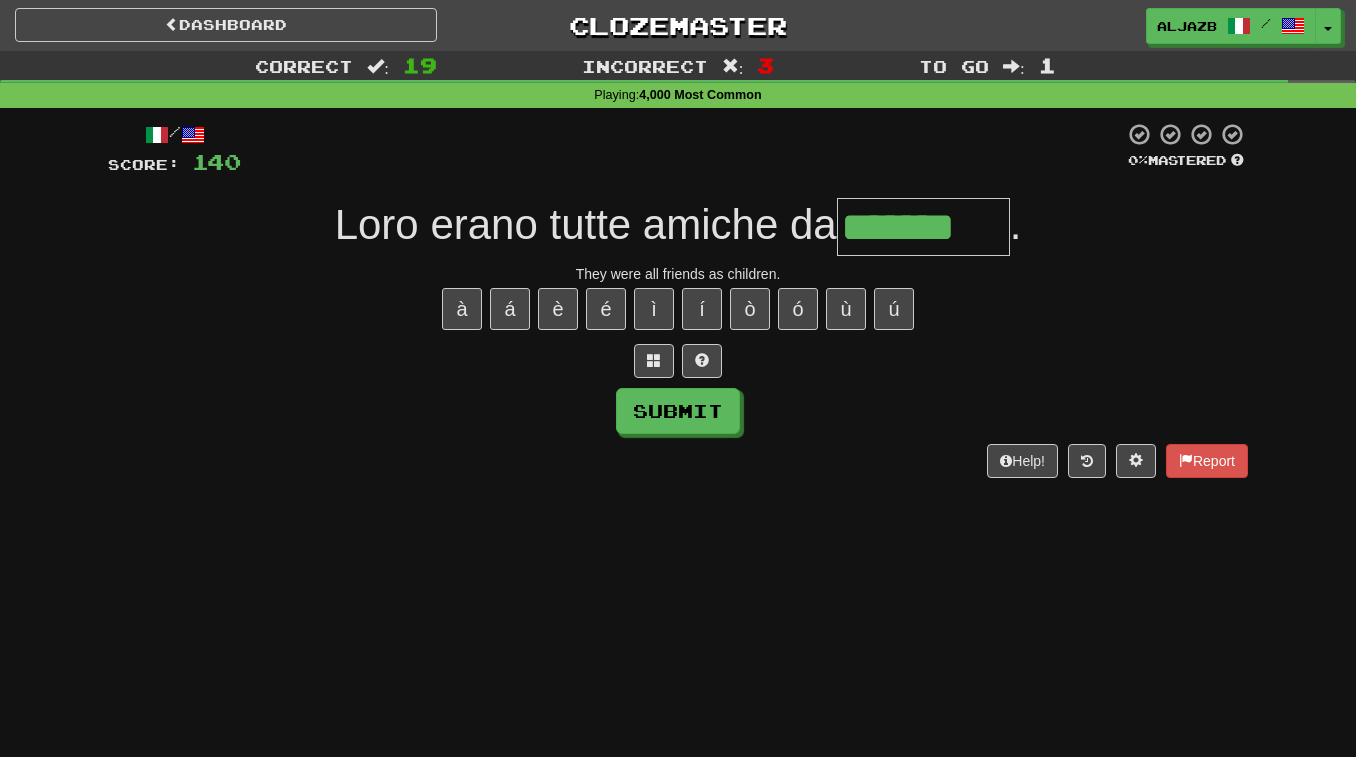 type on "*******" 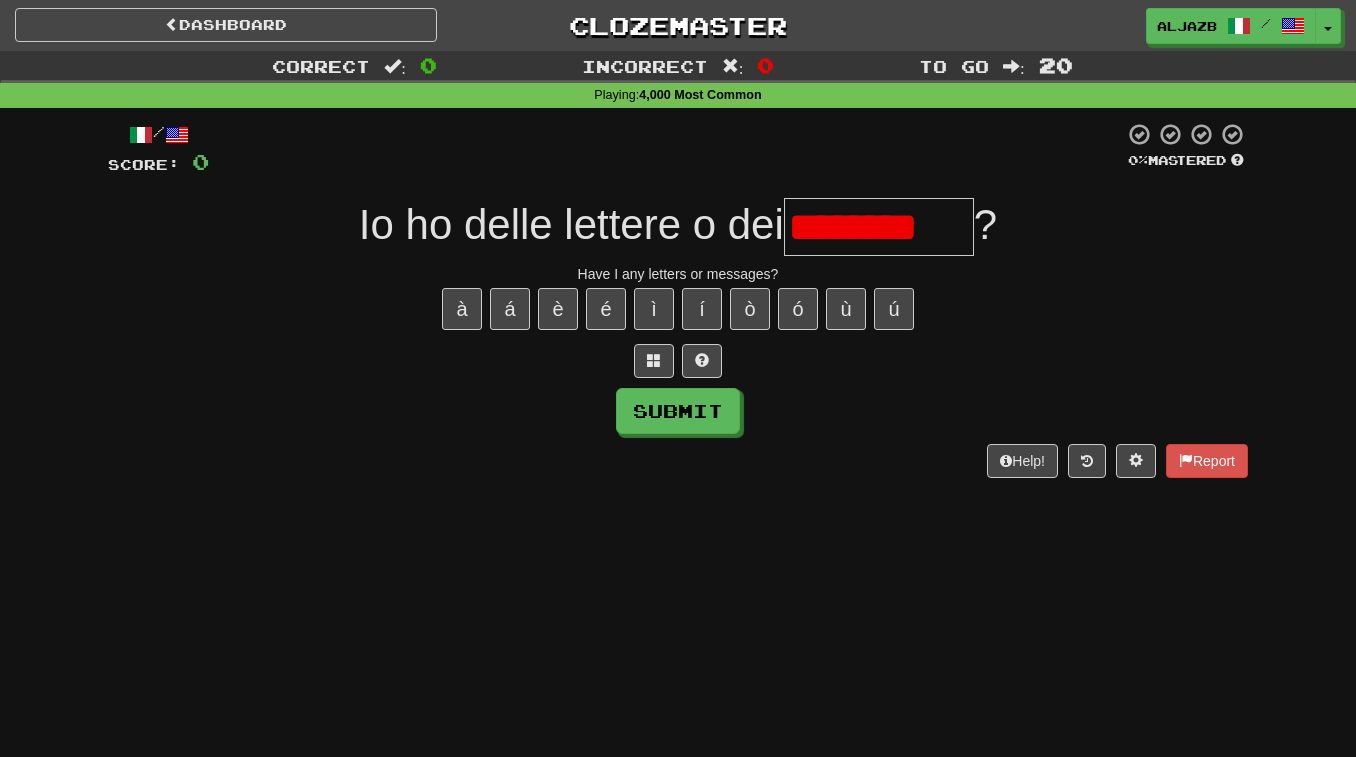 scroll, scrollTop: 0, scrollLeft: 0, axis: both 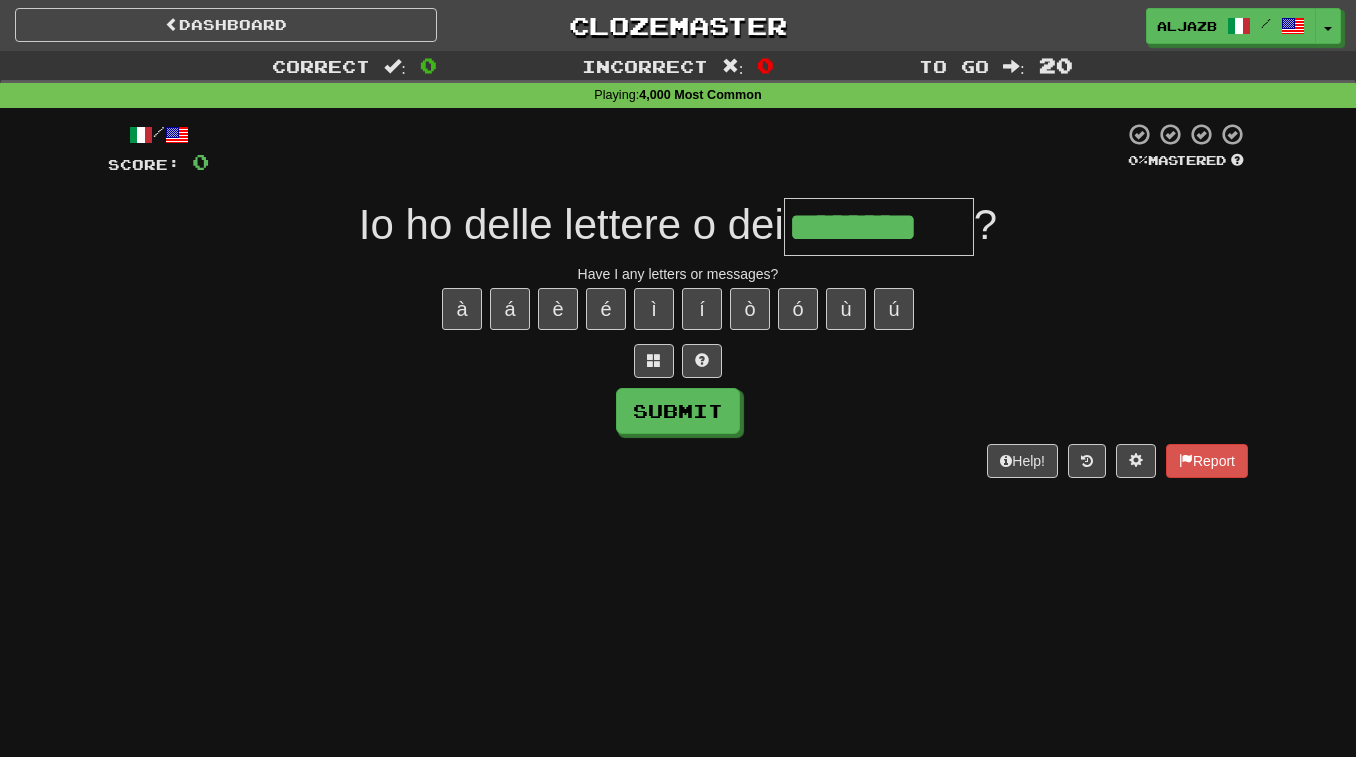 type on "********" 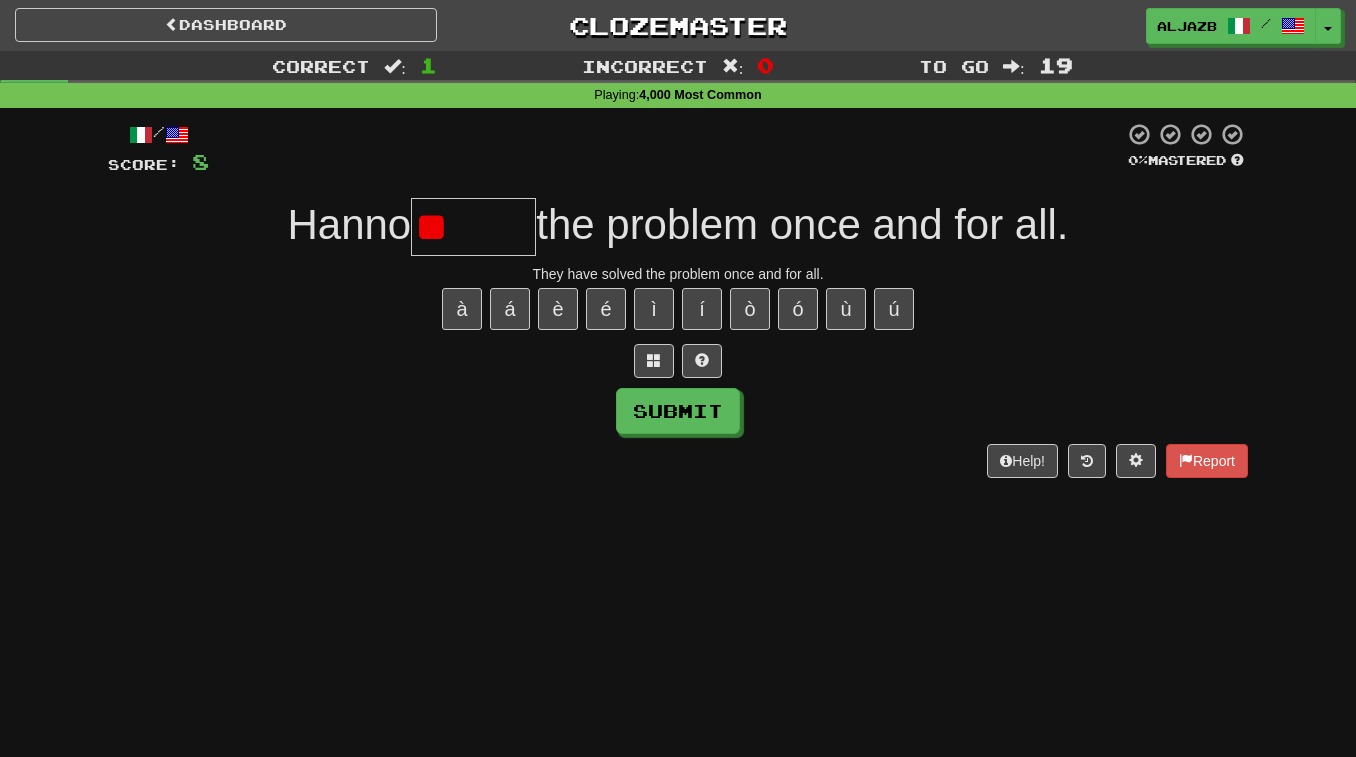 type on "*" 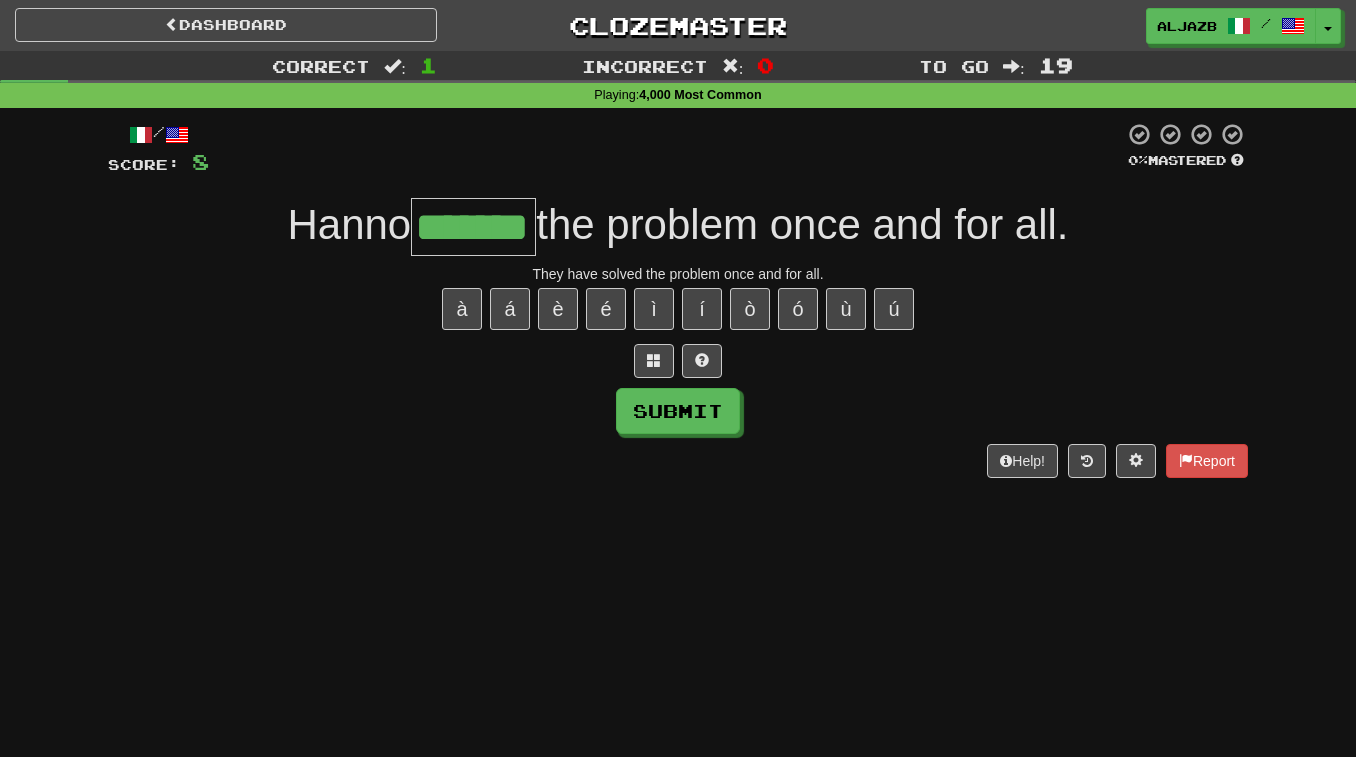type on "*******" 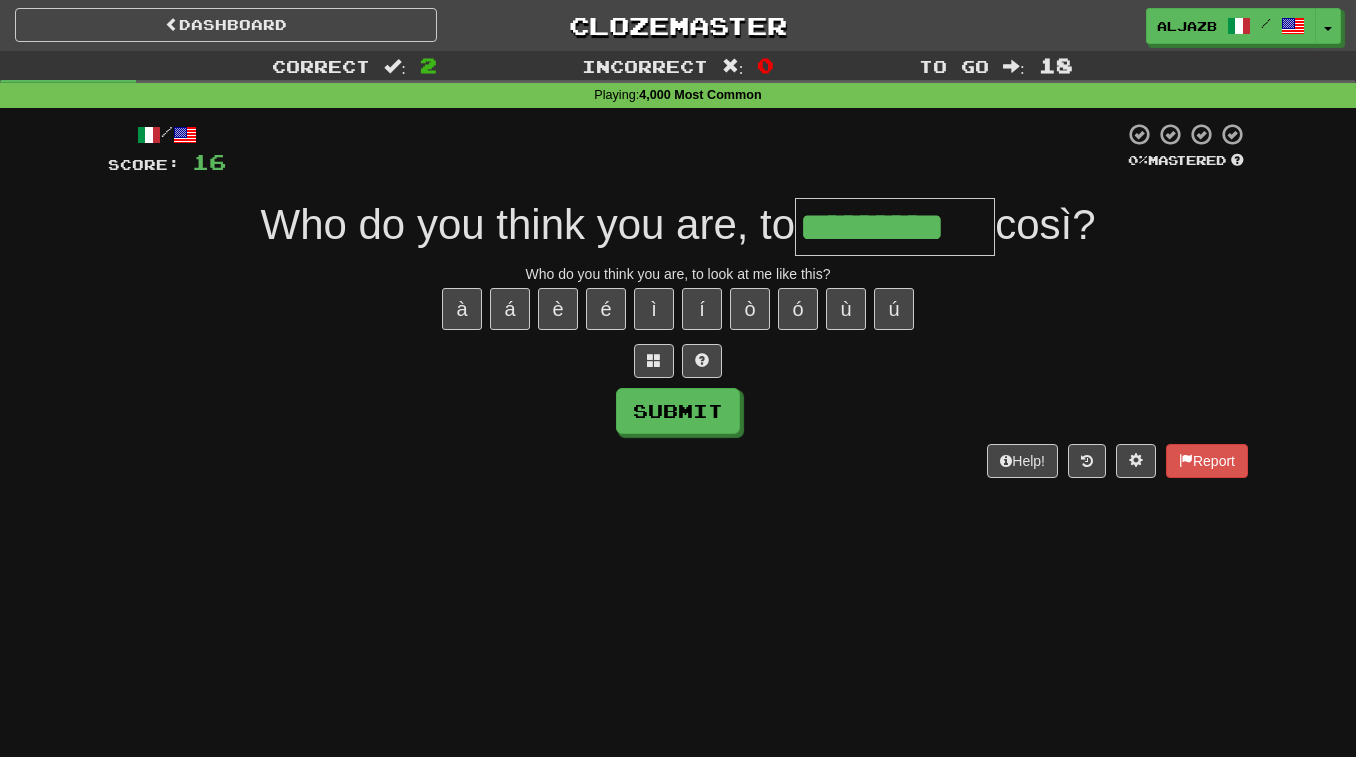 type on "*********" 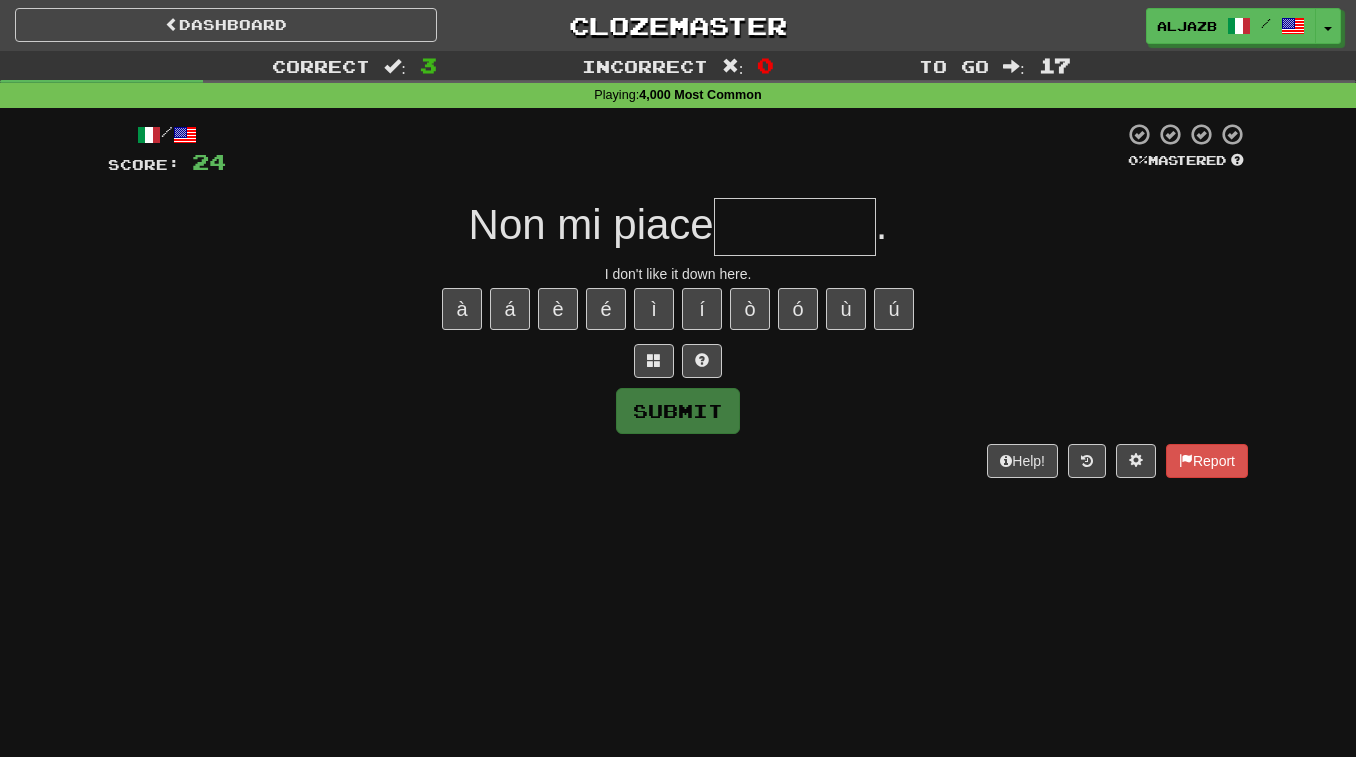 type on "*" 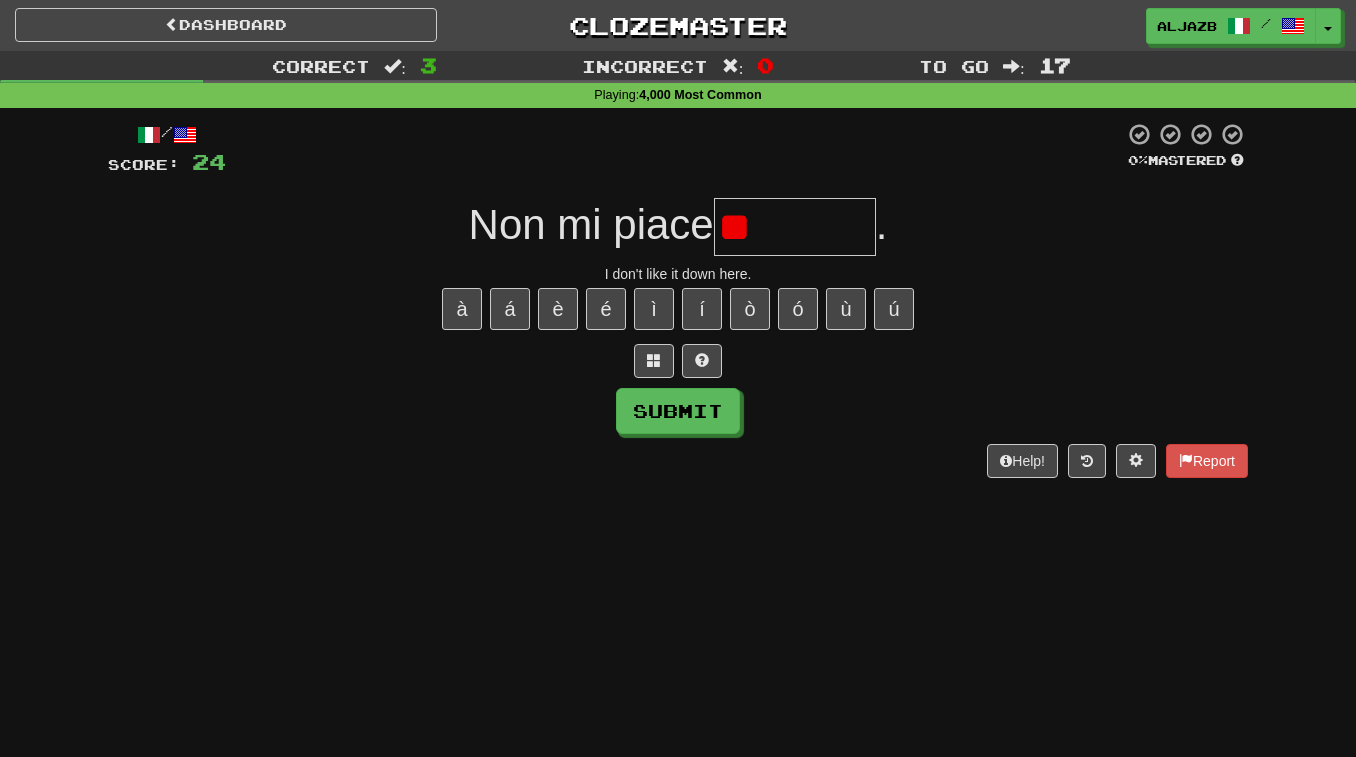type on "*" 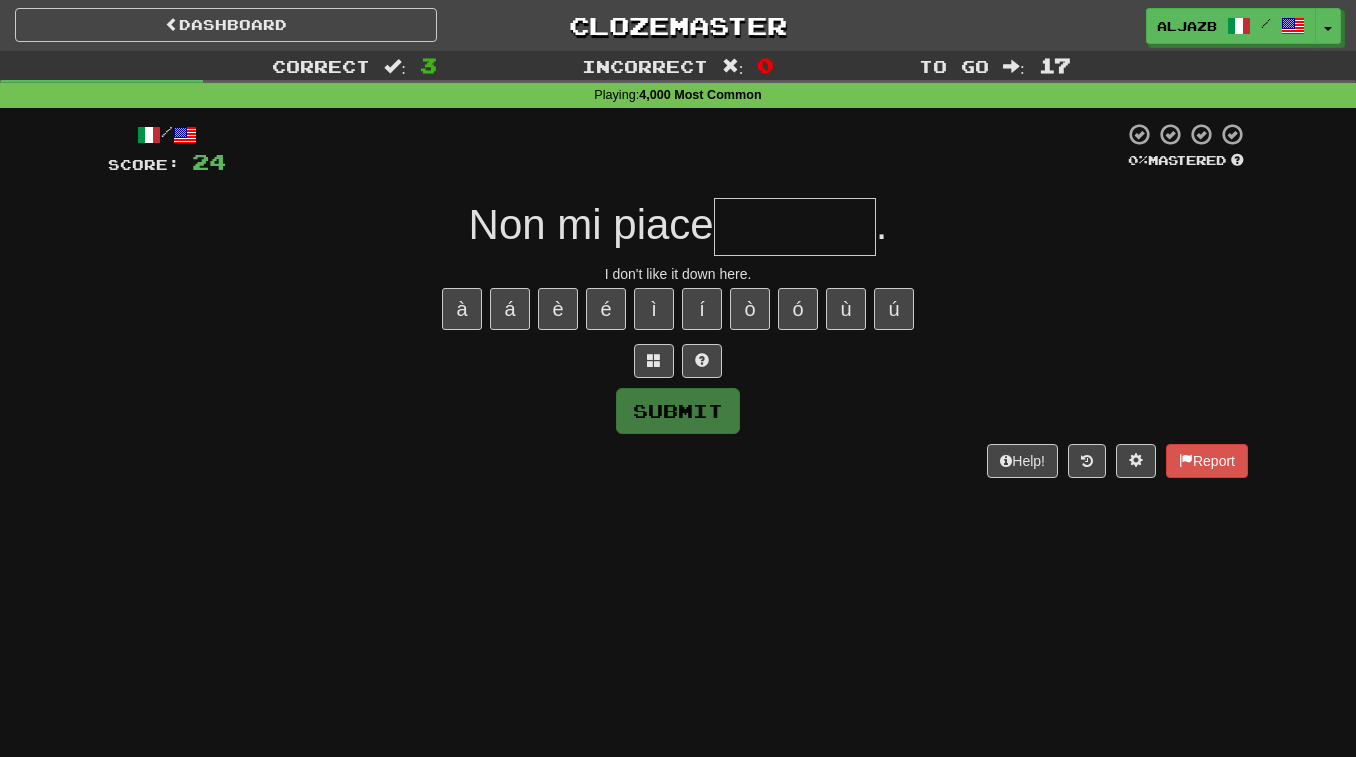 type on "*" 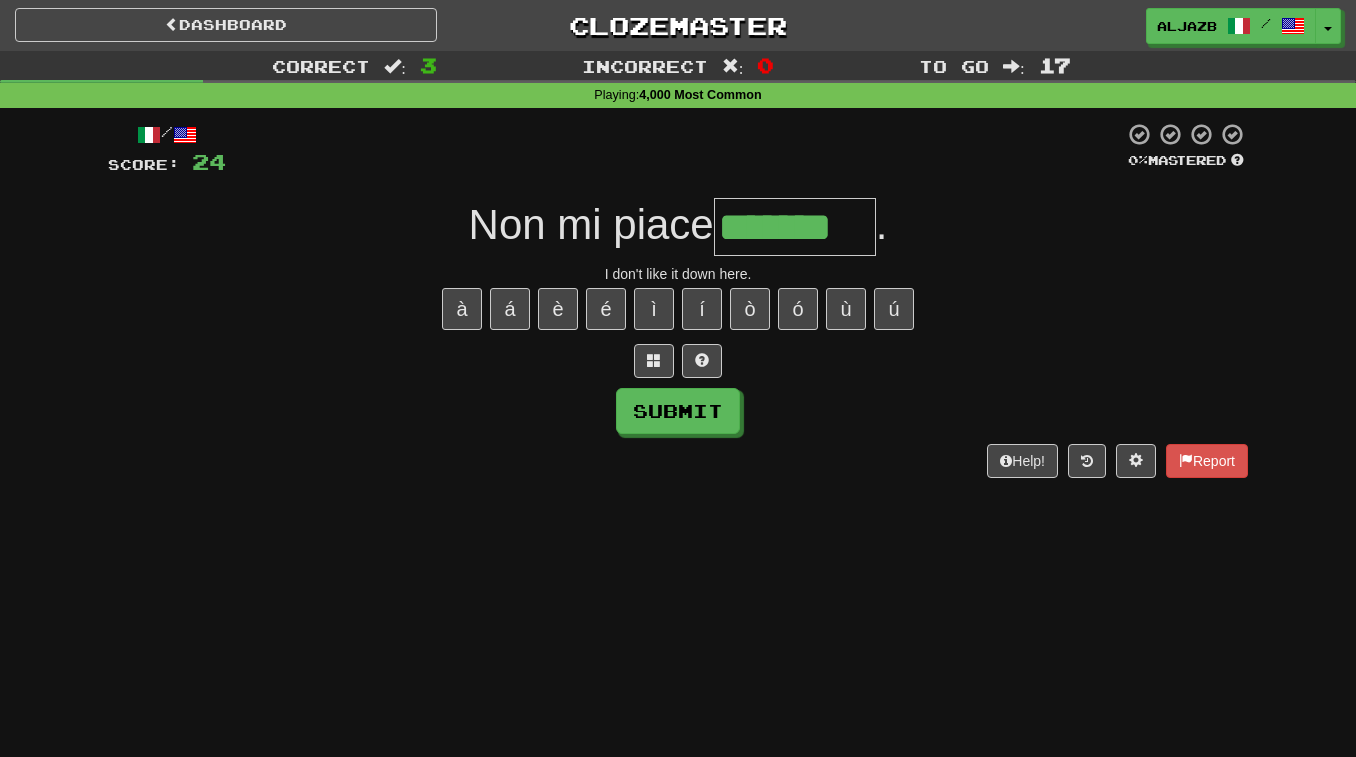 type on "*******" 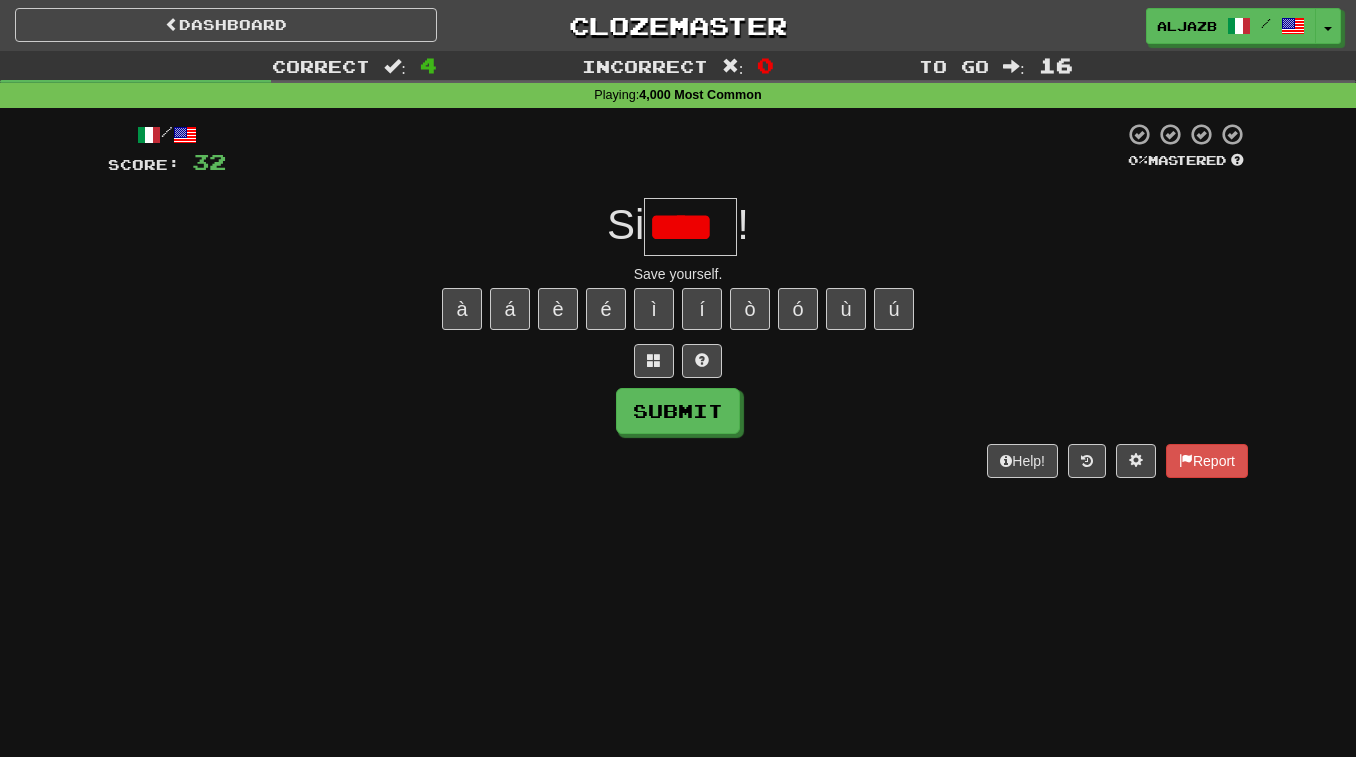 scroll, scrollTop: 0, scrollLeft: 0, axis: both 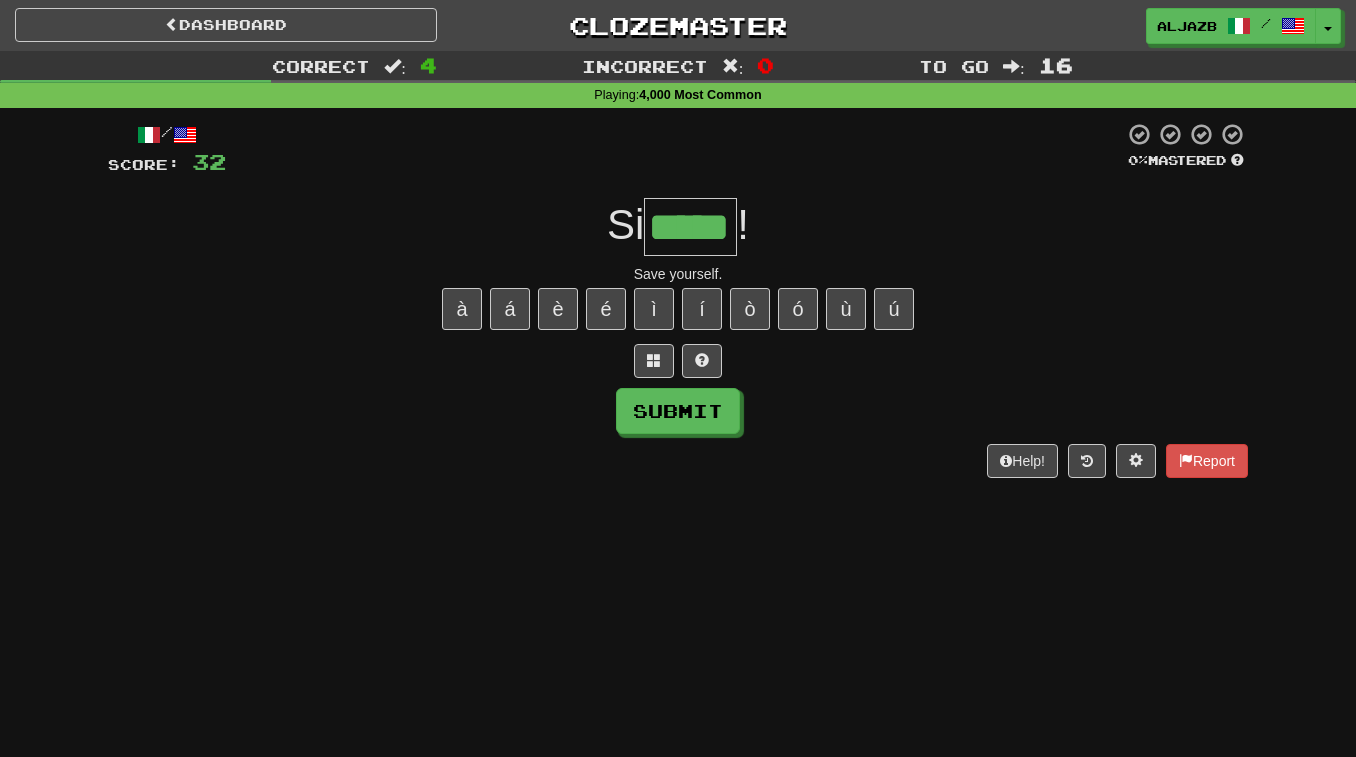 type on "*****" 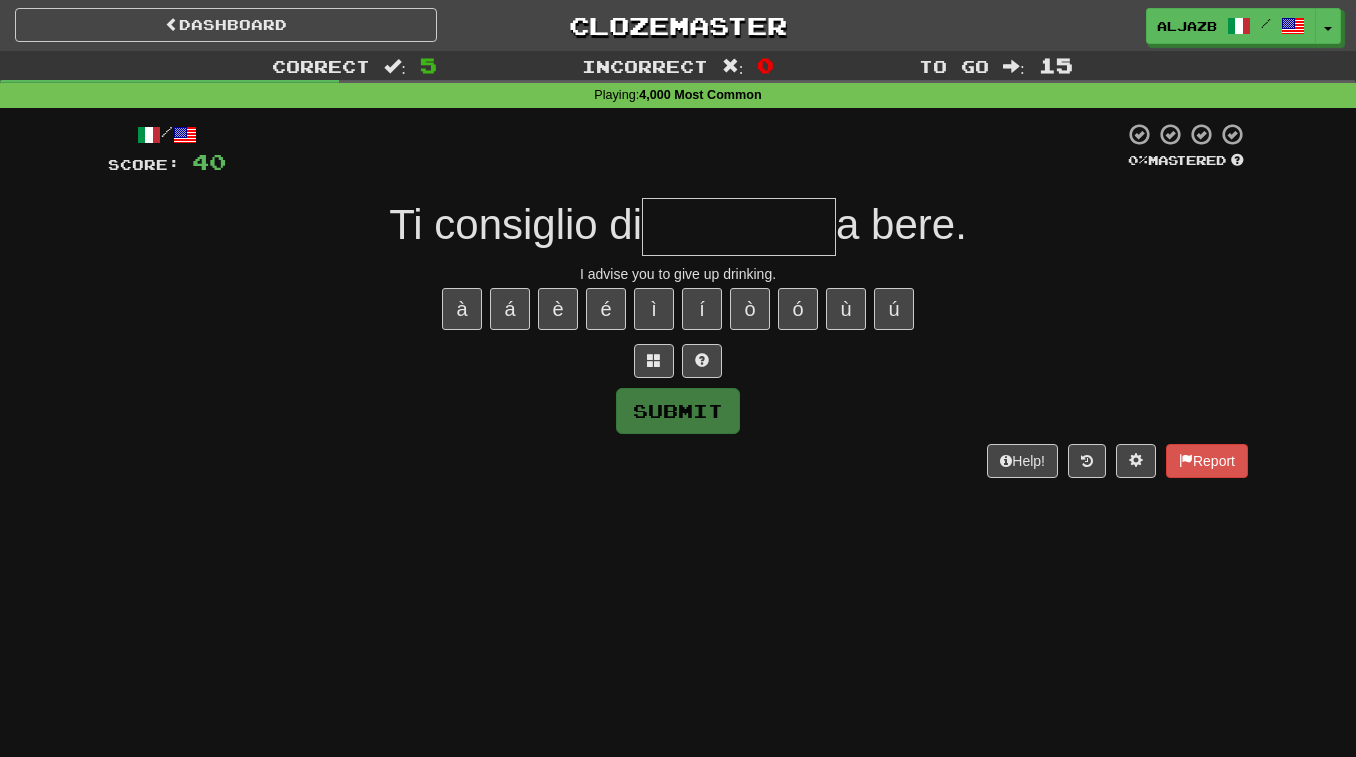 type on "*" 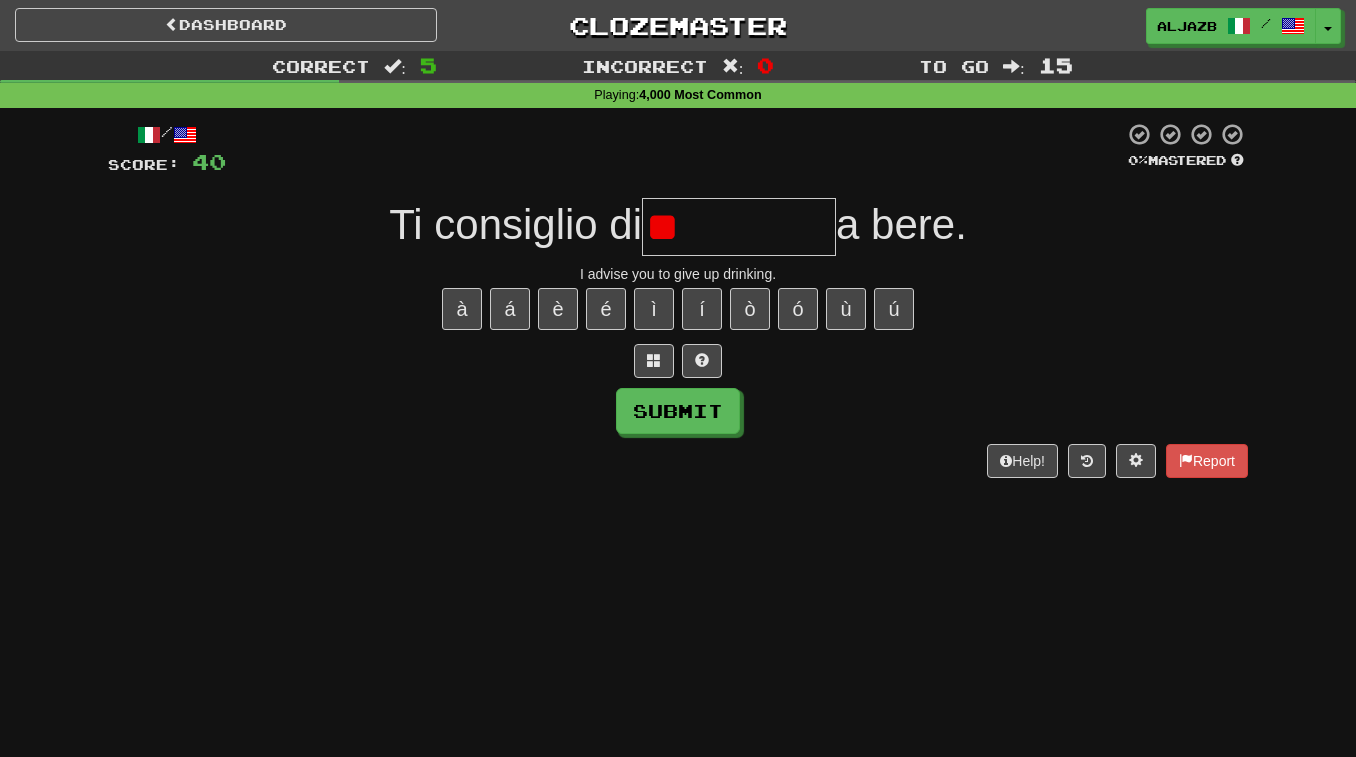 type on "*" 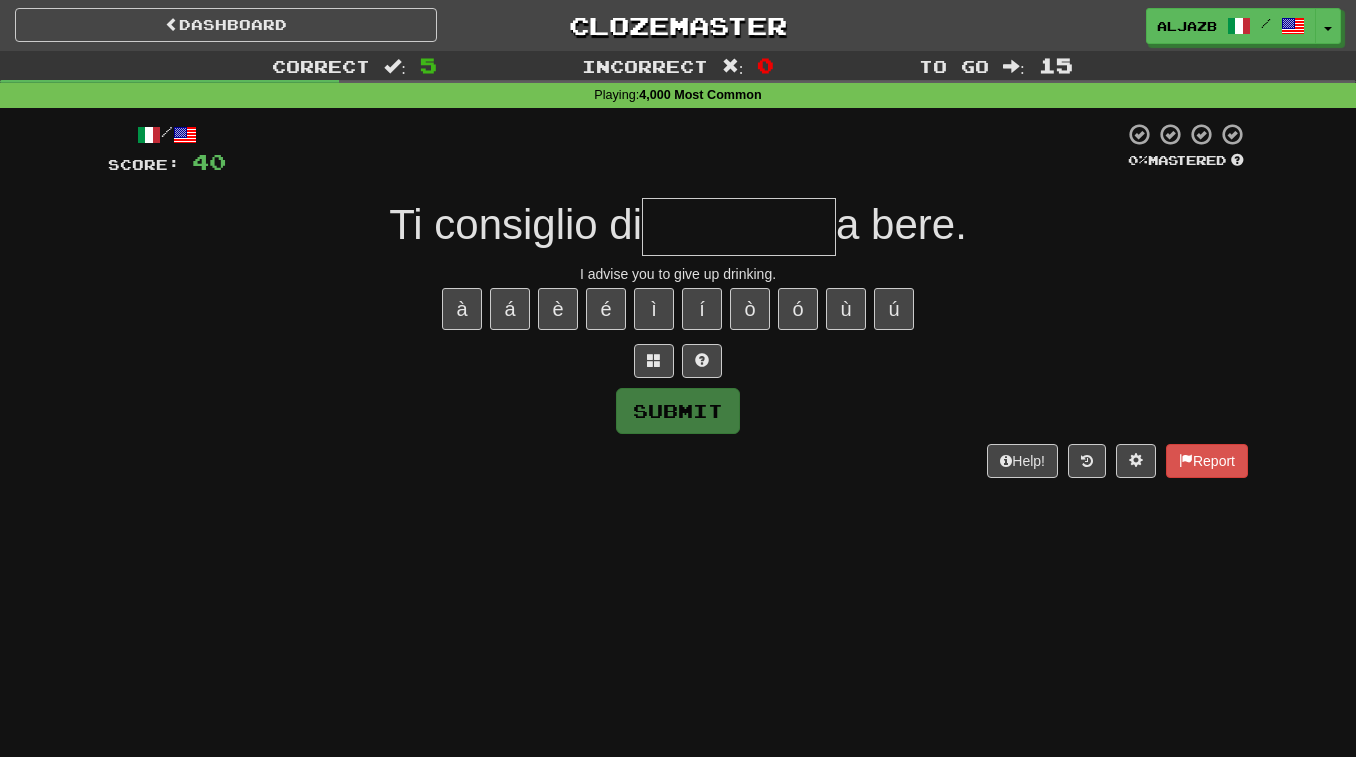 type on "*" 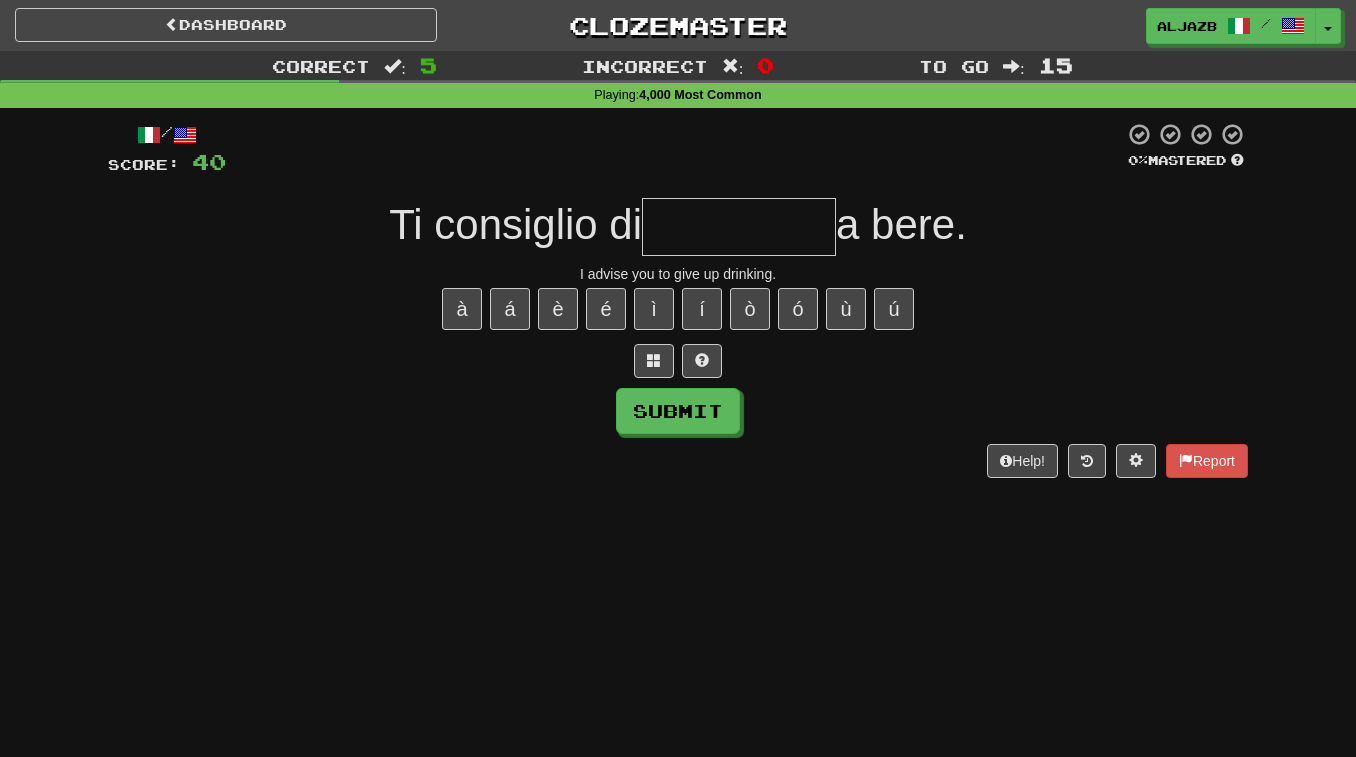 type on "*" 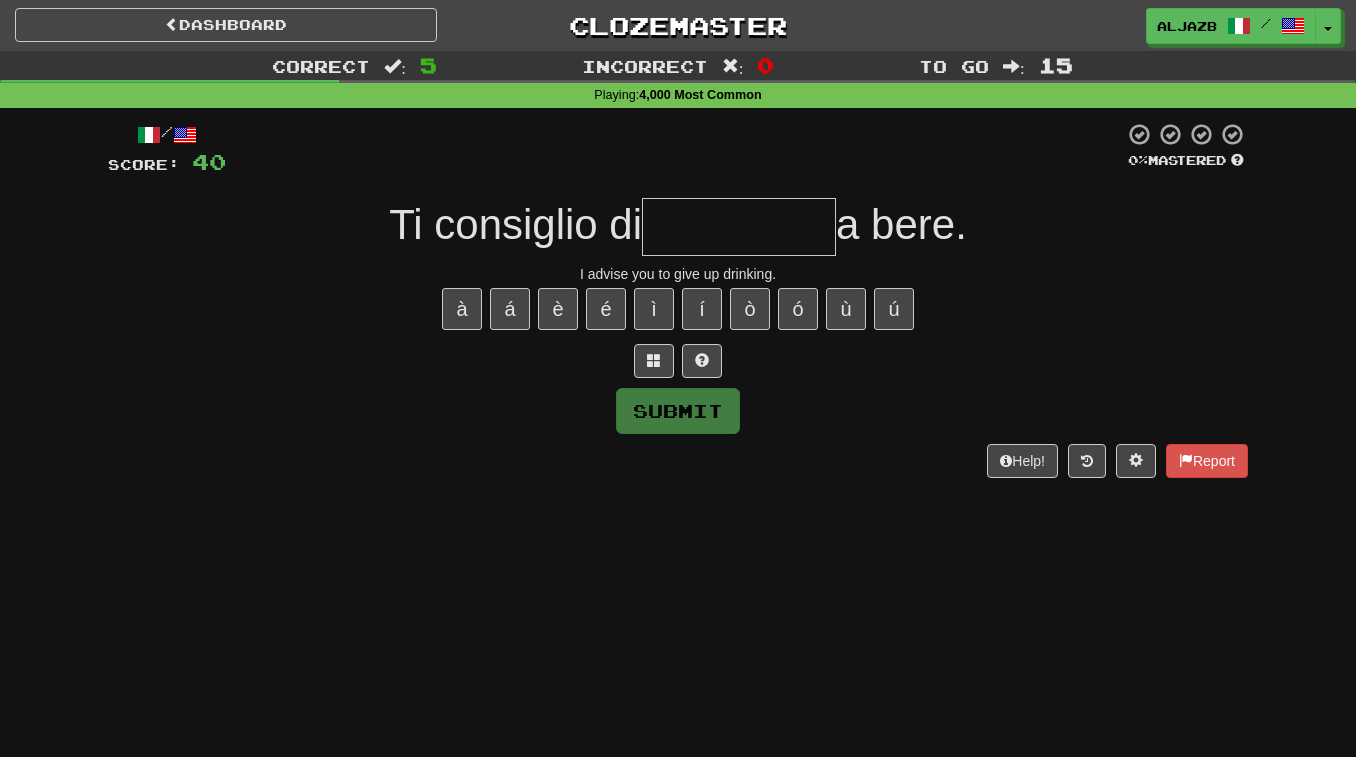 type on "*" 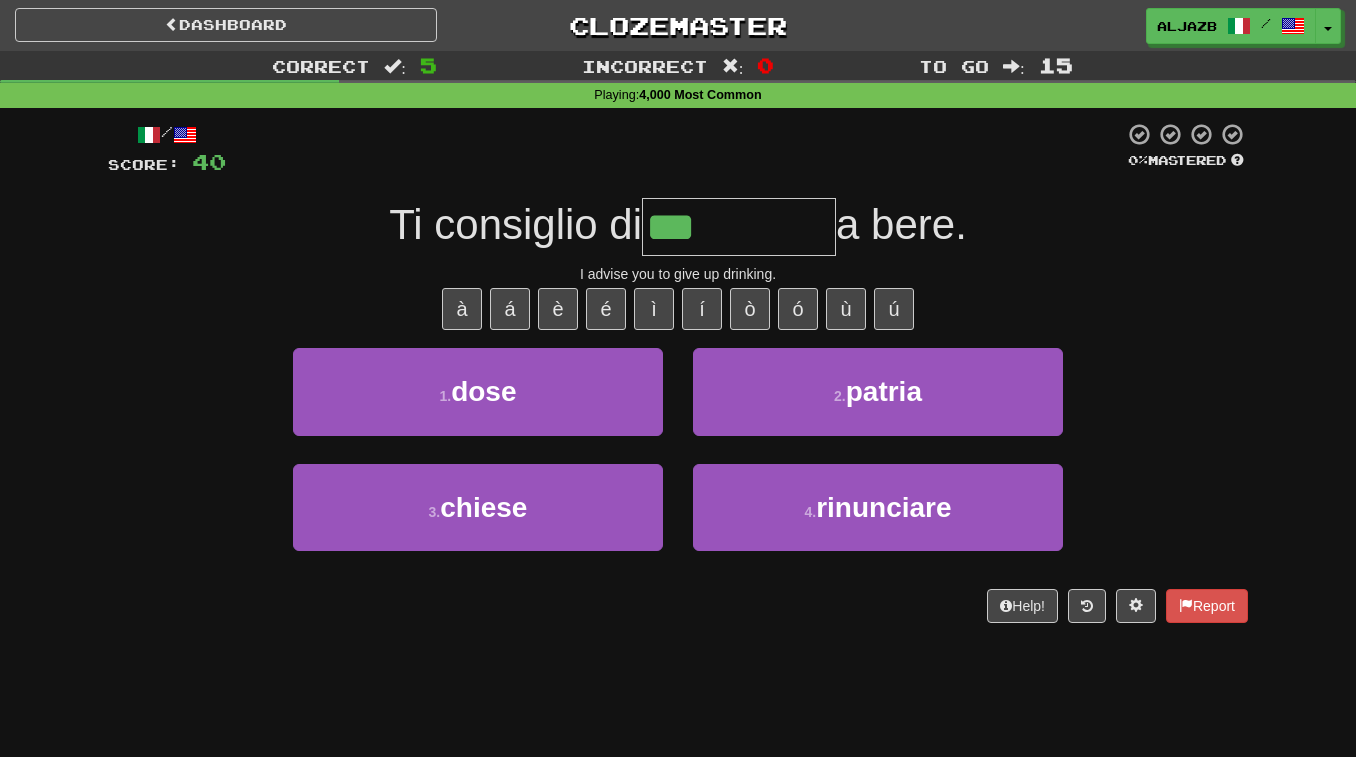 type on "**********" 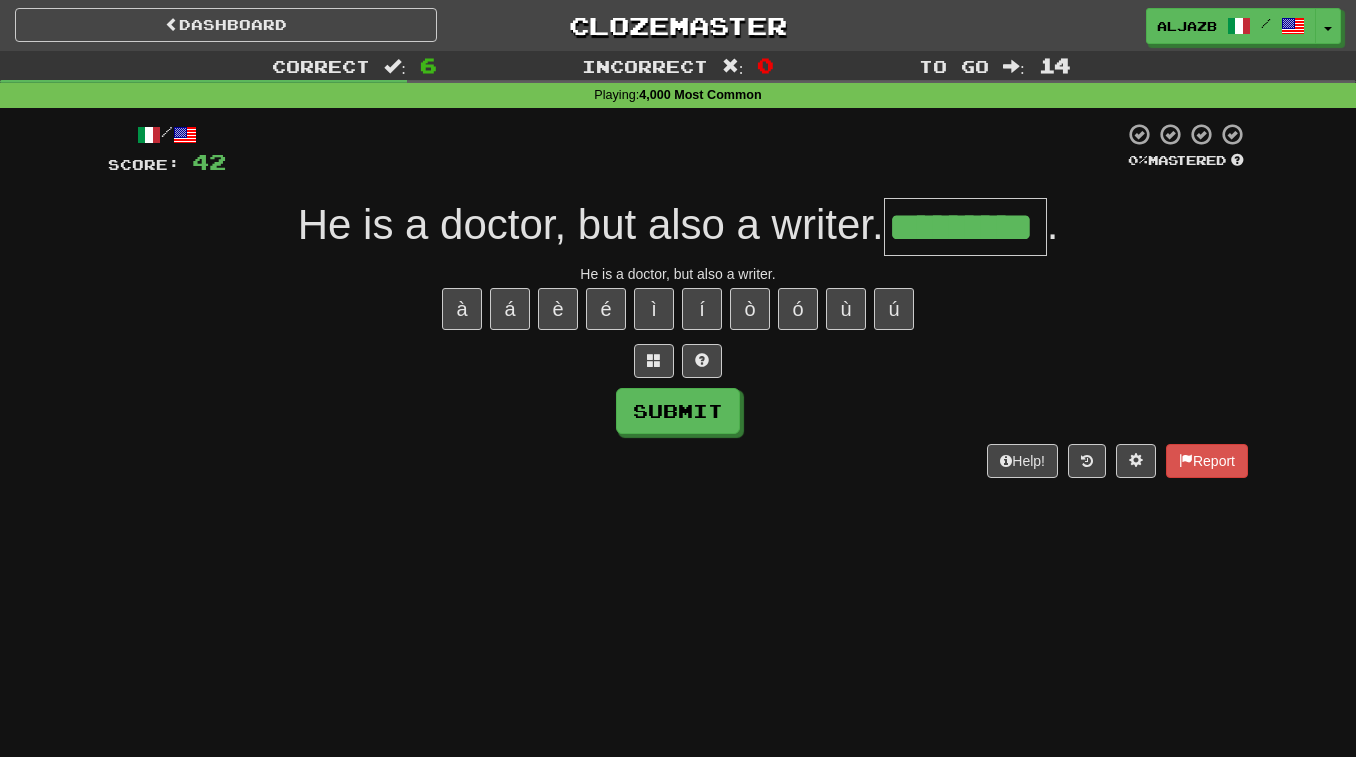 type on "*********" 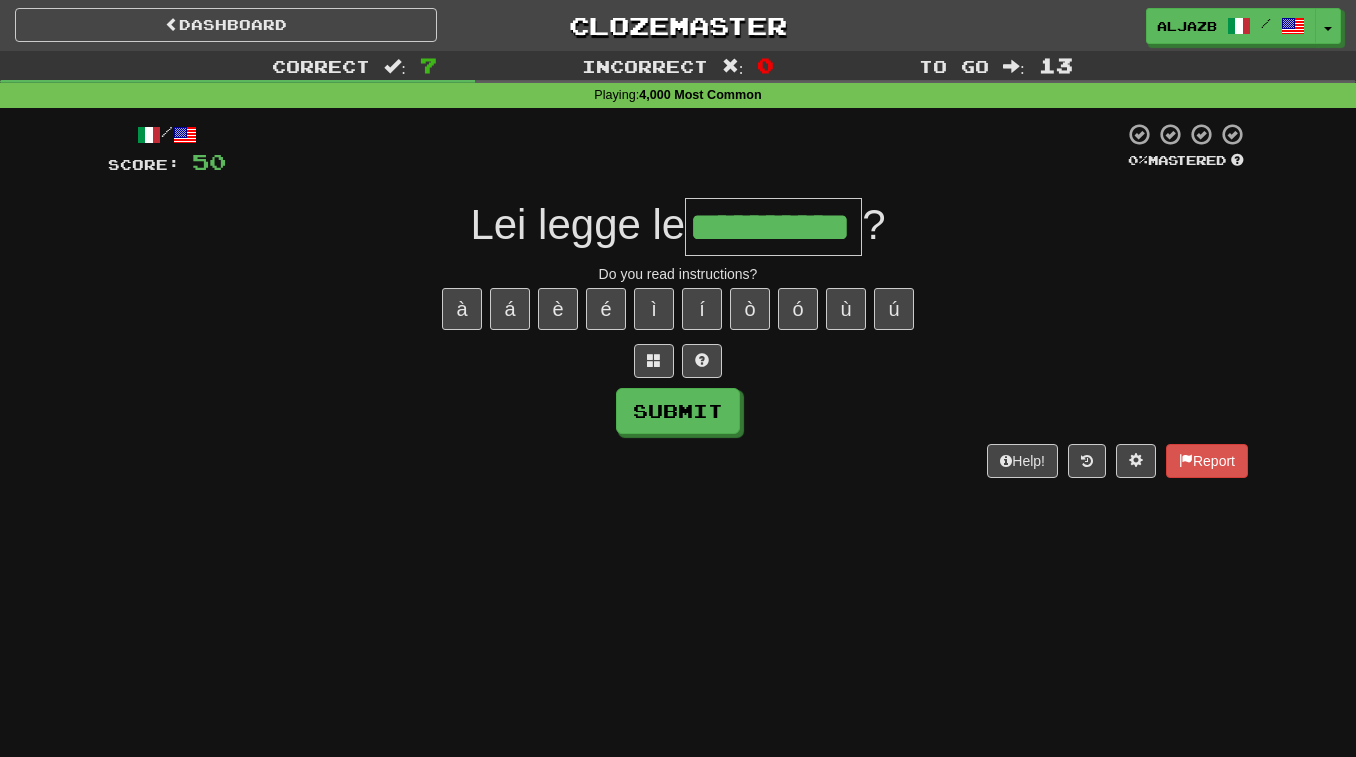 type on "**********" 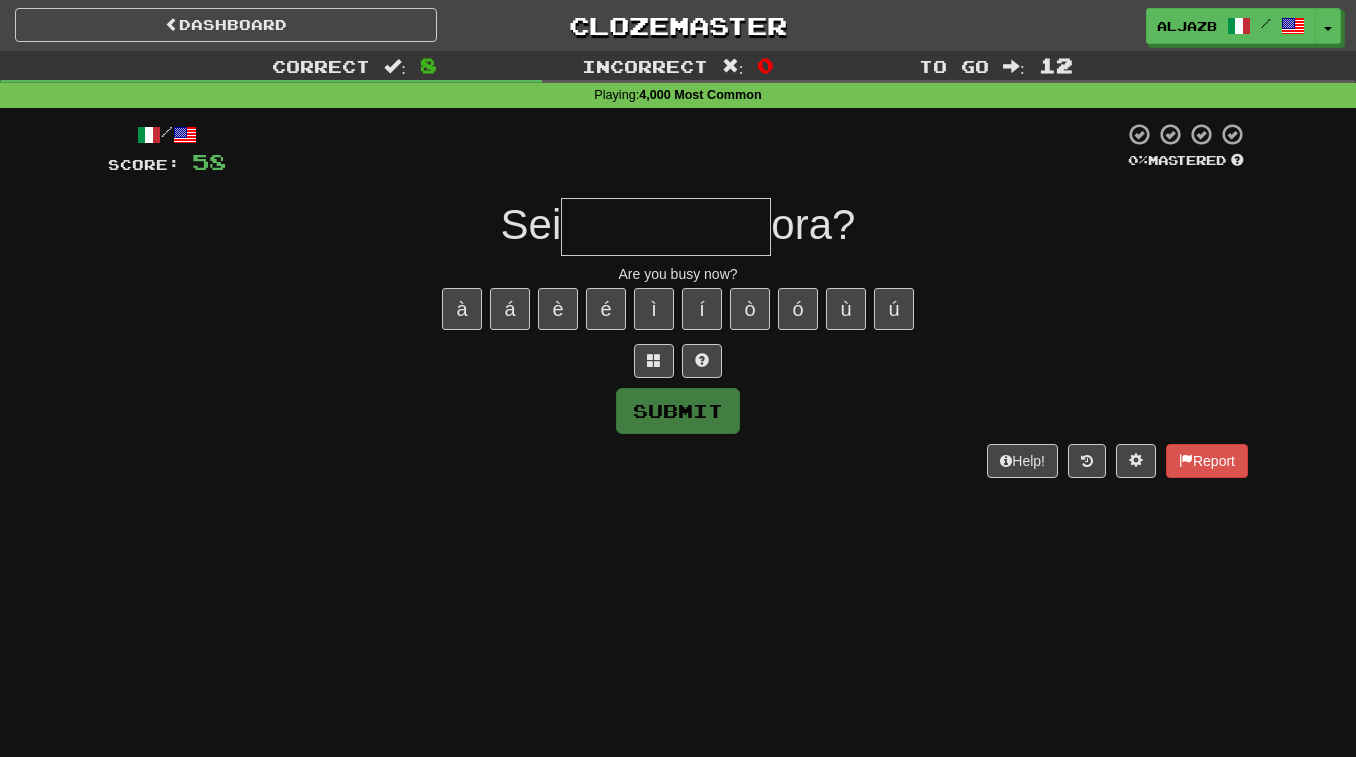 type on "*" 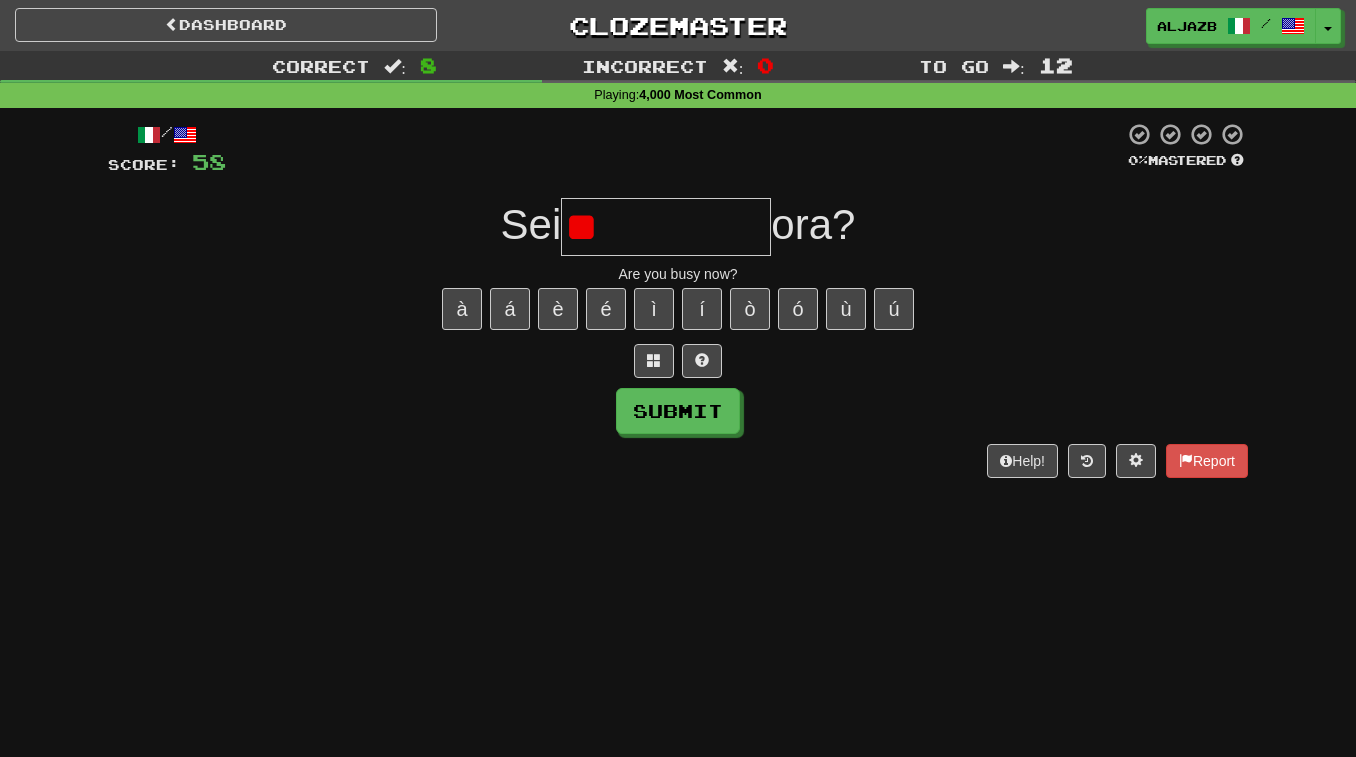type on "*" 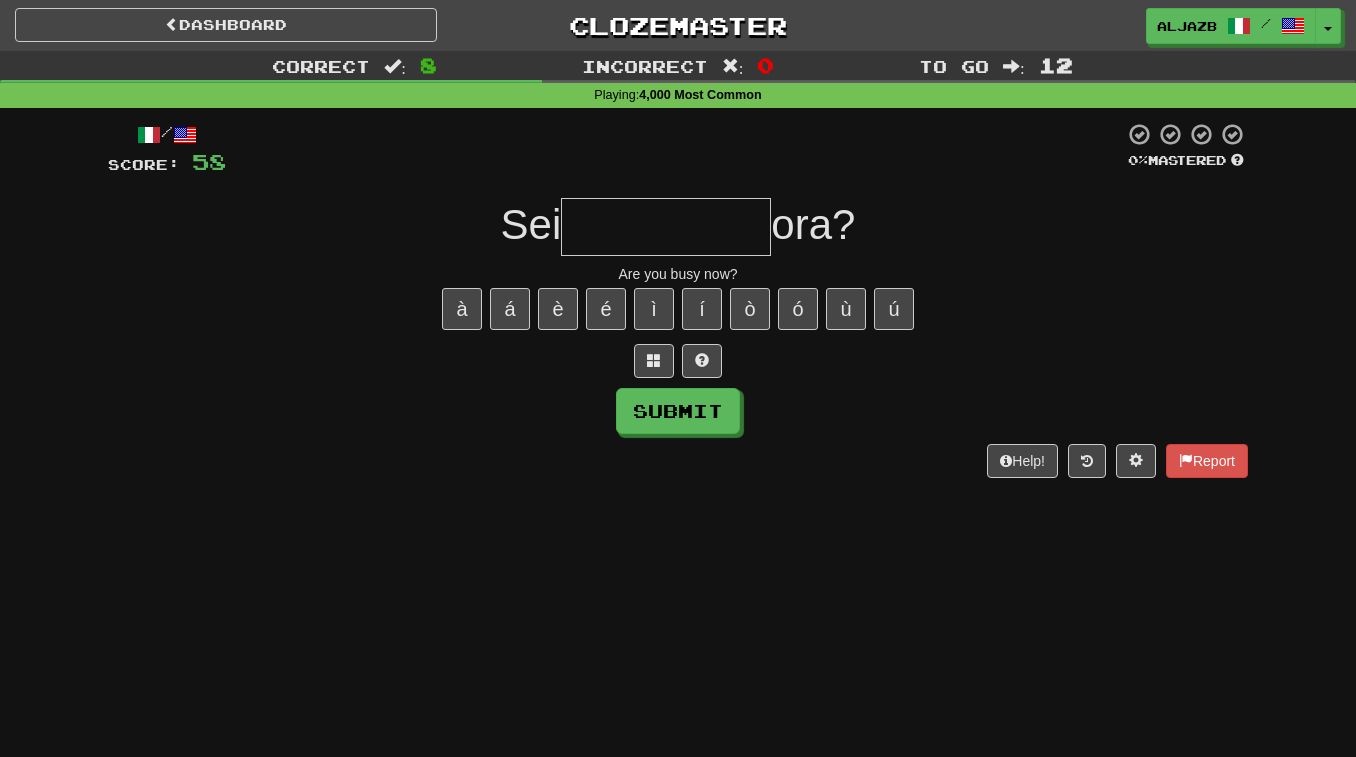 type on "*" 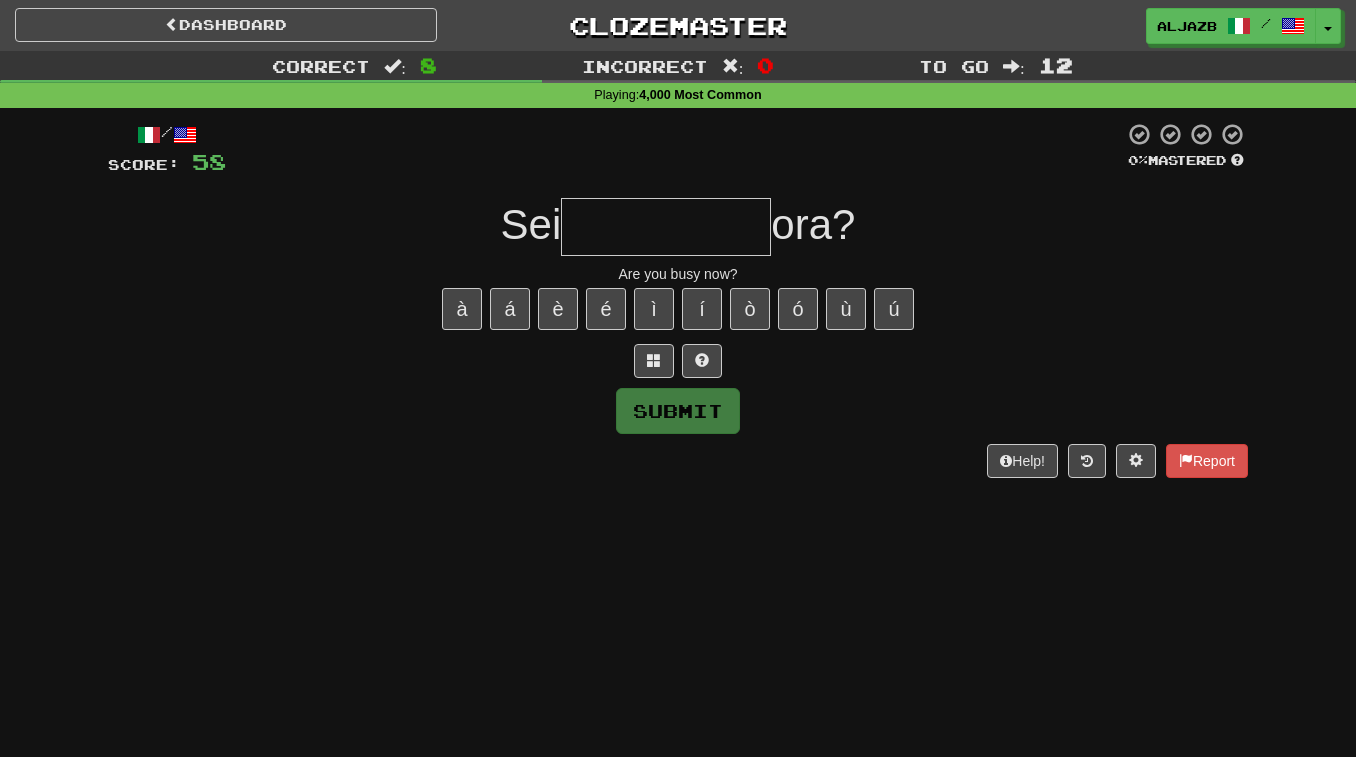 type on "*" 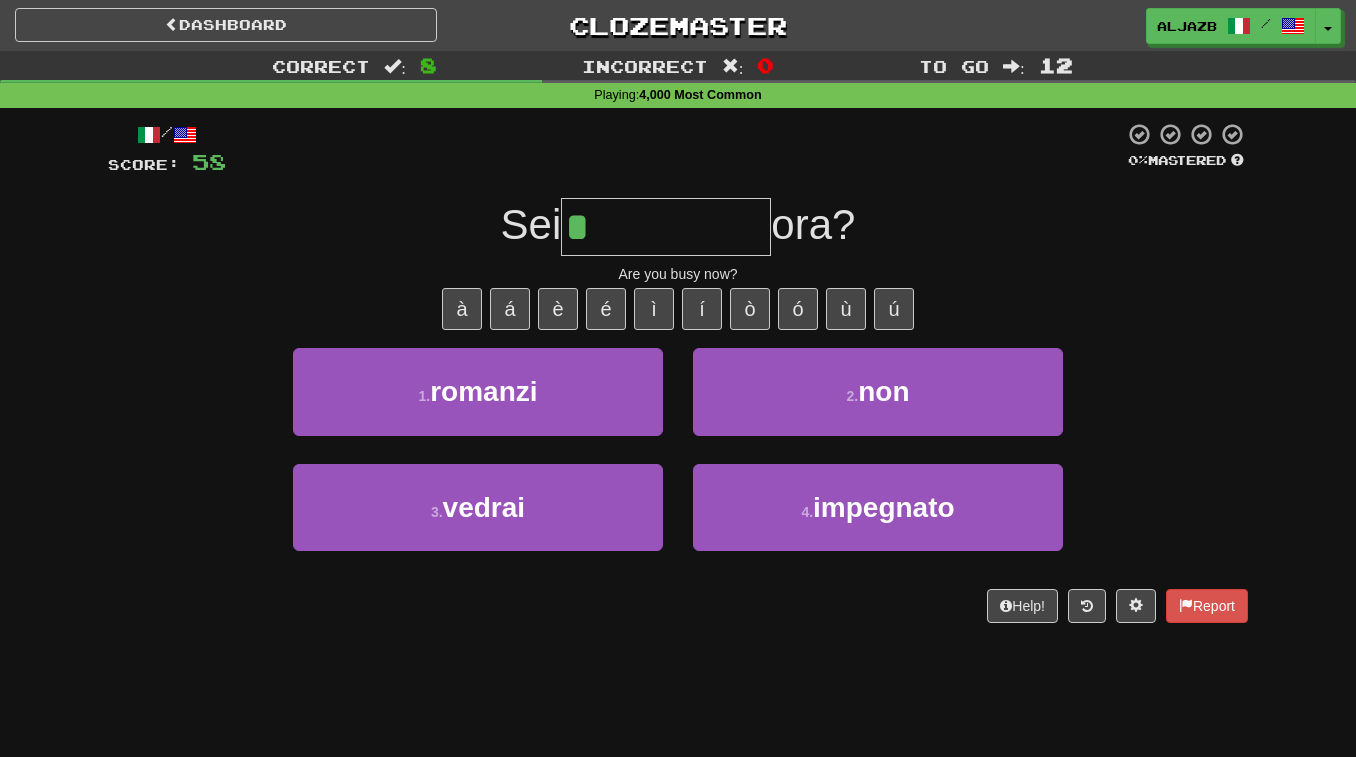 type on "*********" 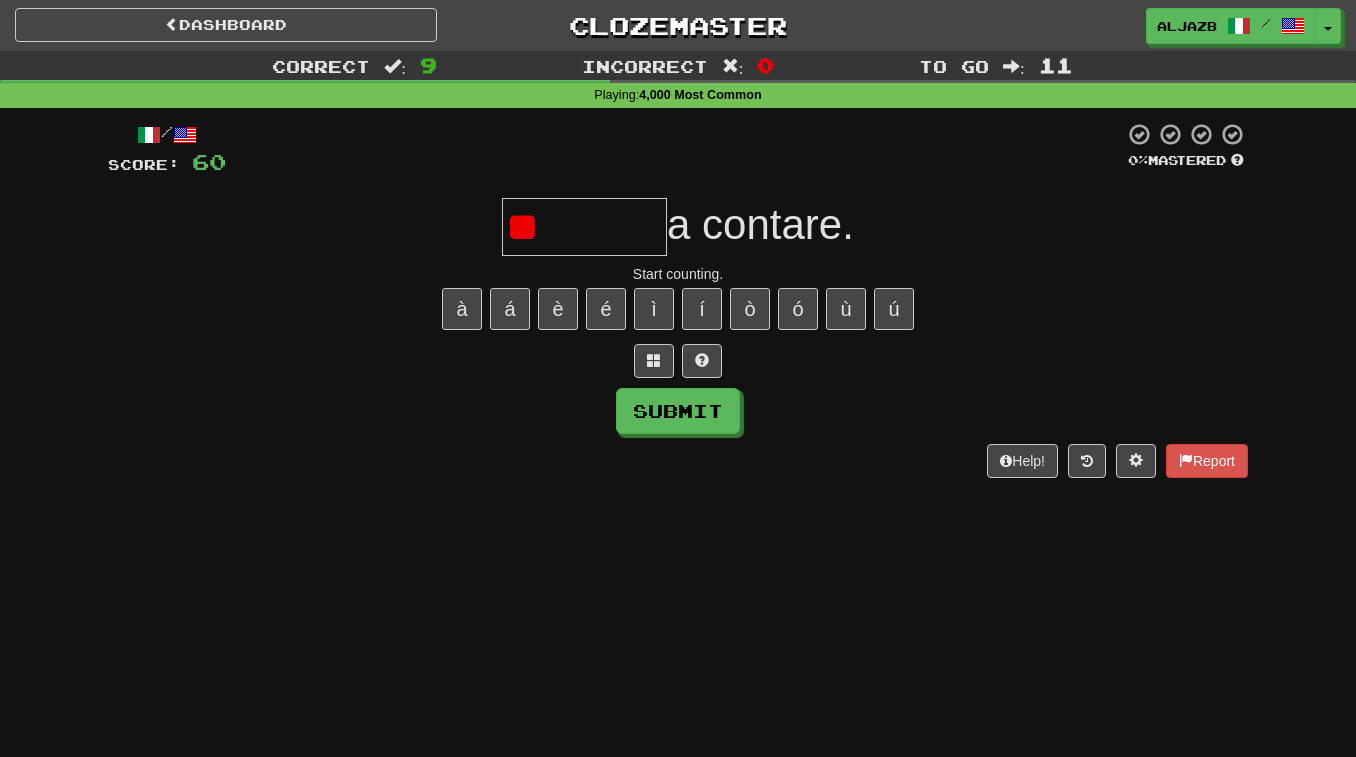 type on "***" 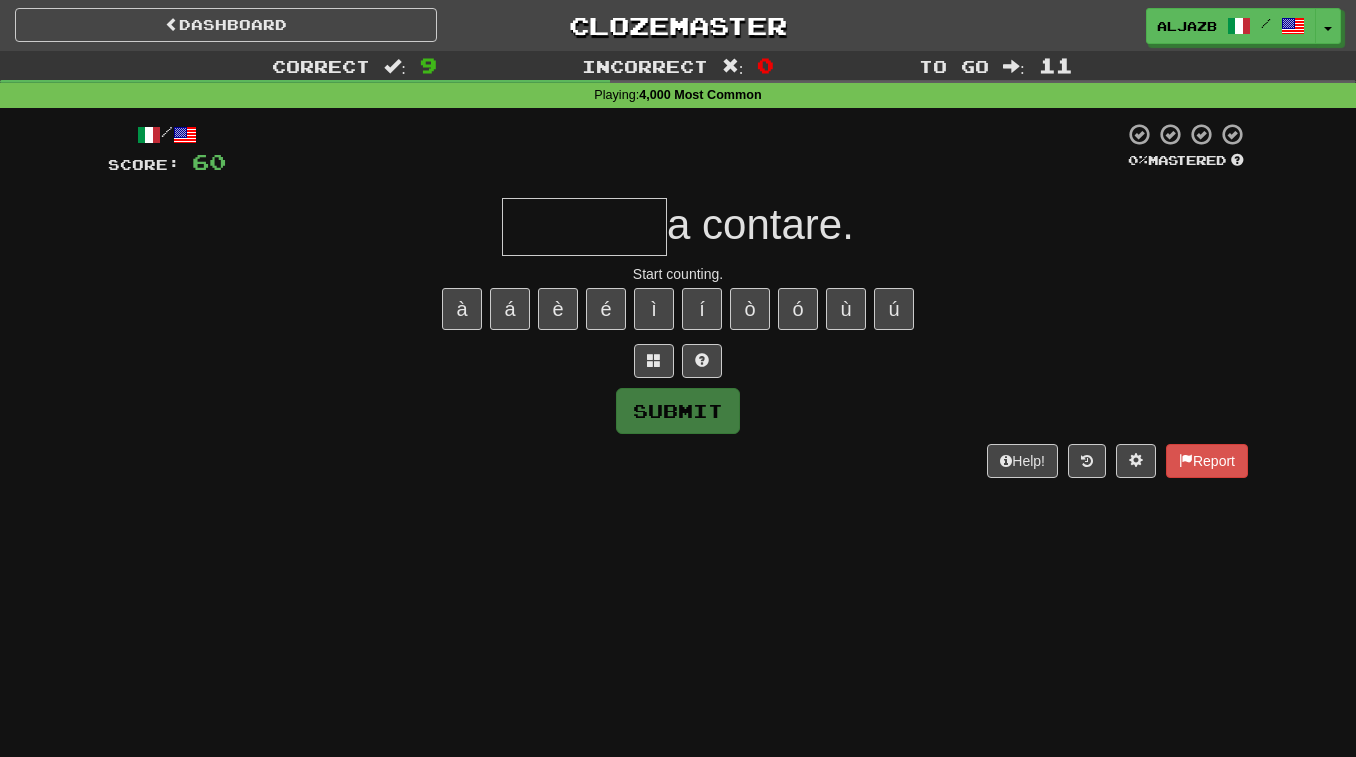 type on "*" 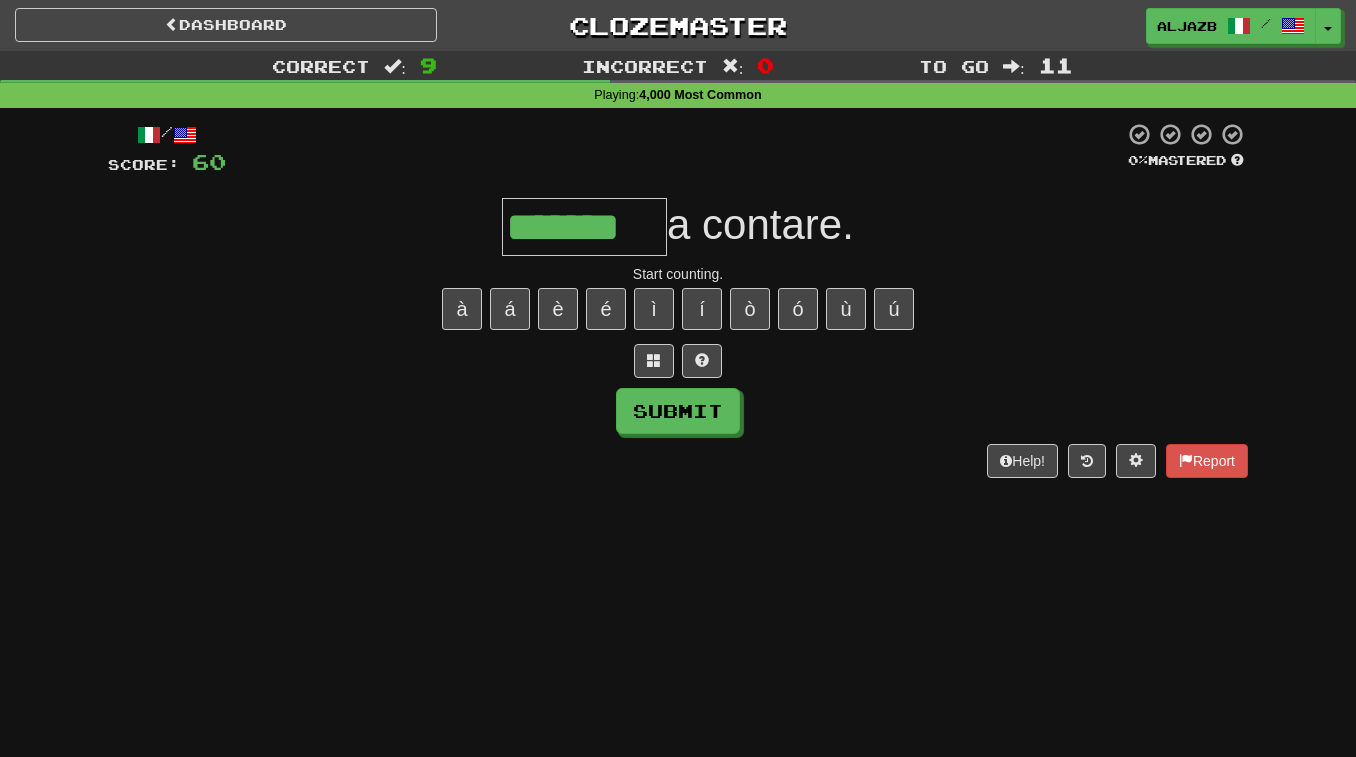 type on "*******" 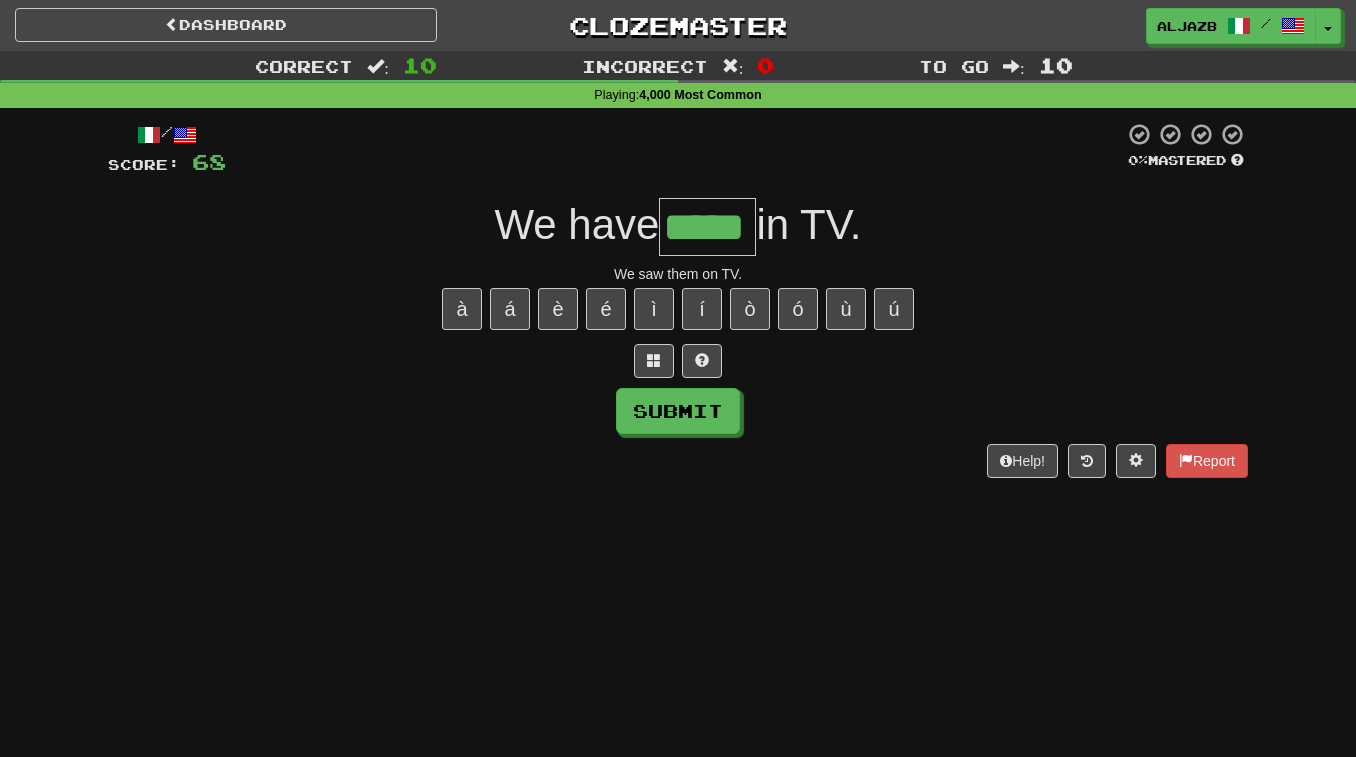type on "*****" 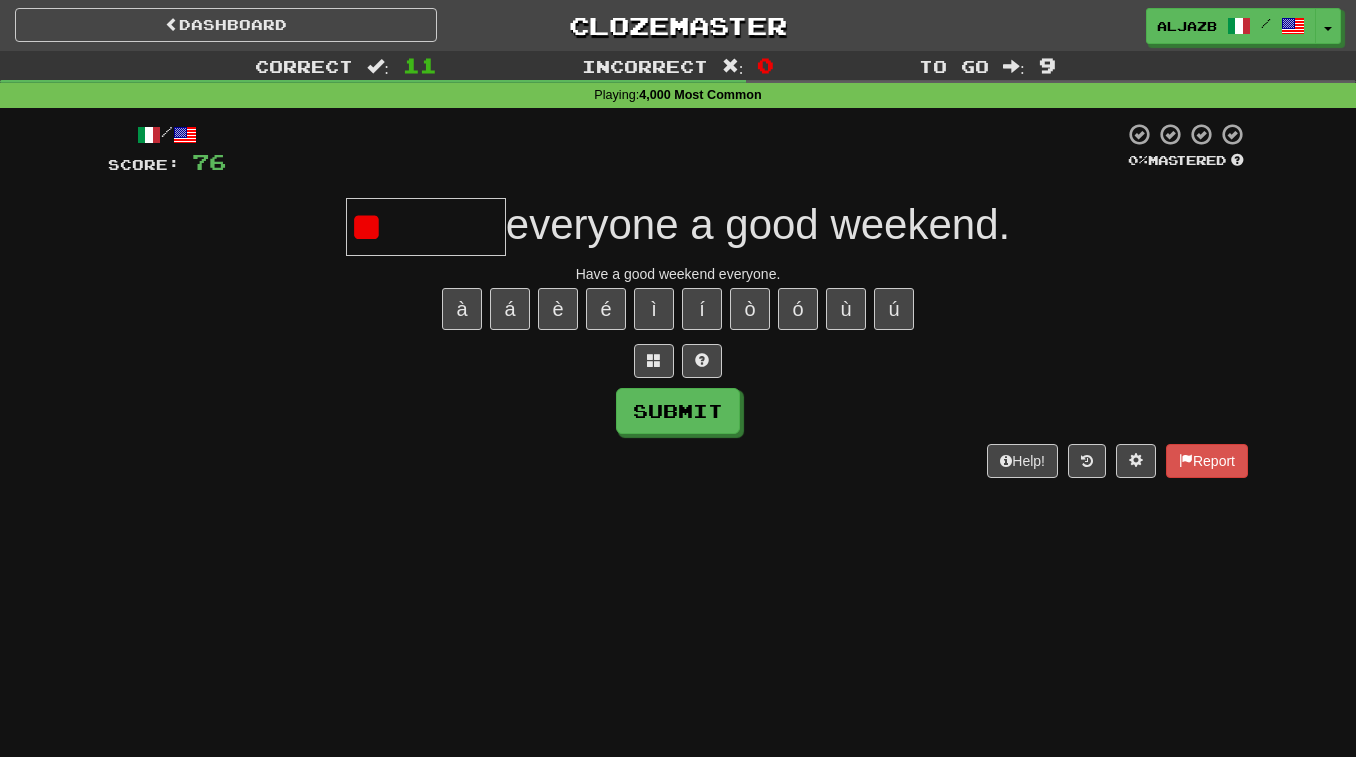 type on "*" 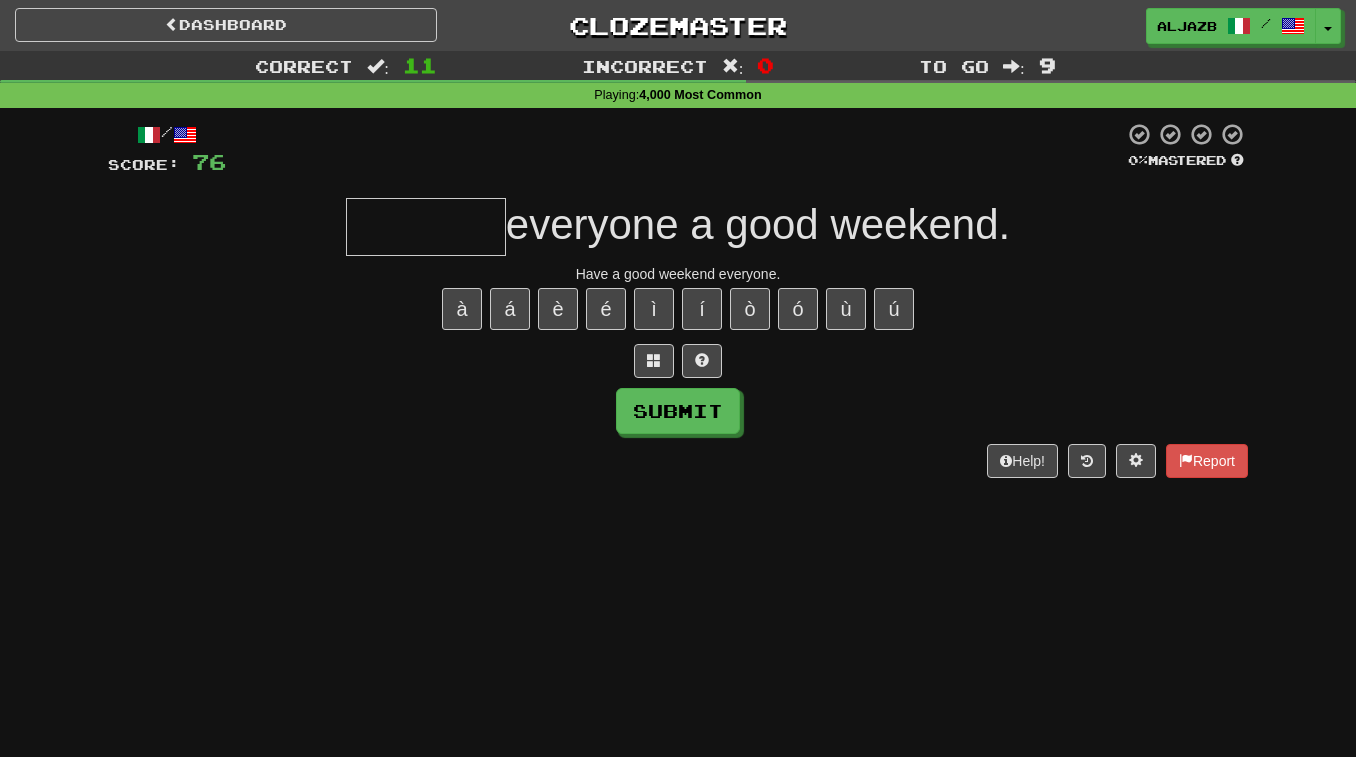 type on "*" 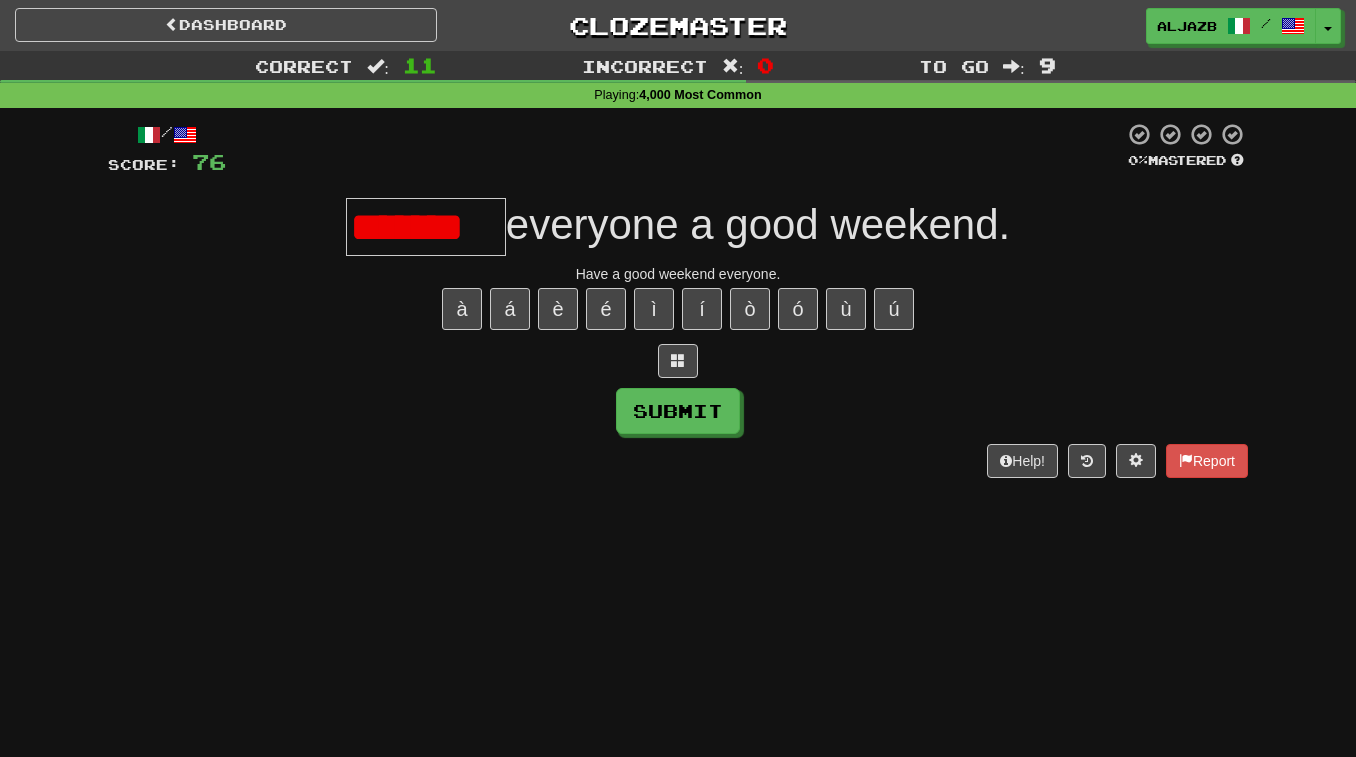 scroll, scrollTop: 0, scrollLeft: 0, axis: both 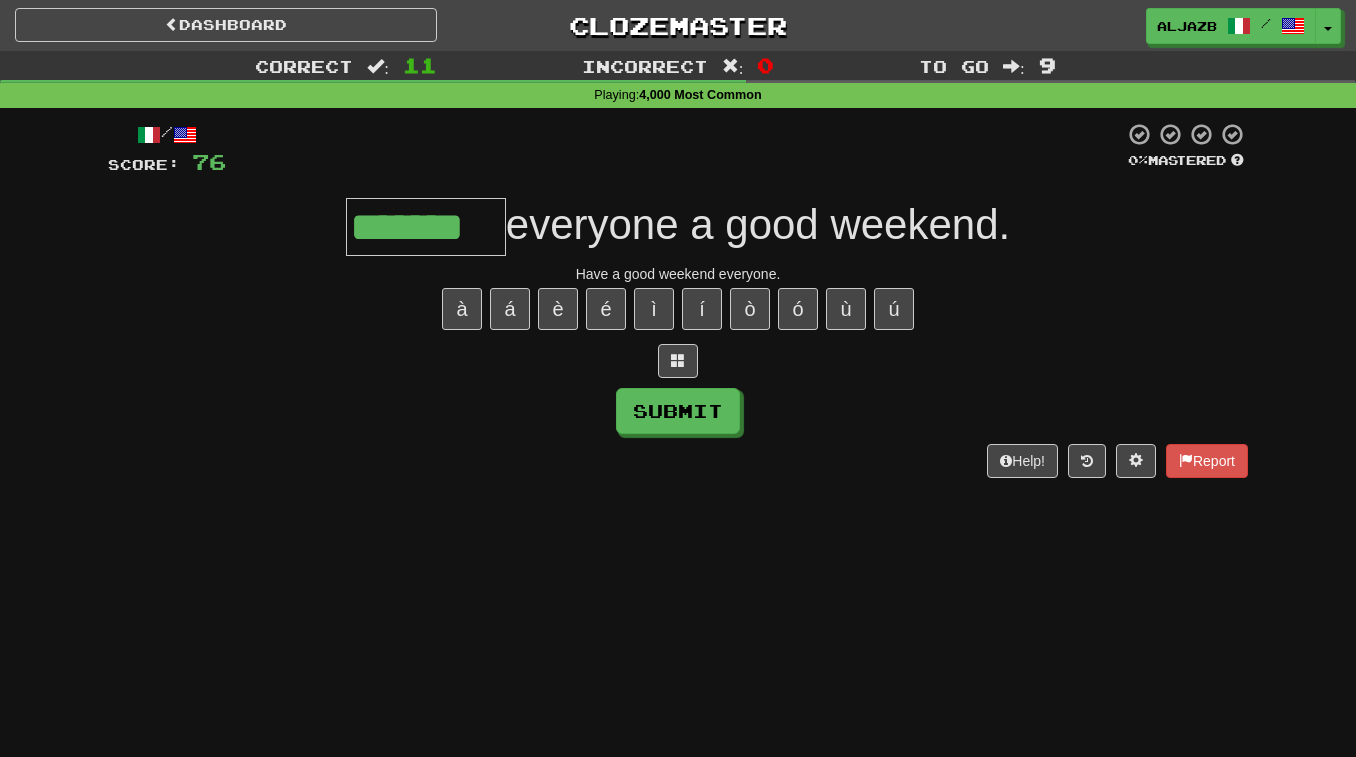 type on "*******" 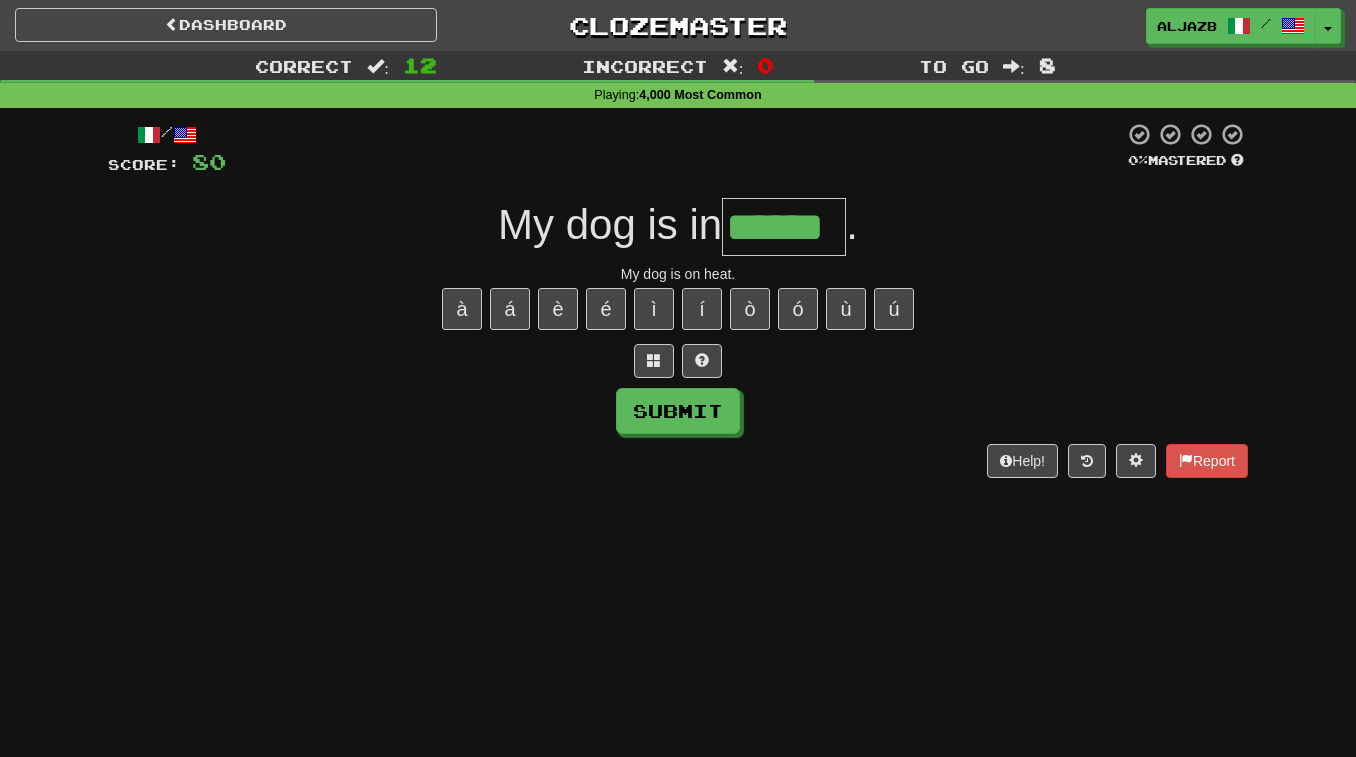 type on "******" 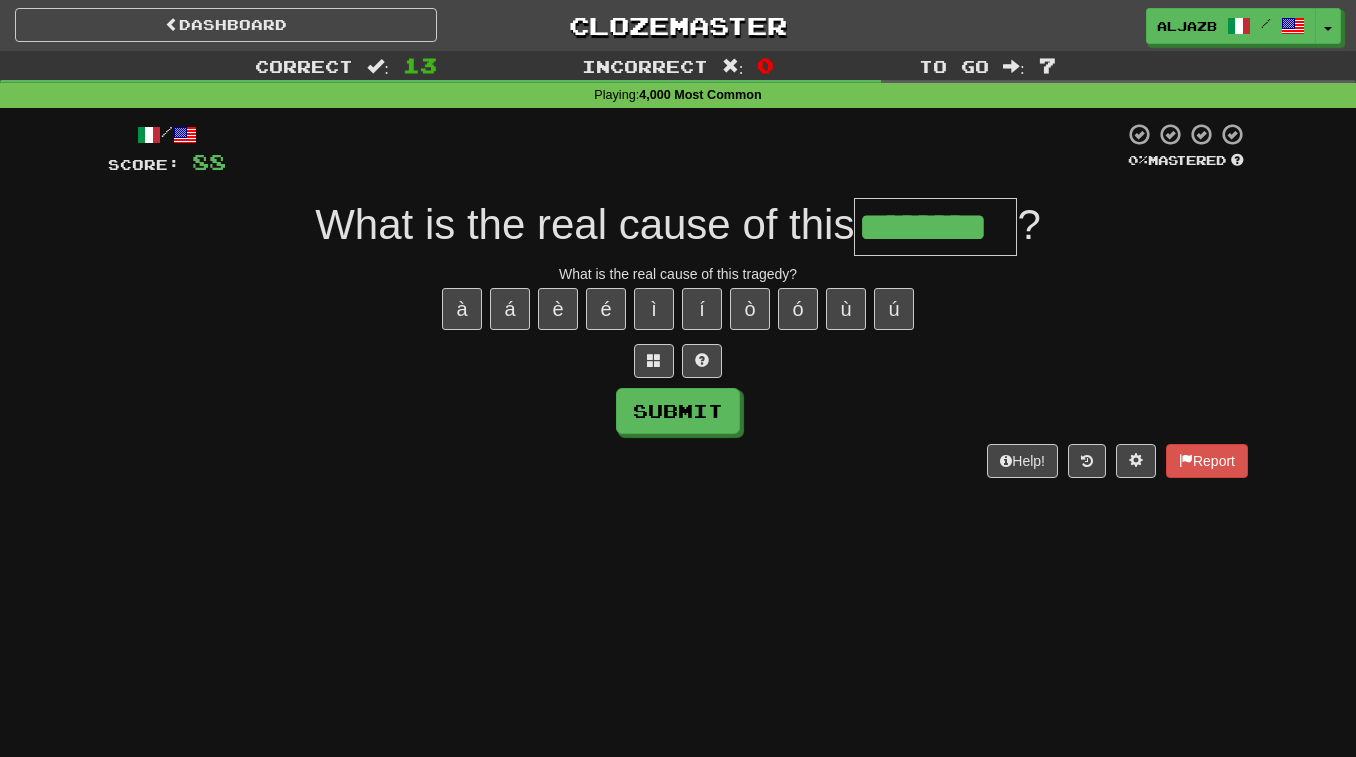 type on "********" 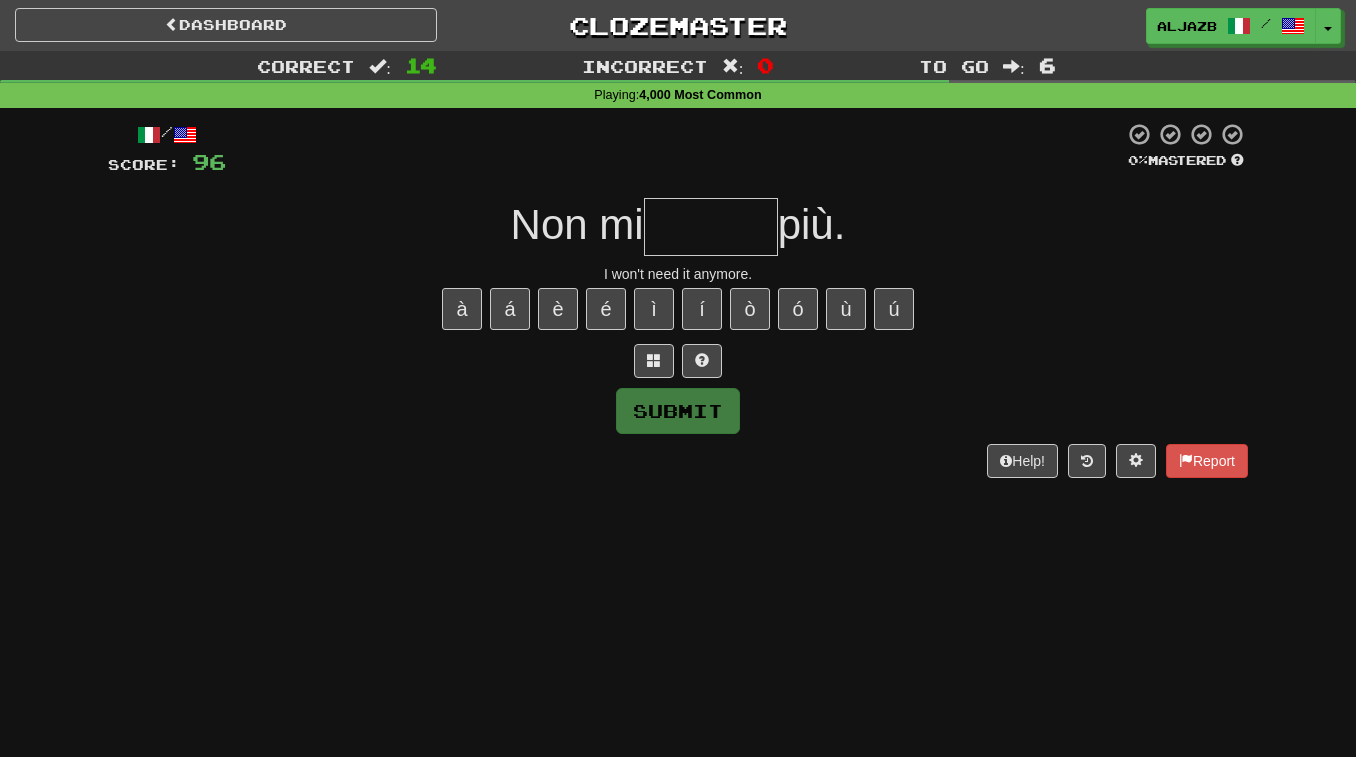type on "*" 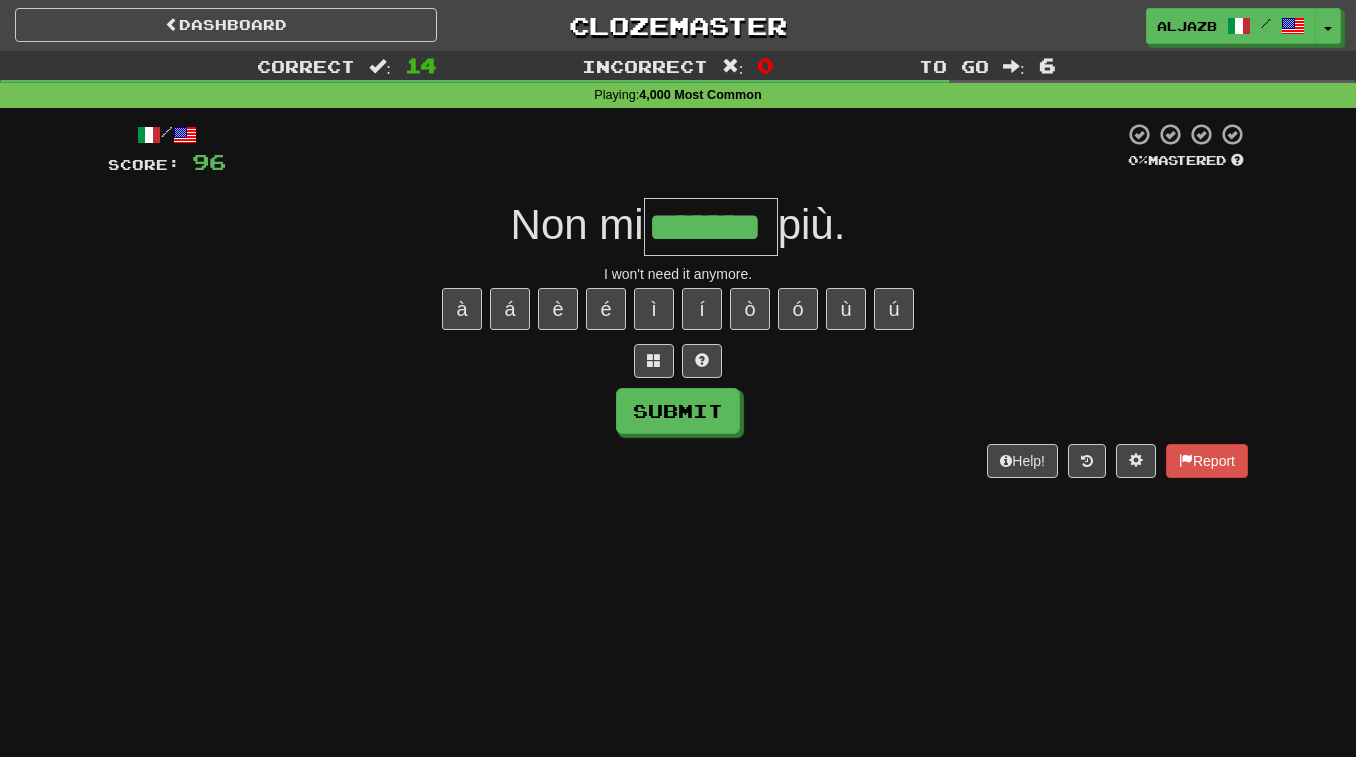 type on "*******" 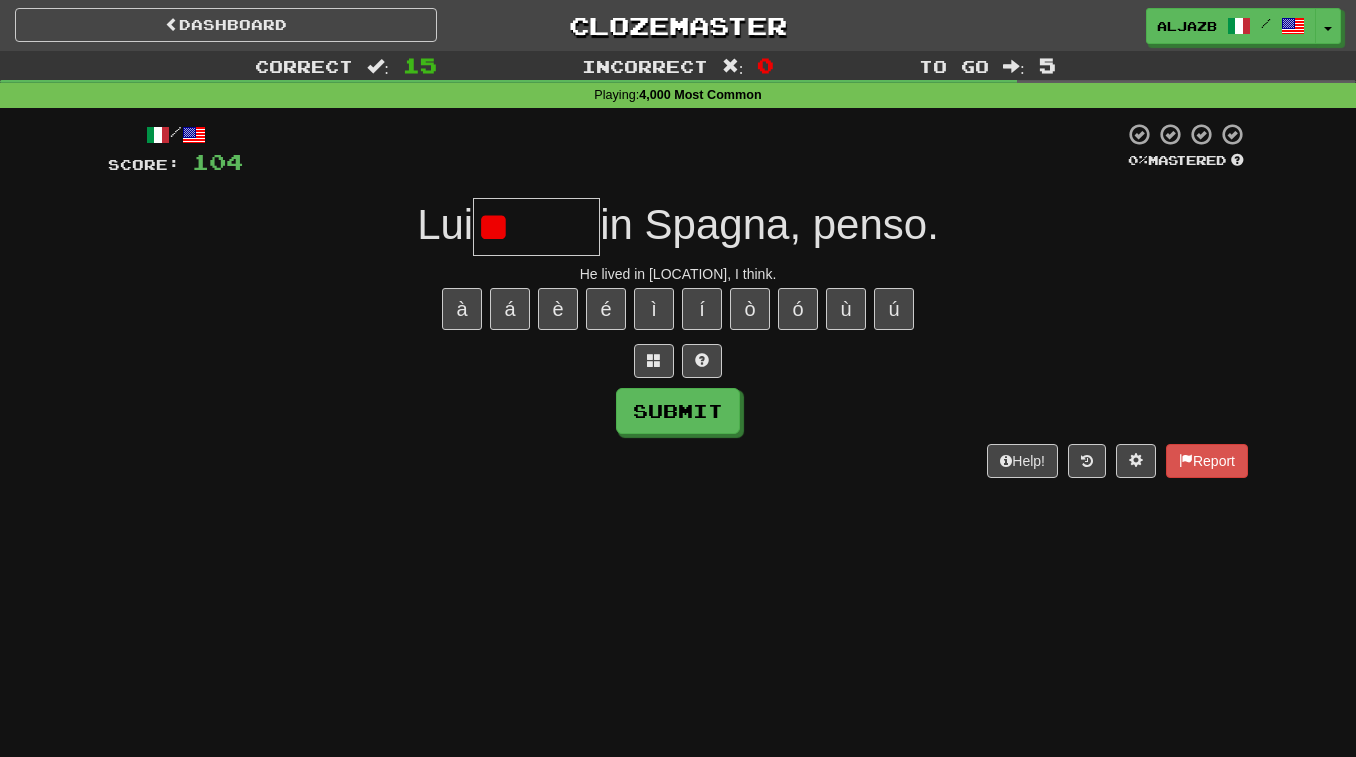 type on "*" 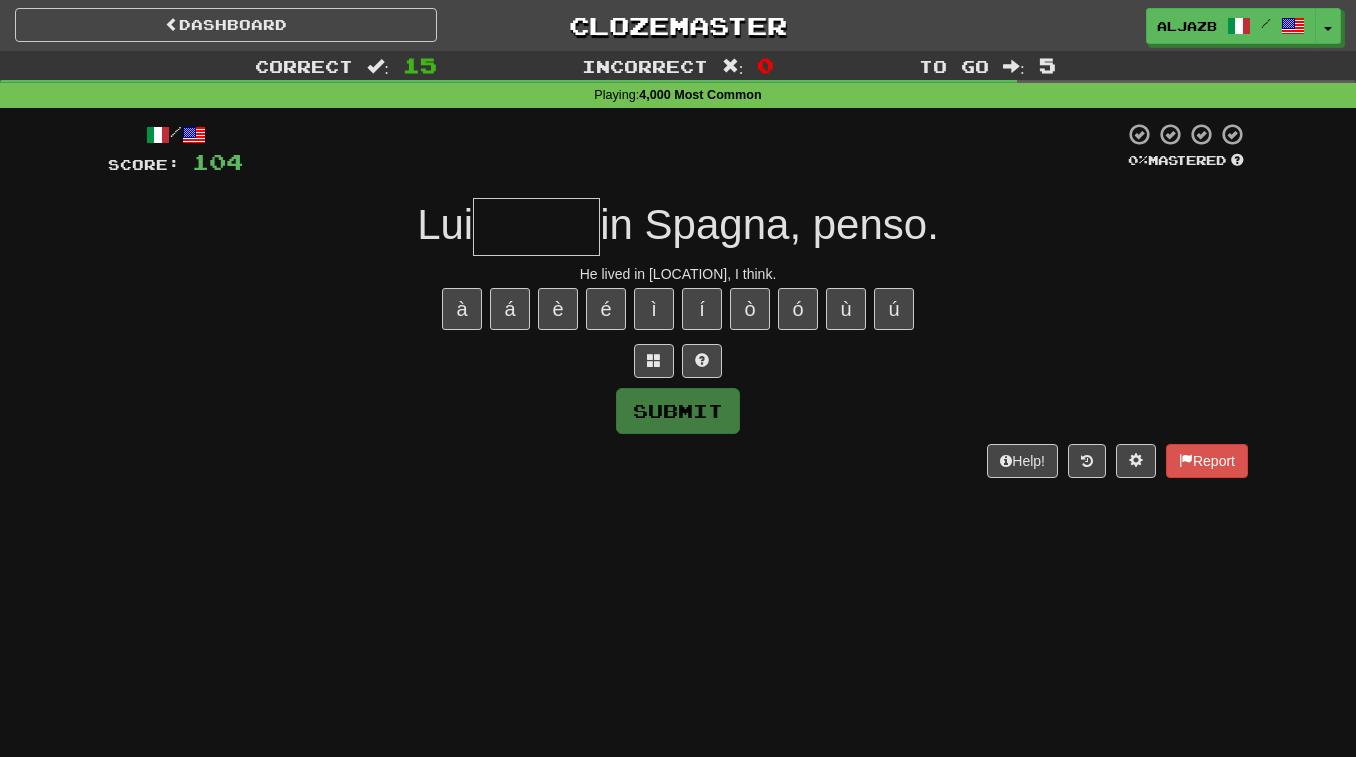 type on "*" 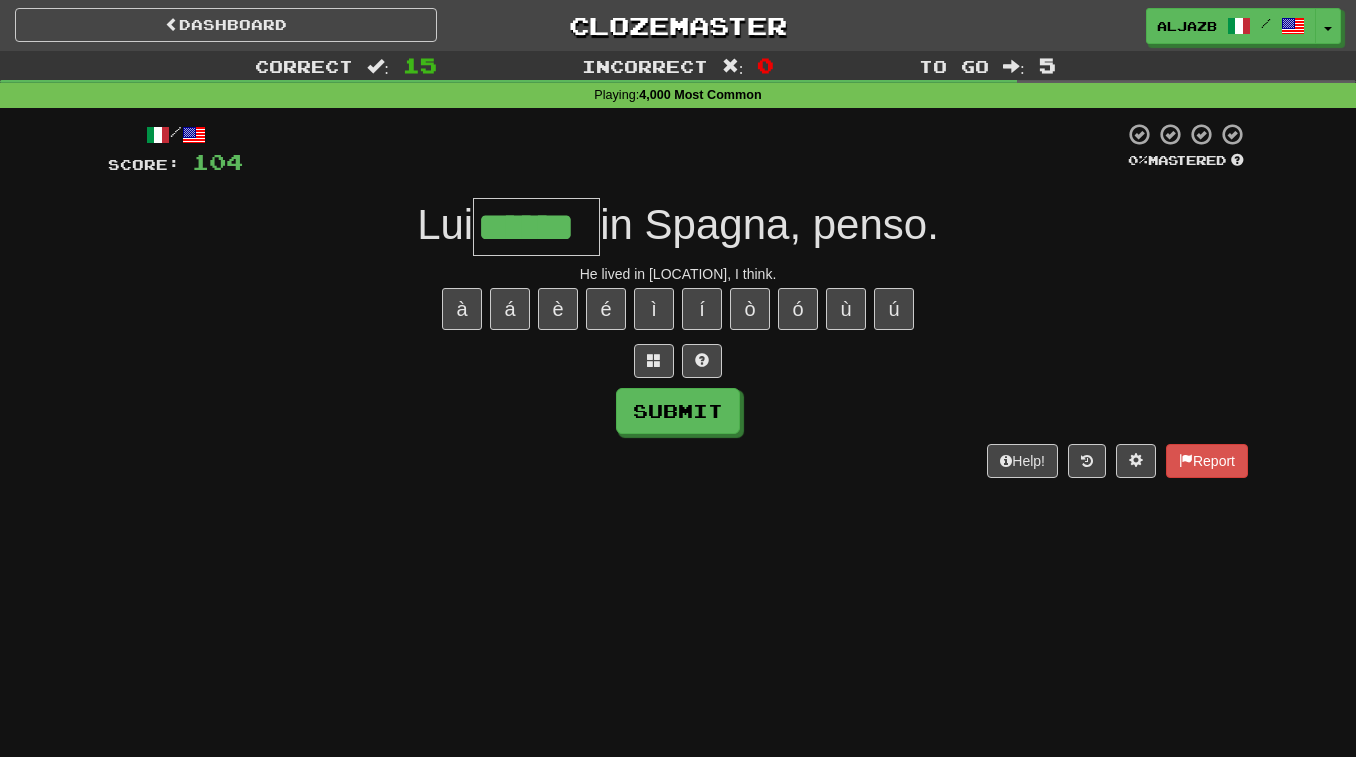 type on "******" 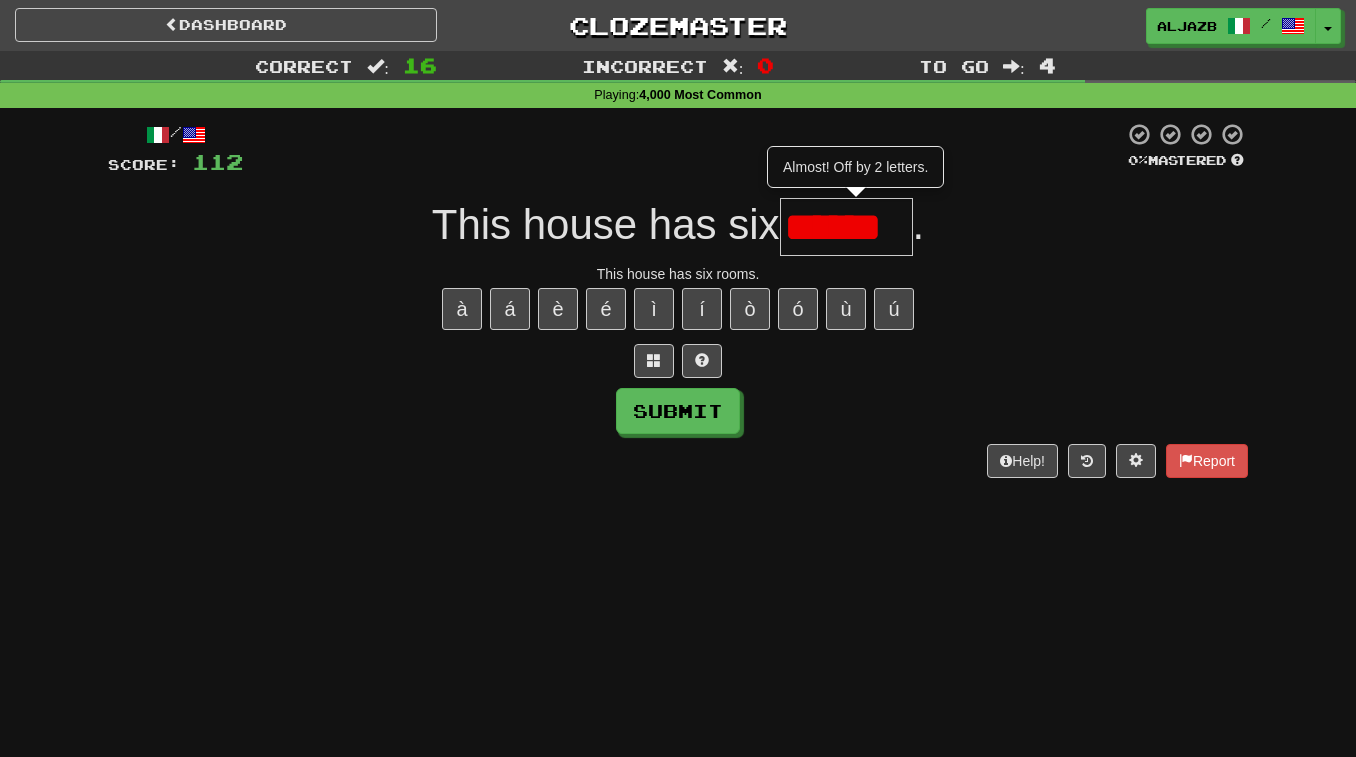 scroll, scrollTop: 0, scrollLeft: 0, axis: both 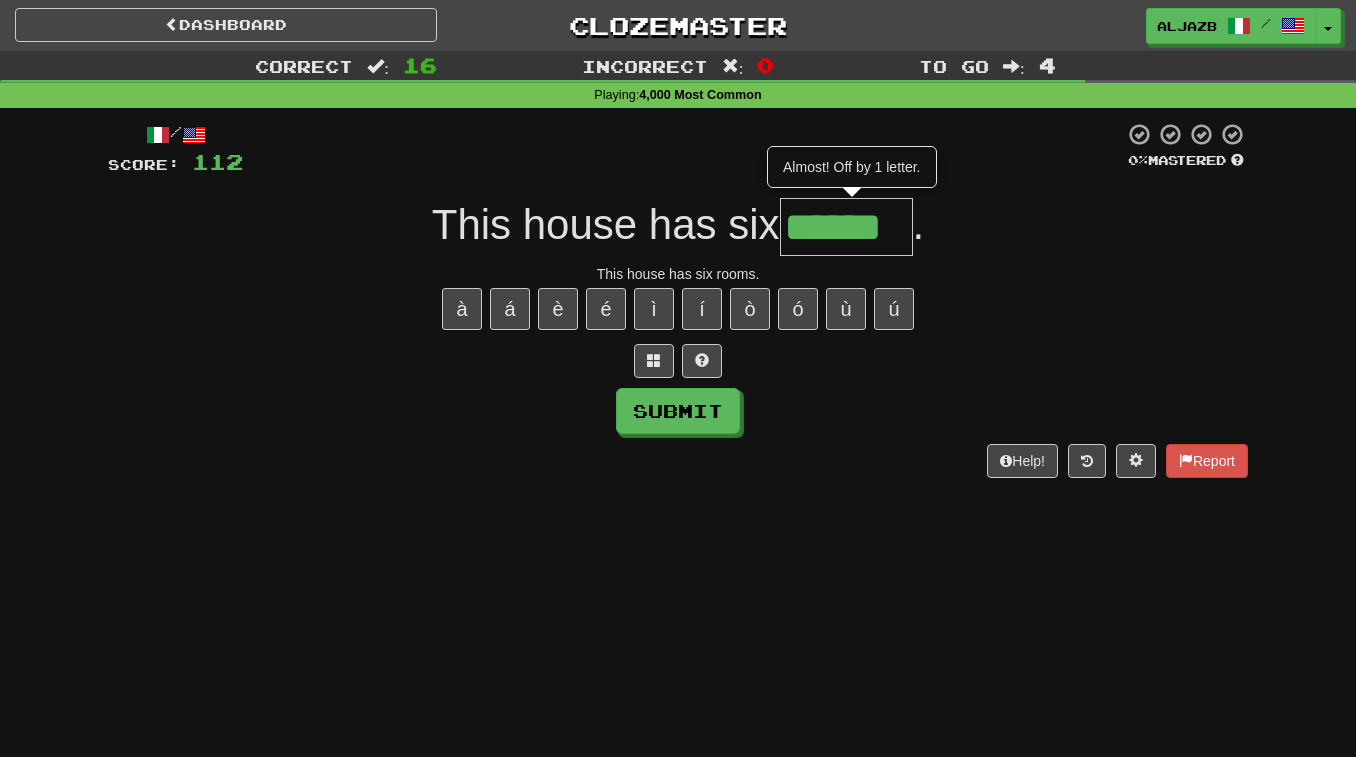type on "******" 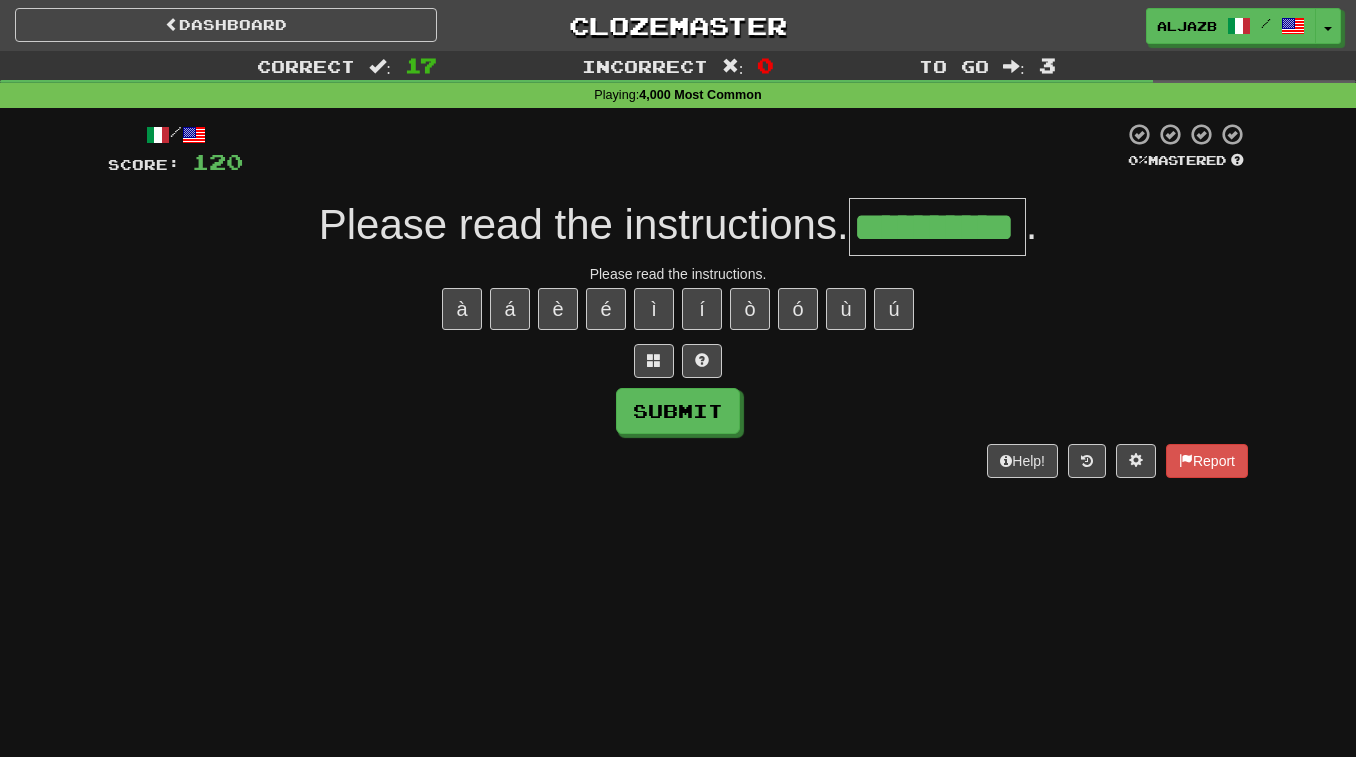 type on "**********" 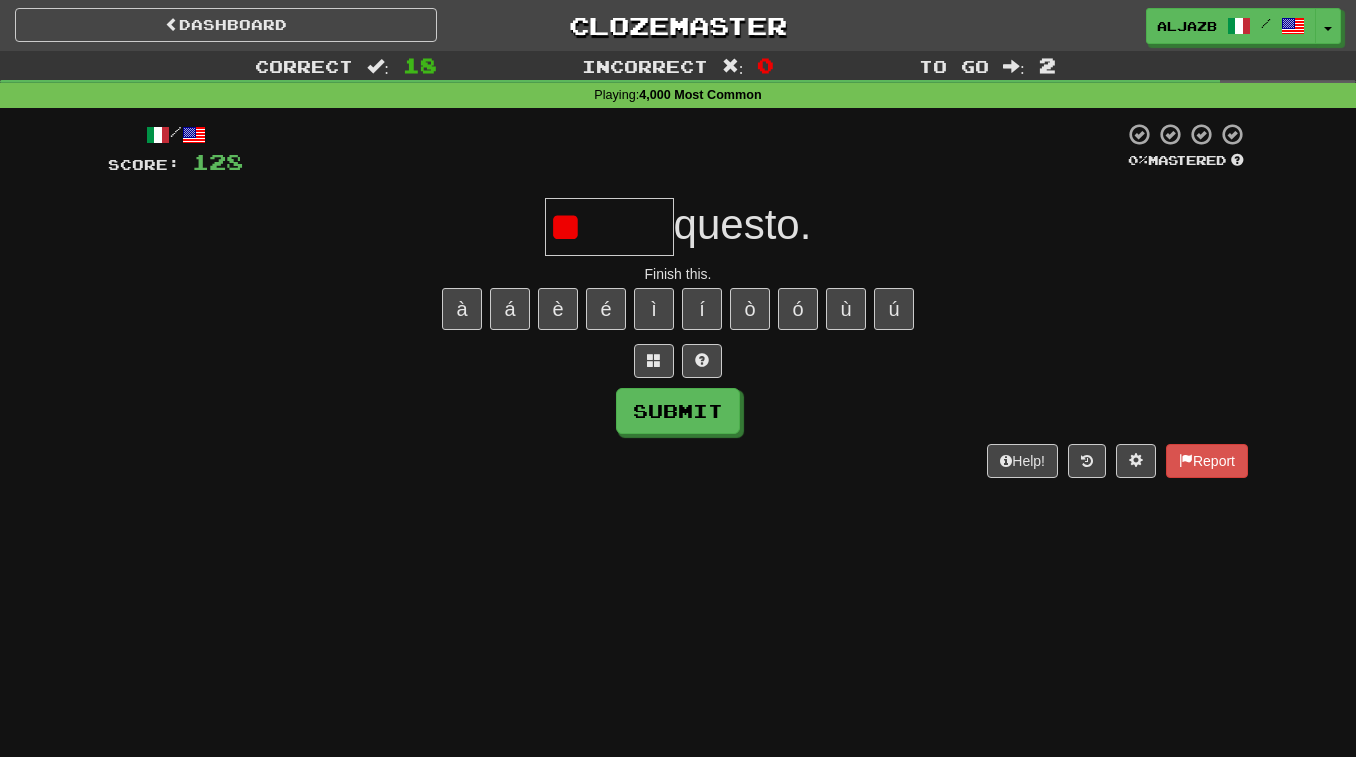 type on "*" 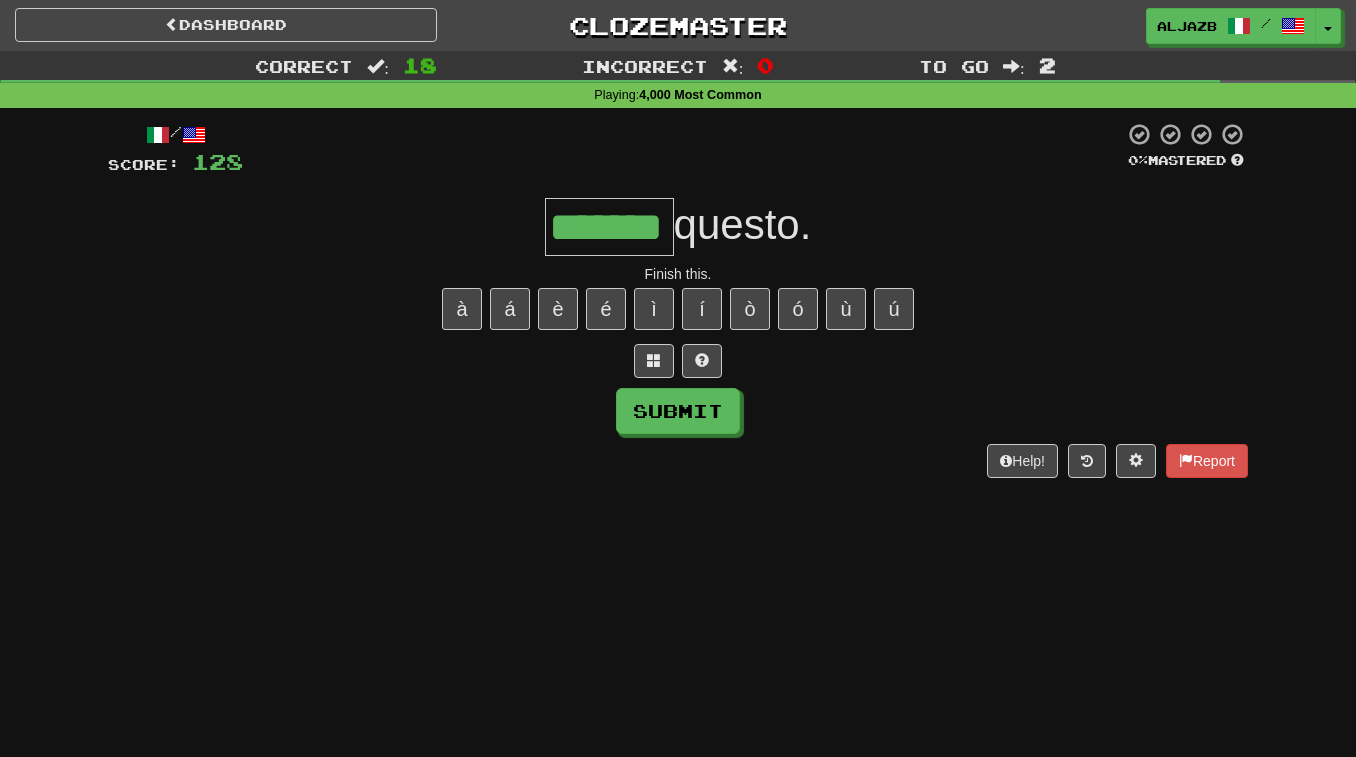 scroll, scrollTop: 0, scrollLeft: 0, axis: both 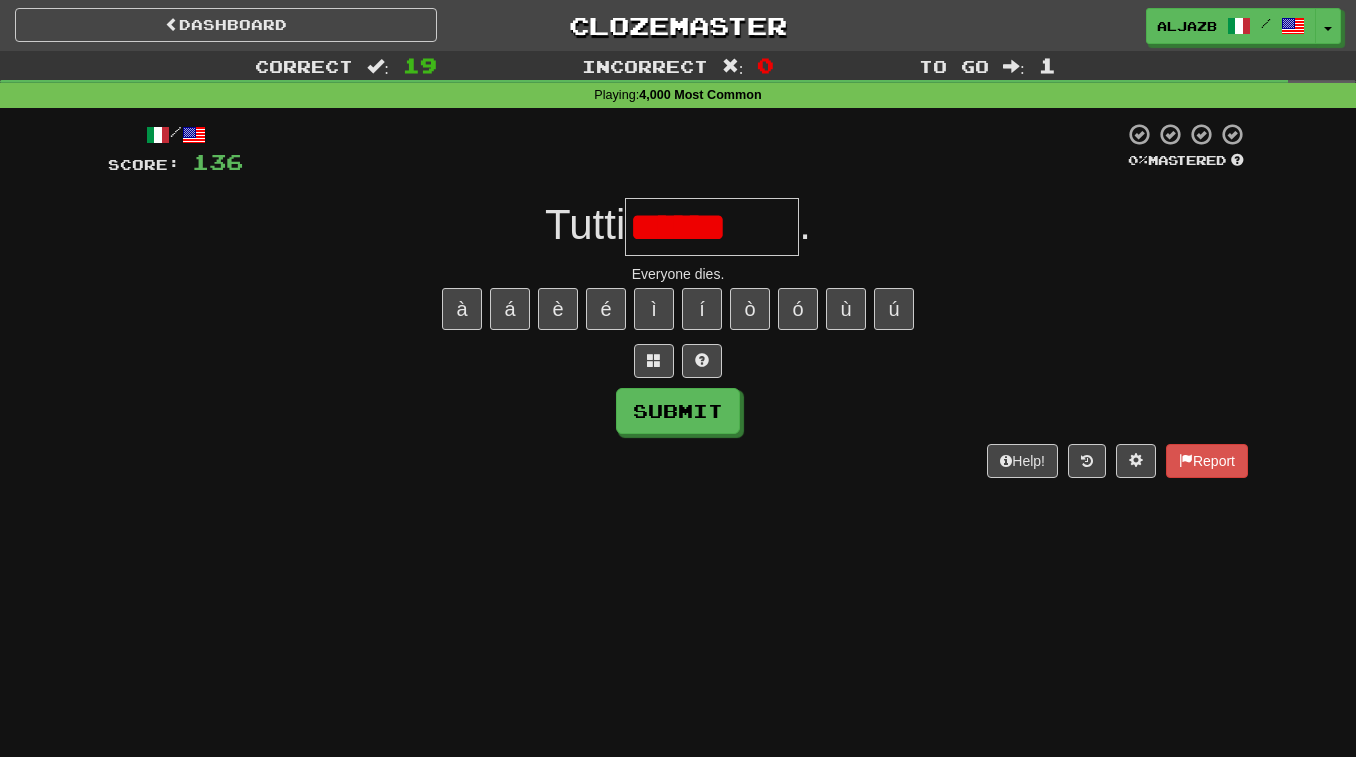 type on "*******" 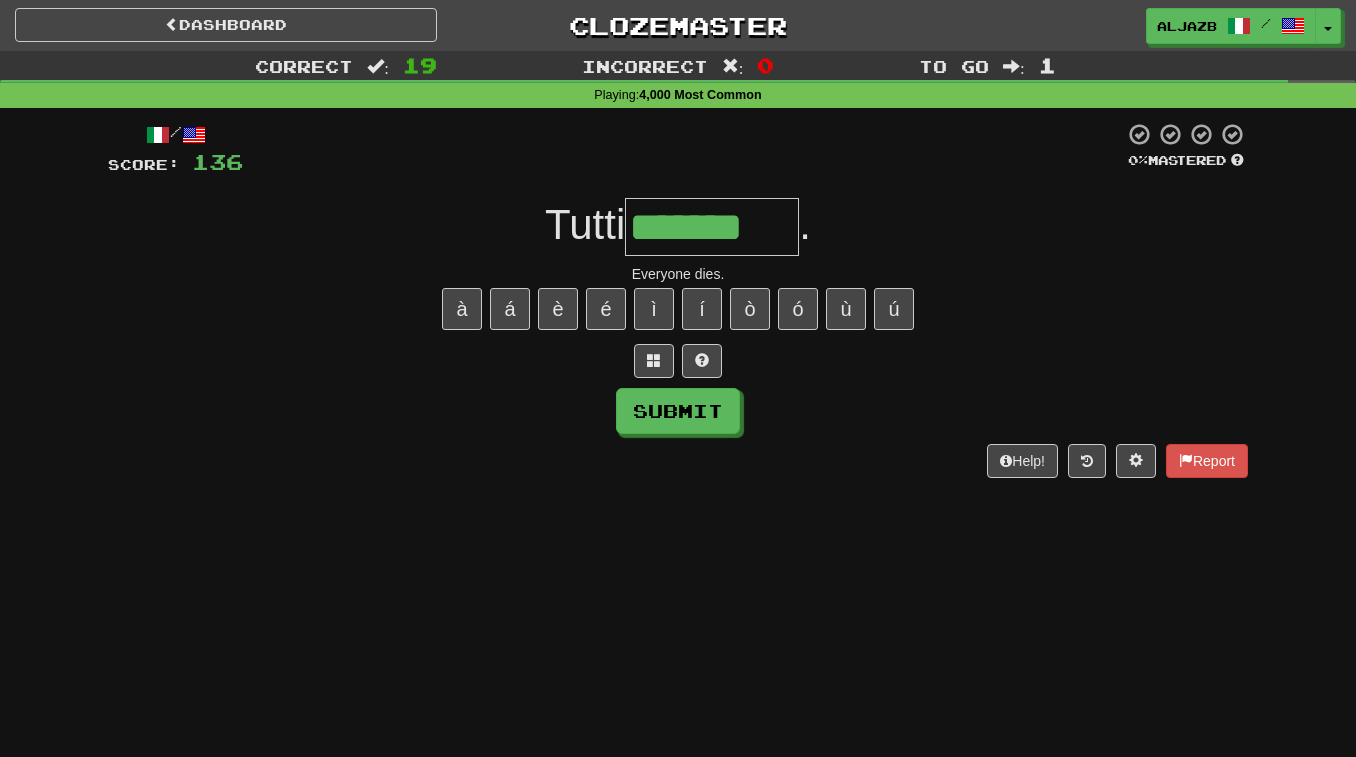 type on "*******" 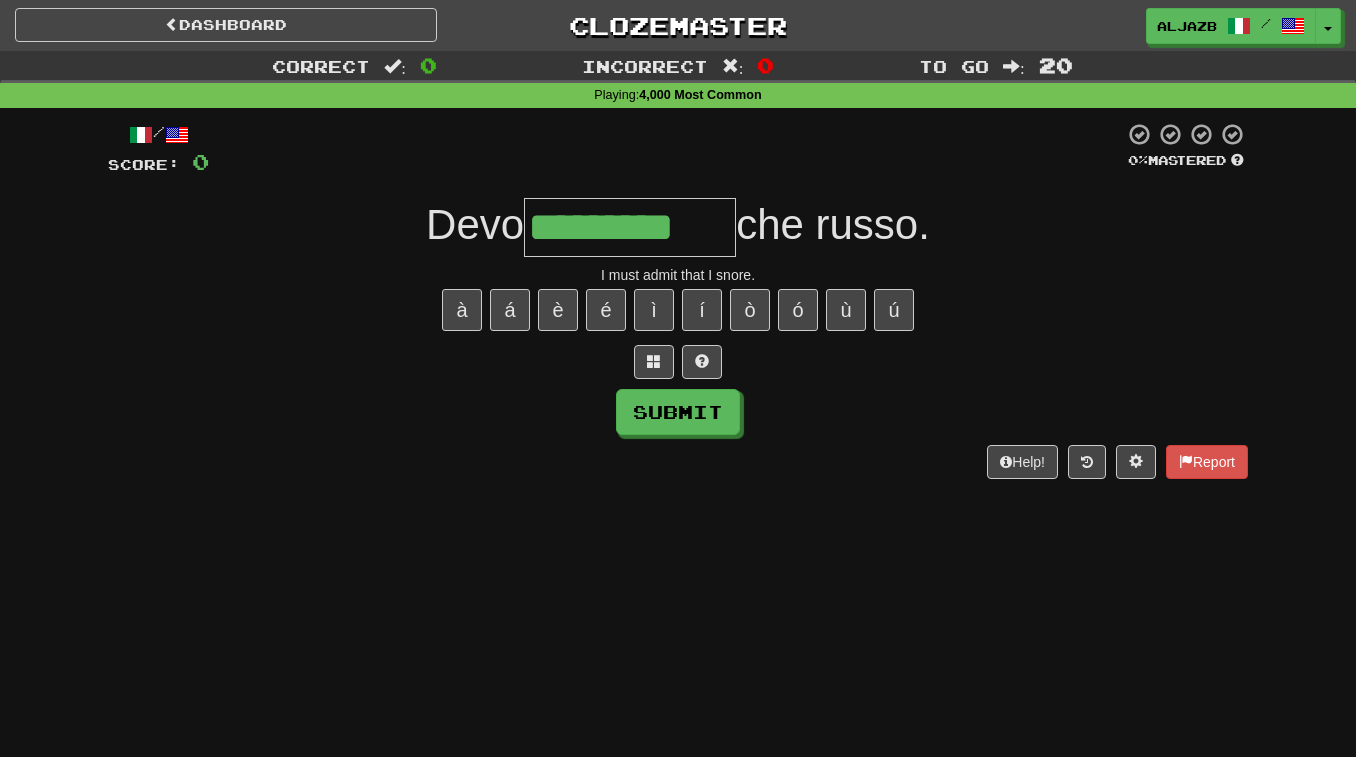 type on "*********" 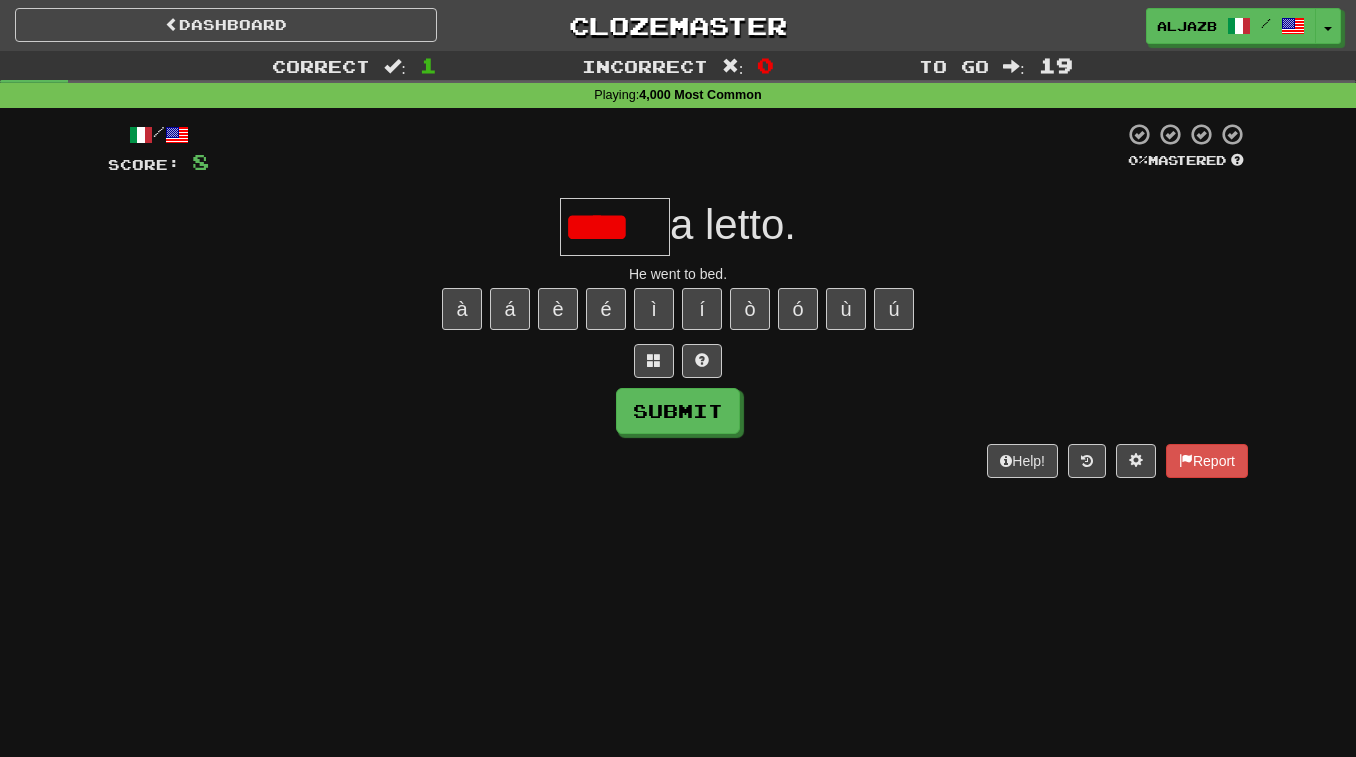 scroll, scrollTop: 0, scrollLeft: 0, axis: both 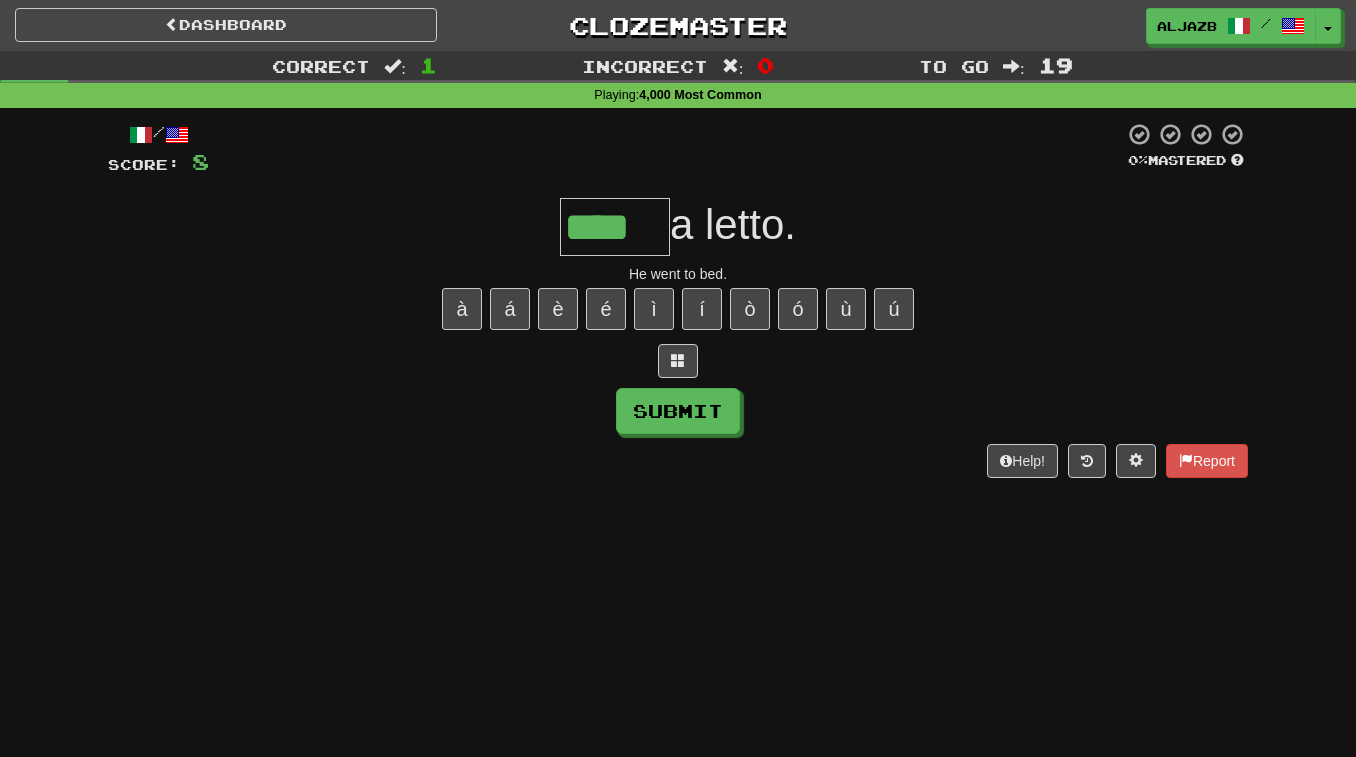 type on "****" 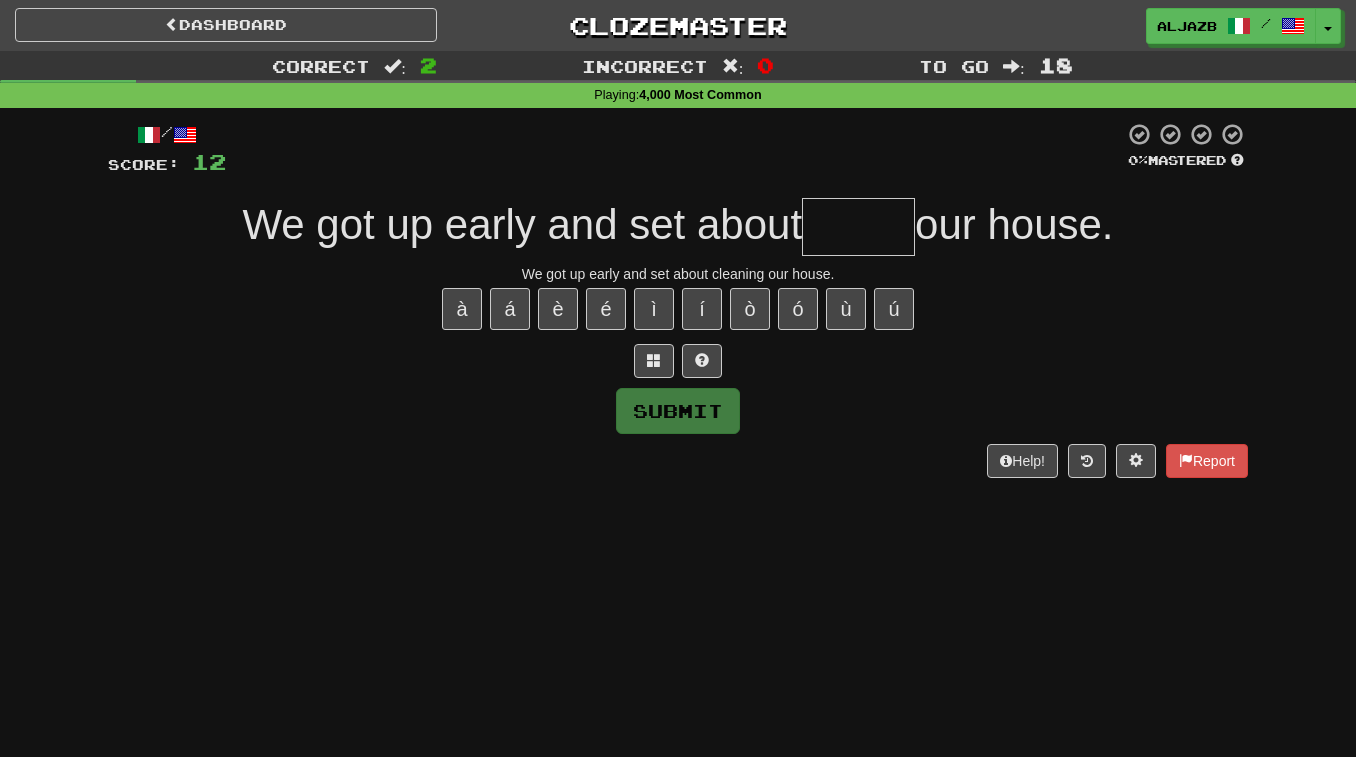 type on "*" 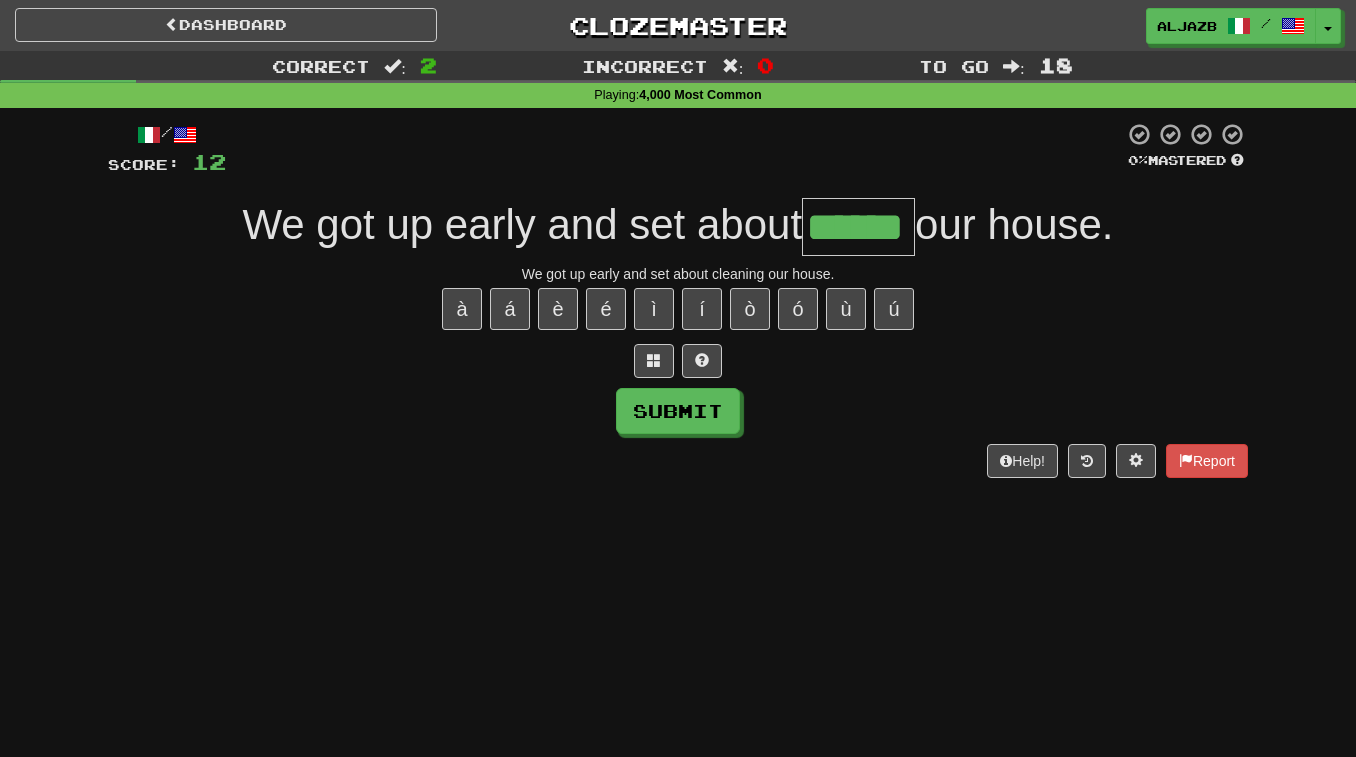 type on "******" 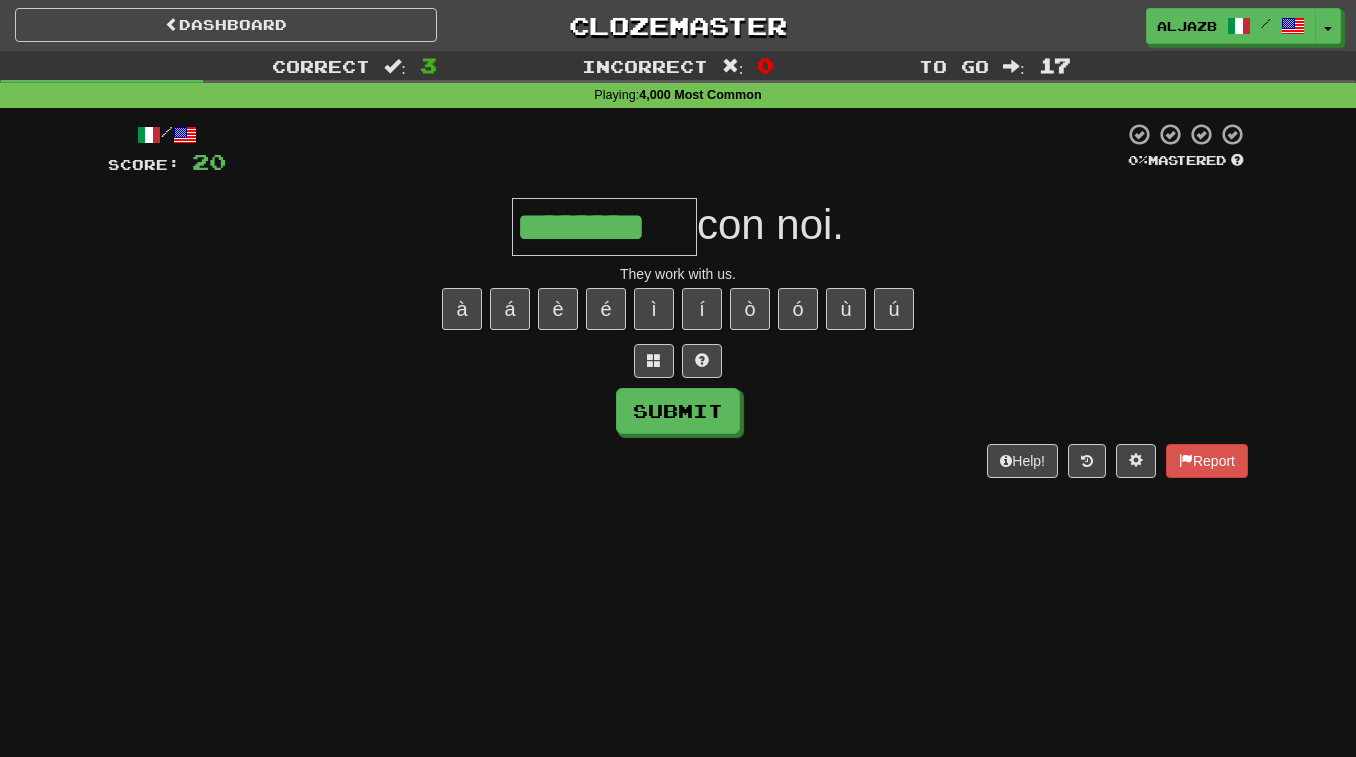 type on "********" 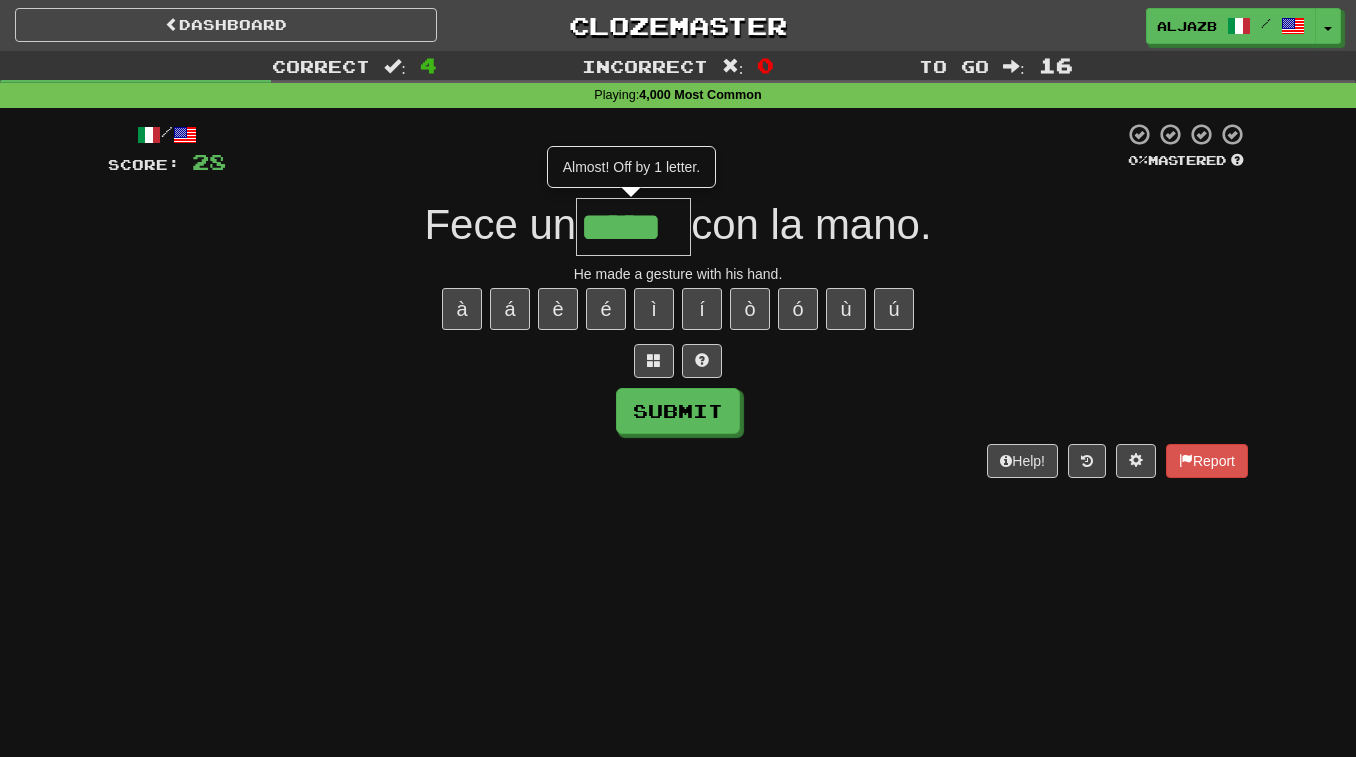 type on "*****" 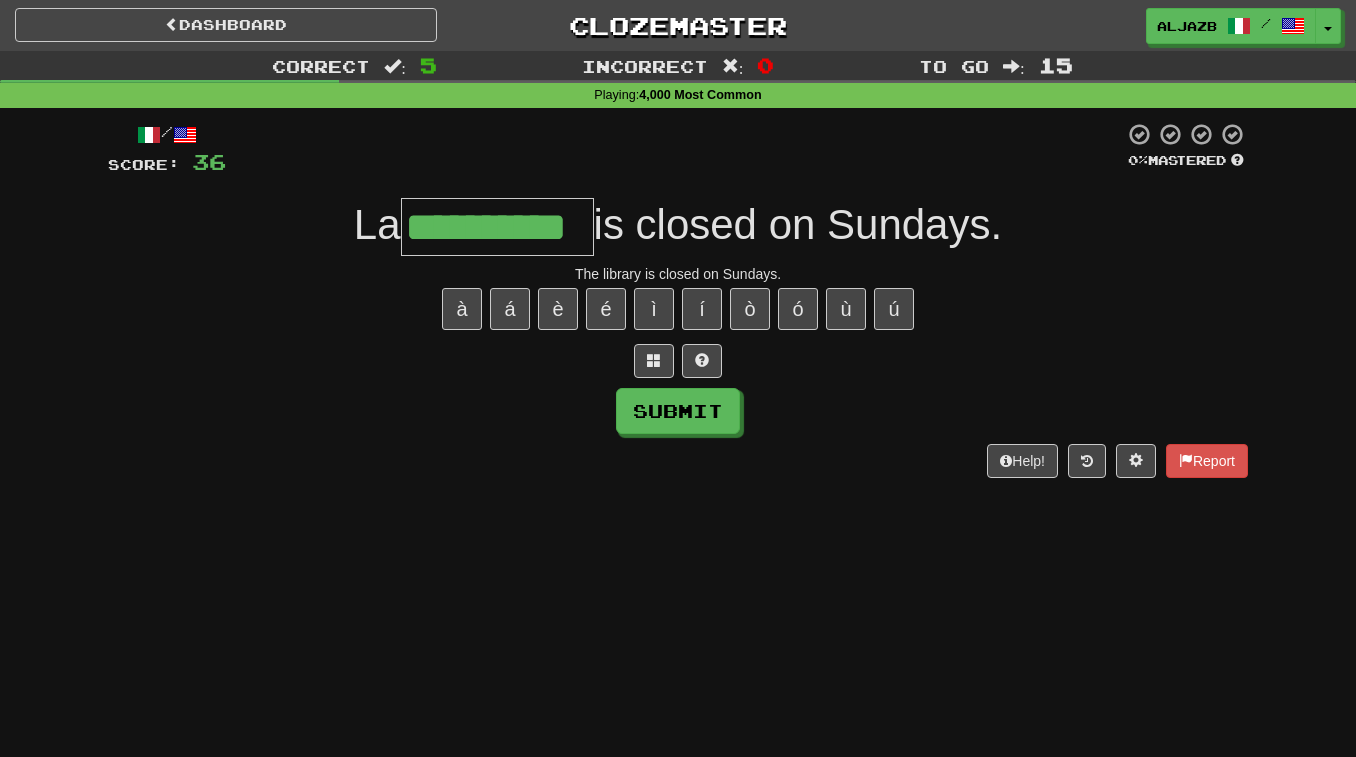 type on "**********" 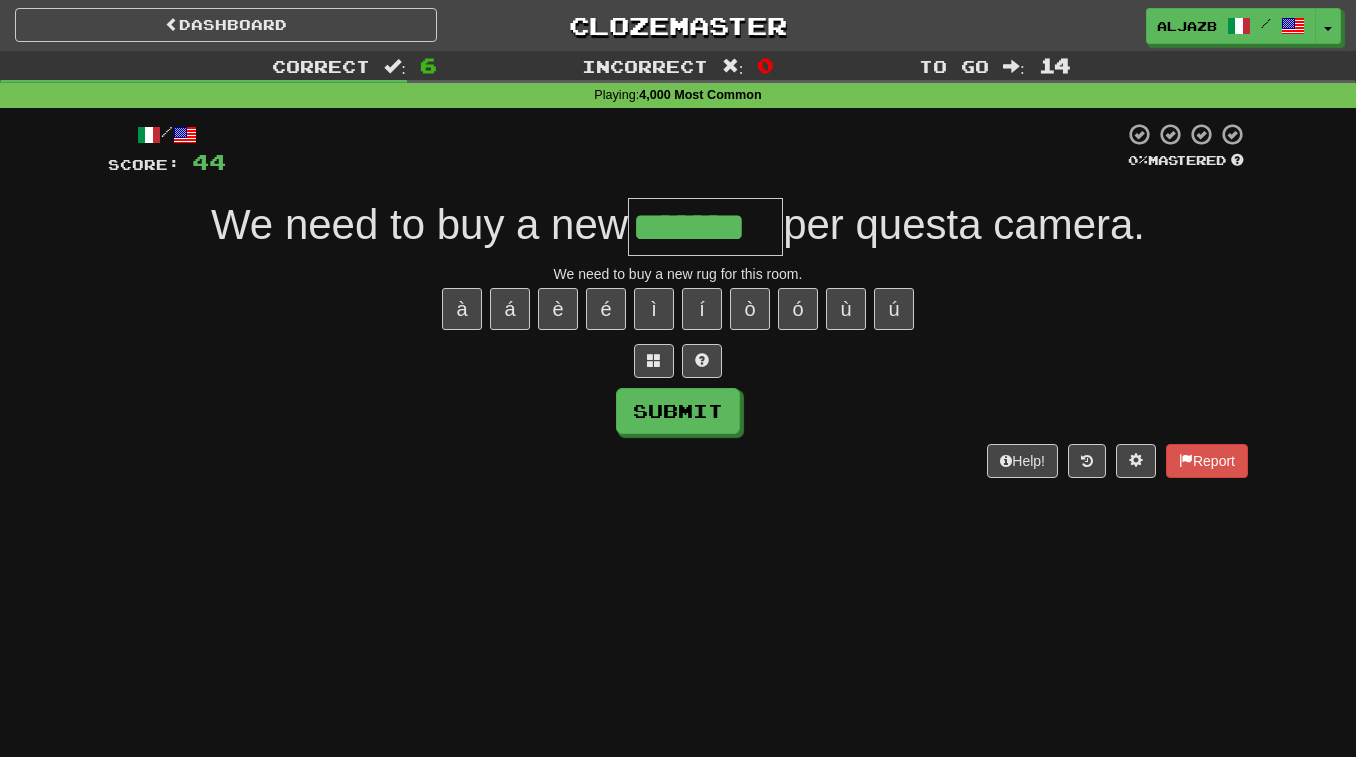 type on "*******" 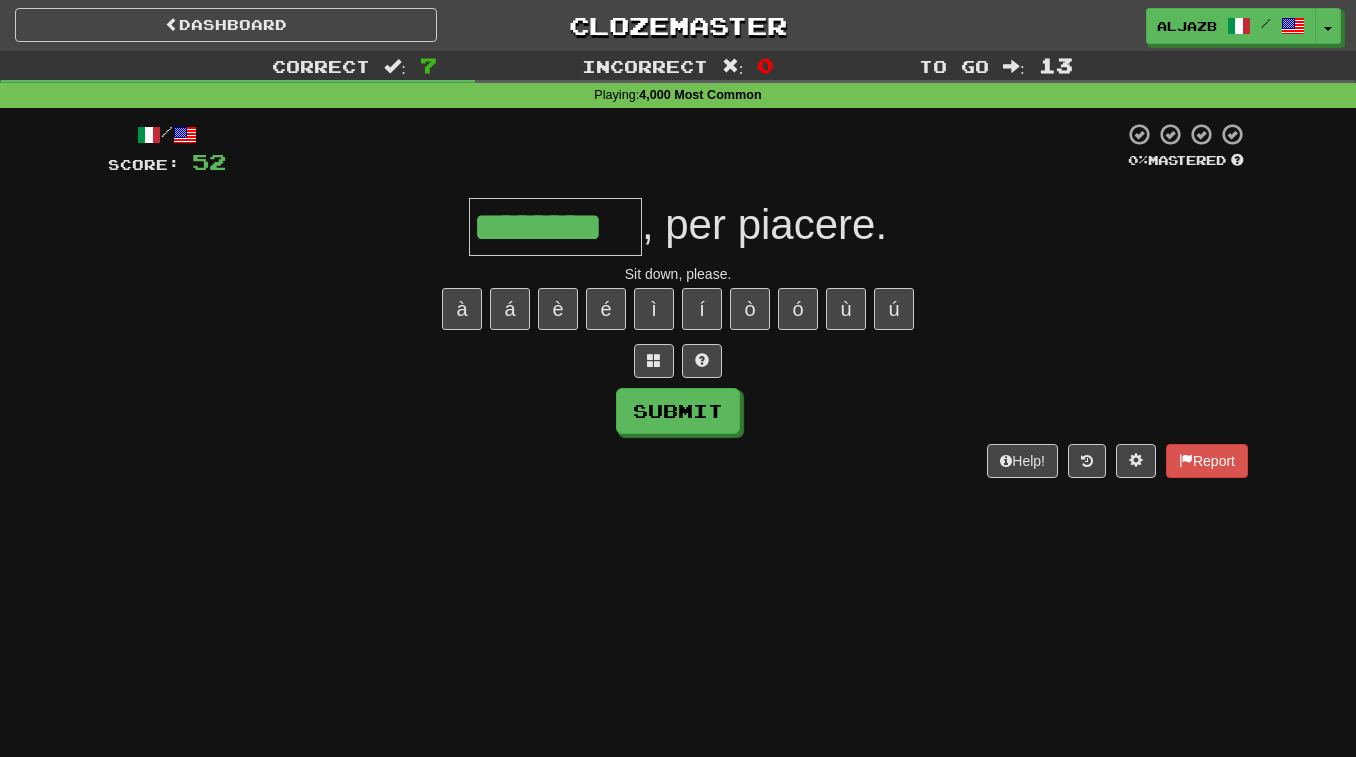 type on "********" 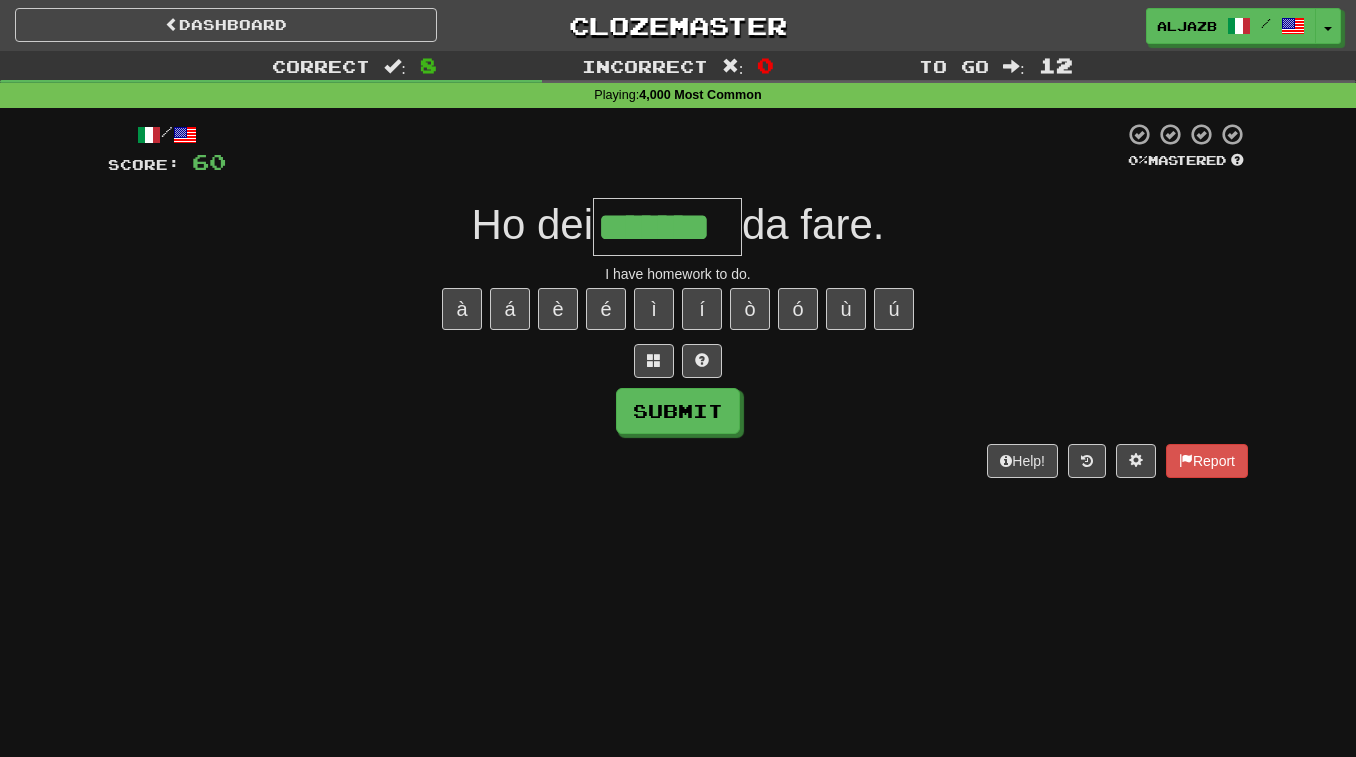 type on "*******" 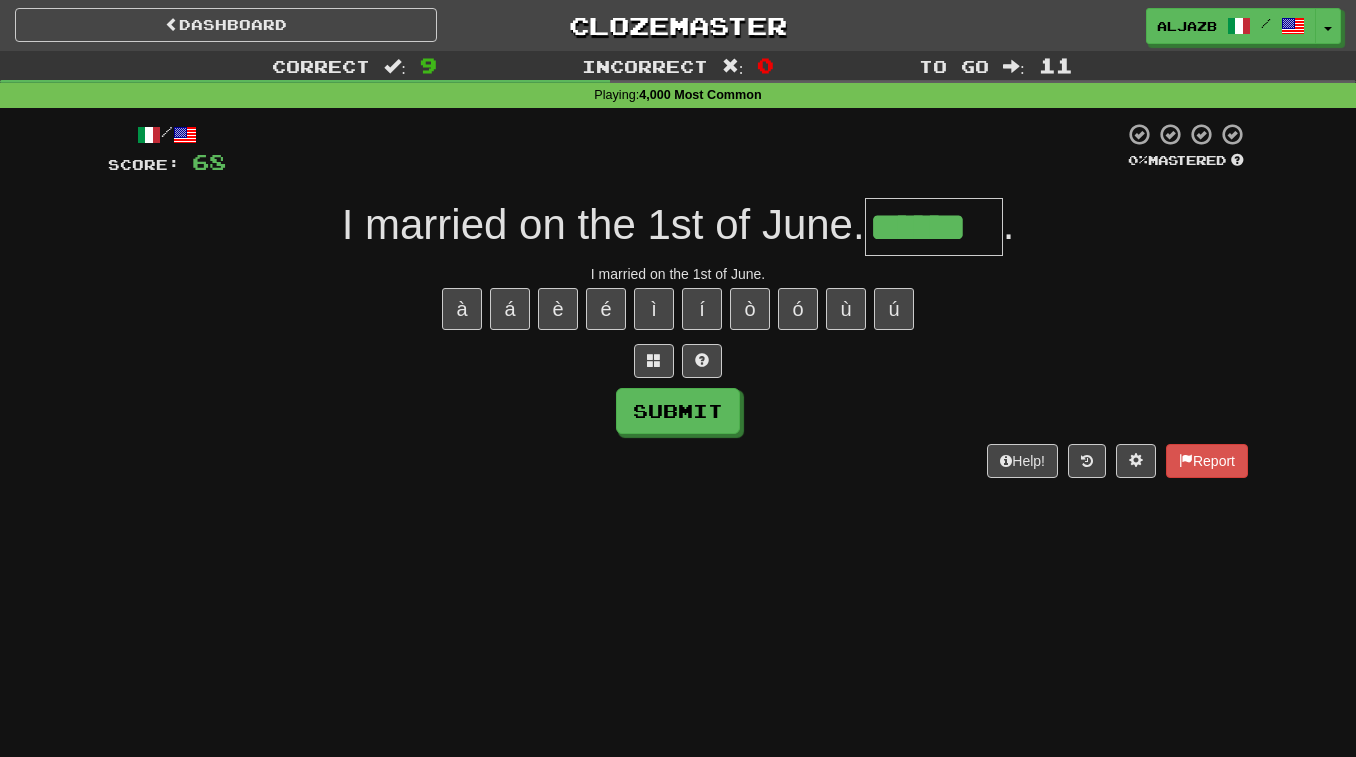 type on "******" 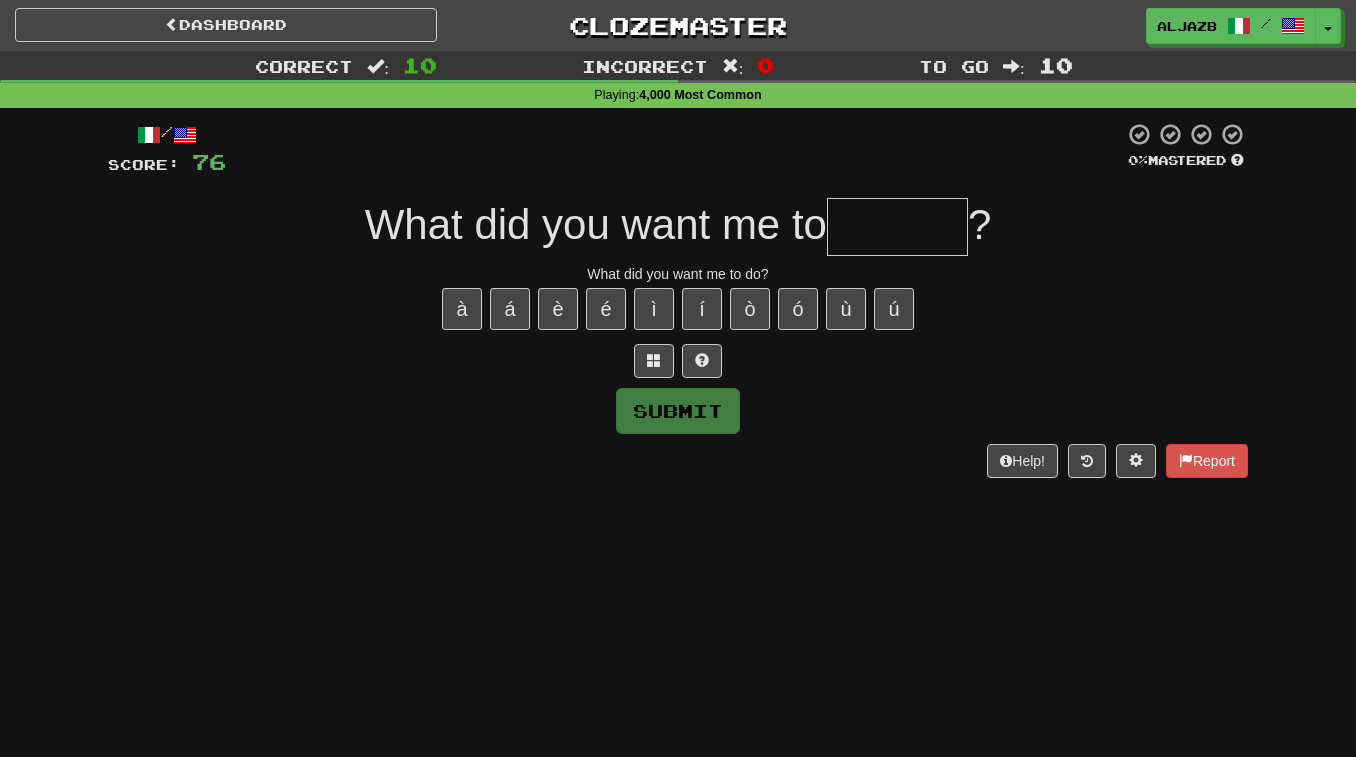 type on "*" 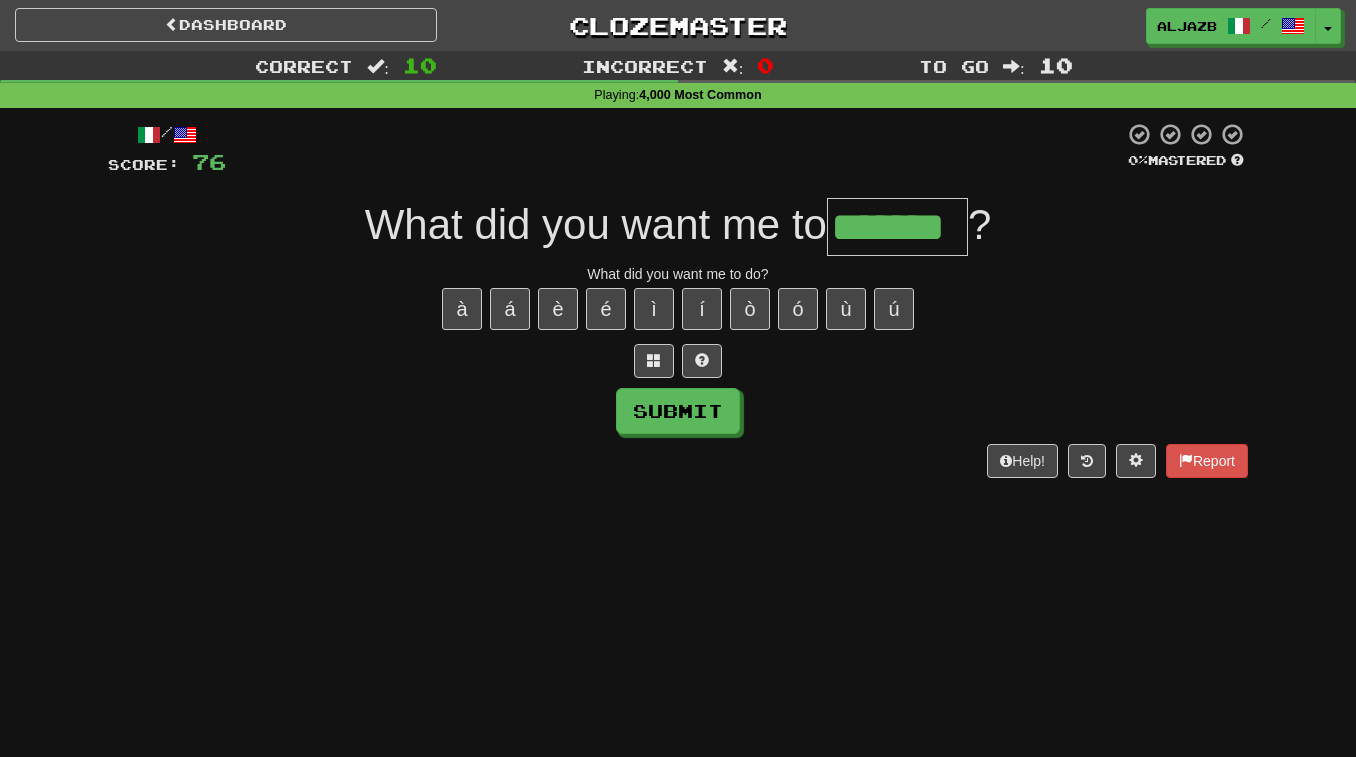 type on "*******" 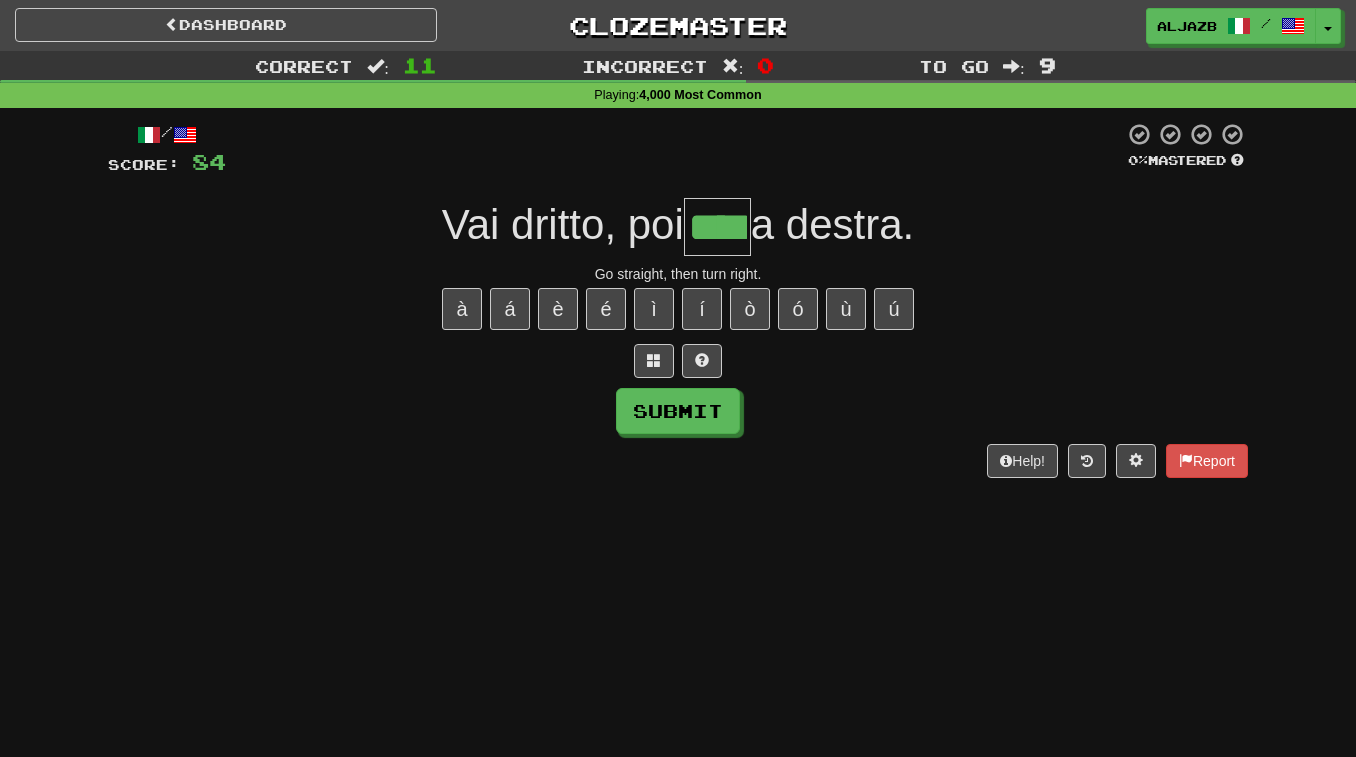 type on "****" 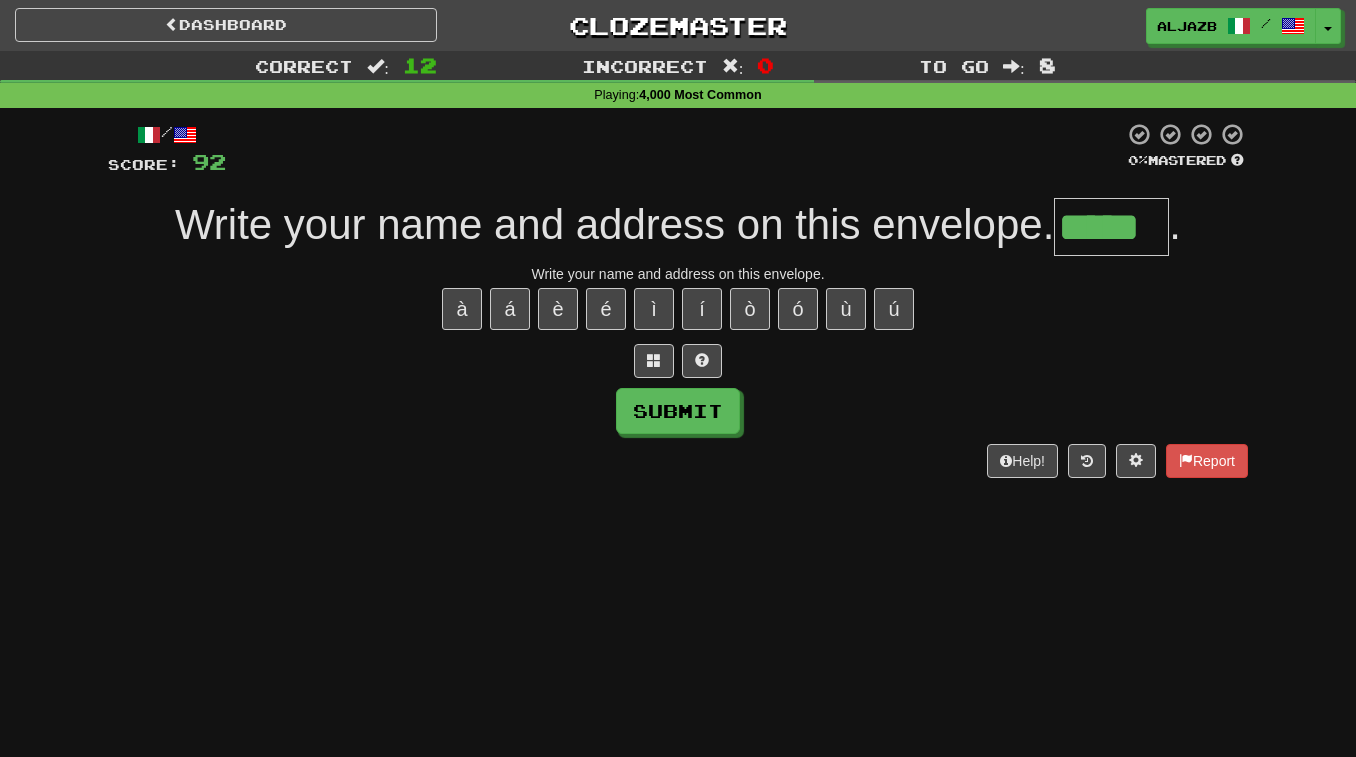 type on "*****" 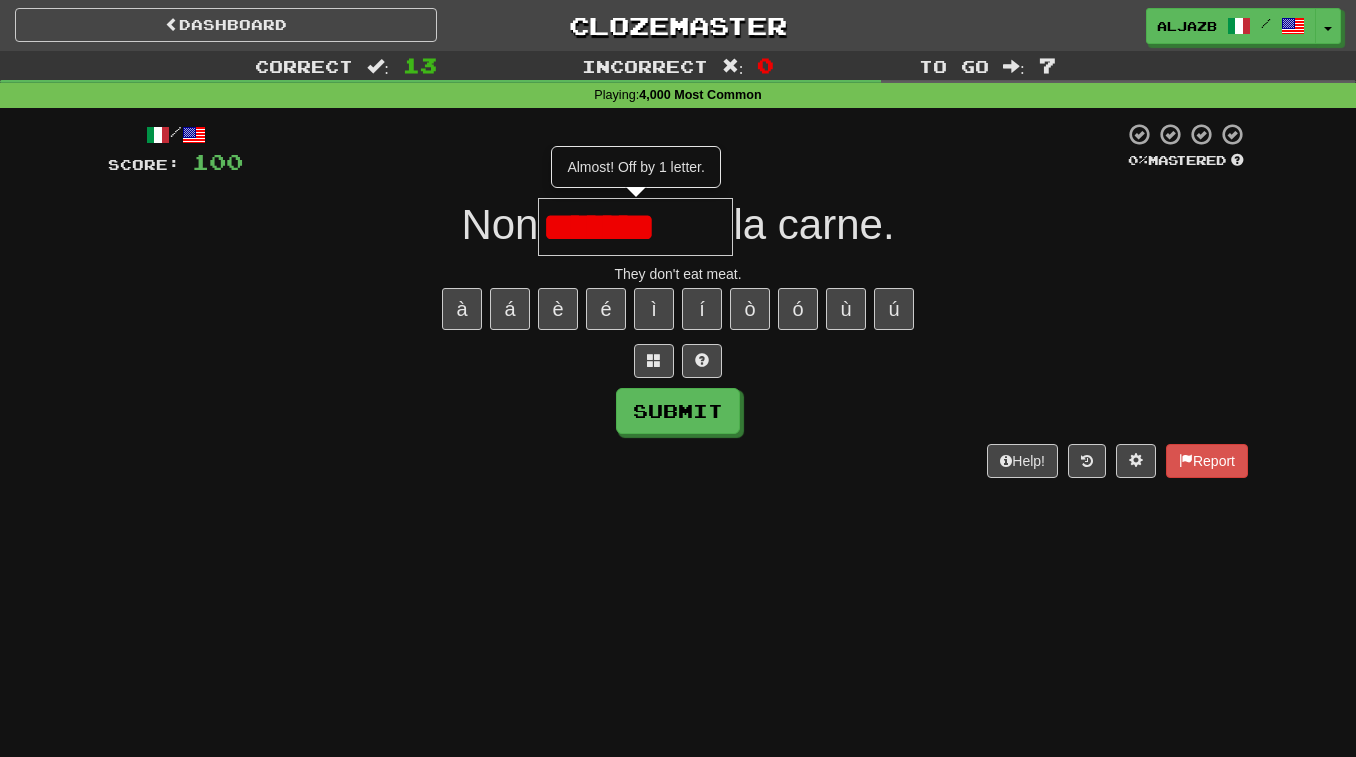 scroll, scrollTop: 0, scrollLeft: 0, axis: both 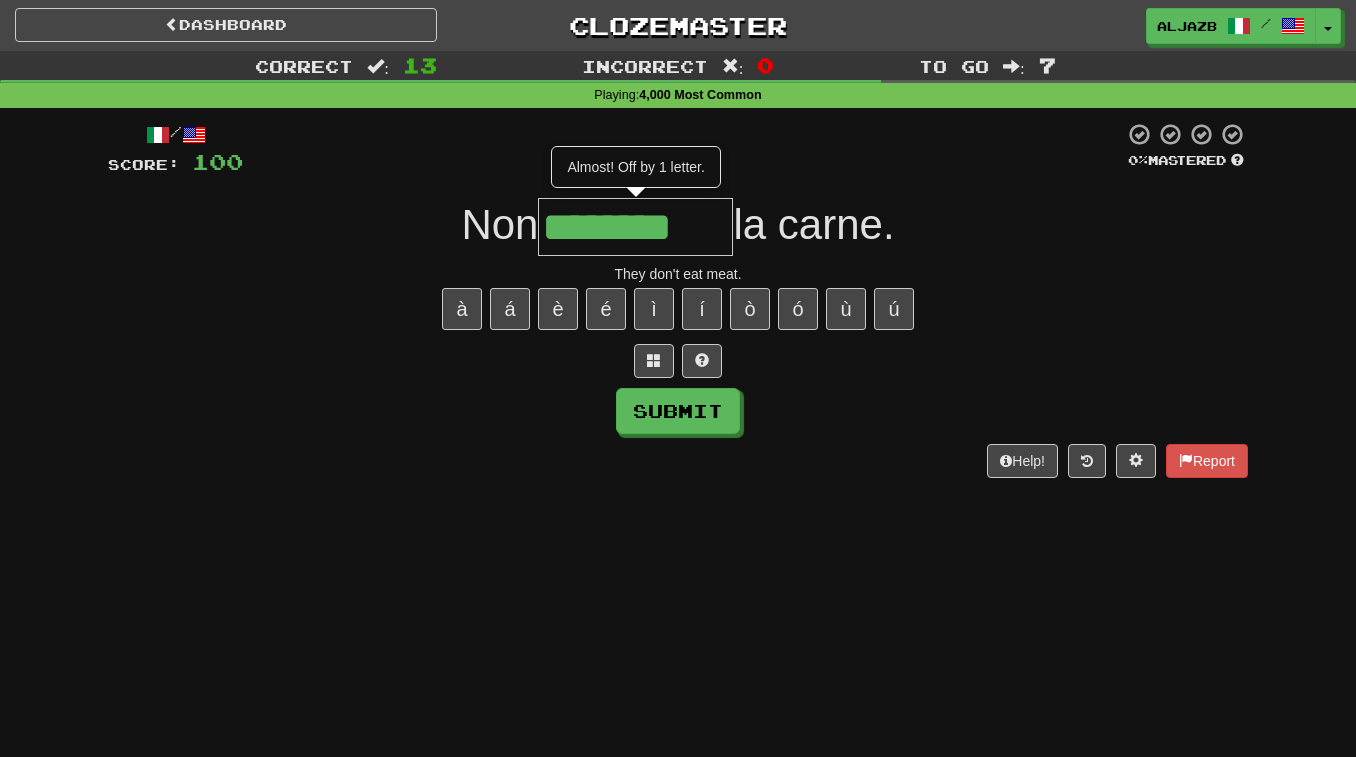 type on "********" 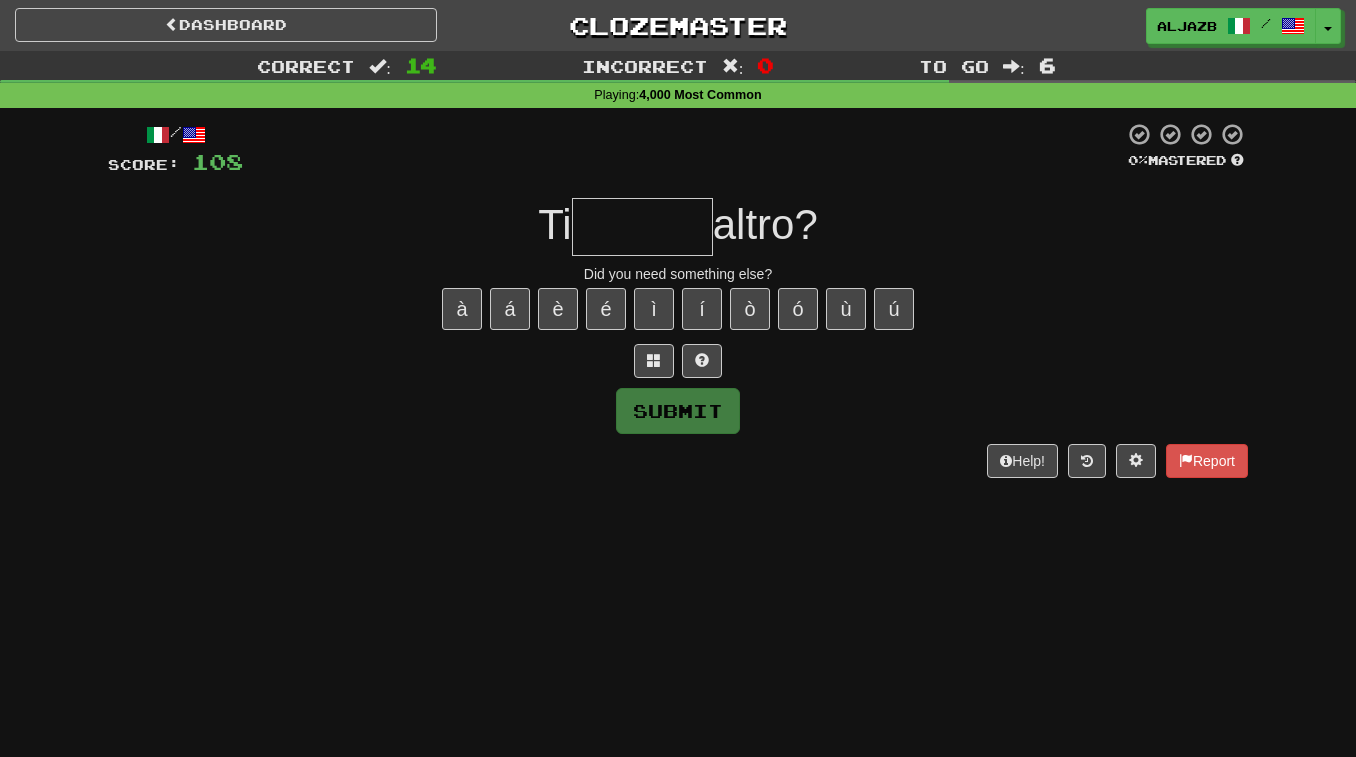 type on "*" 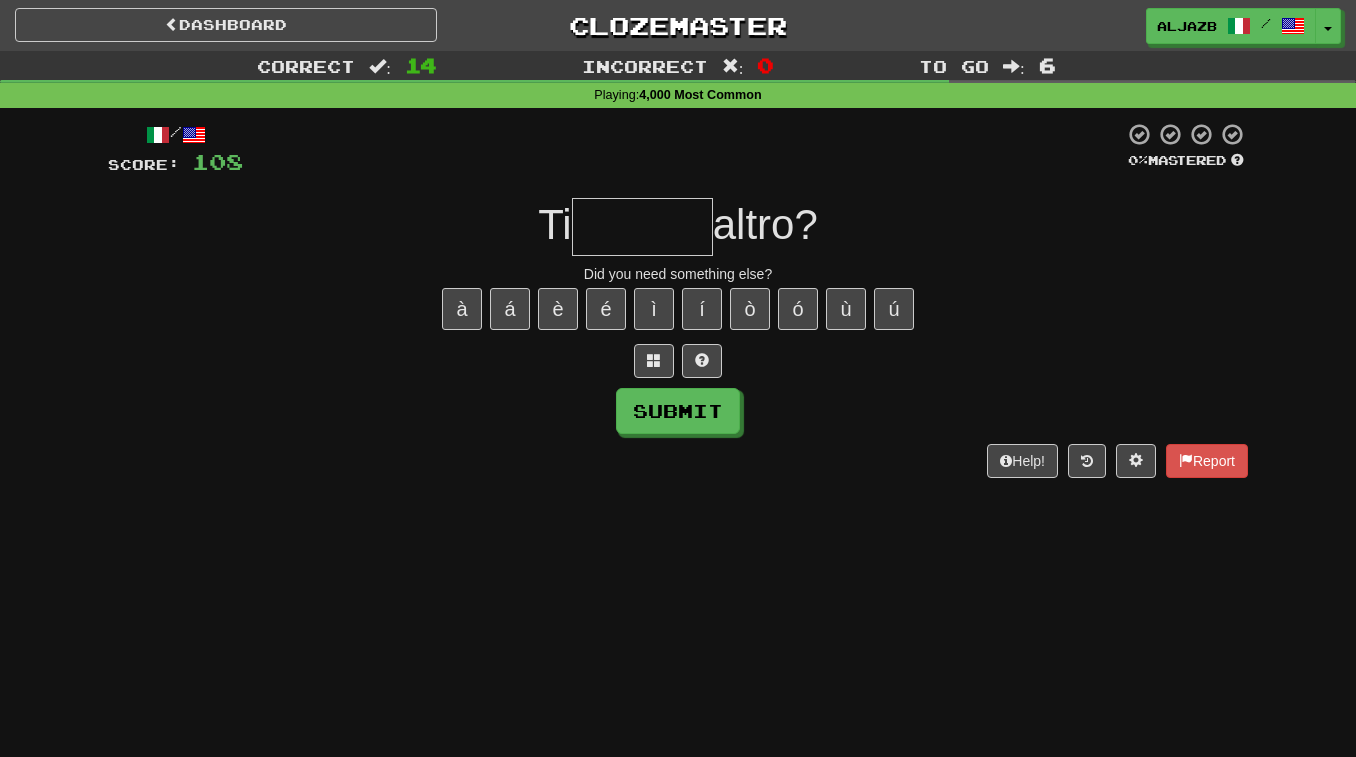type on "*" 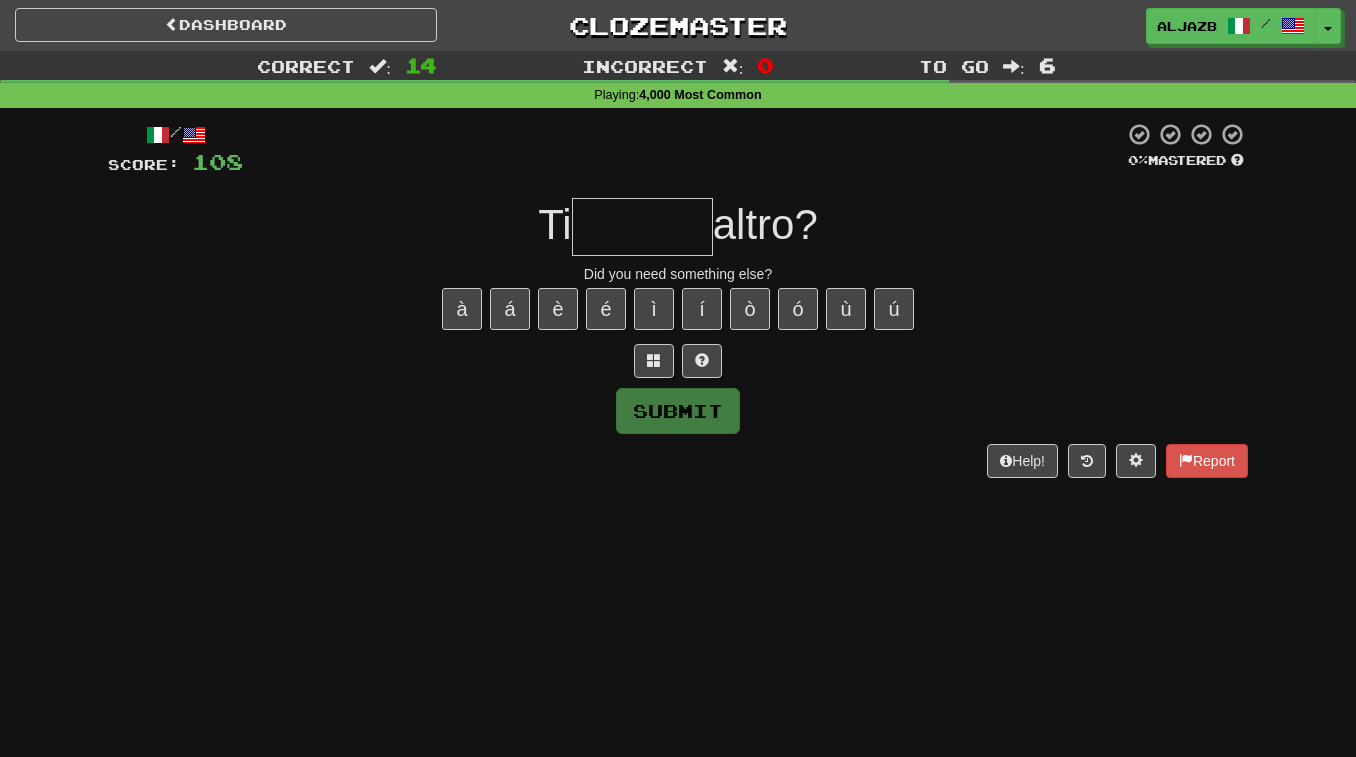 type on "*" 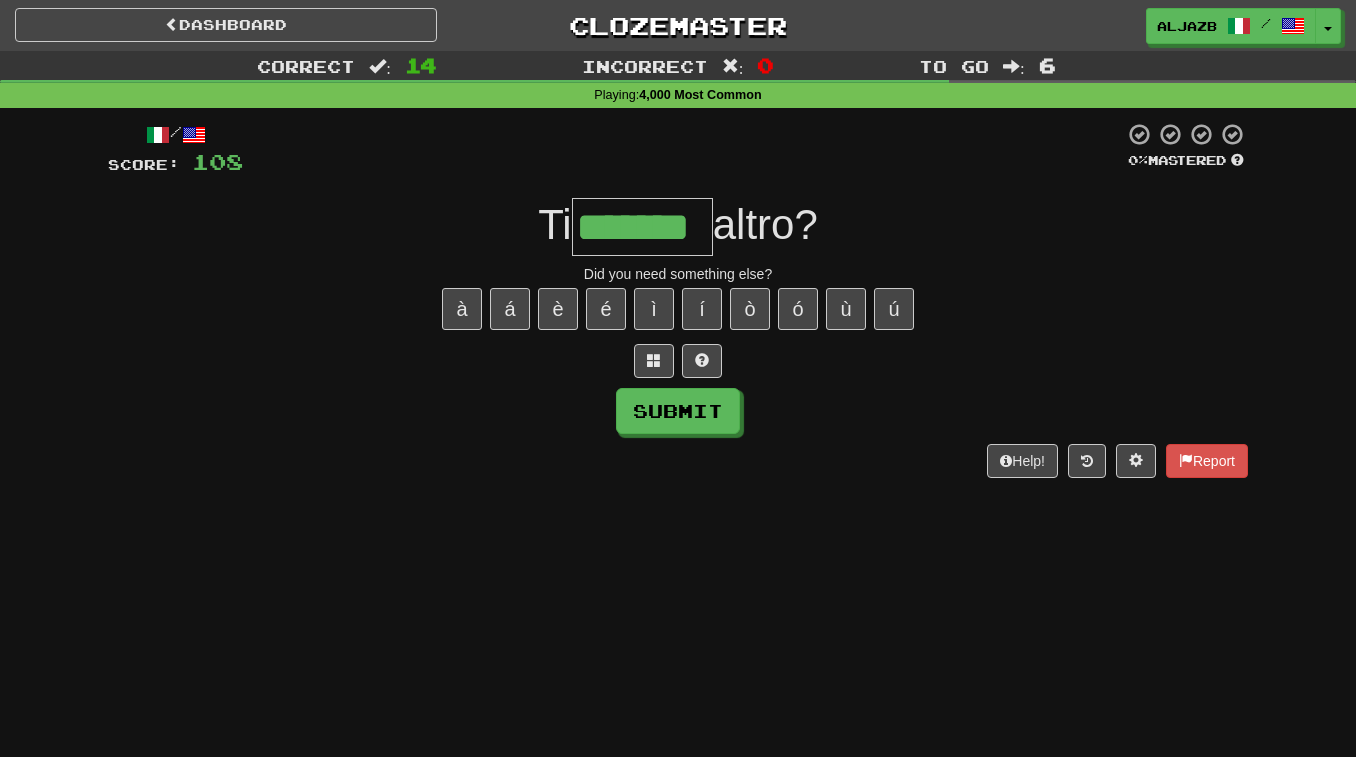 type on "*******" 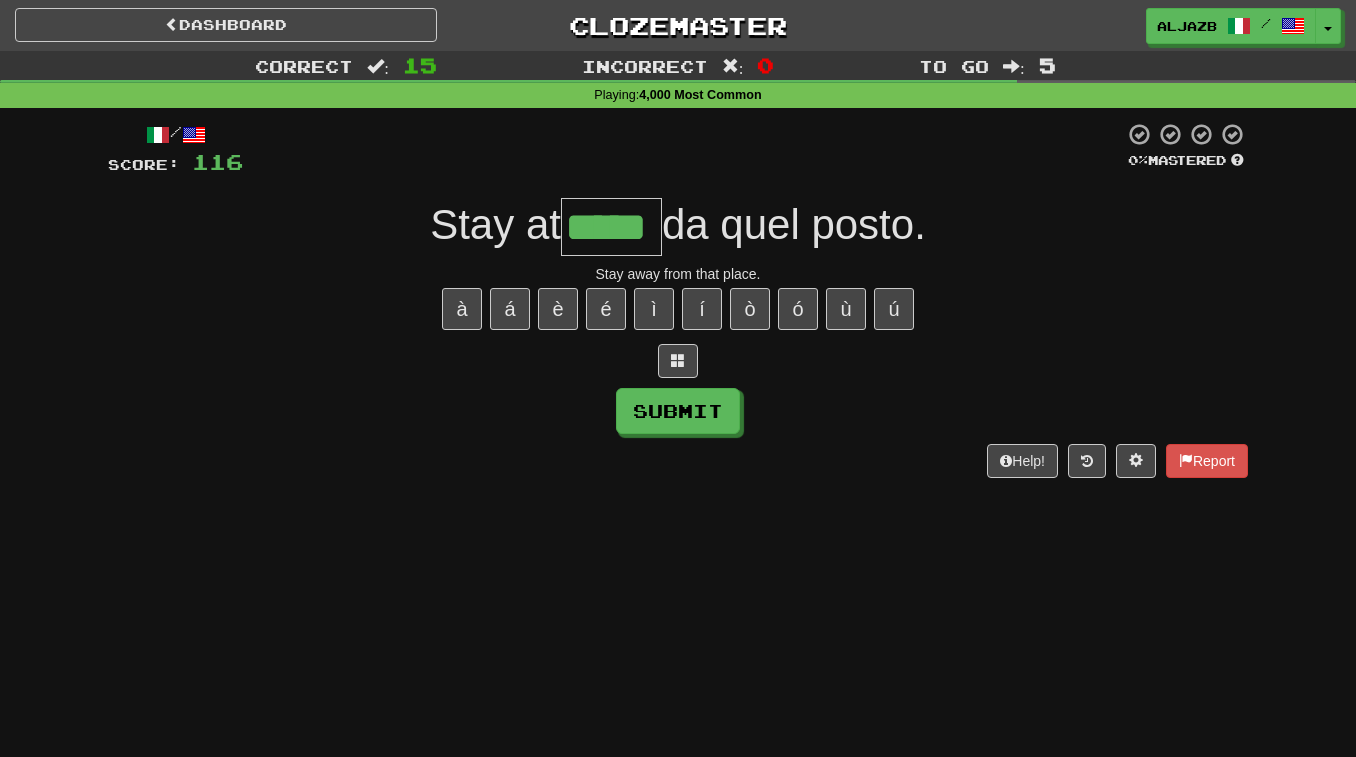 type on "*****" 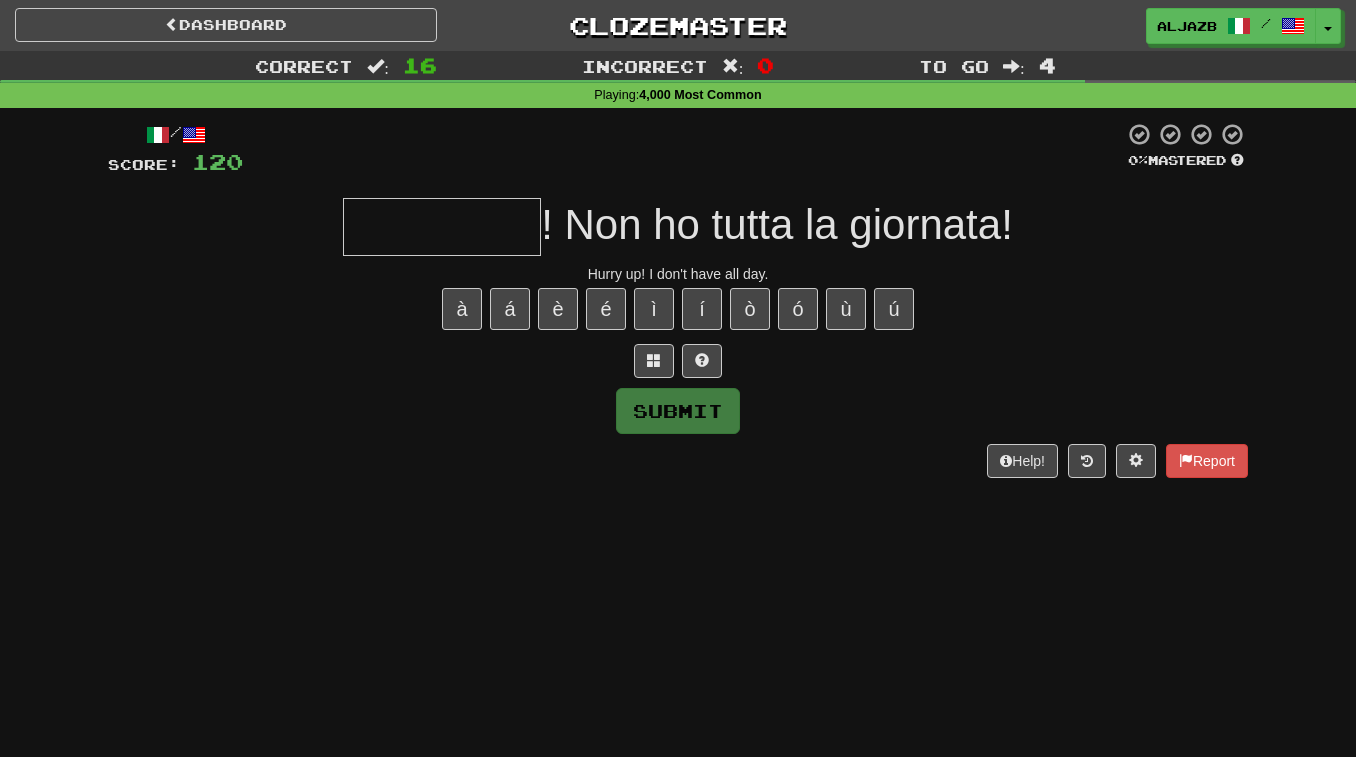 type on "*" 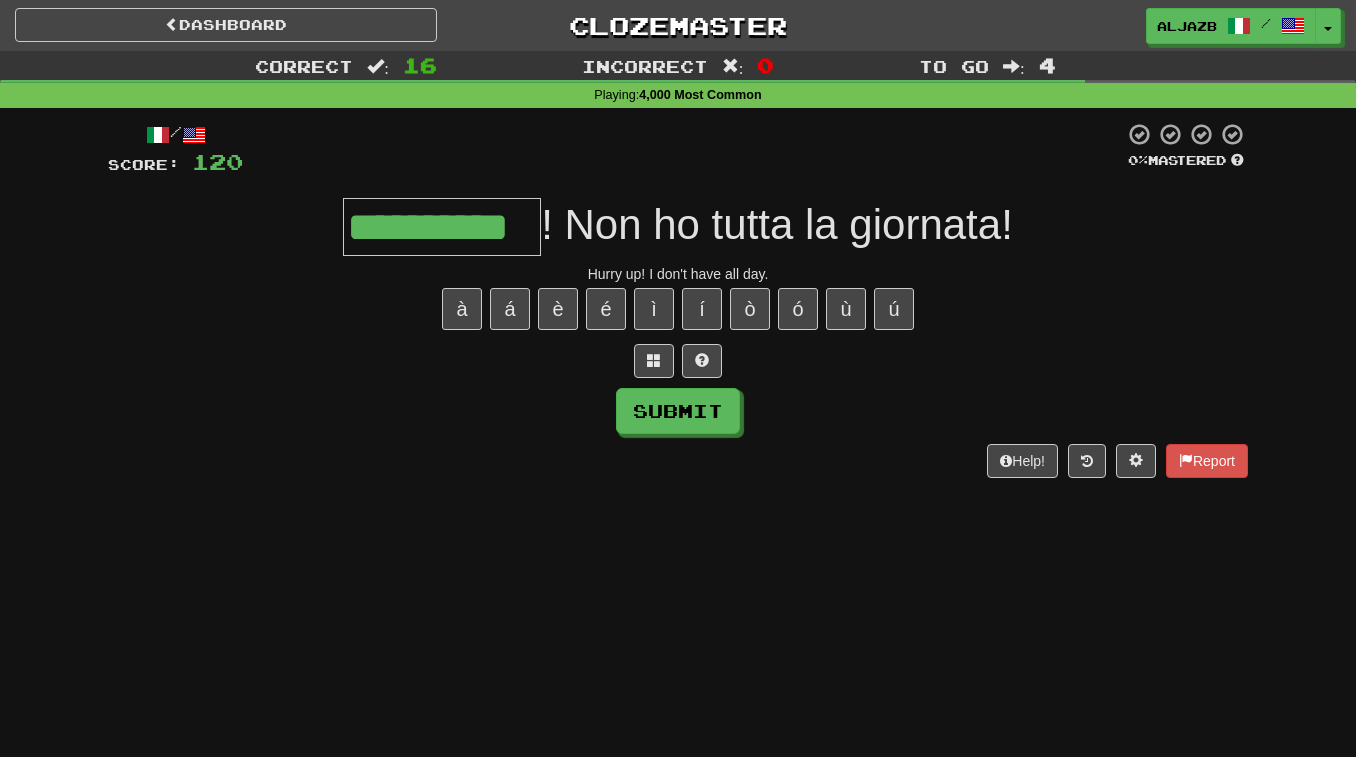 type on "**********" 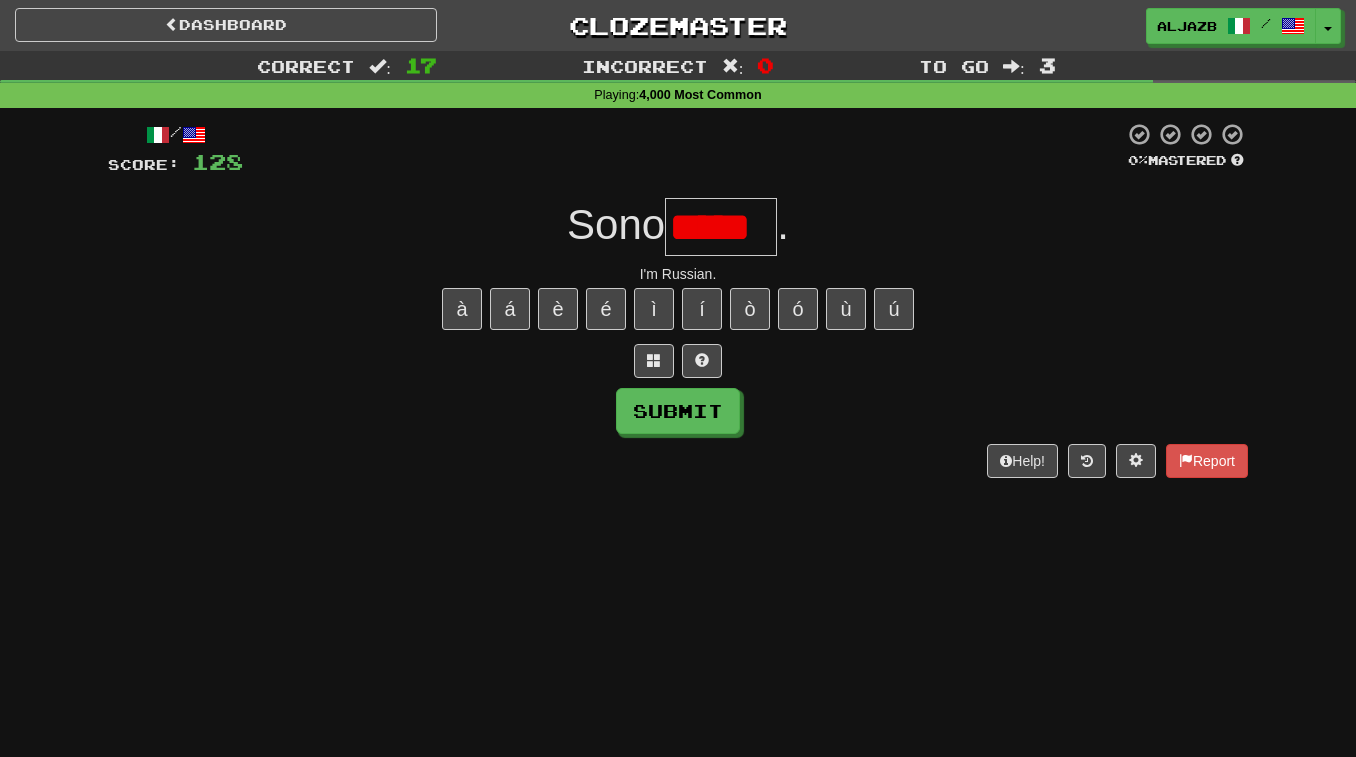 type on "*****" 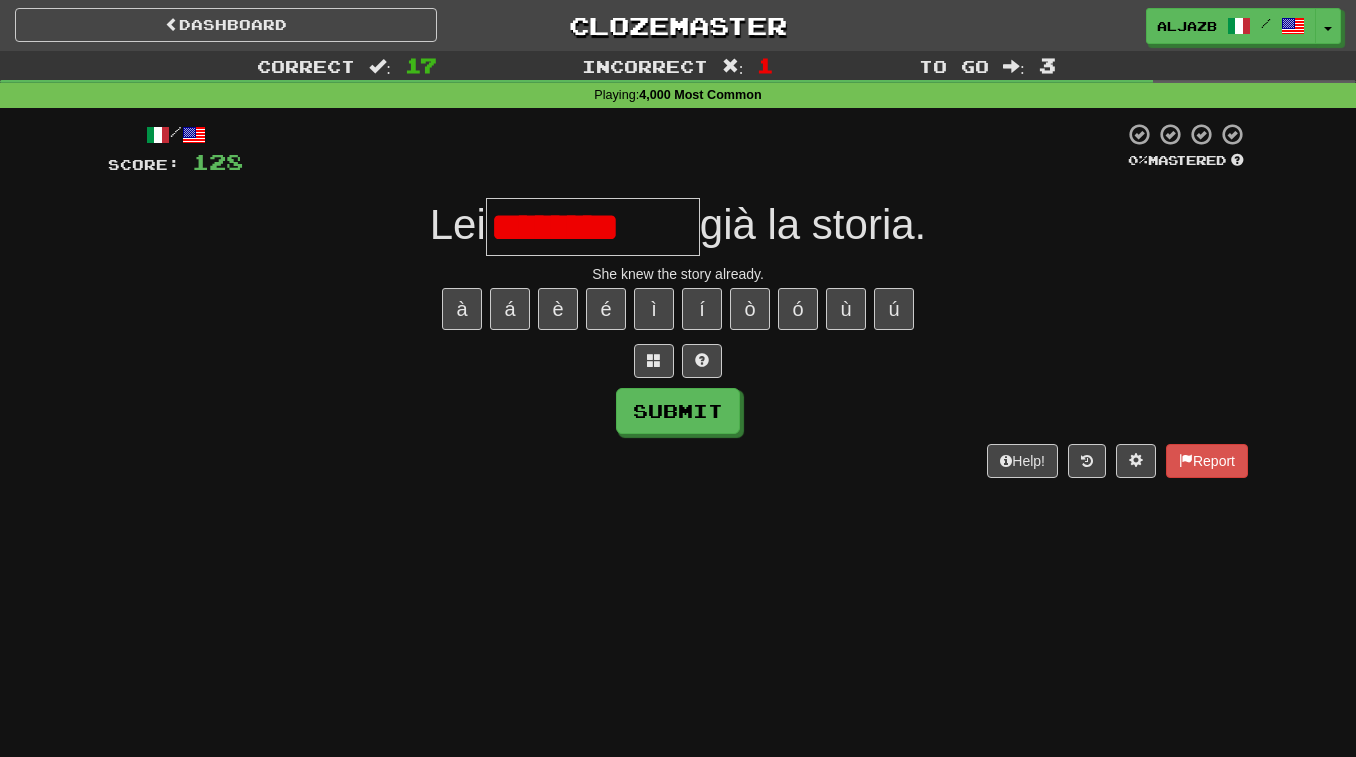 scroll, scrollTop: 0, scrollLeft: 0, axis: both 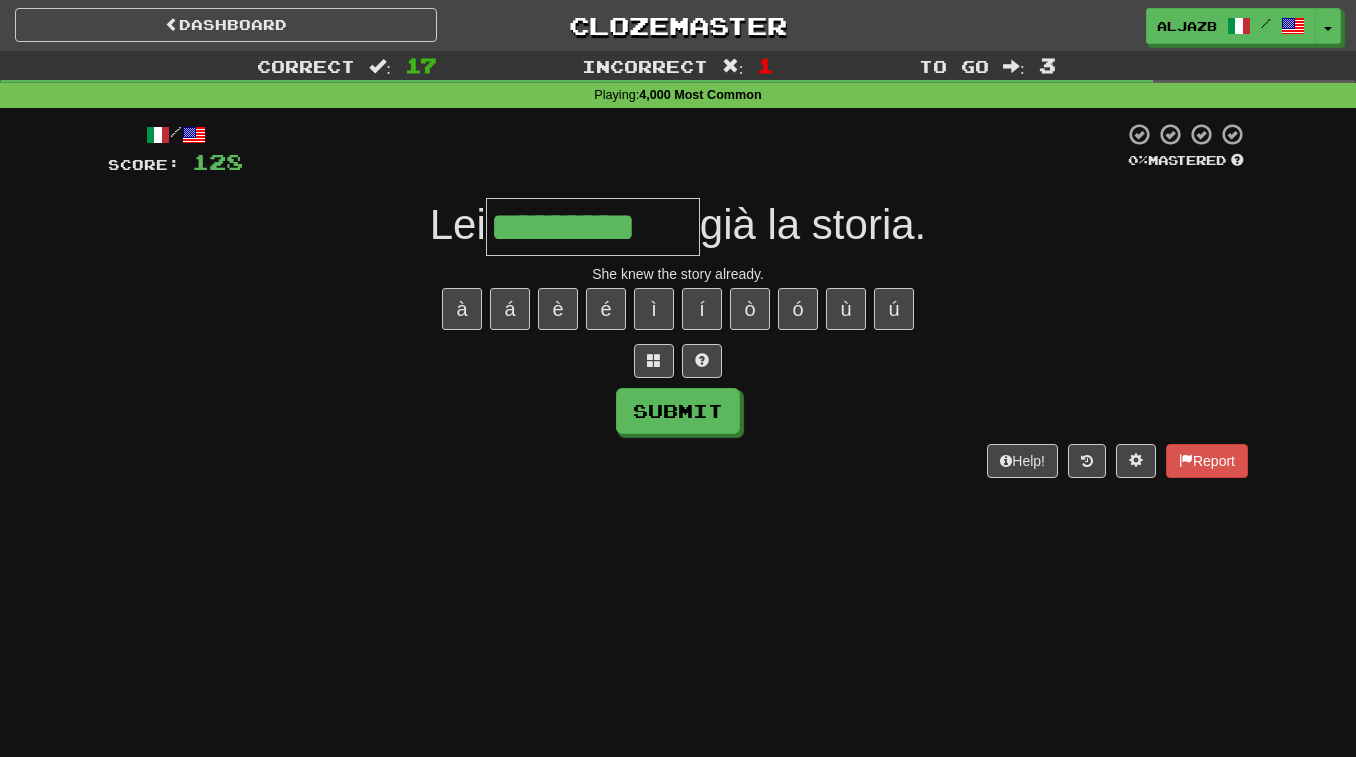 type 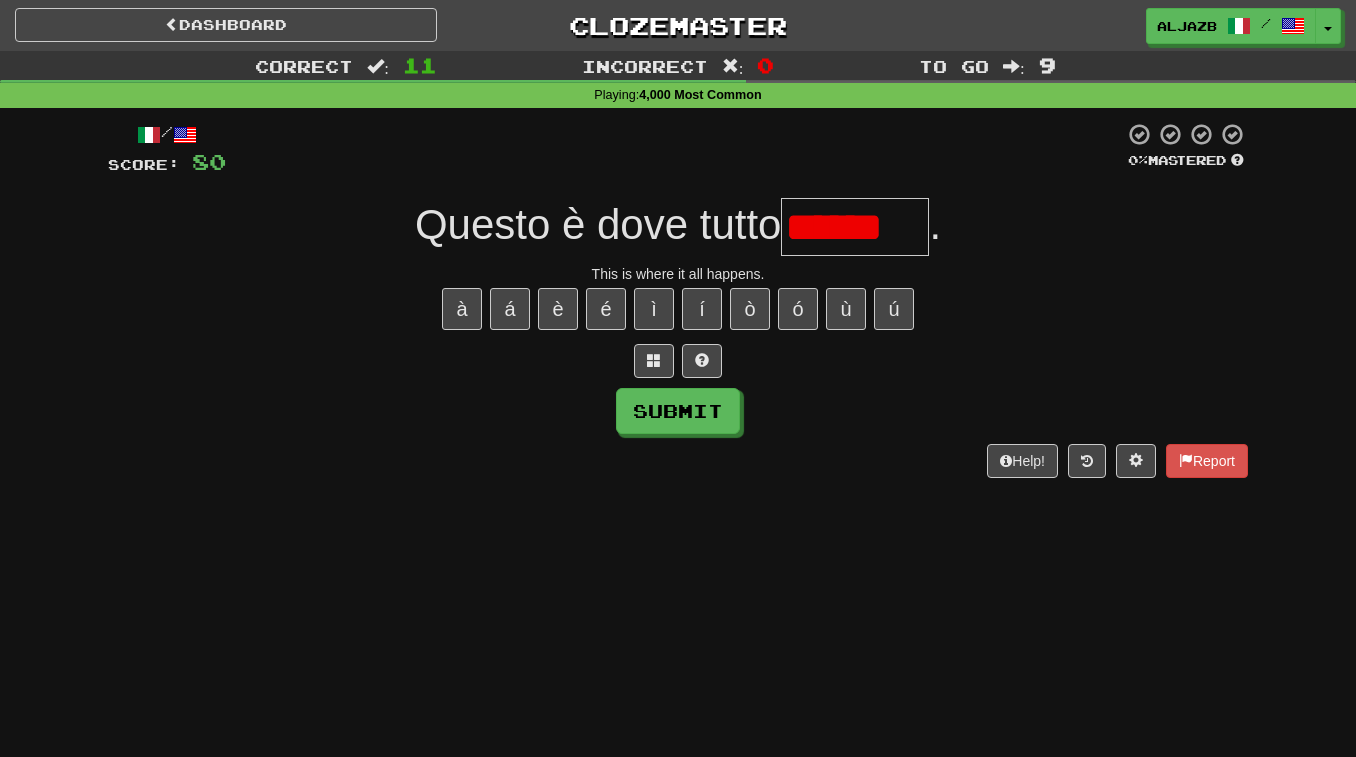 scroll, scrollTop: 0, scrollLeft: 0, axis: both 